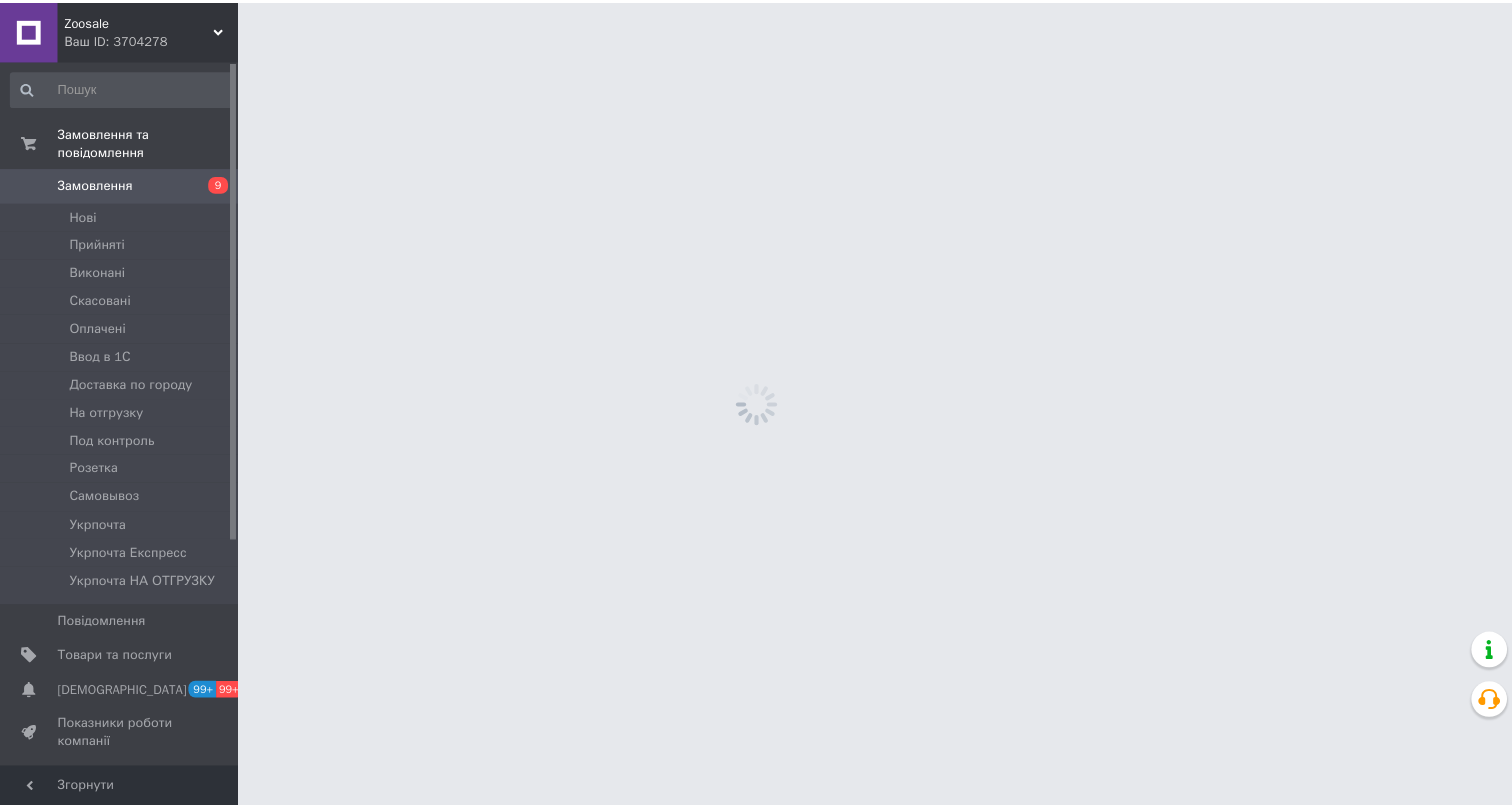 scroll, scrollTop: 0, scrollLeft: 0, axis: both 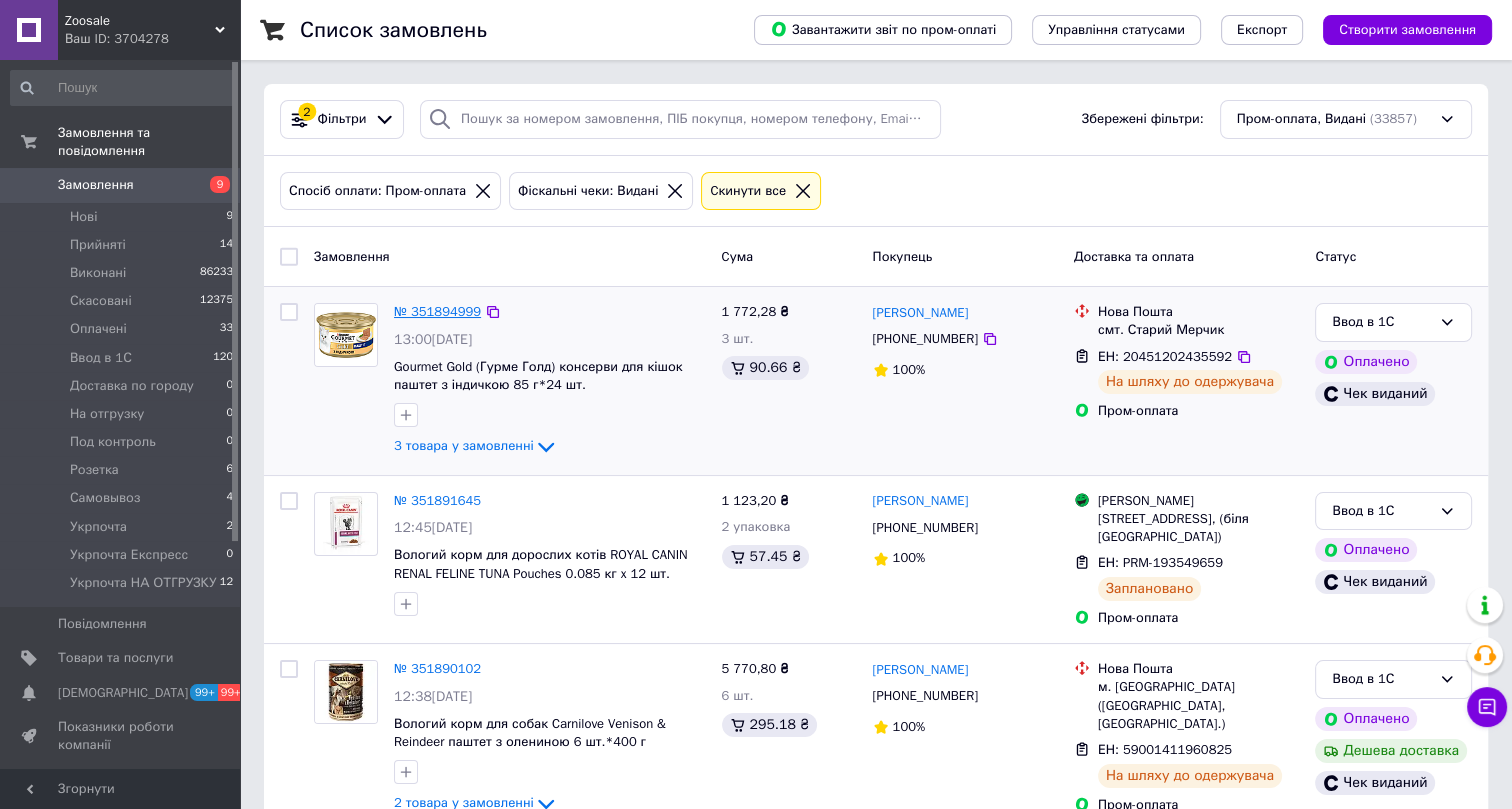 click on "№ 351894999" at bounding box center [437, 311] 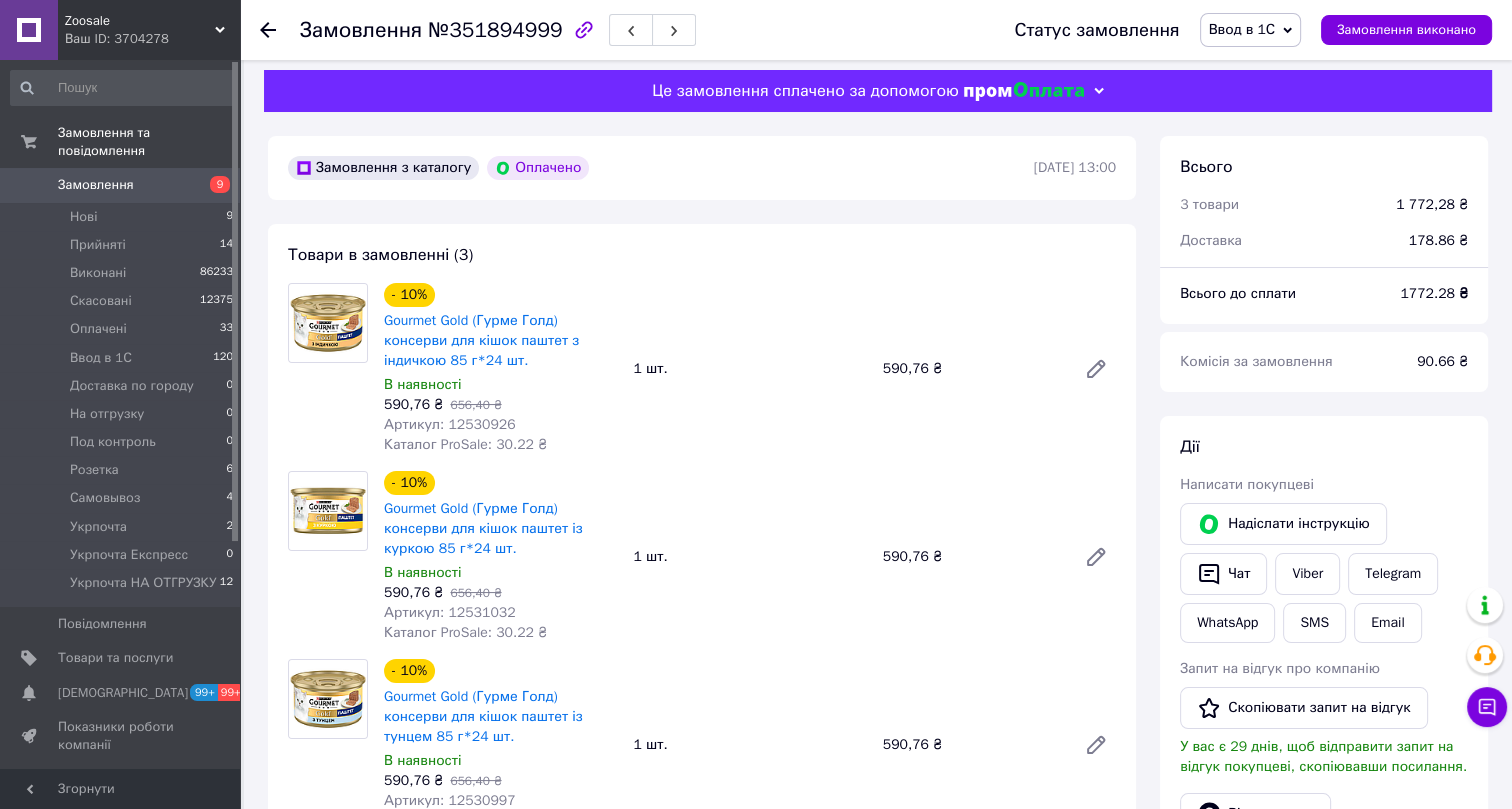 scroll, scrollTop: 0, scrollLeft: 0, axis: both 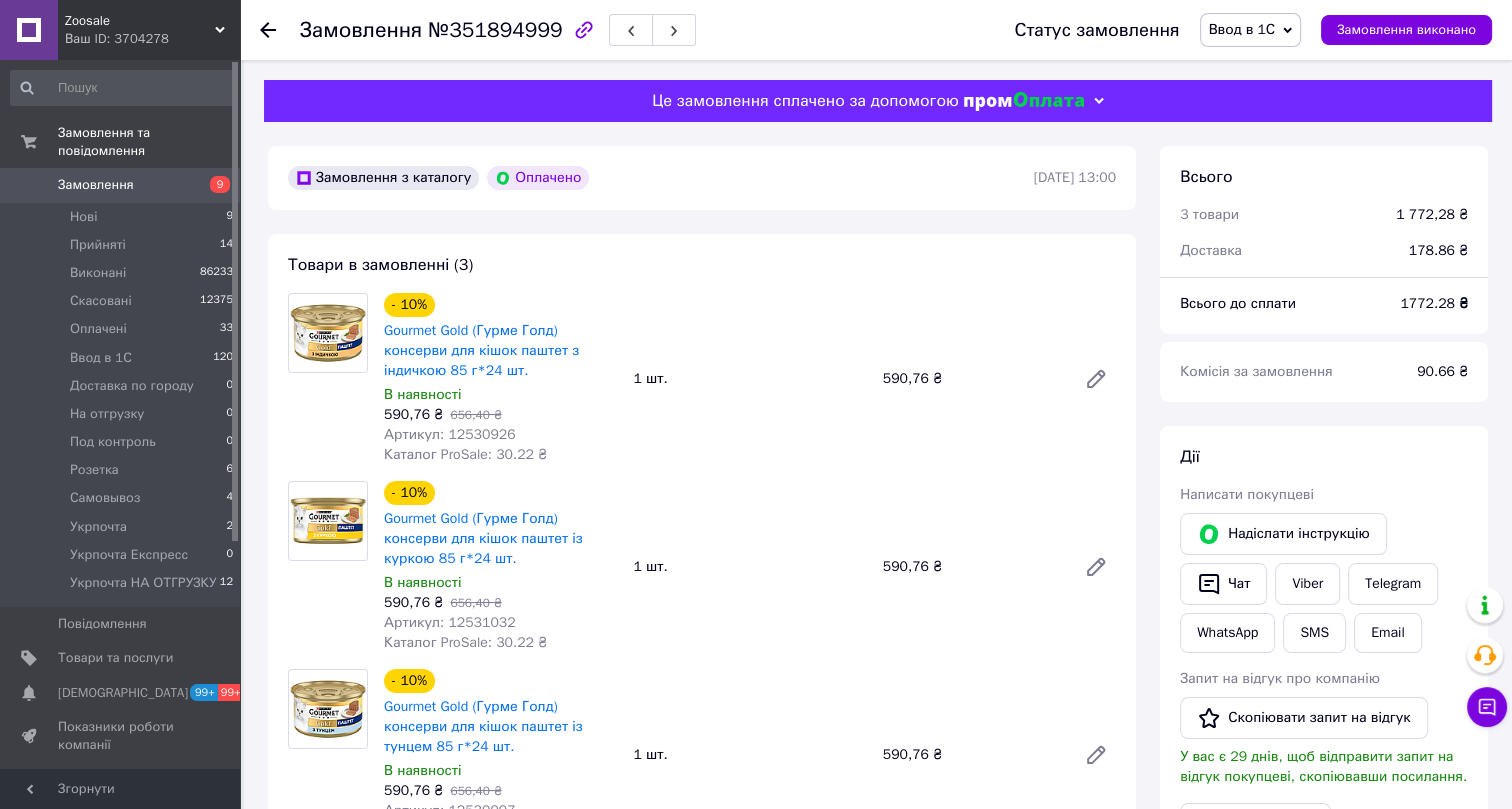 click on "Ввод в 1С" at bounding box center [1242, 29] 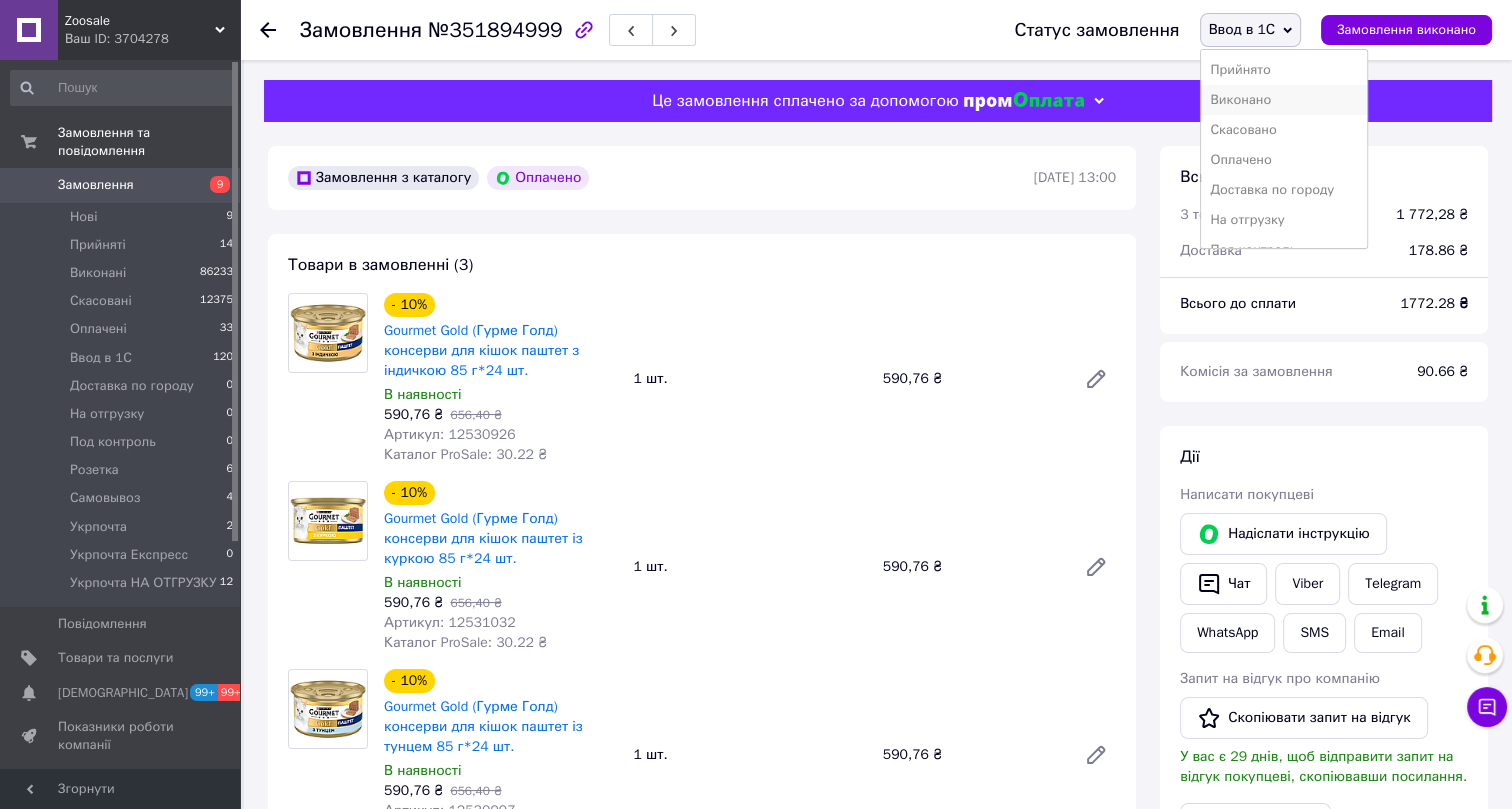 click on "Виконано" at bounding box center (1284, 100) 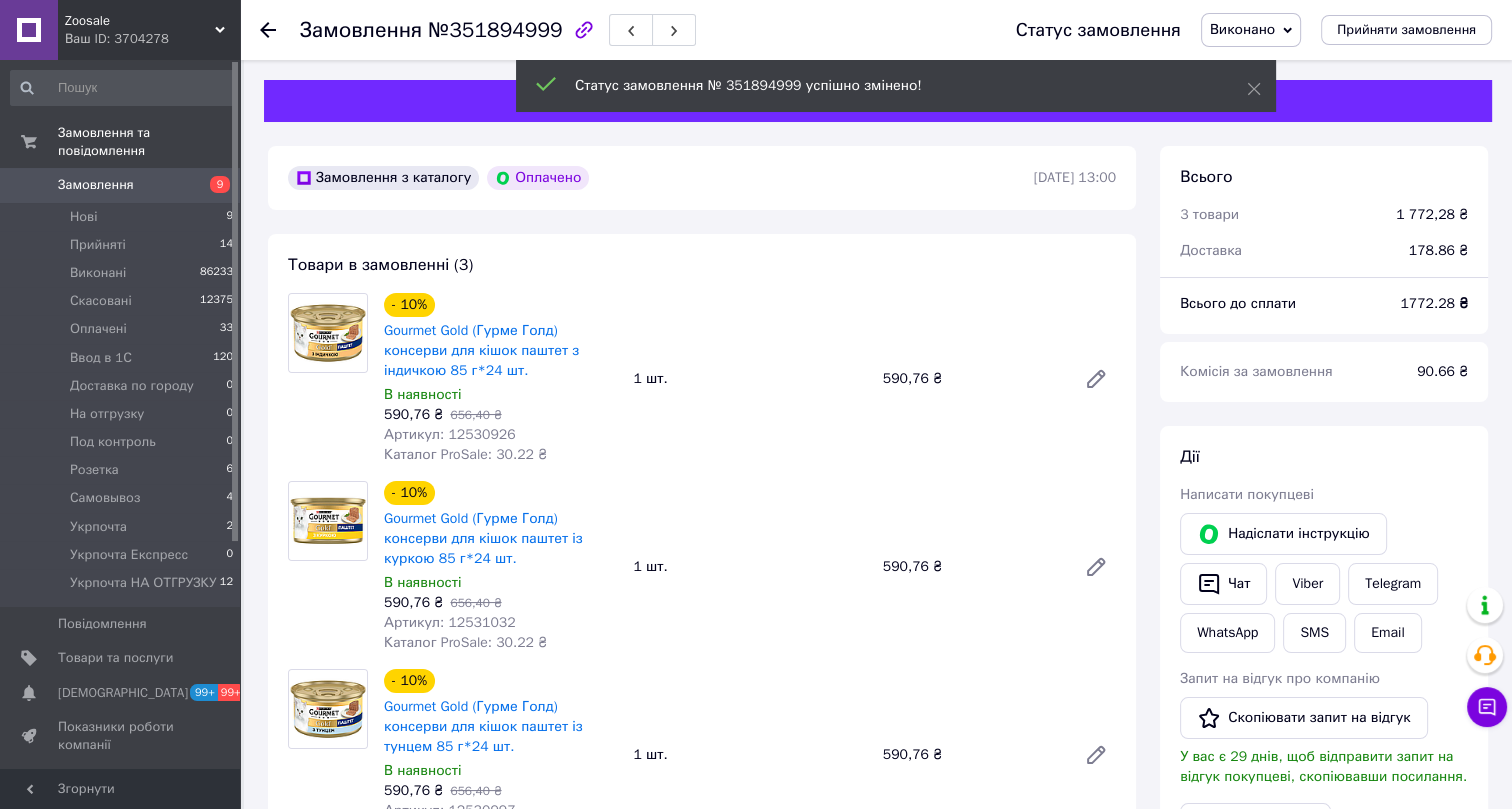 click on "№351894999" at bounding box center (495, 30) 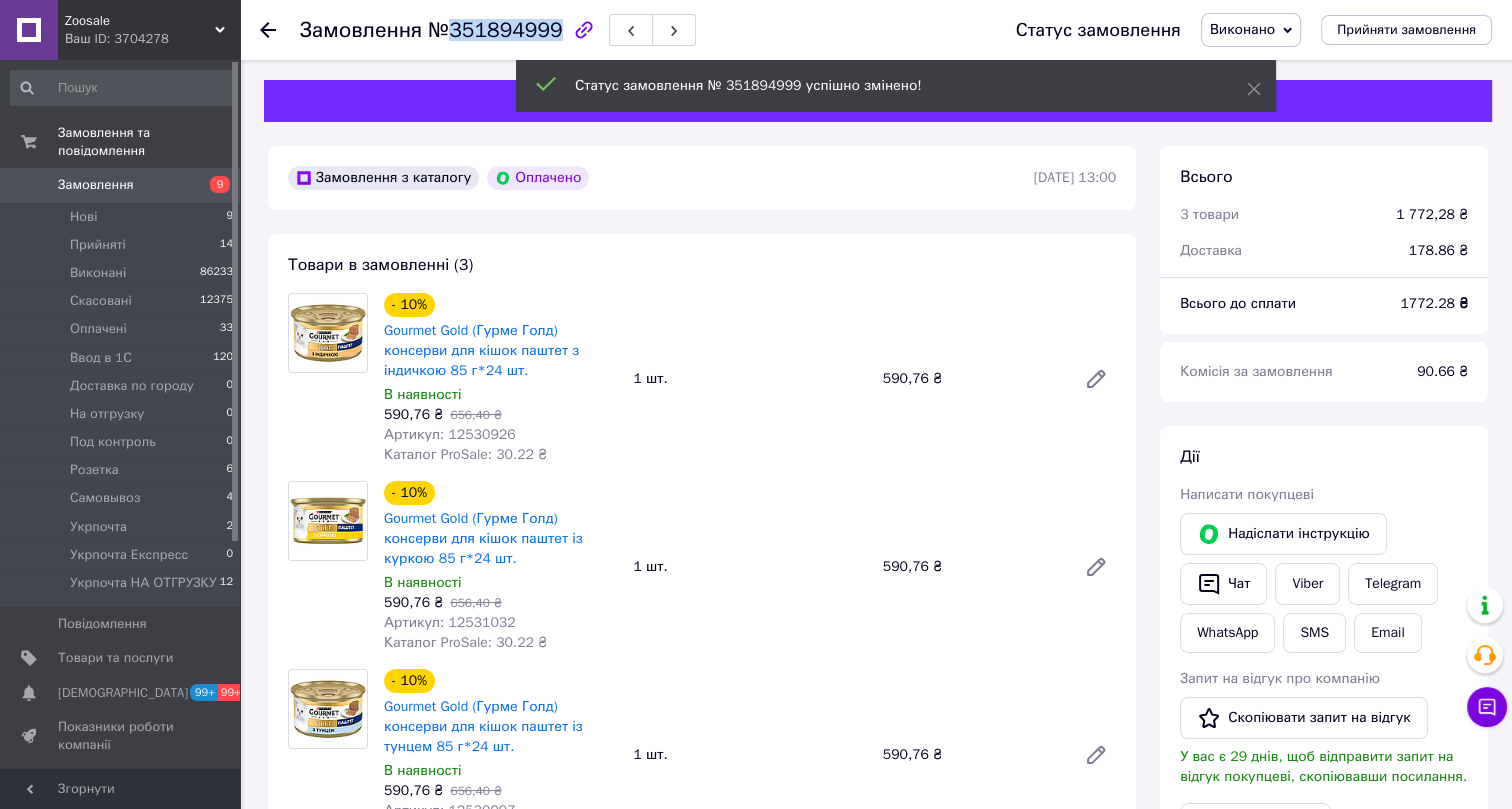 click on "№351894999" at bounding box center (495, 30) 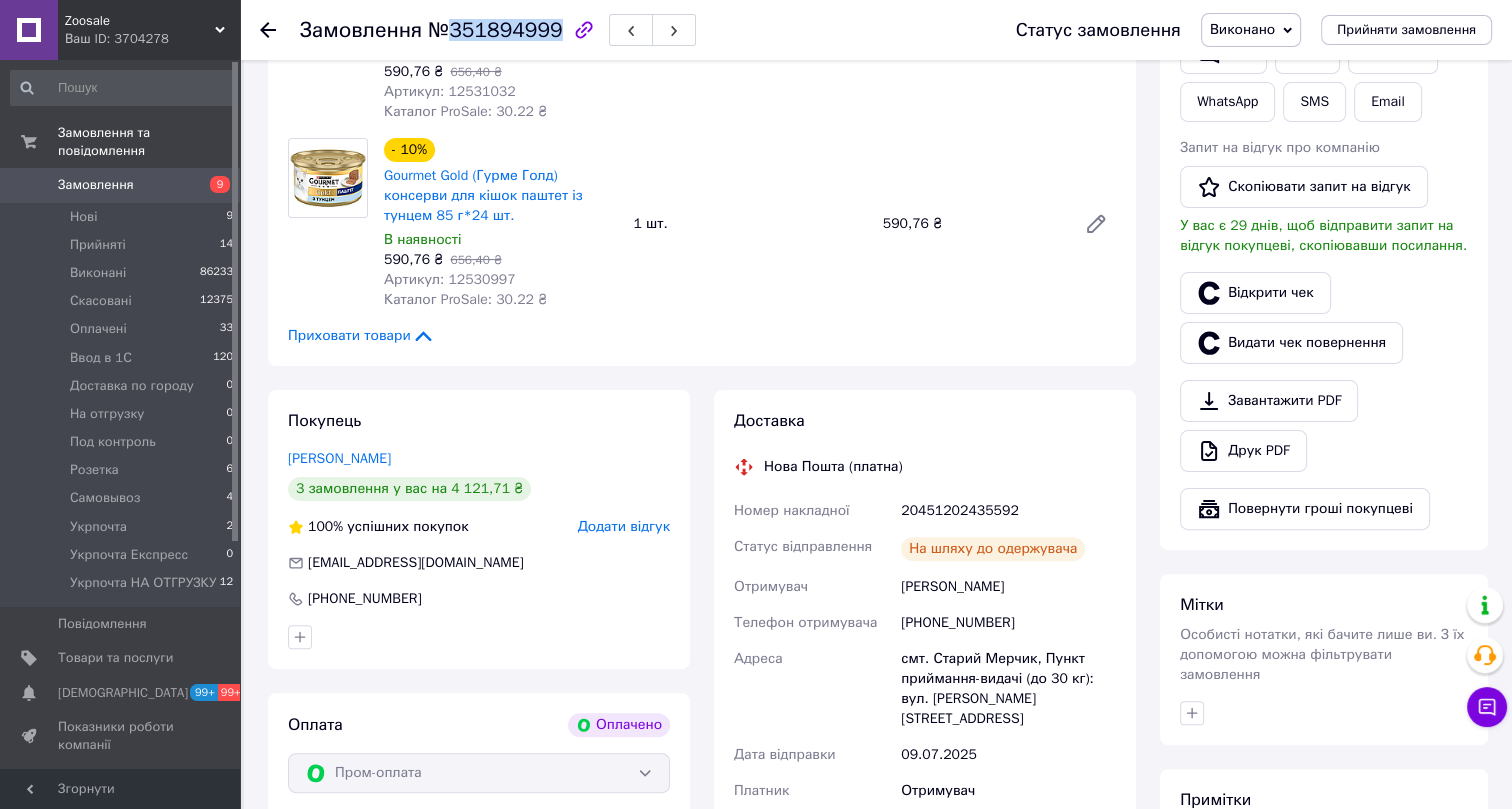 scroll, scrollTop: 636, scrollLeft: 0, axis: vertical 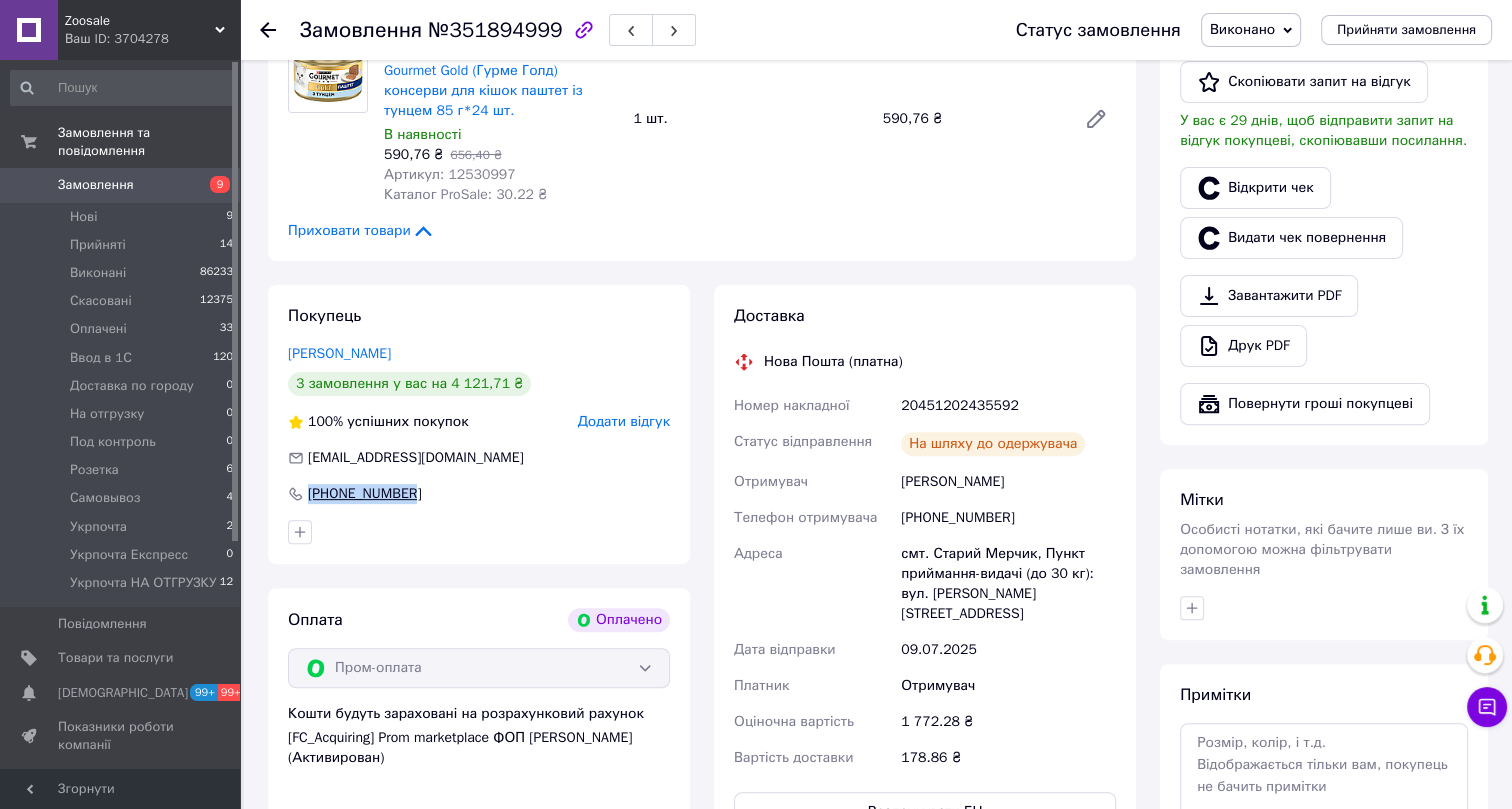 drag, startPoint x: 424, startPoint y: 491, endPoint x: 300, endPoint y: 489, distance: 124.01613 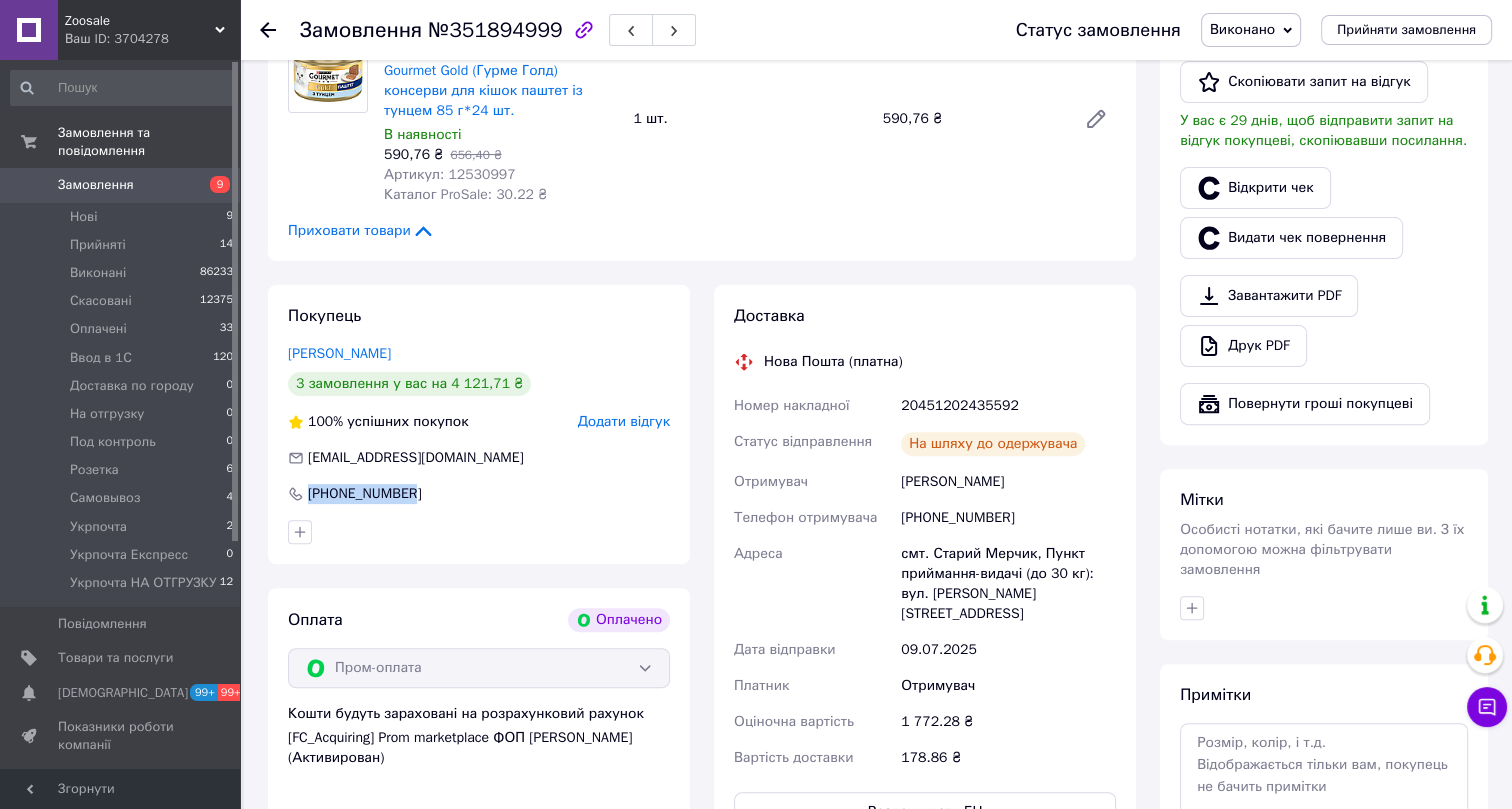 copy on "[PHONE_NUMBER]" 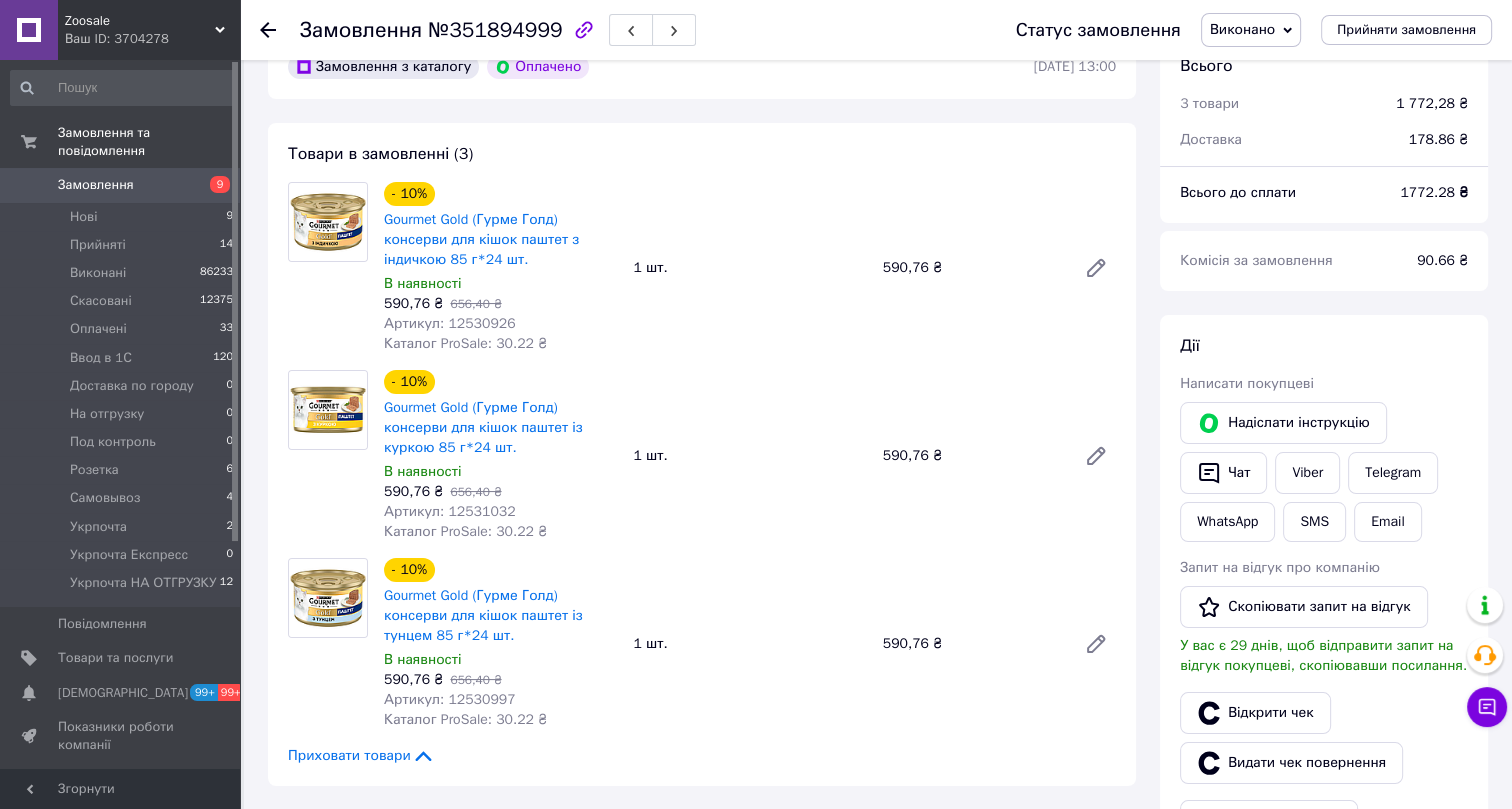 scroll, scrollTop: 90, scrollLeft: 0, axis: vertical 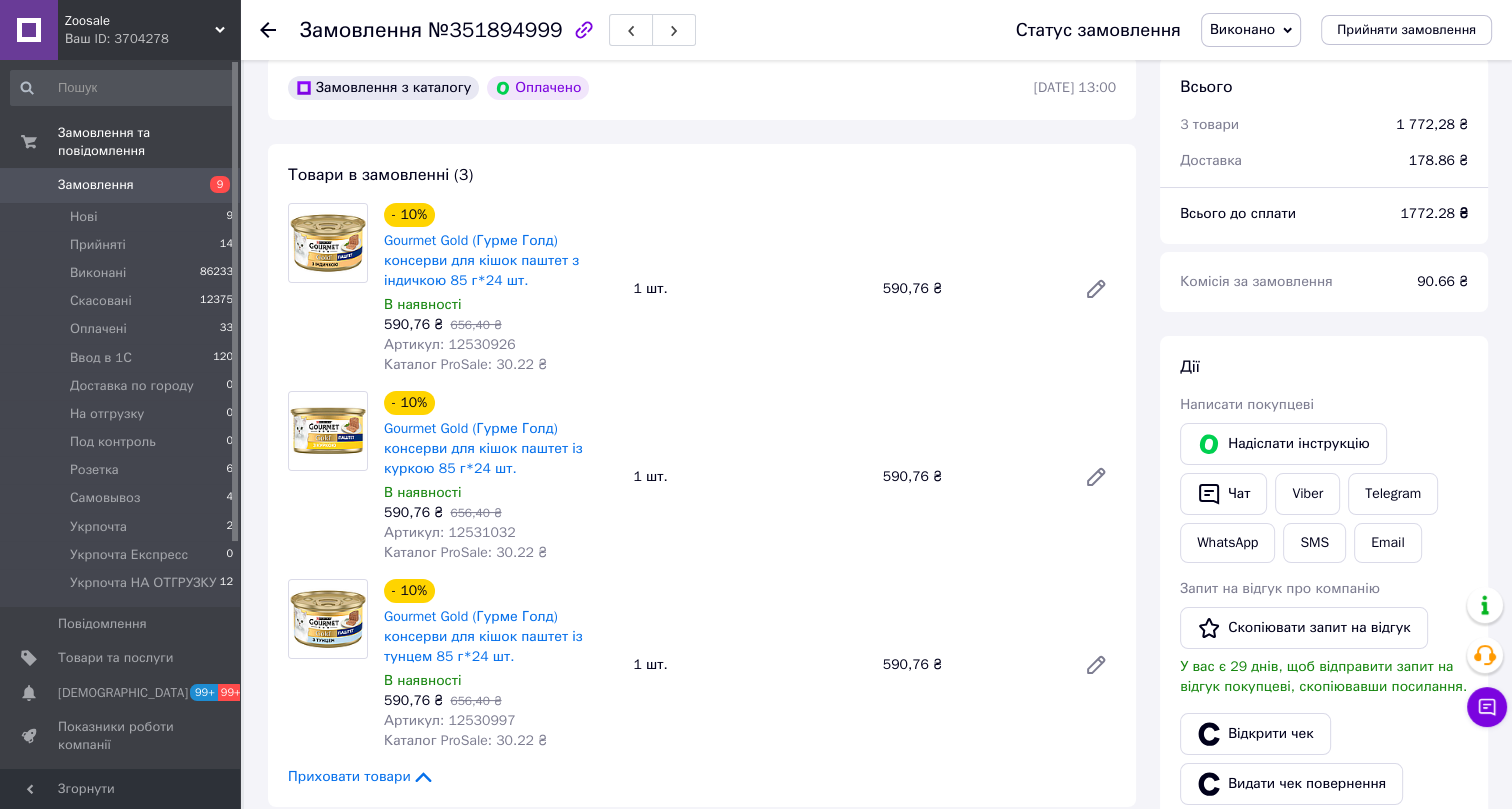 click on "Артикул: 12530926" at bounding box center (450, 344) 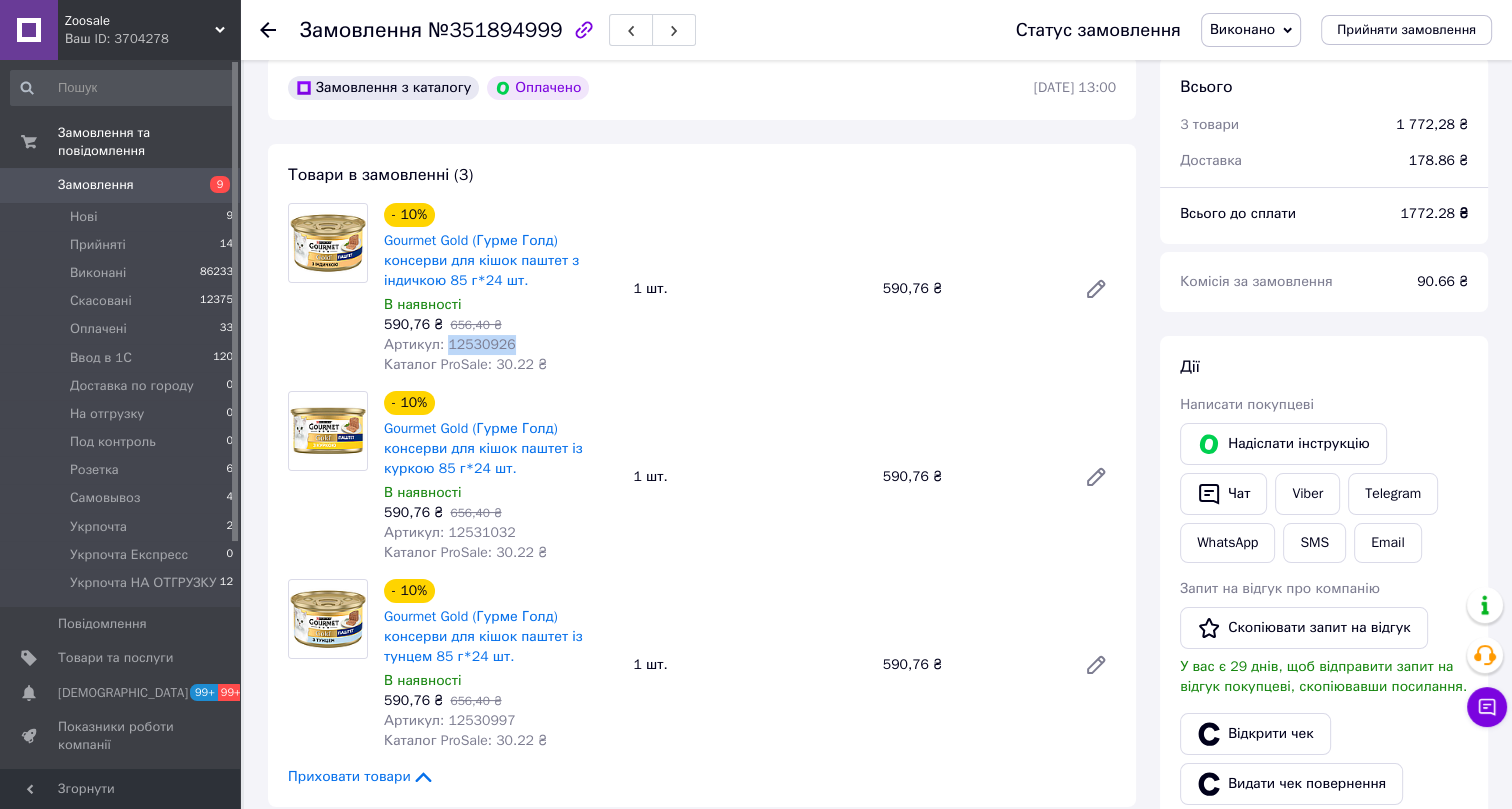 click on "Артикул: 12530926" at bounding box center (450, 344) 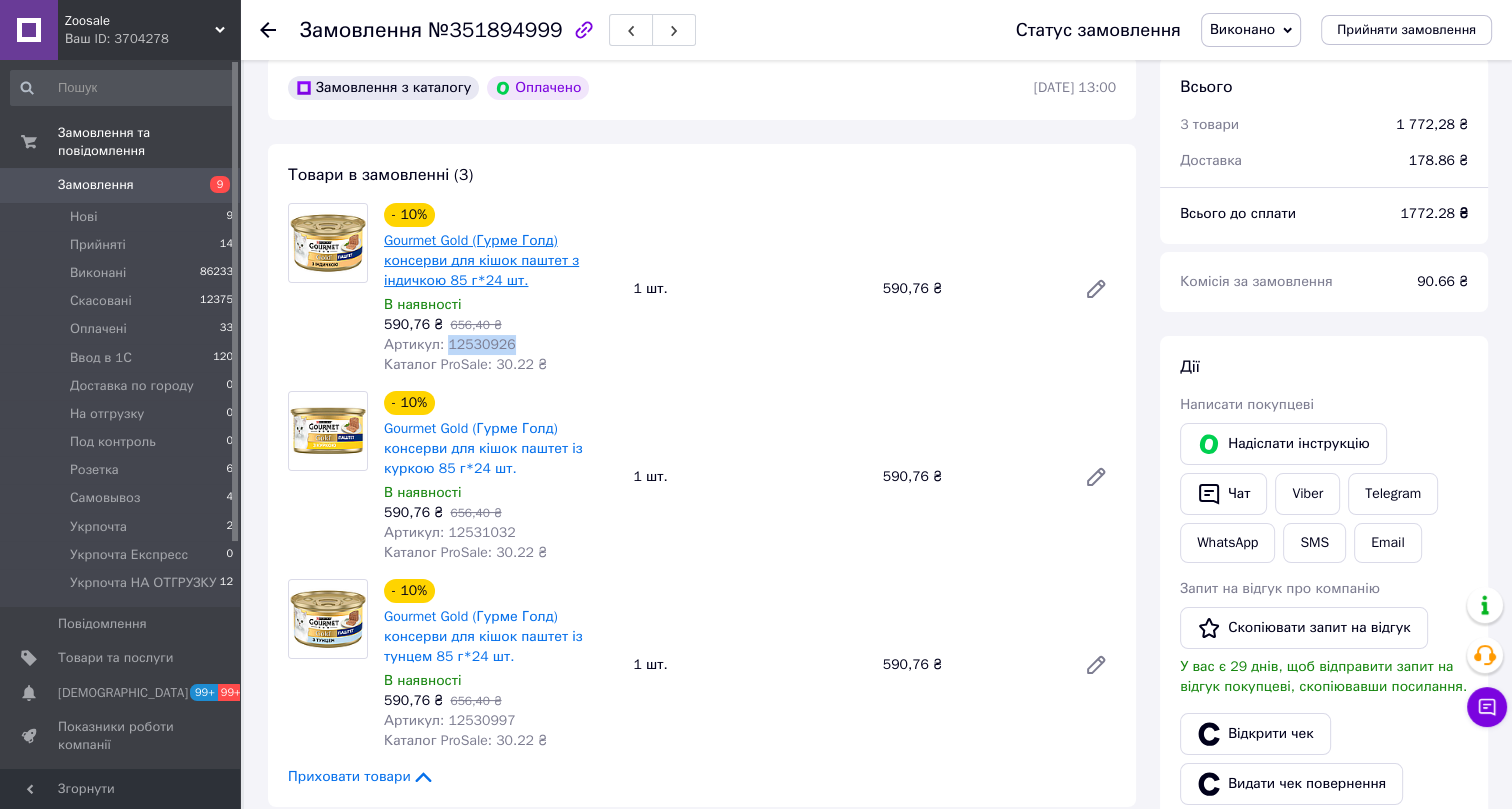 scroll, scrollTop: 181, scrollLeft: 0, axis: vertical 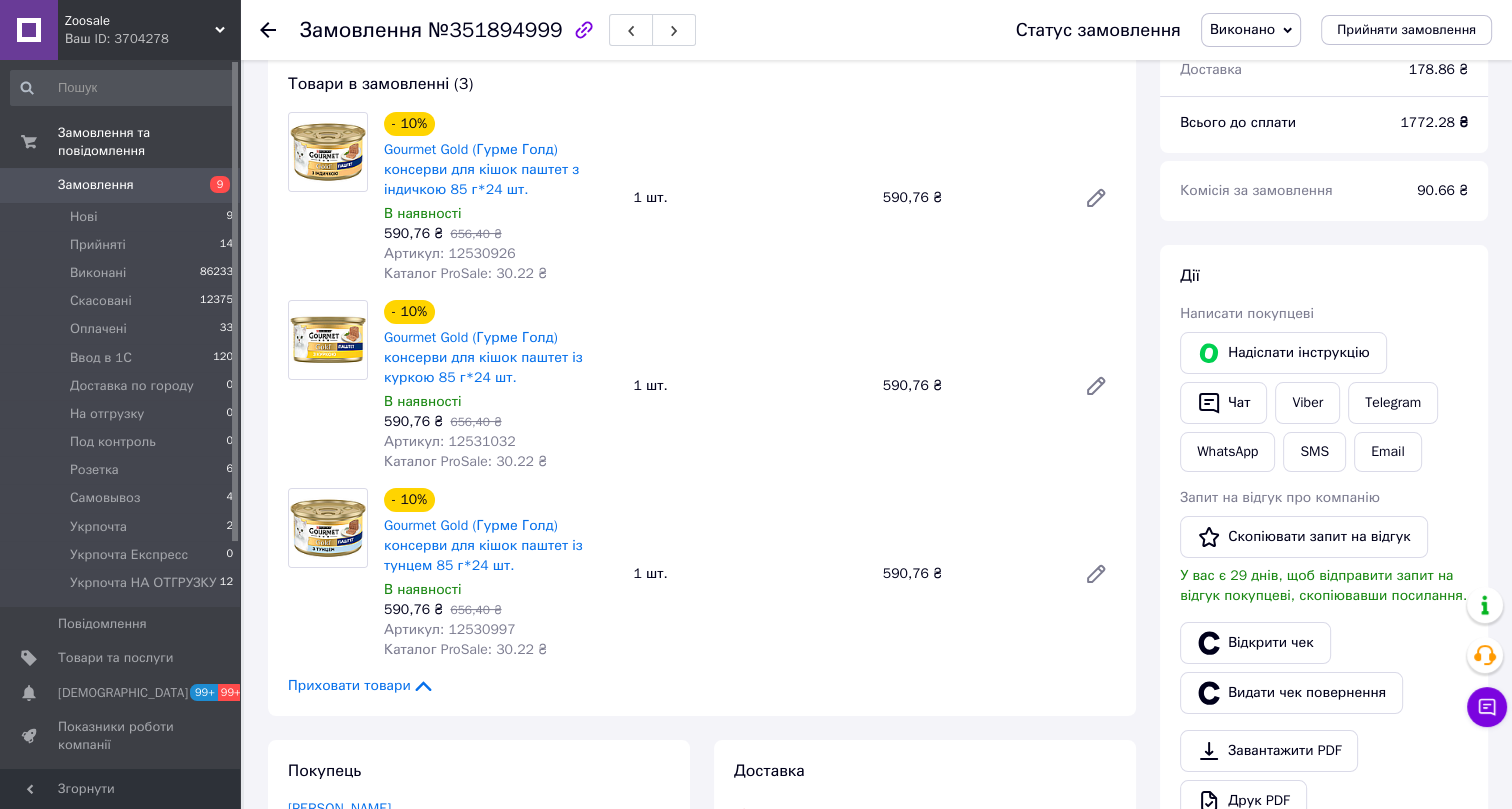 click on "Артикул: 12531032" at bounding box center [450, 441] 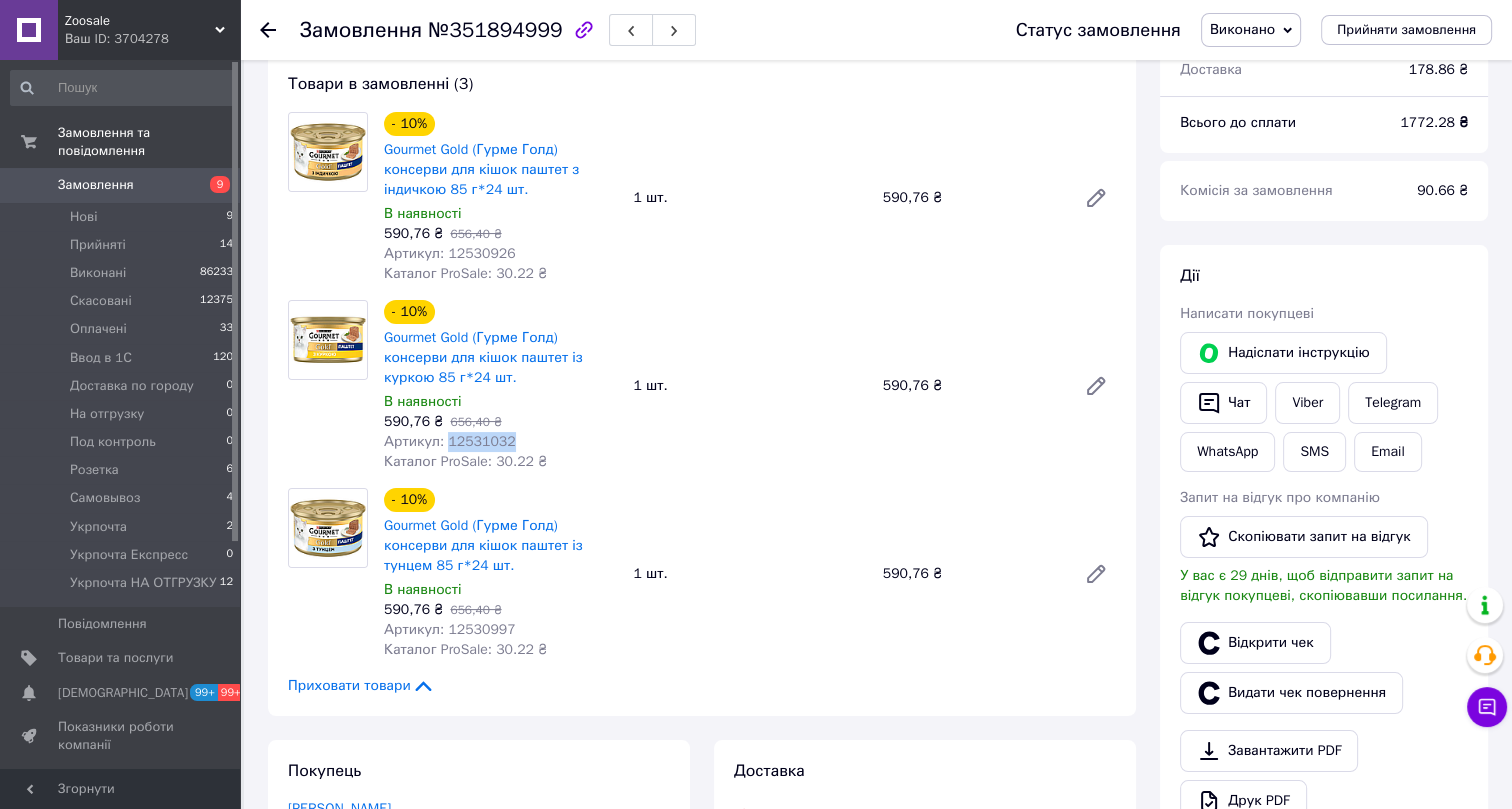 click on "Артикул: 12531032" at bounding box center (450, 441) 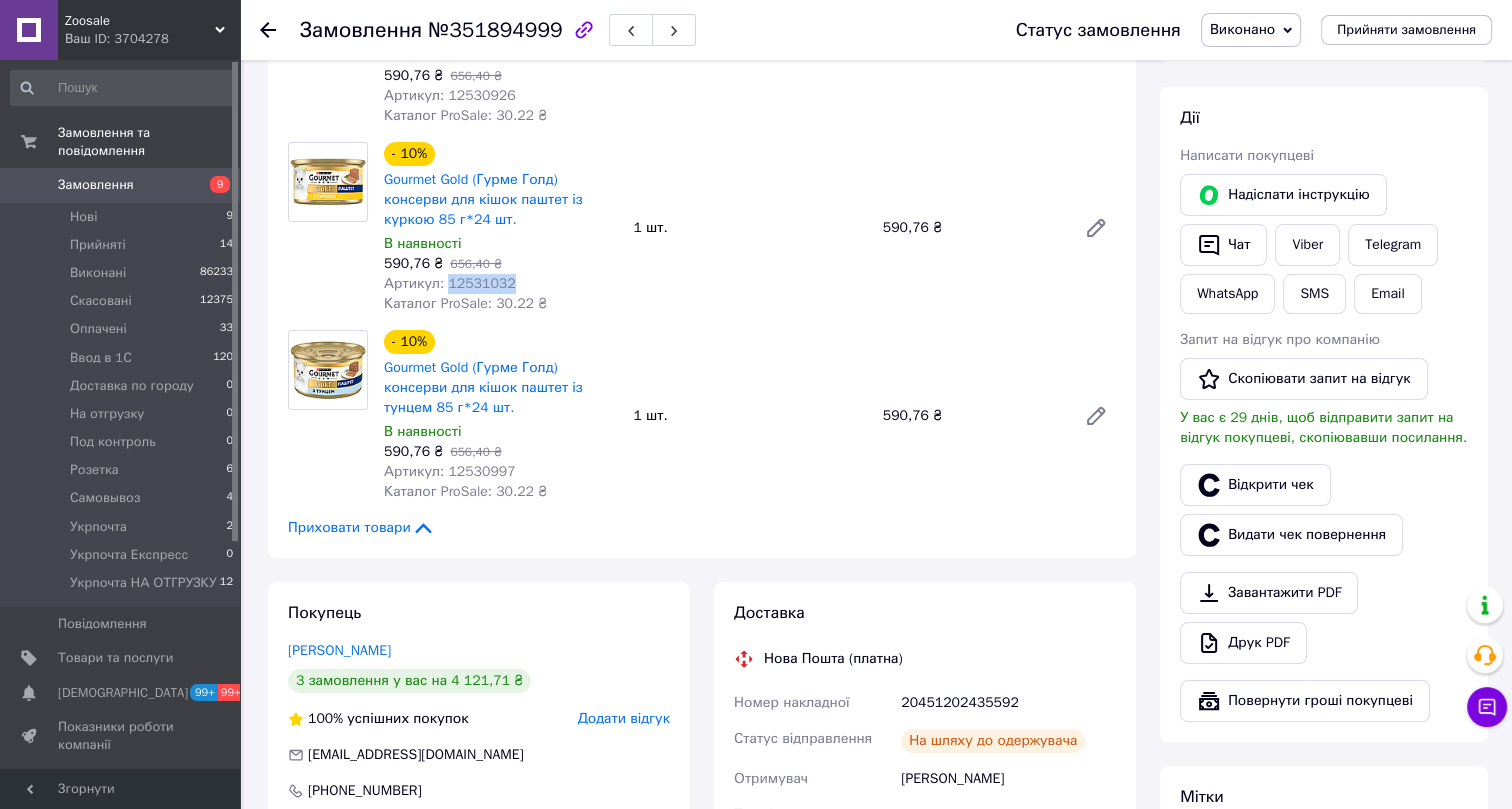 scroll, scrollTop: 363, scrollLeft: 0, axis: vertical 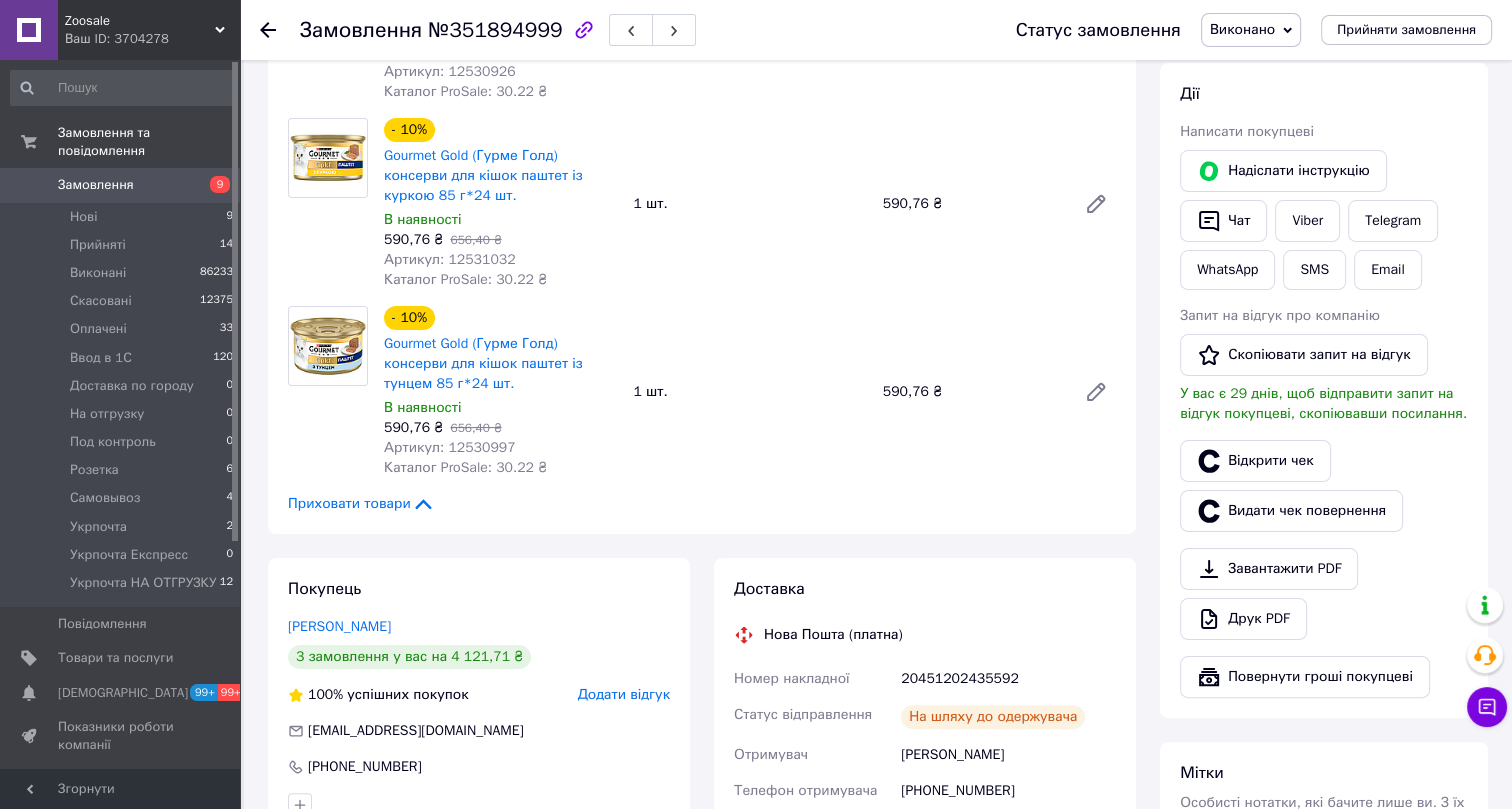 click on "Артикул: 12530997" at bounding box center [450, 447] 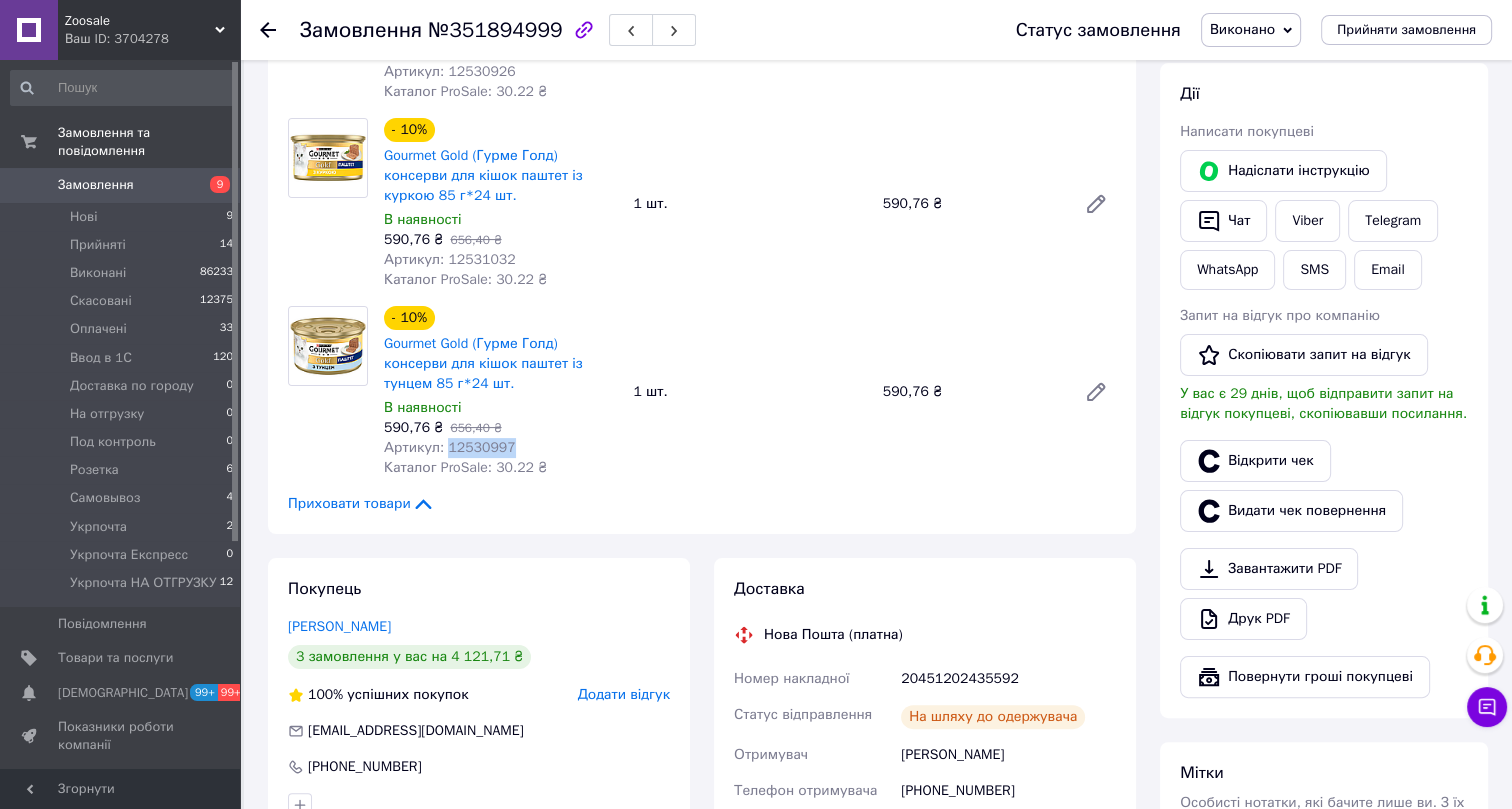click on "Артикул: 12530997" at bounding box center (450, 447) 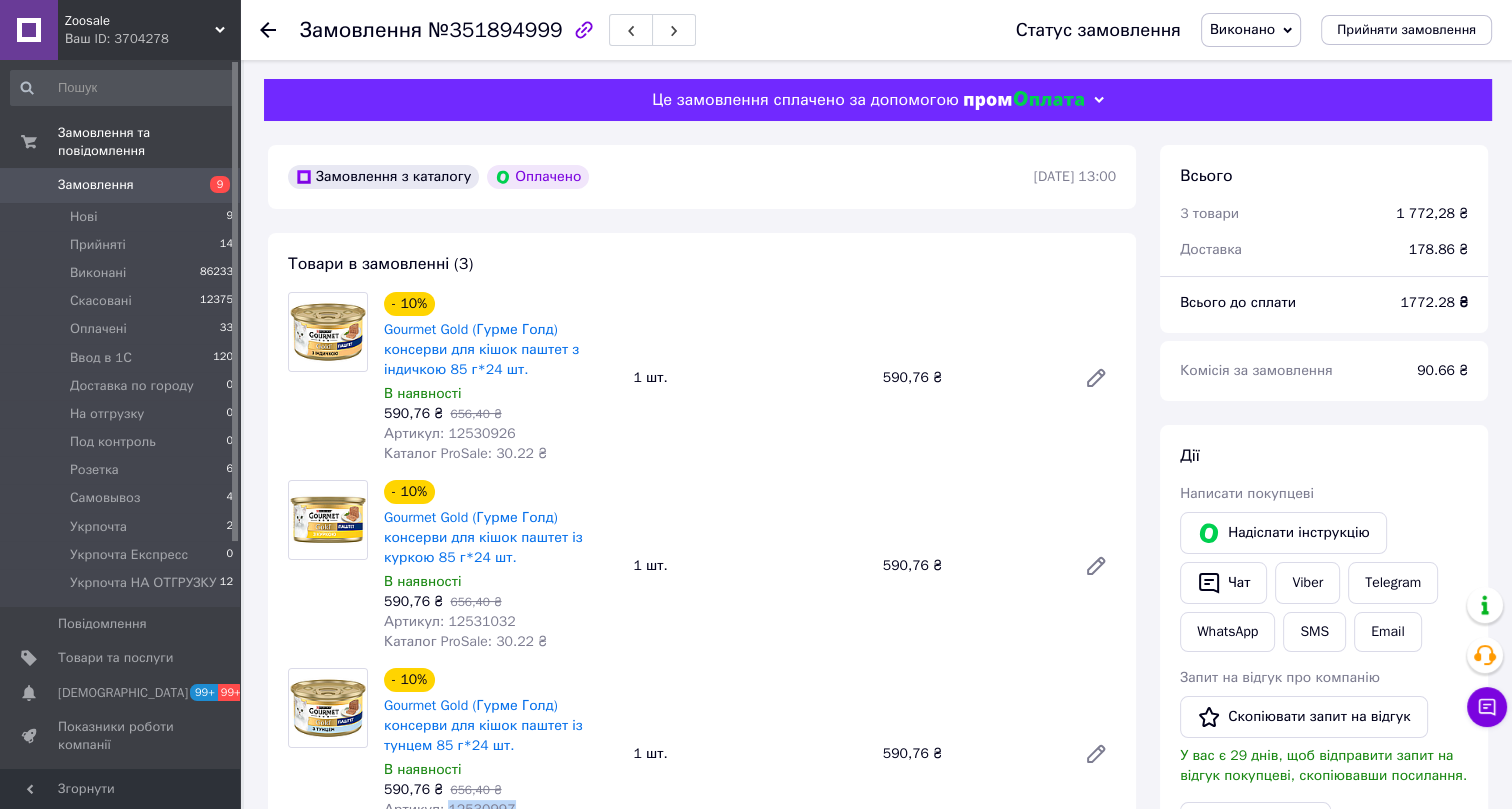 scroll, scrollTop: 0, scrollLeft: 0, axis: both 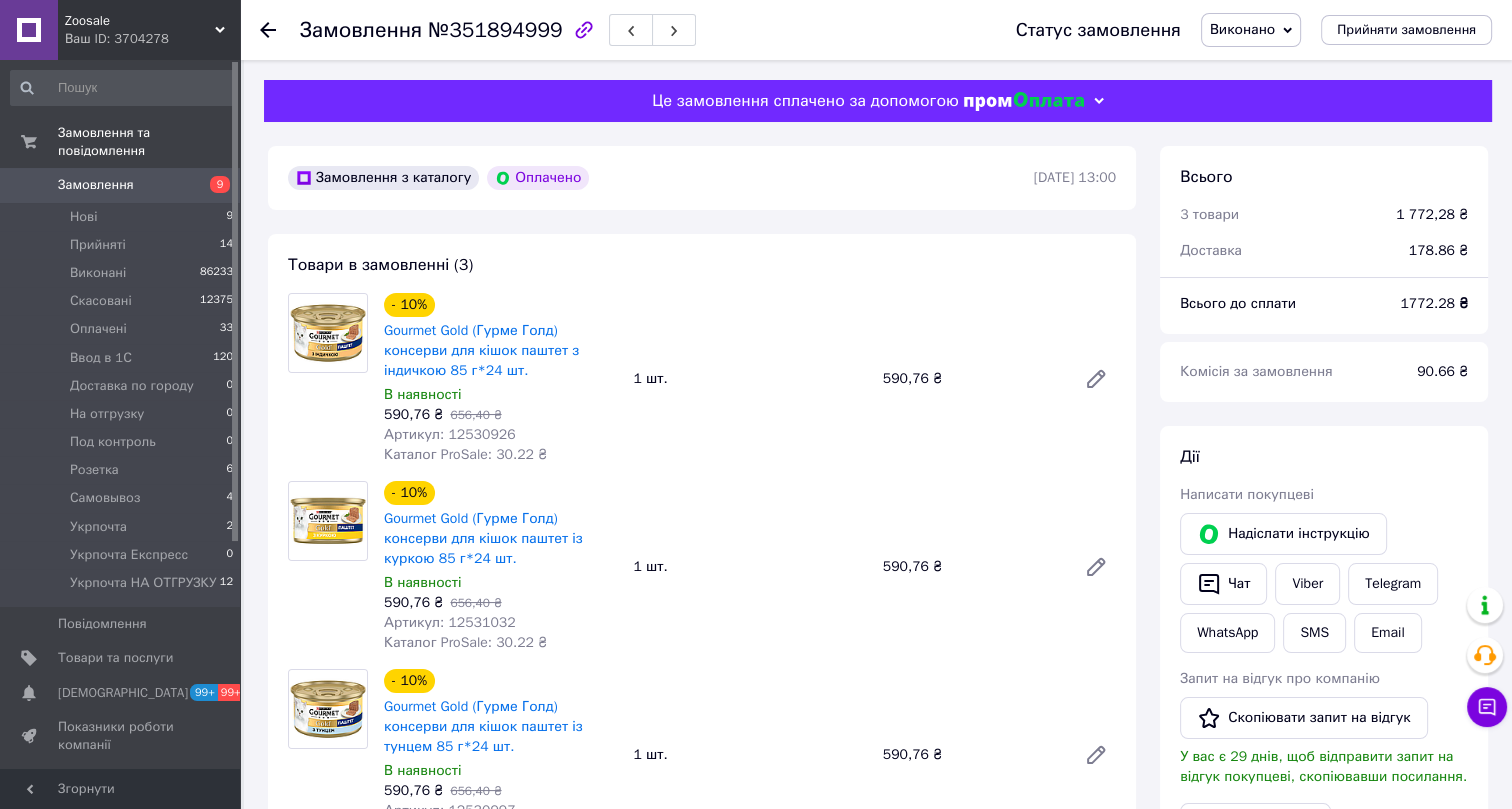 click 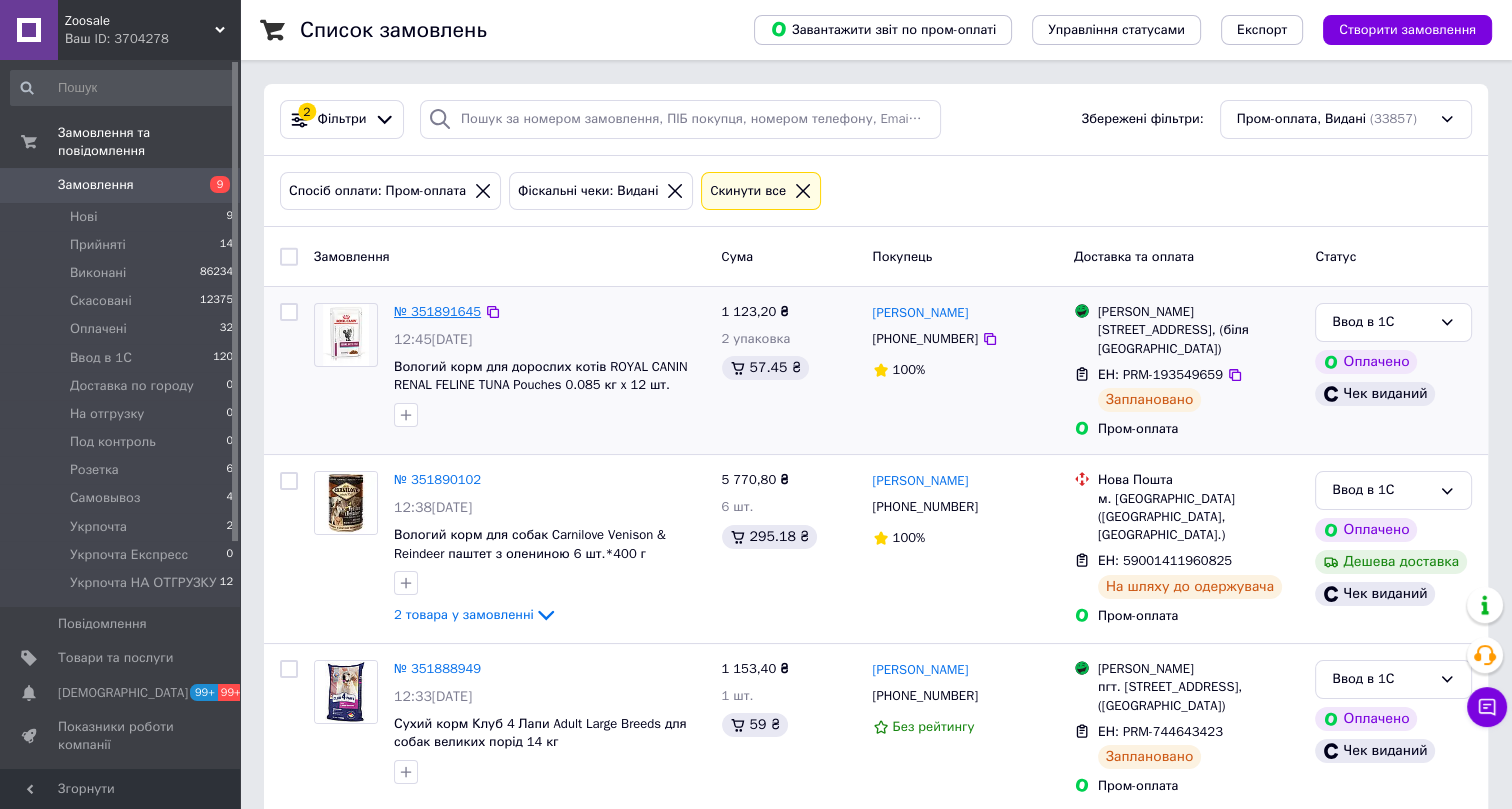 click on "№ 351891645" at bounding box center [437, 311] 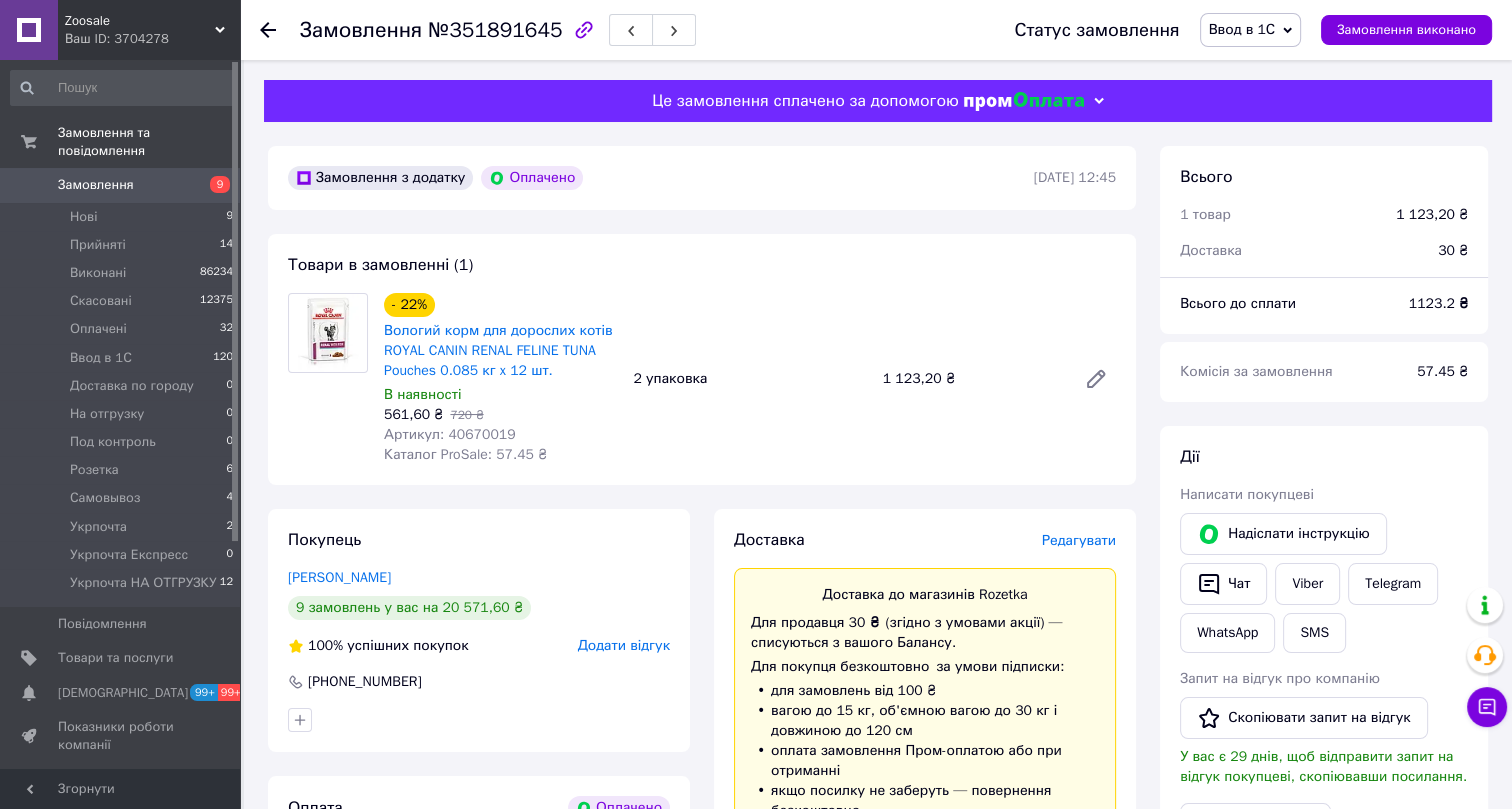 click on "№351891645" at bounding box center (495, 30) 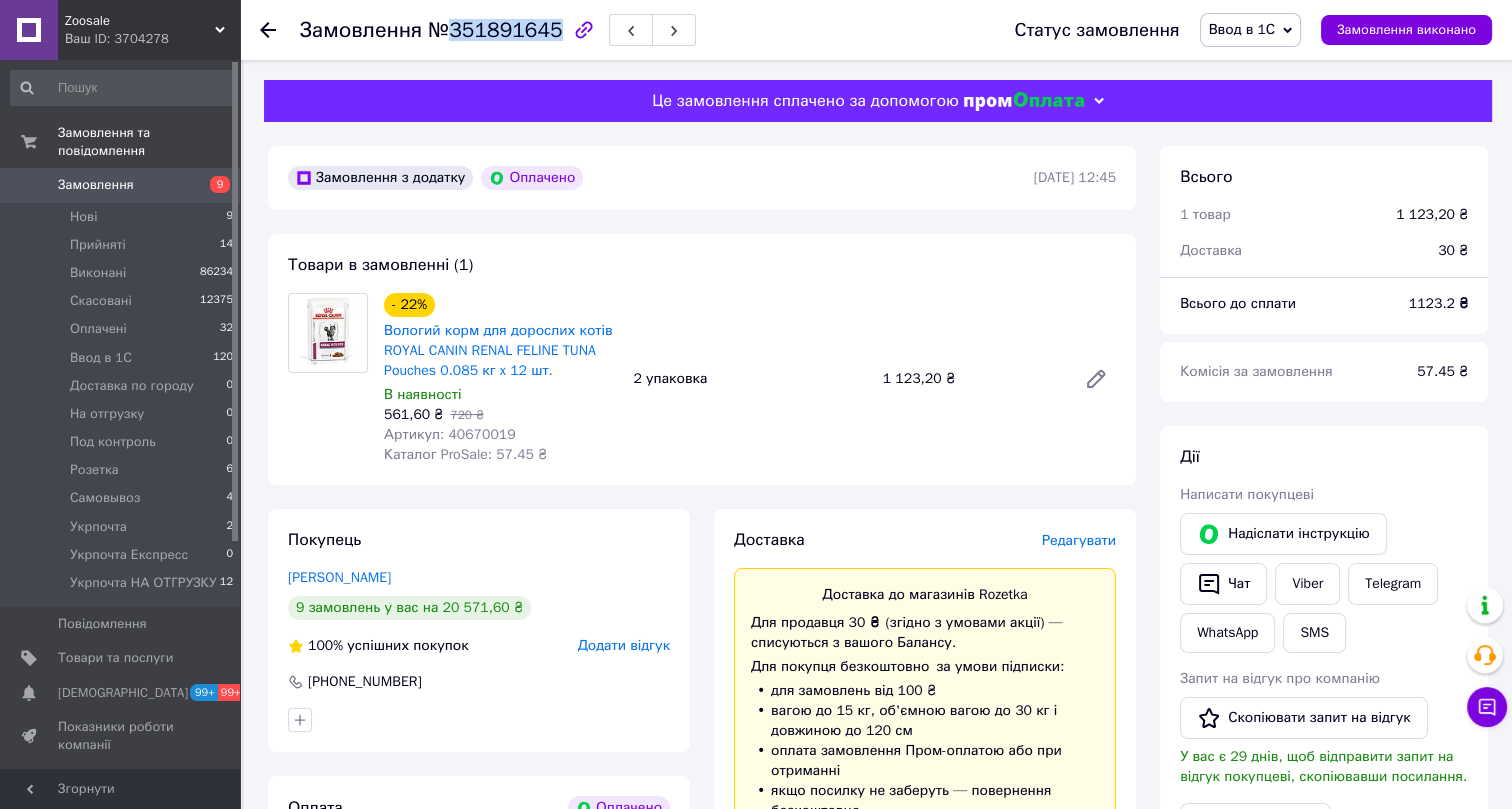 click on "№351891645" at bounding box center [495, 30] 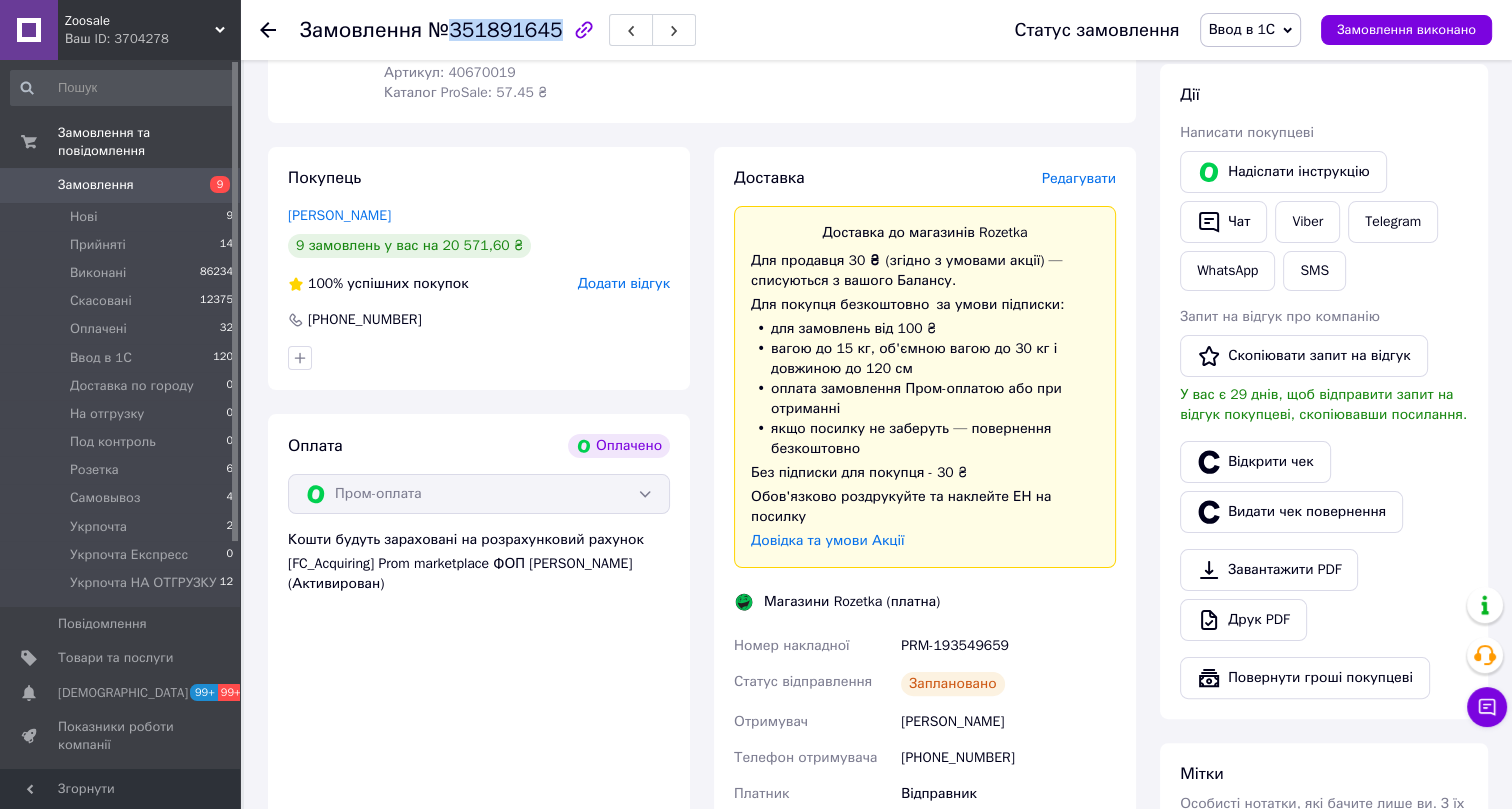 scroll, scrollTop: 363, scrollLeft: 0, axis: vertical 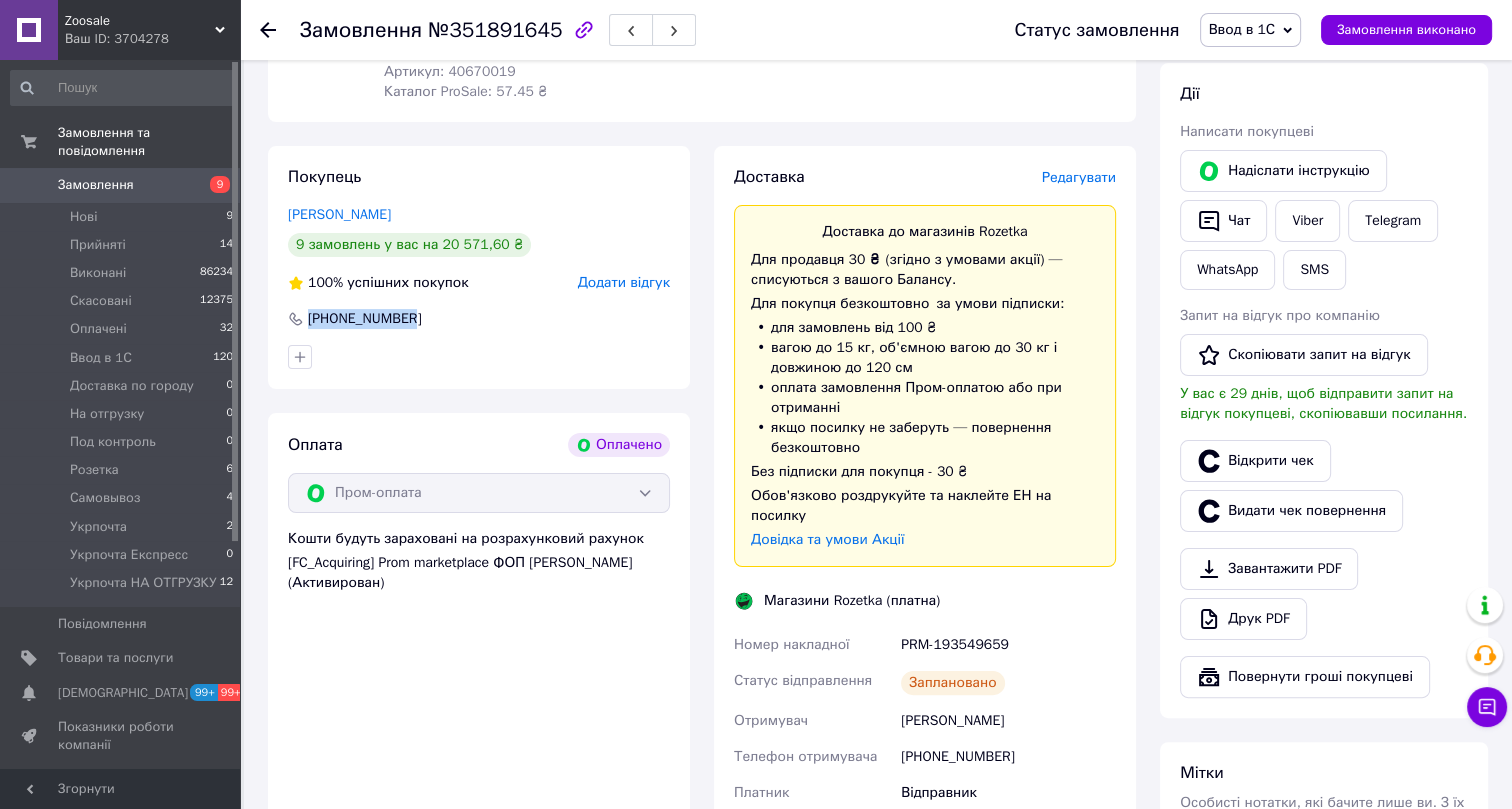 drag, startPoint x: 424, startPoint y: 313, endPoint x: 301, endPoint y: 305, distance: 123.25989 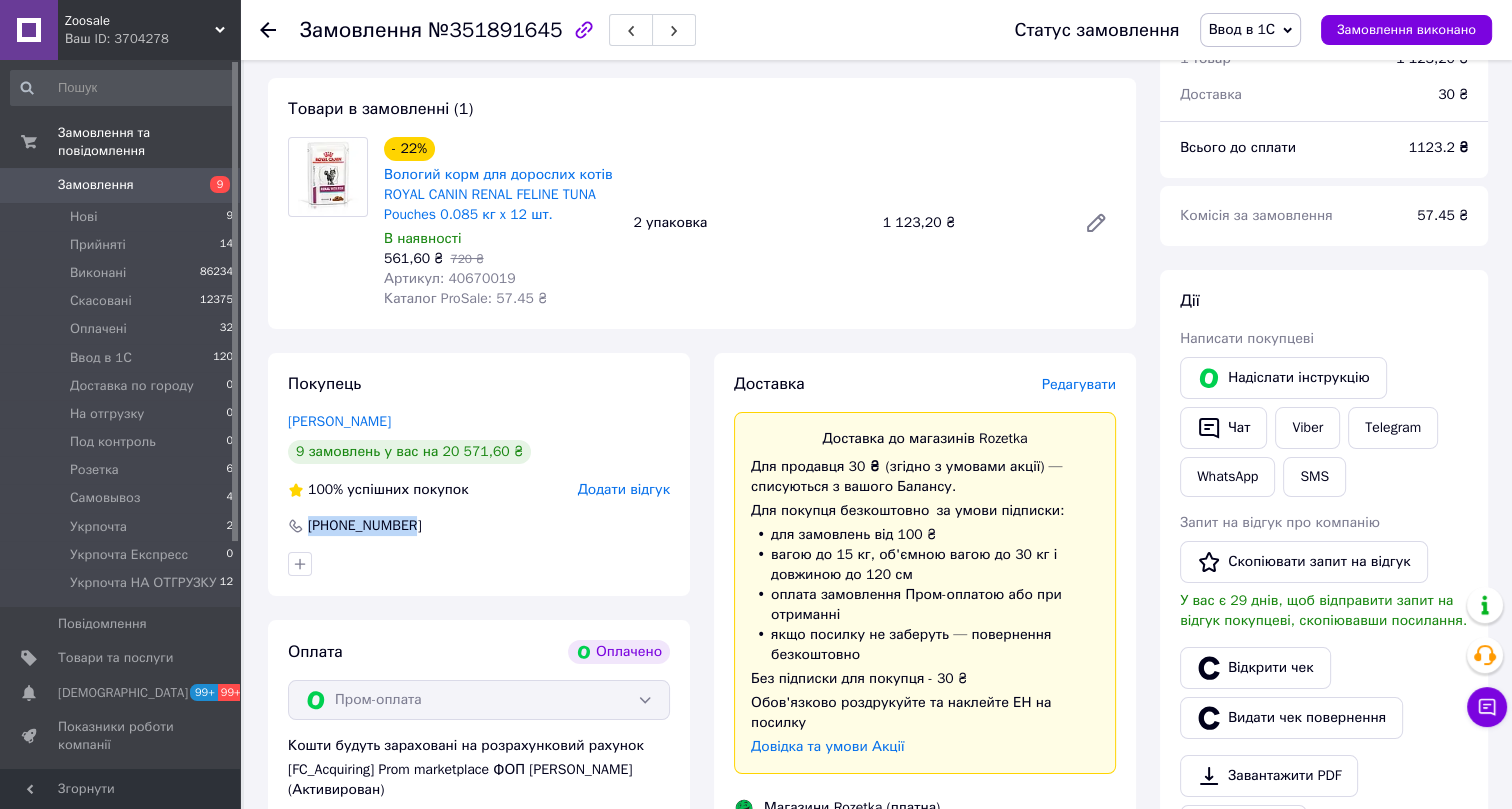 scroll, scrollTop: 0, scrollLeft: 0, axis: both 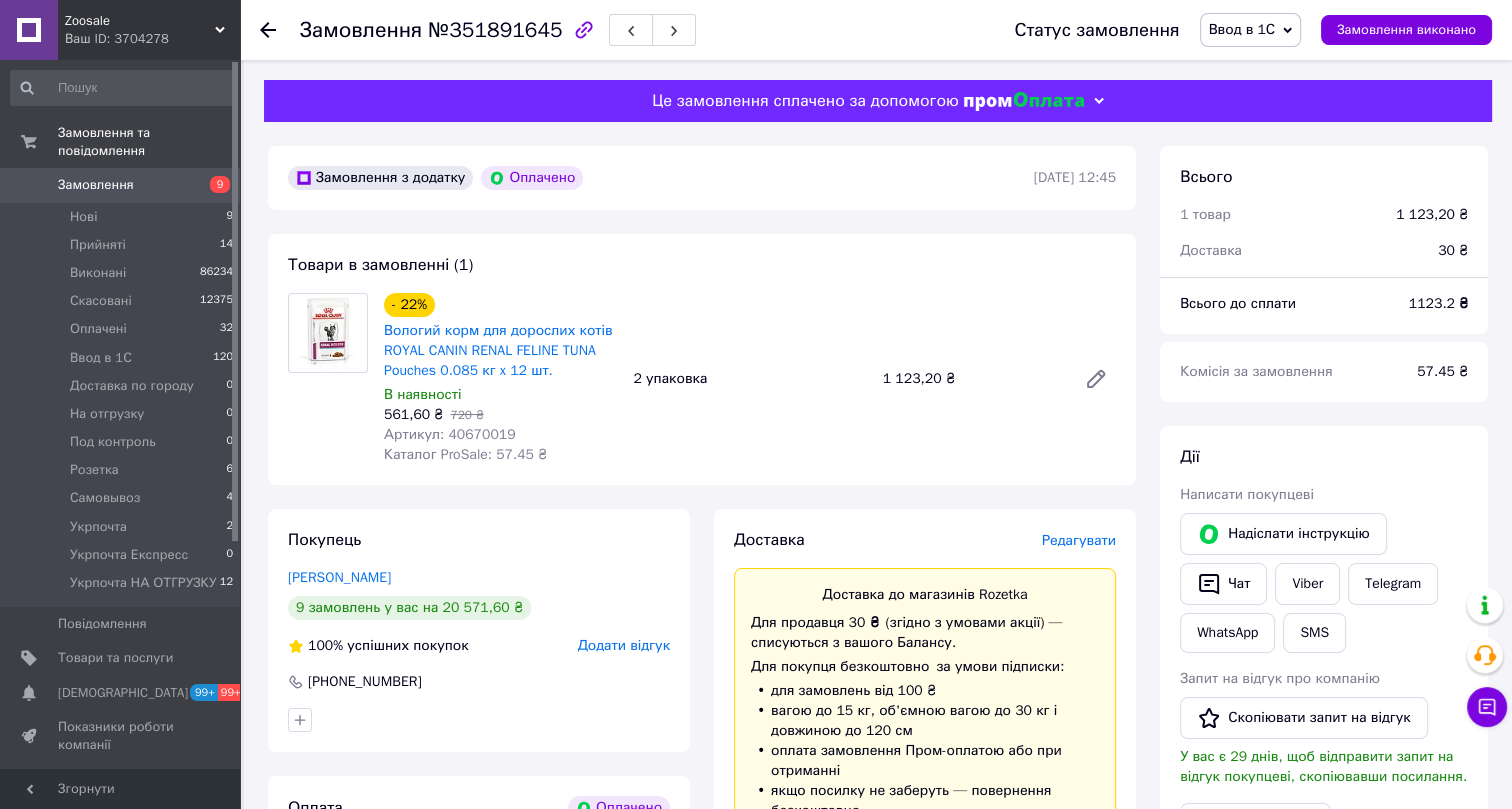 click on "Артикул: 40670019" at bounding box center (450, 434) 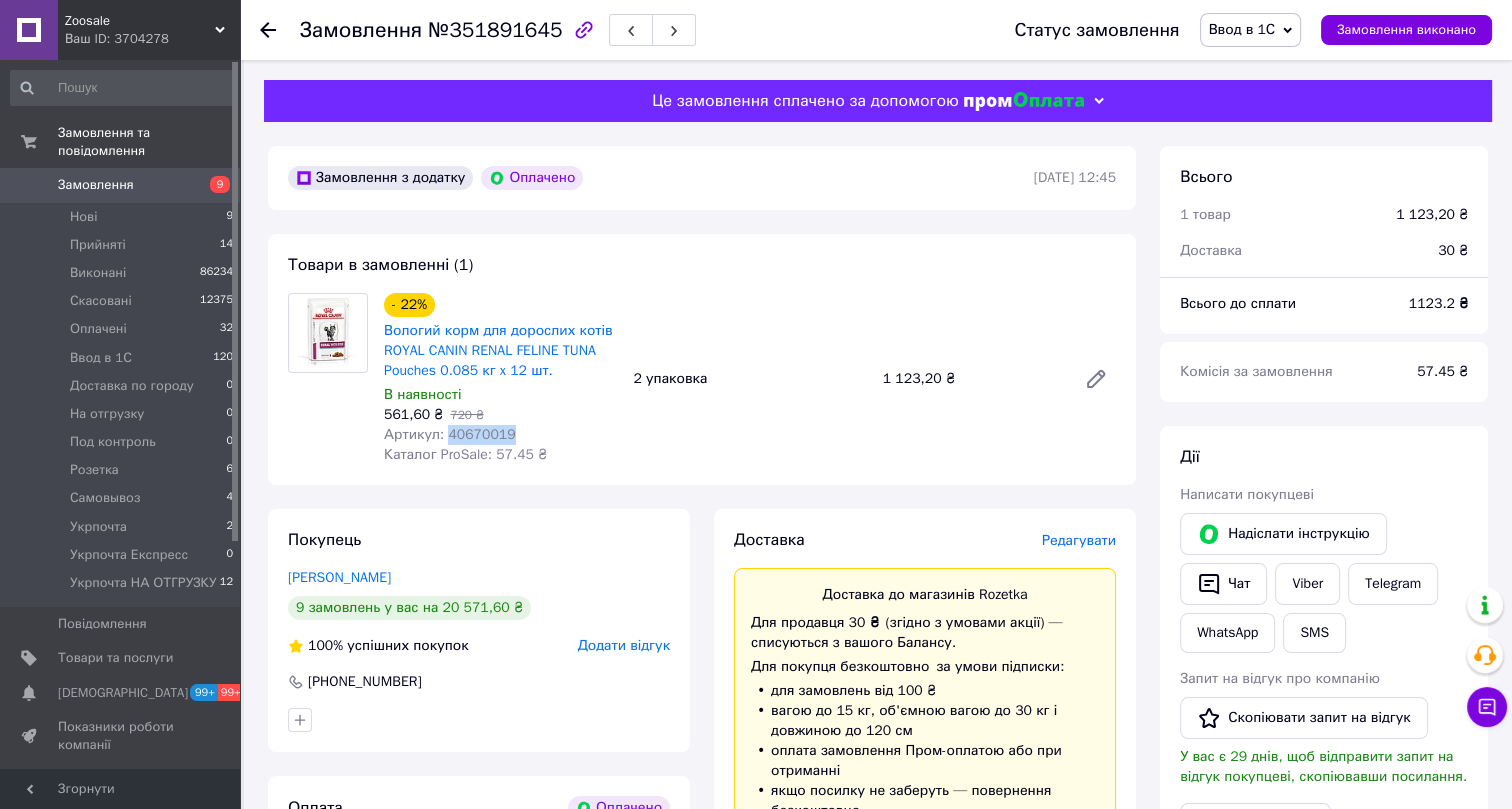 click on "Артикул: 40670019" at bounding box center [450, 434] 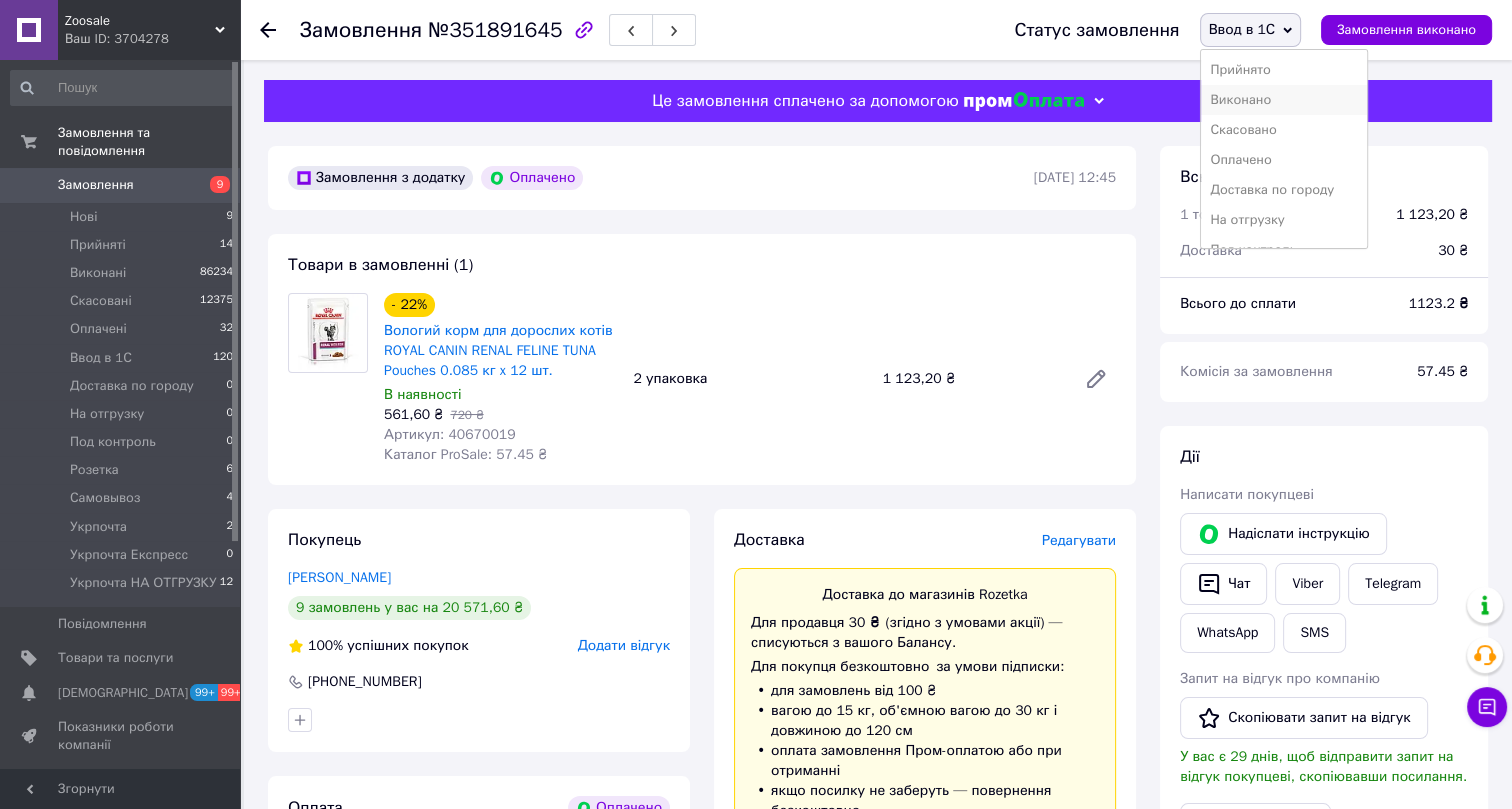 click on "Виконано" at bounding box center [1284, 100] 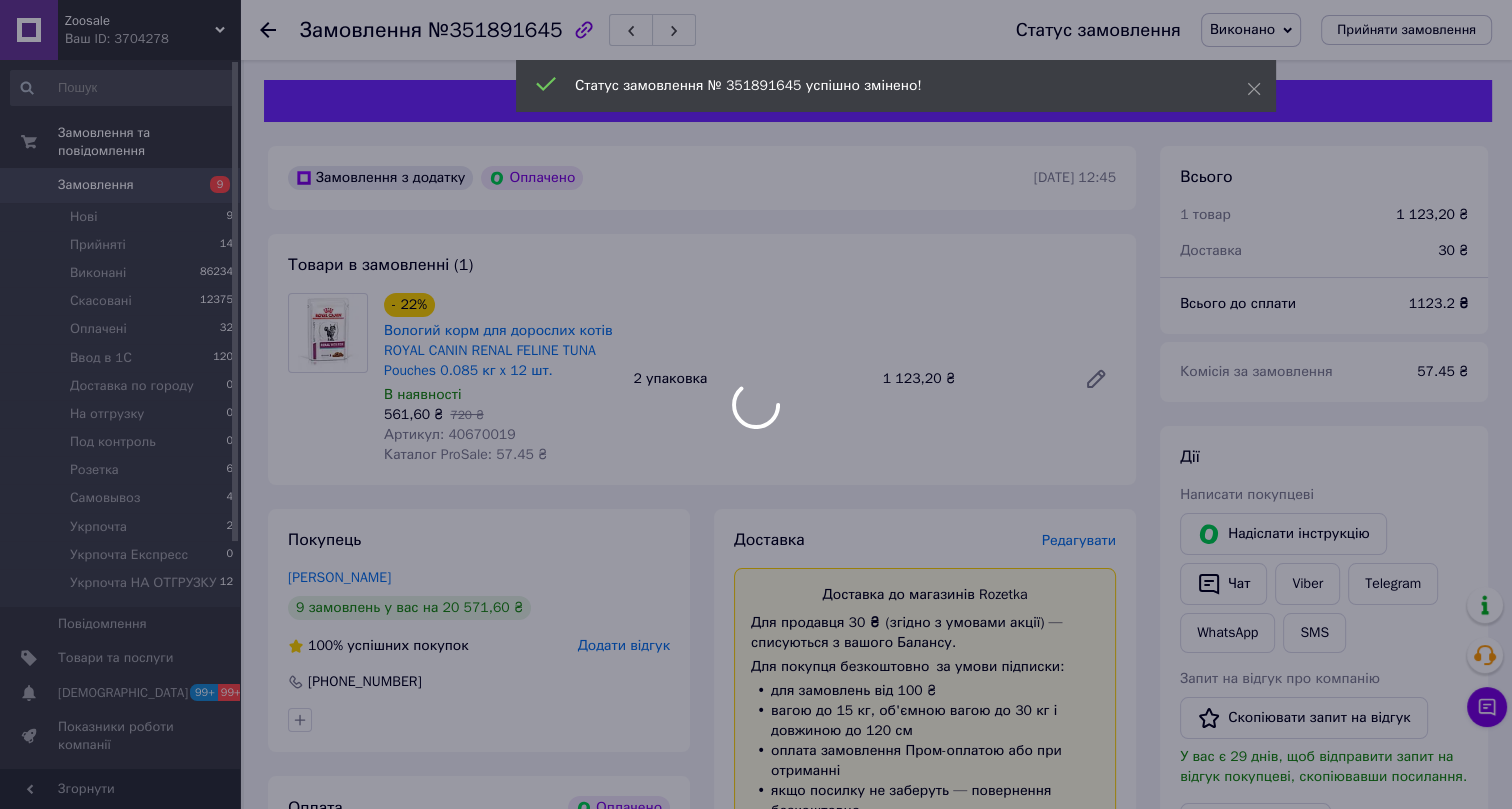 click at bounding box center [756, 404] 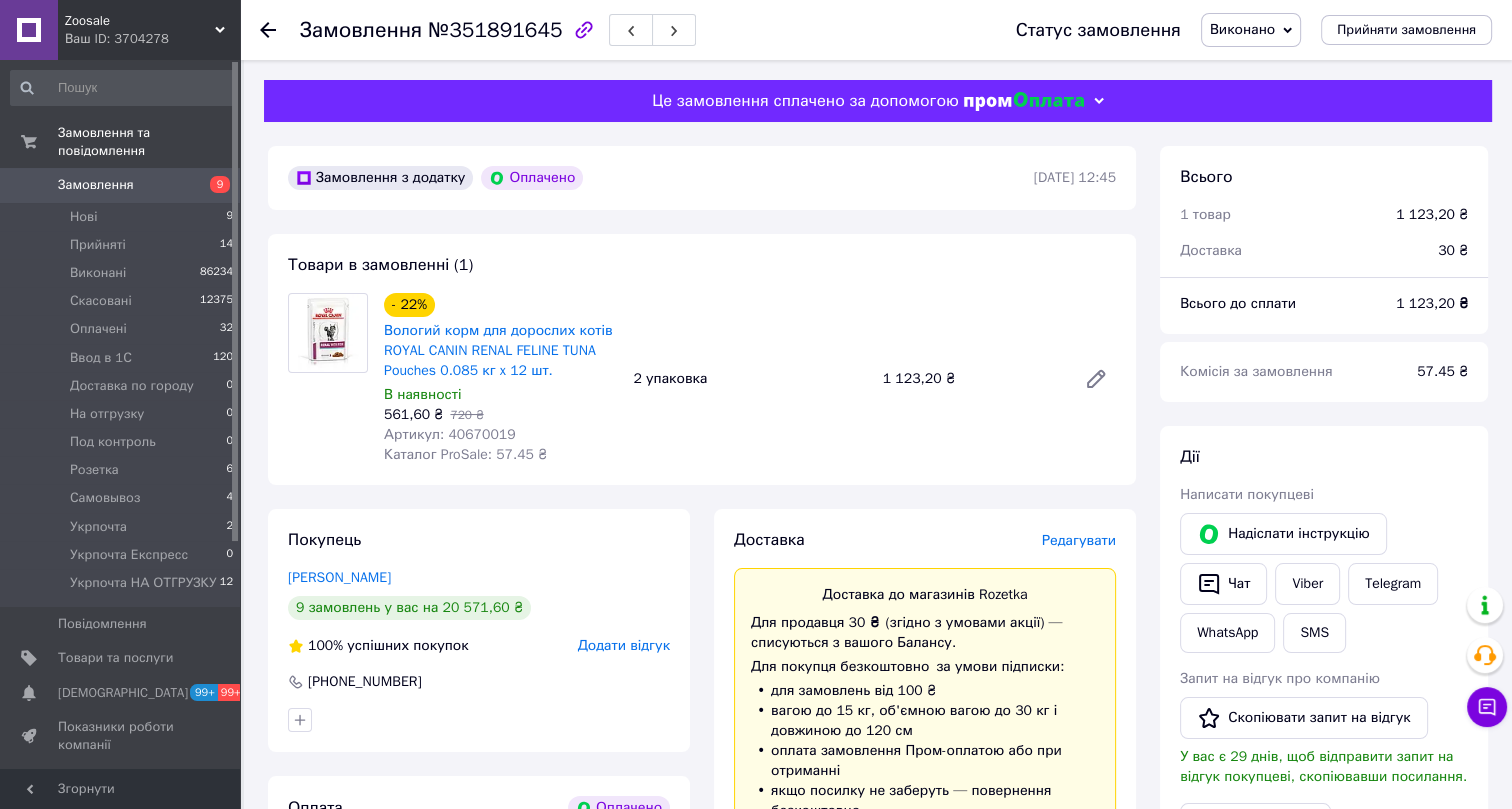 click 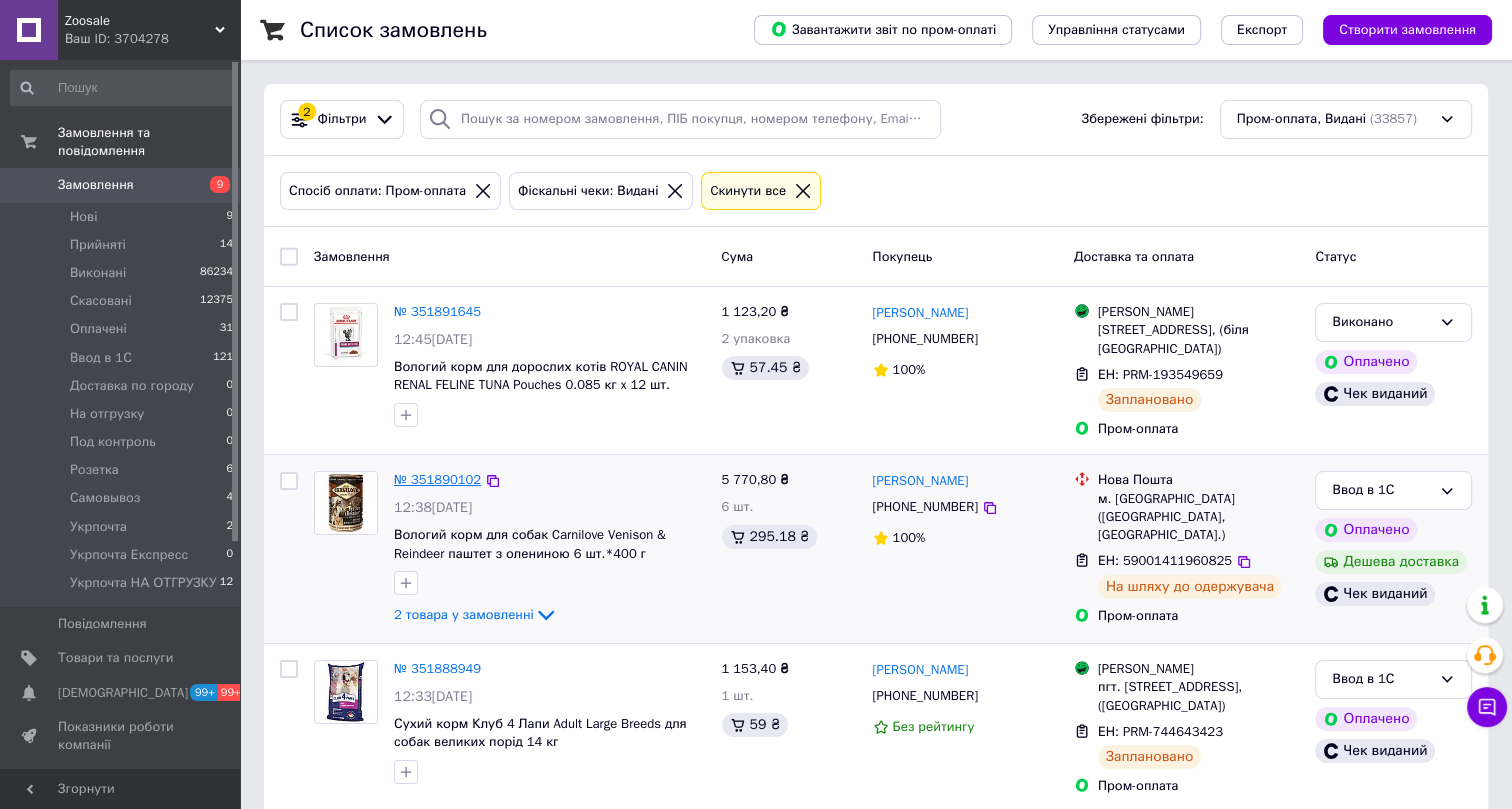 click on "№ 351890102" at bounding box center [437, 479] 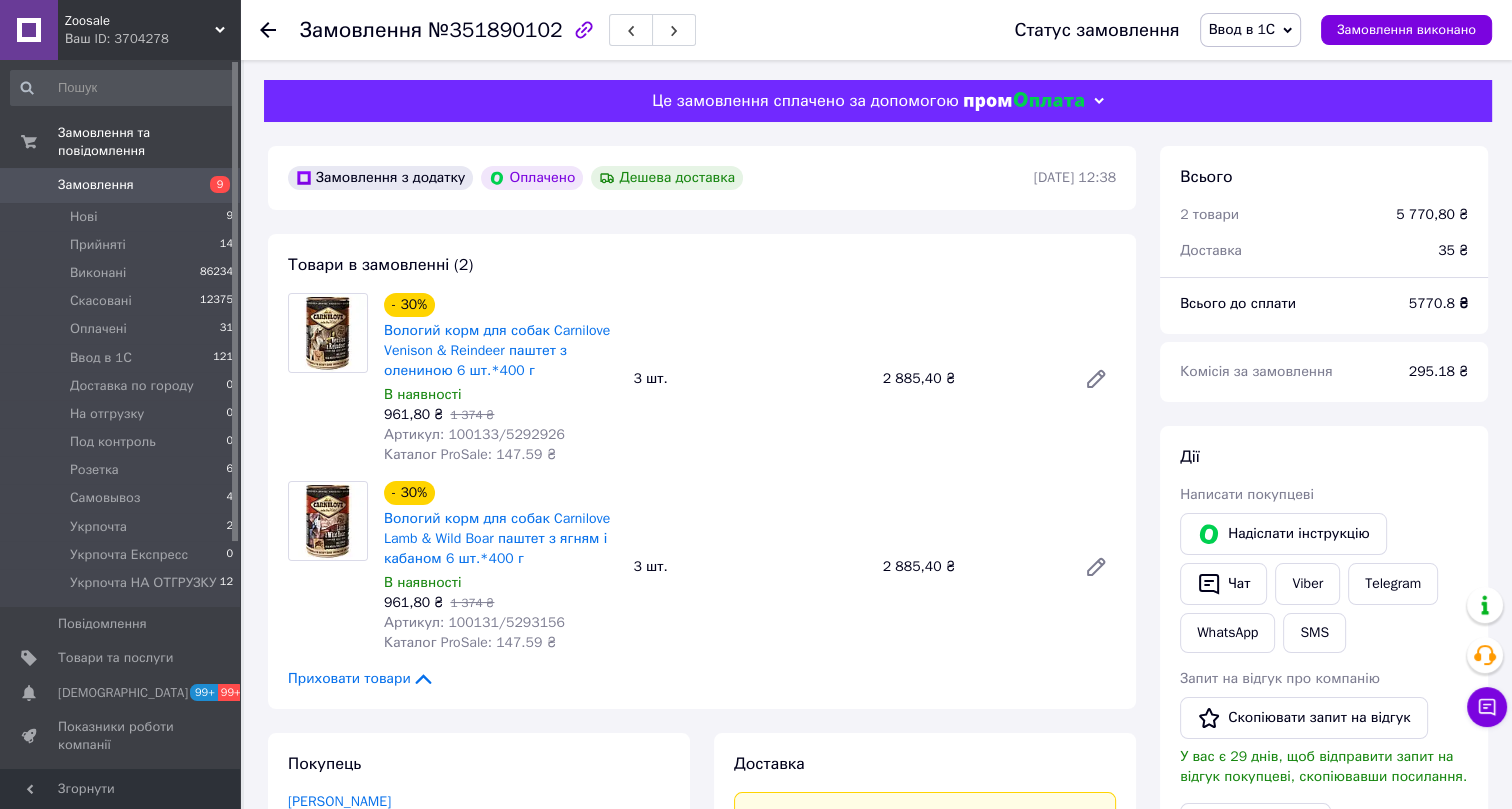 scroll, scrollTop: 183, scrollLeft: 0, axis: vertical 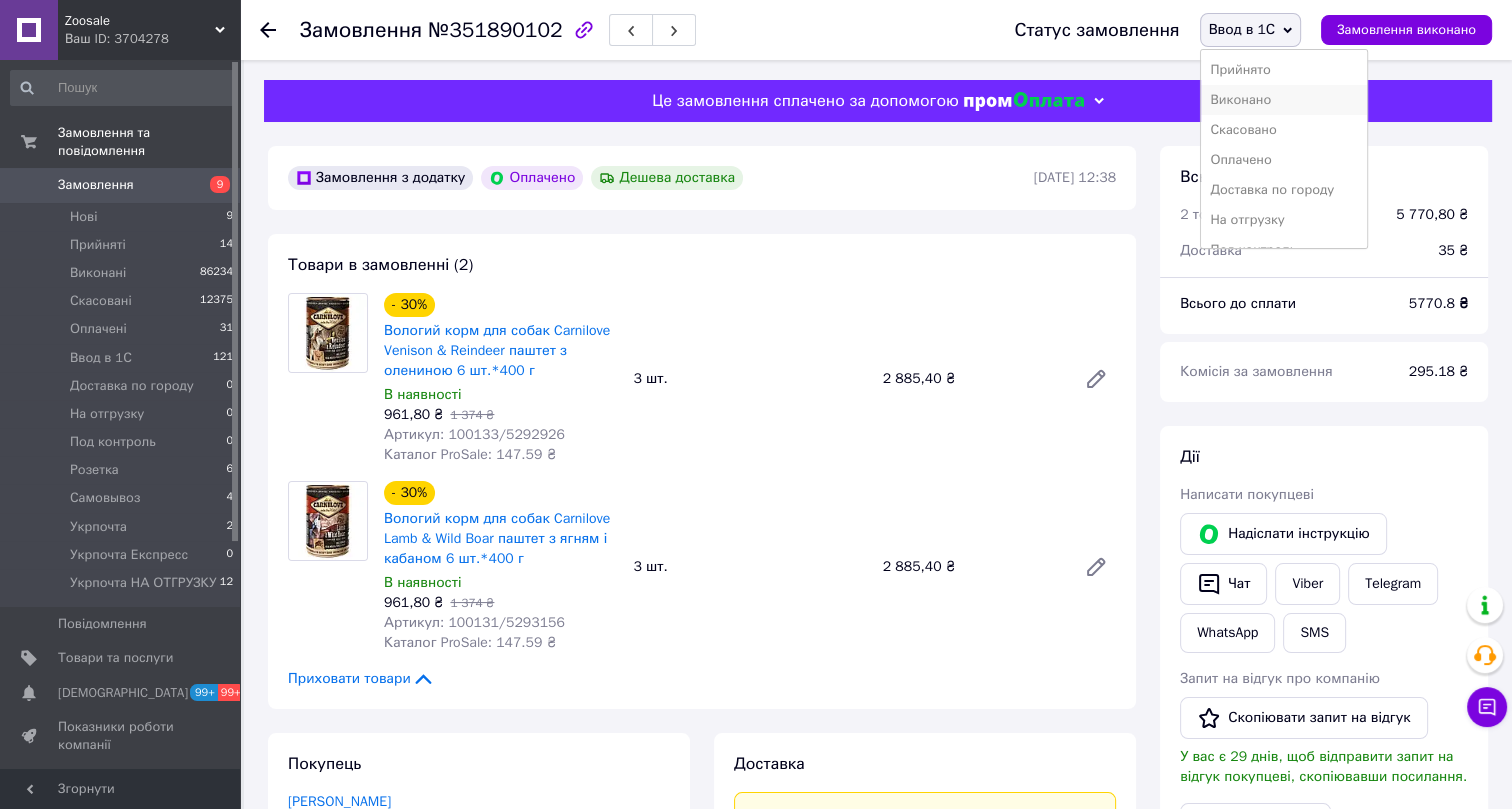 click on "Виконано" at bounding box center [1284, 100] 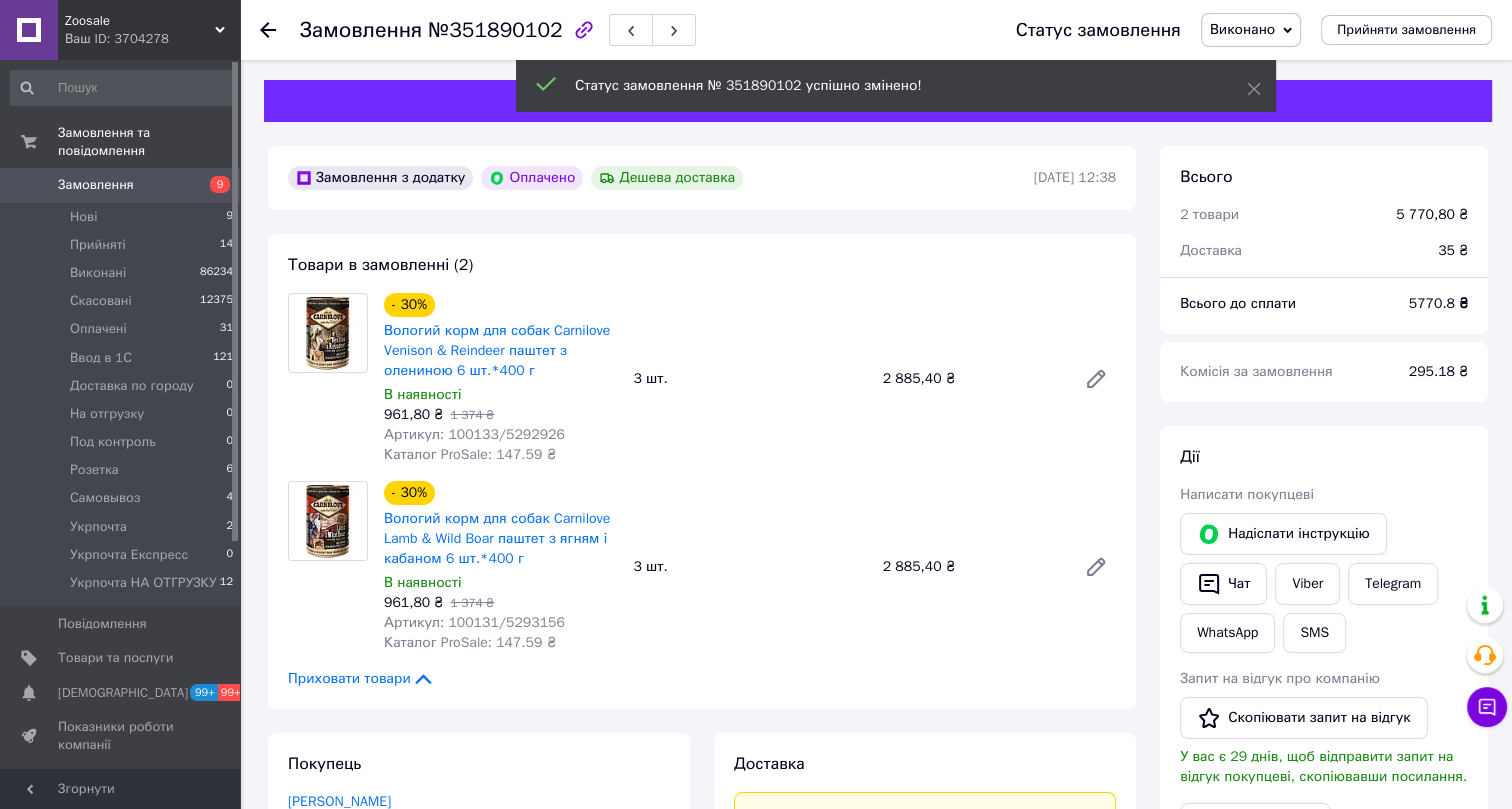 click on "№351890102" at bounding box center [495, 30] 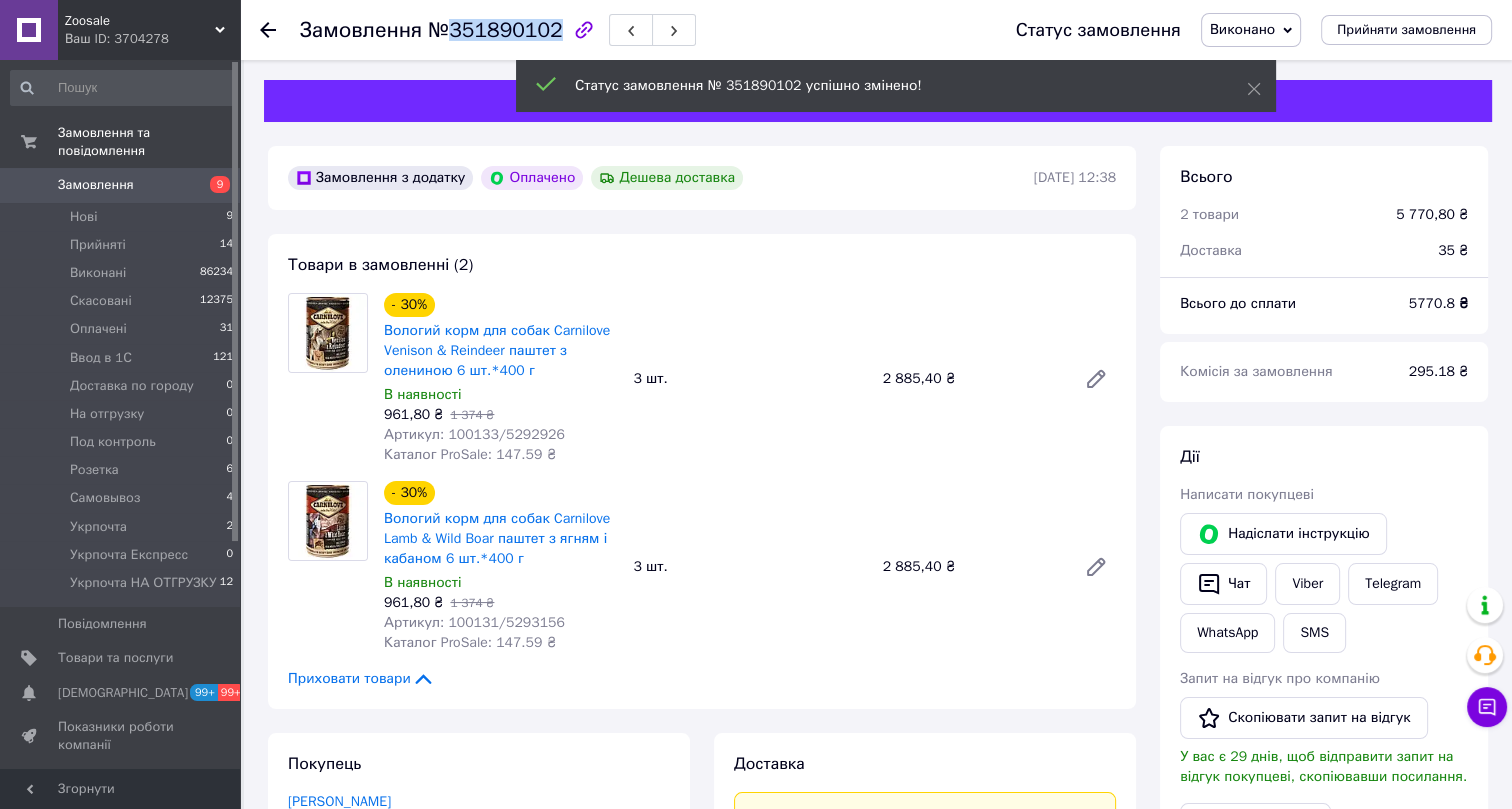 click on "№351890102" at bounding box center [495, 30] 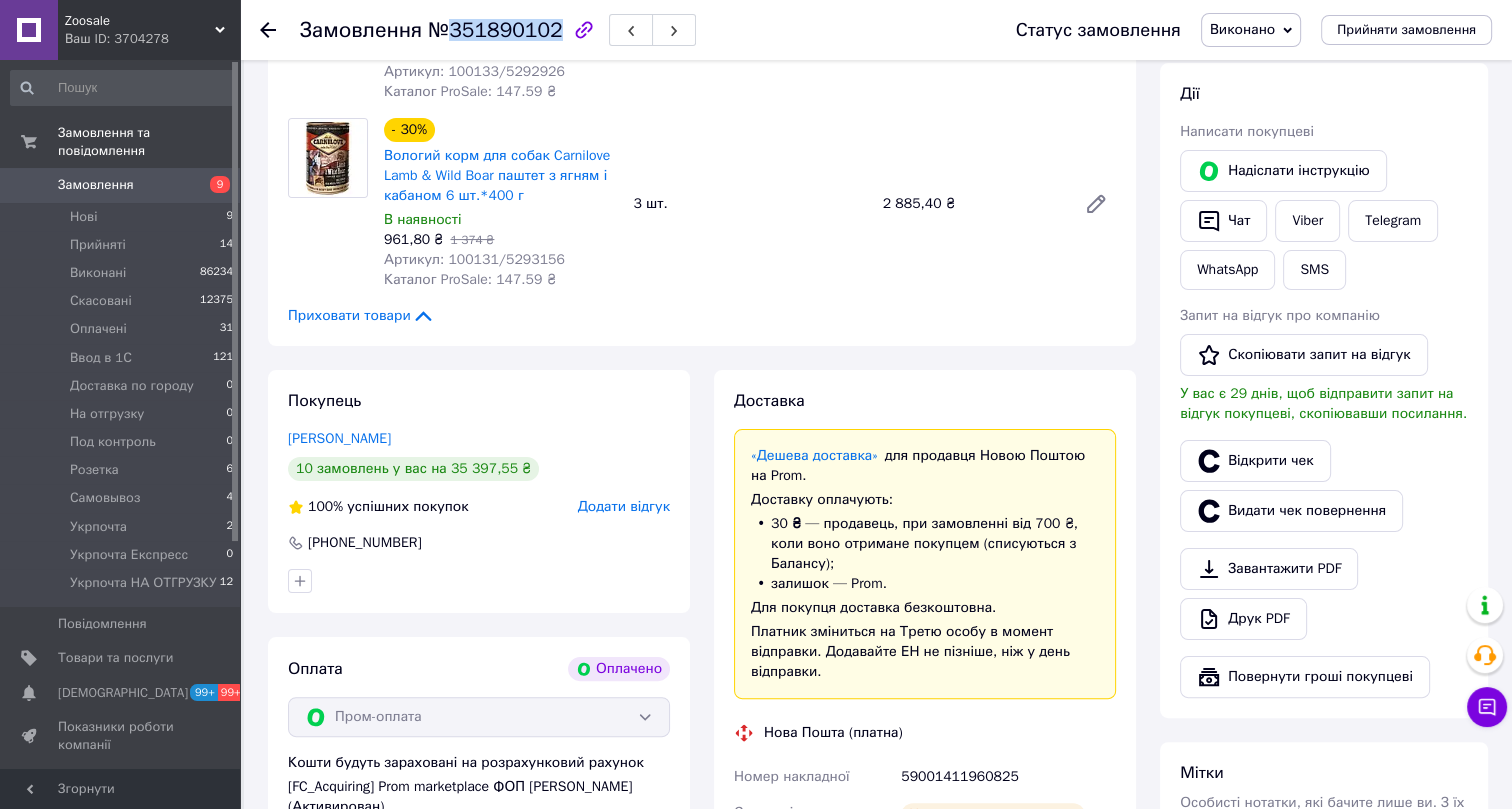 scroll, scrollTop: 454, scrollLeft: 0, axis: vertical 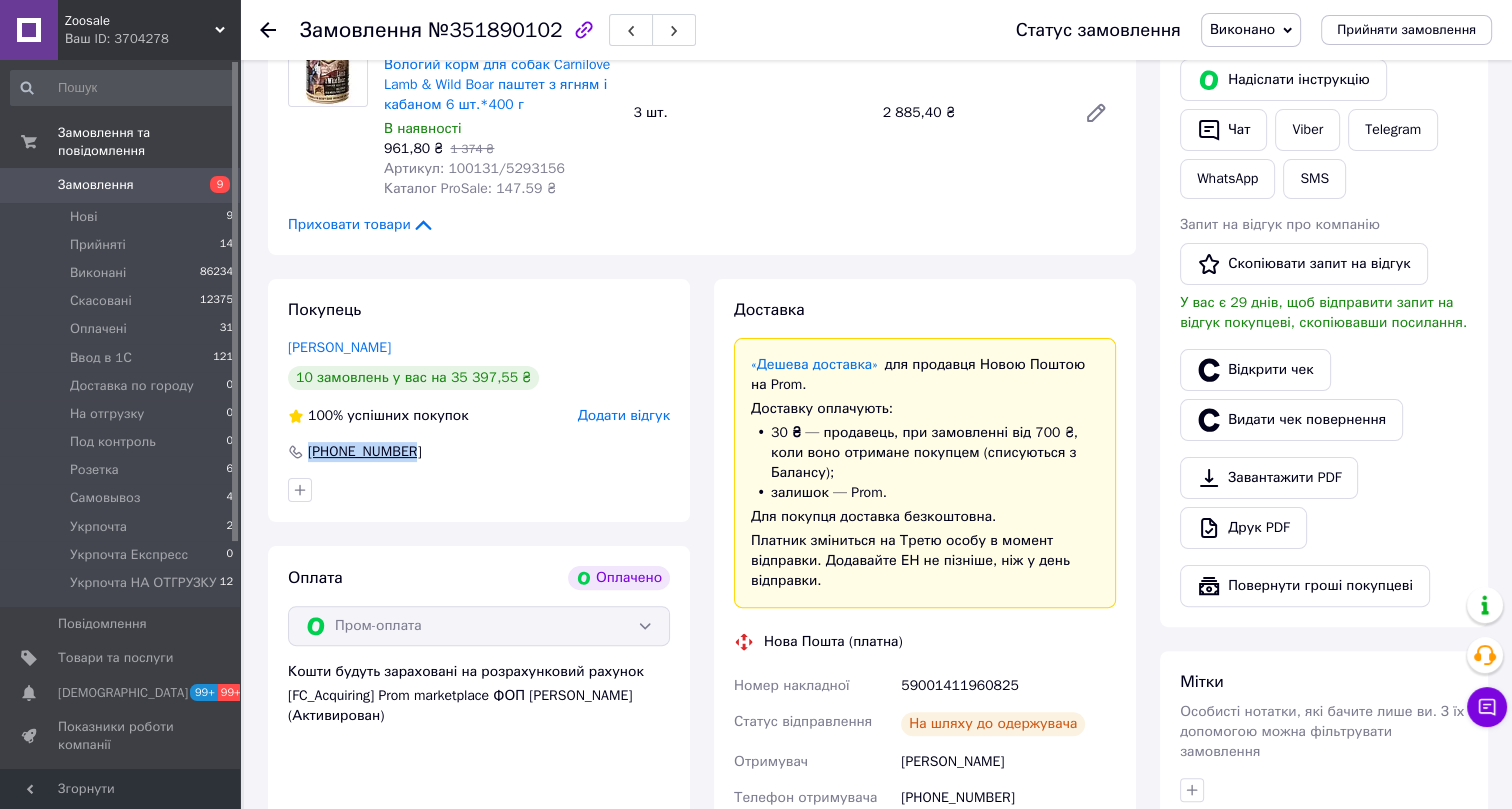 drag, startPoint x: 425, startPoint y: 448, endPoint x: 302, endPoint y: 446, distance: 123.01626 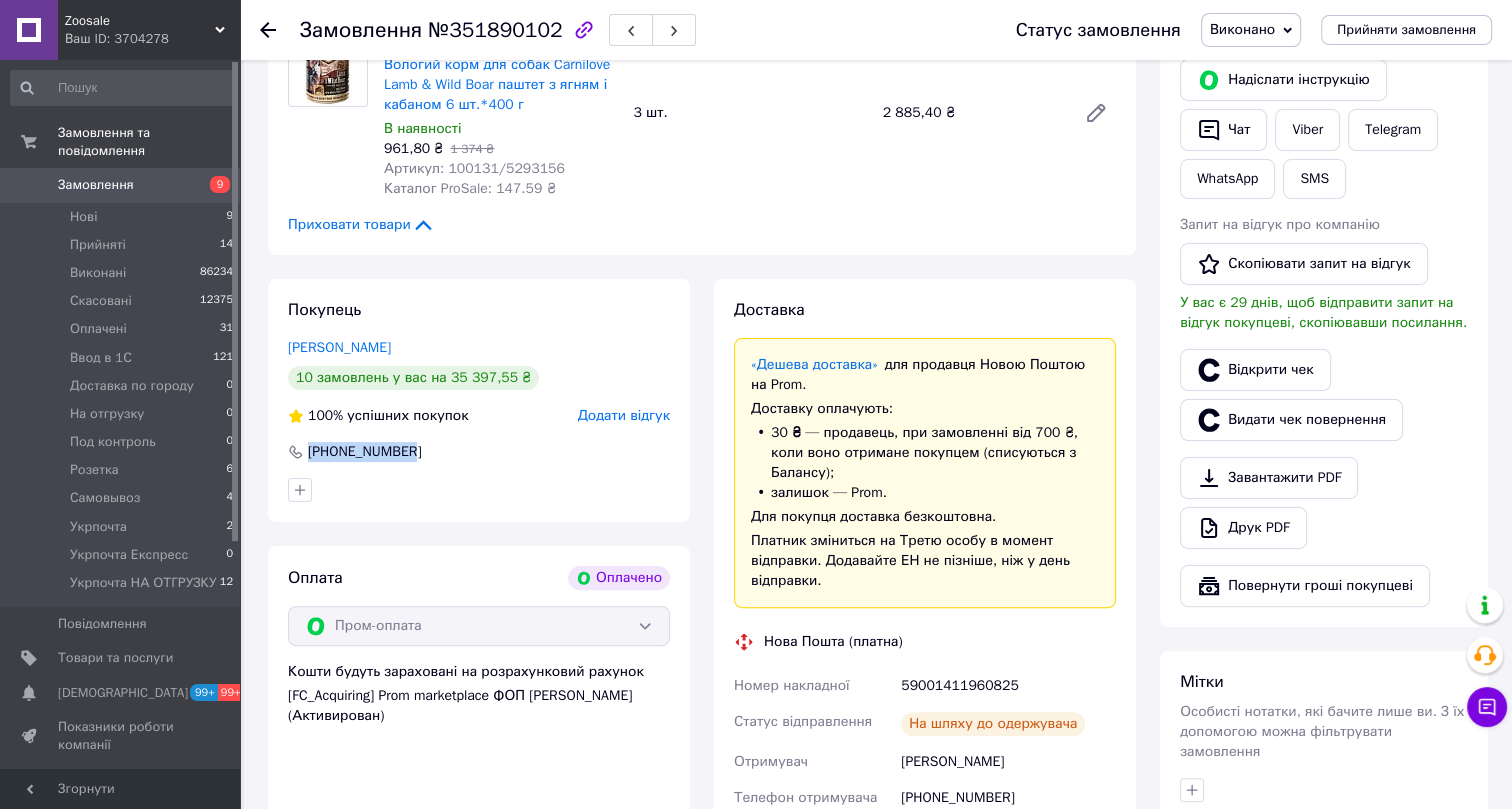 copy on "[PHONE_NUMBER]" 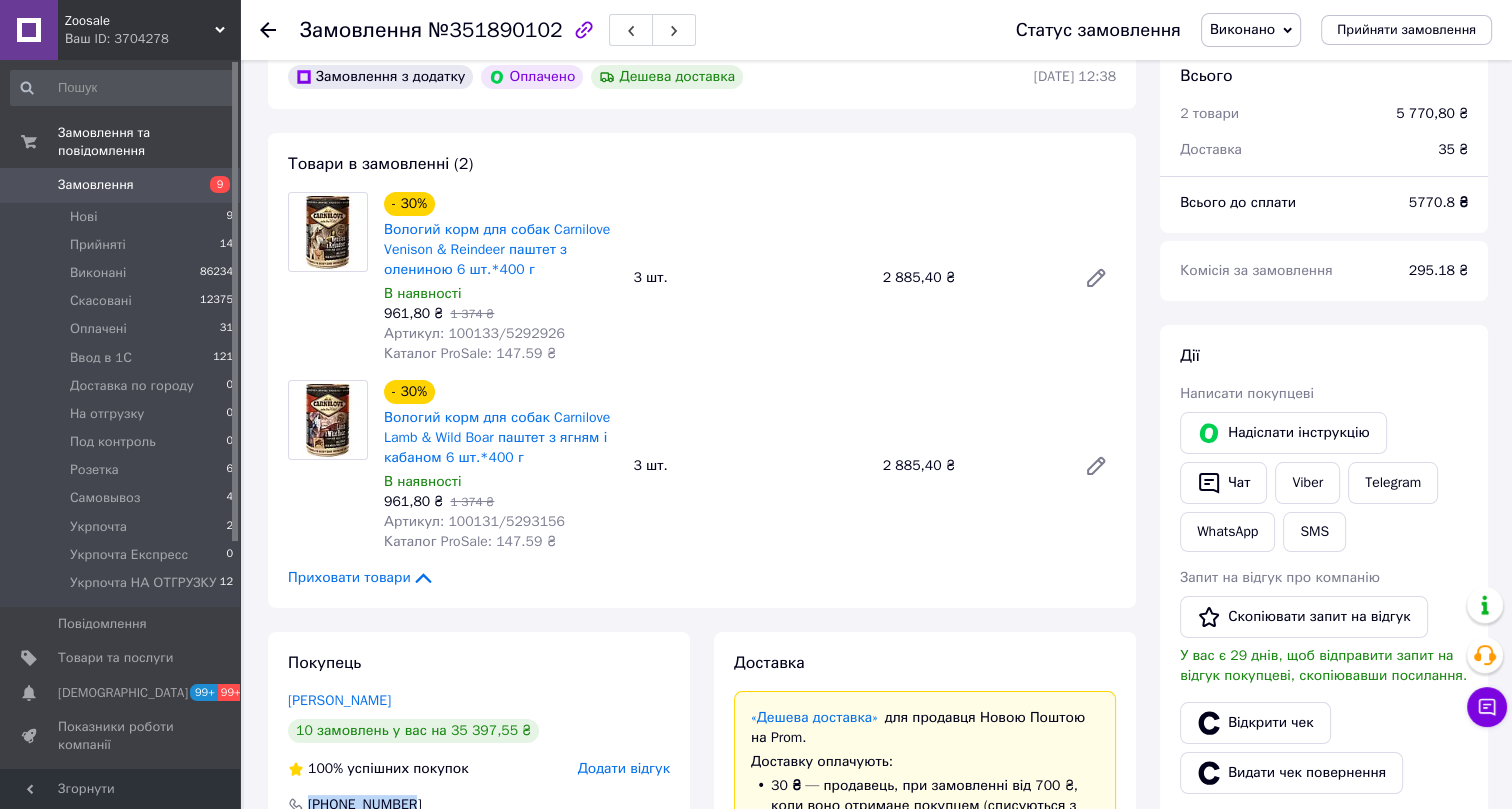 scroll, scrollTop: 90, scrollLeft: 0, axis: vertical 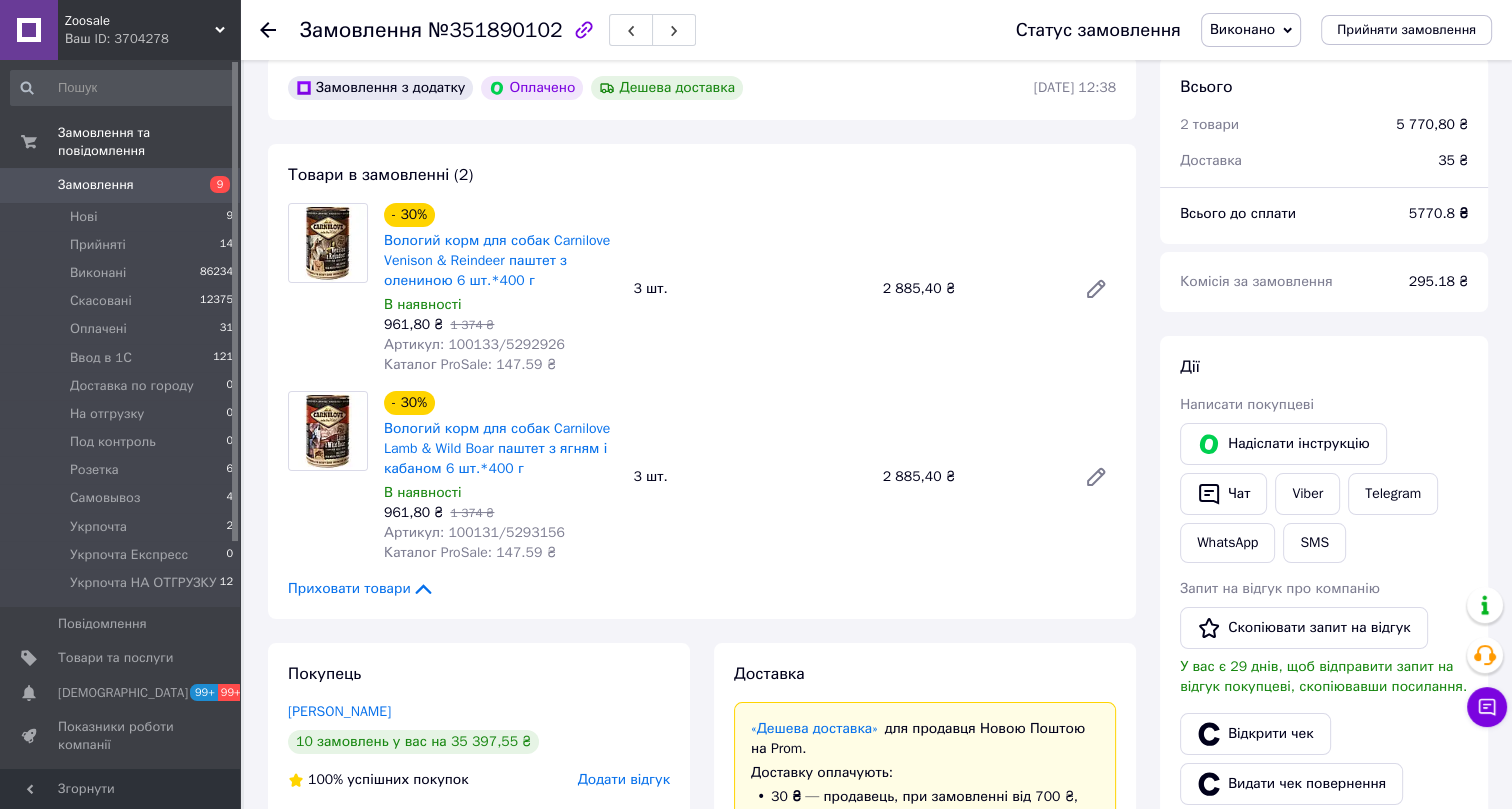 click on "Артикул: 100133/5292926" at bounding box center (474, 344) 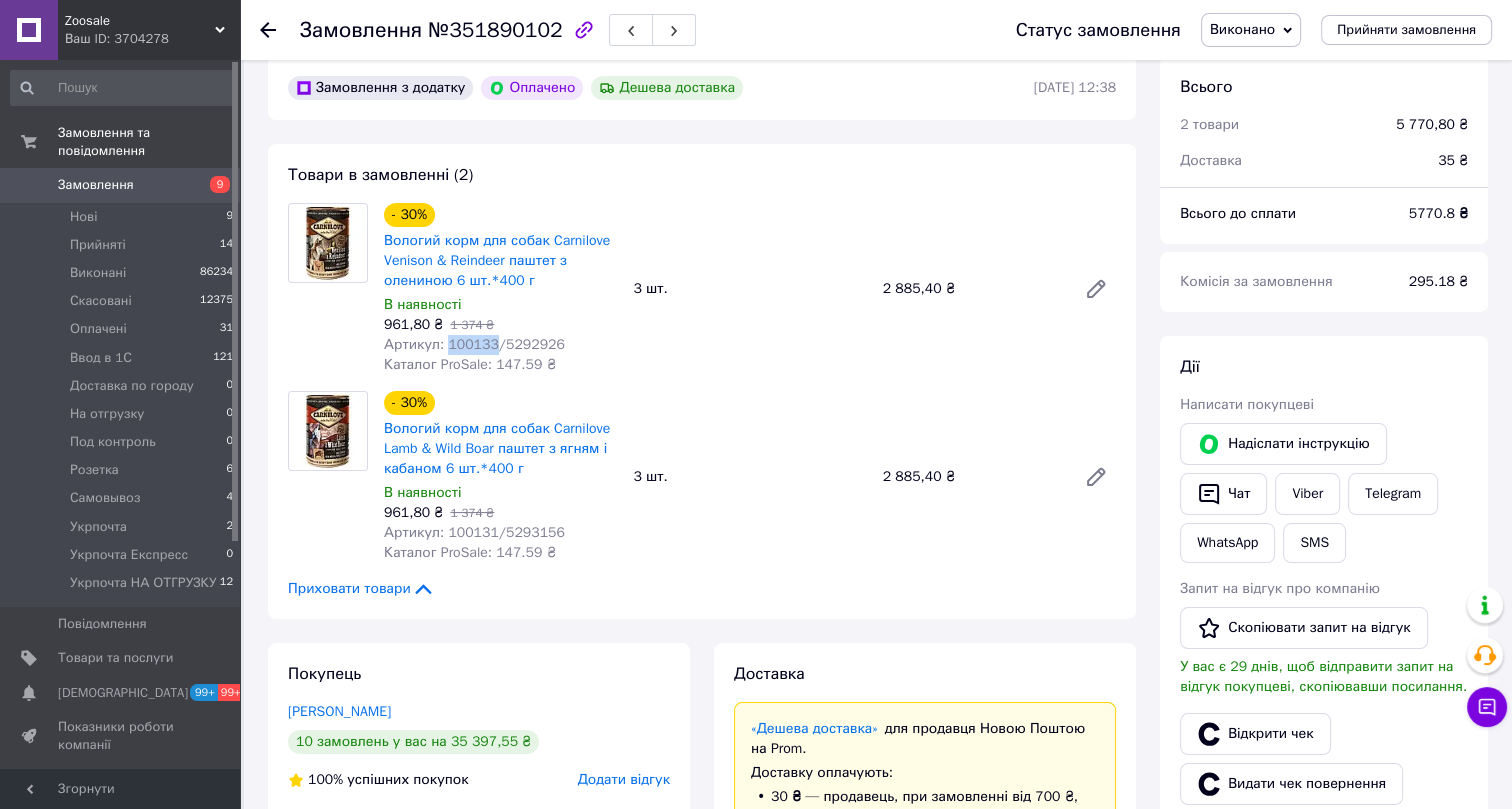 click on "Артикул: 100133/5292926" at bounding box center [474, 344] 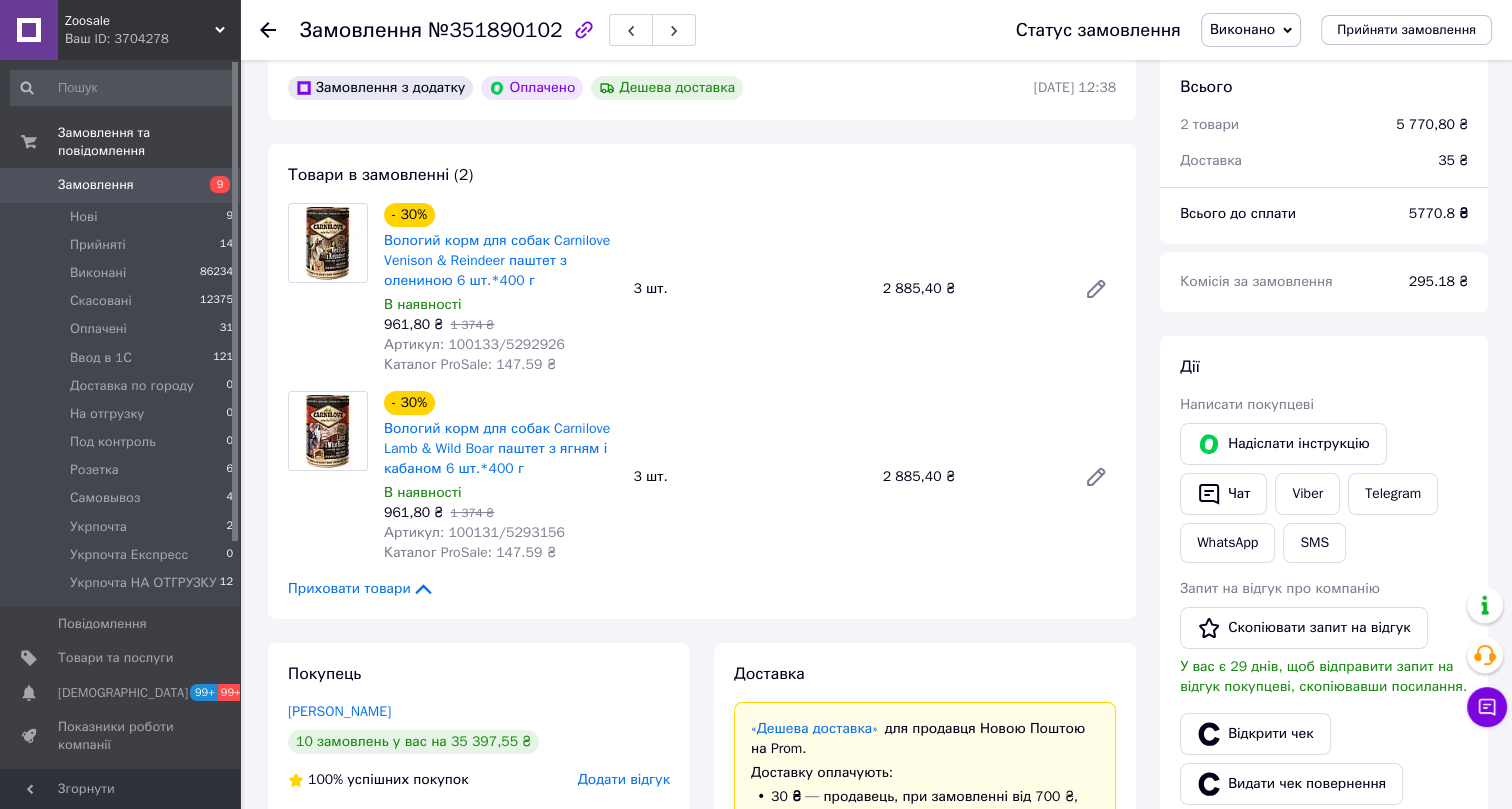 click on "Артикул: 100131/5293156" at bounding box center [474, 532] 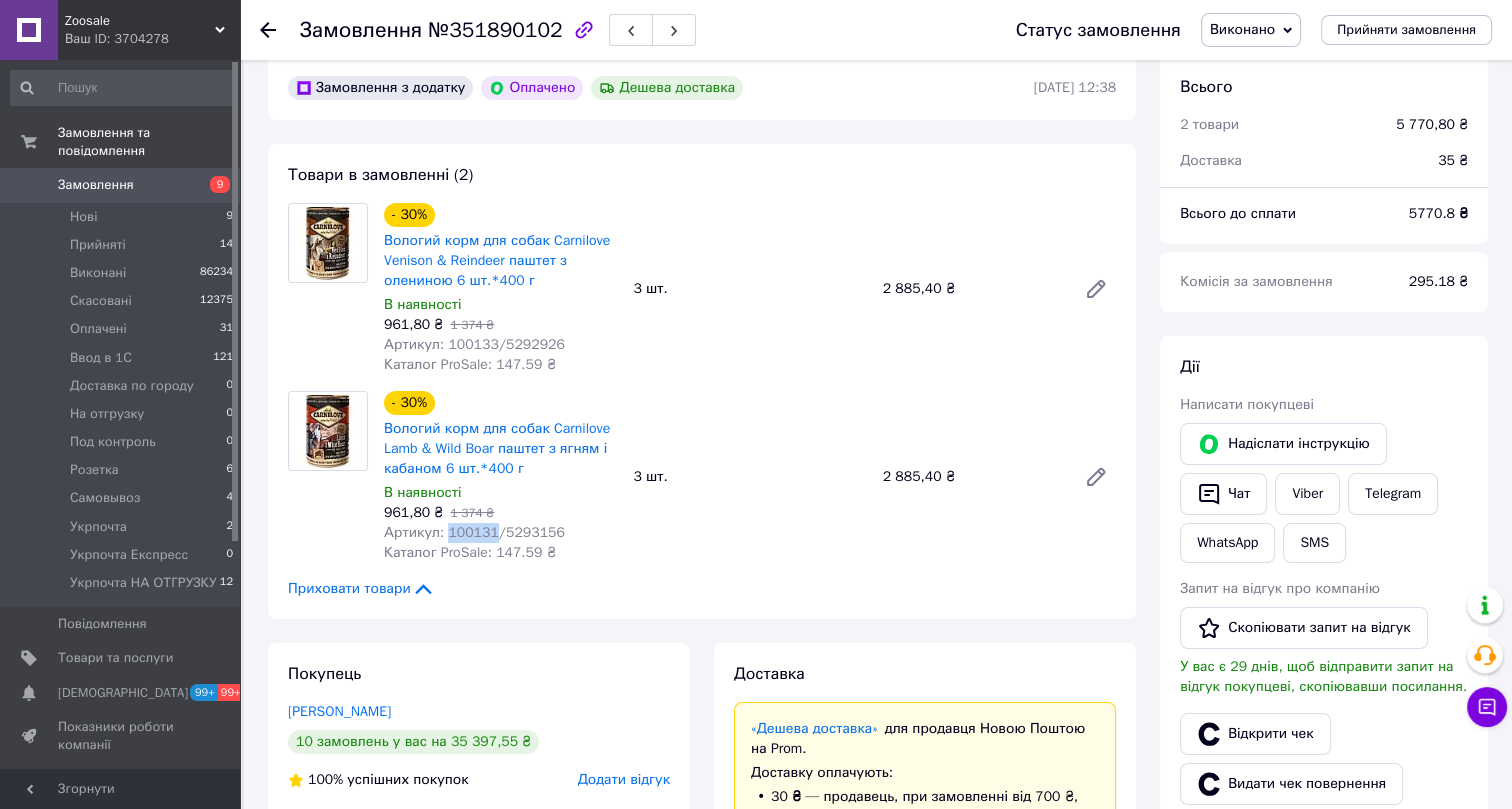 click on "Артикул: 100131/5293156" at bounding box center (474, 532) 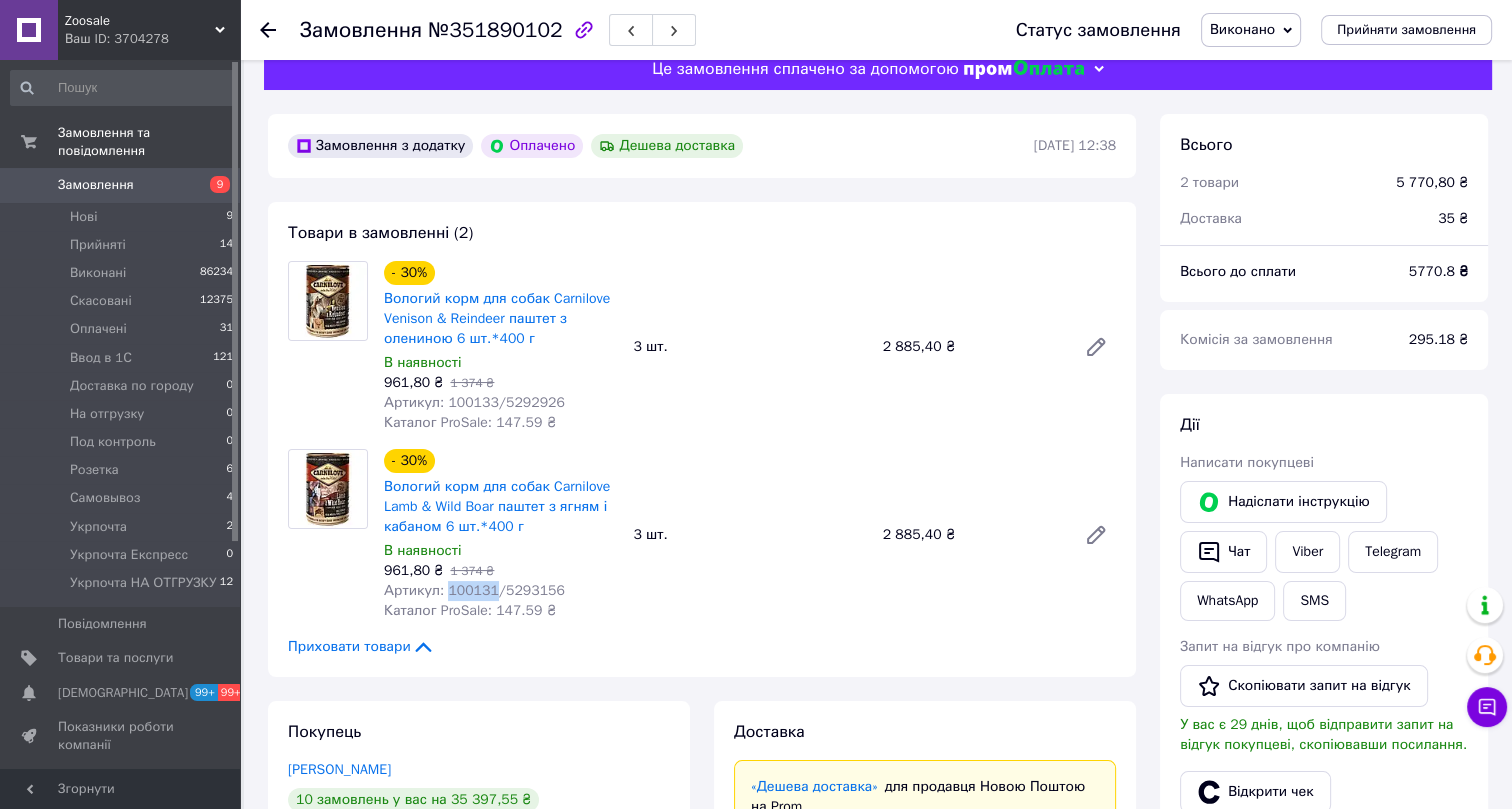 scroll, scrollTop: 0, scrollLeft: 0, axis: both 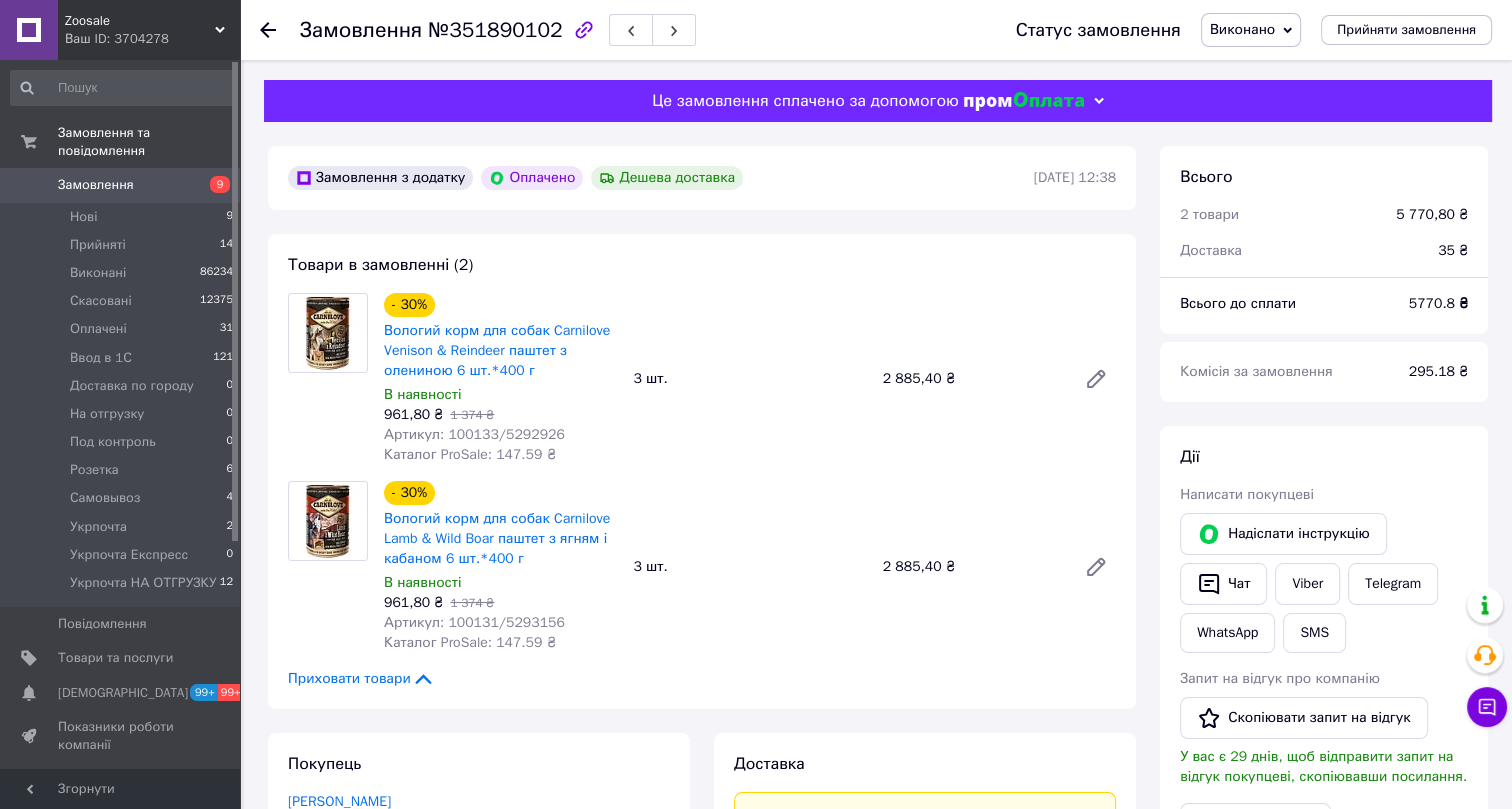 click 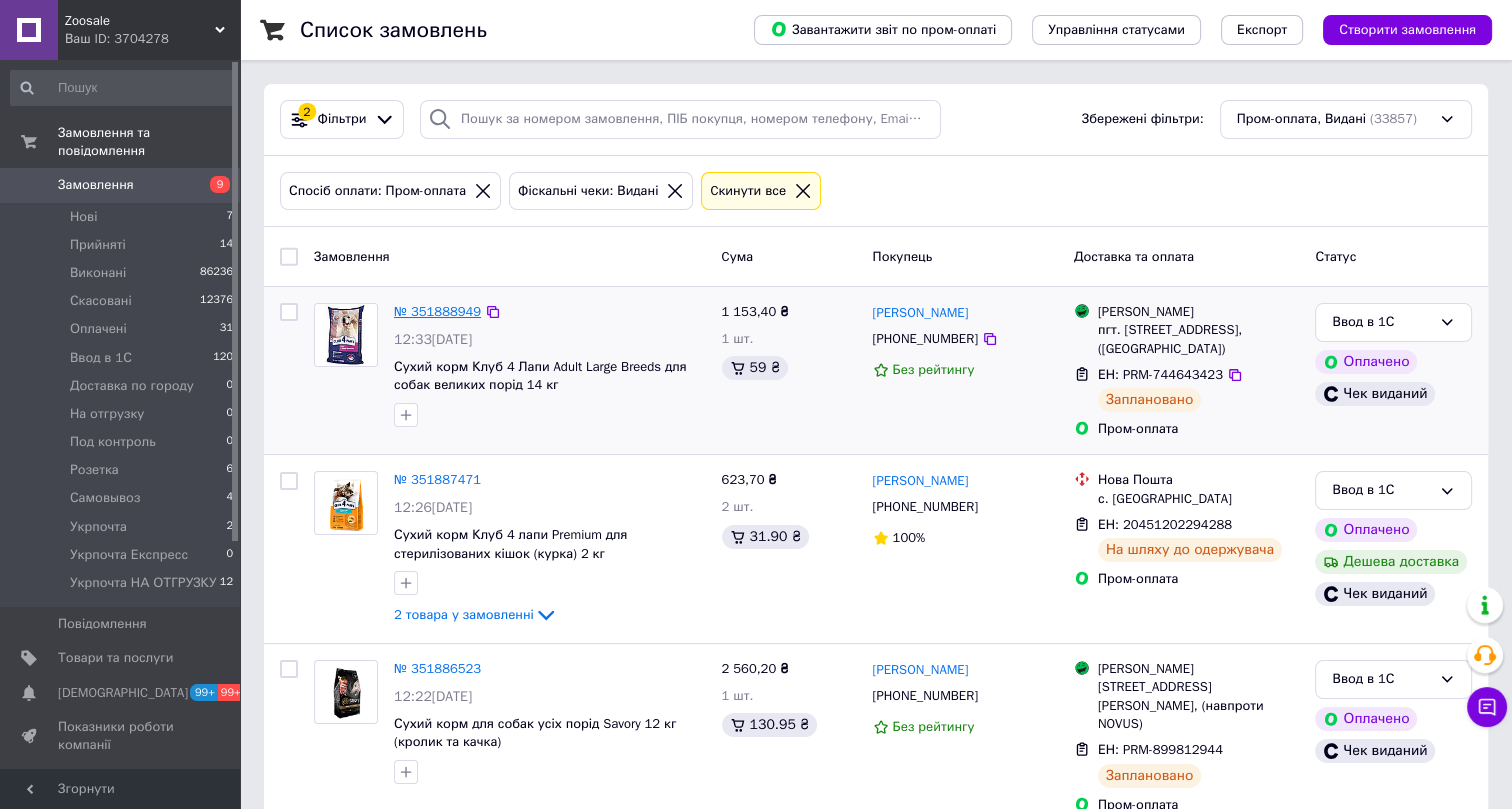 click on "№ 351888949" at bounding box center (437, 311) 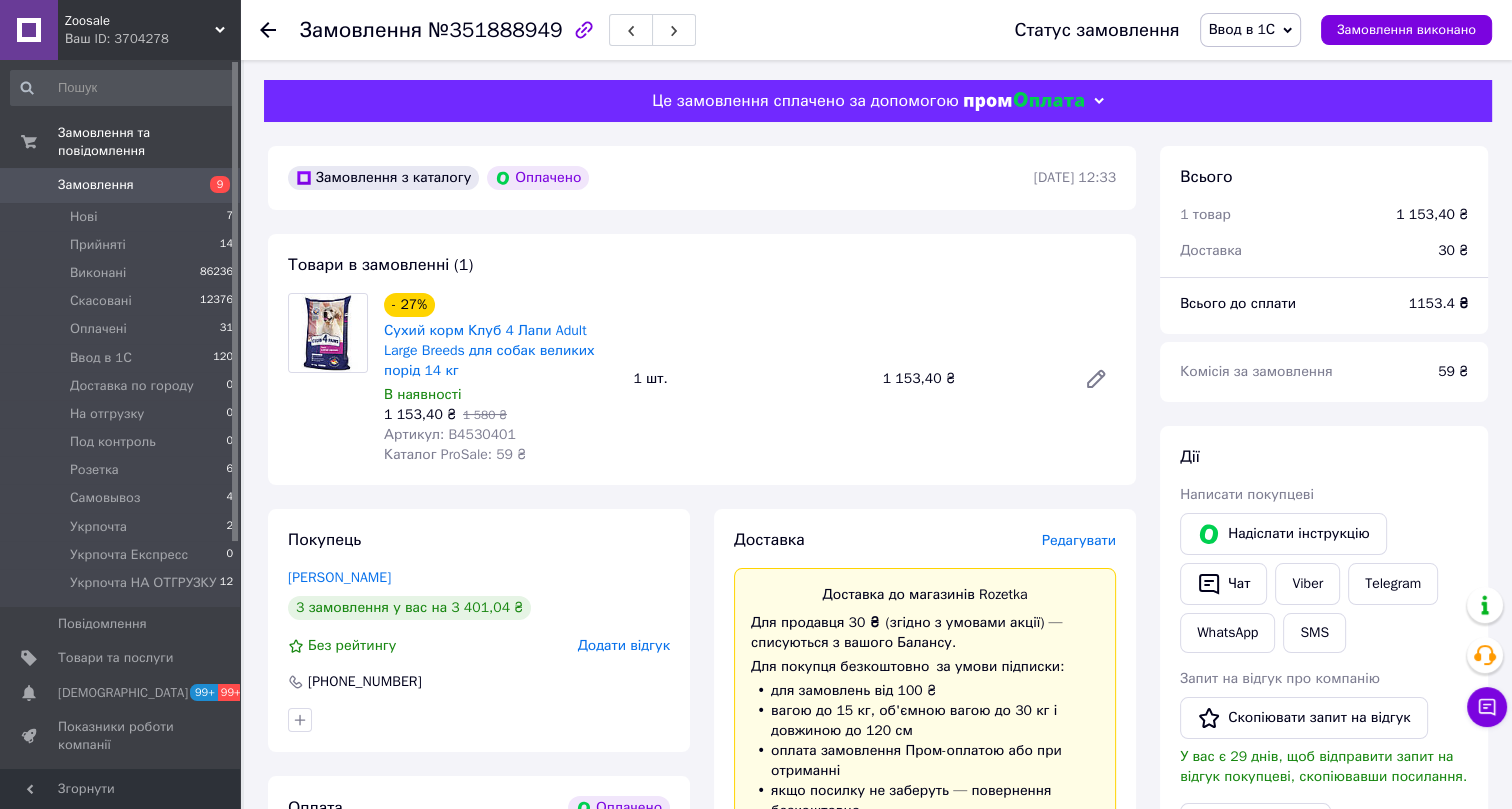 click on "Ввод в 1С" at bounding box center [1242, 29] 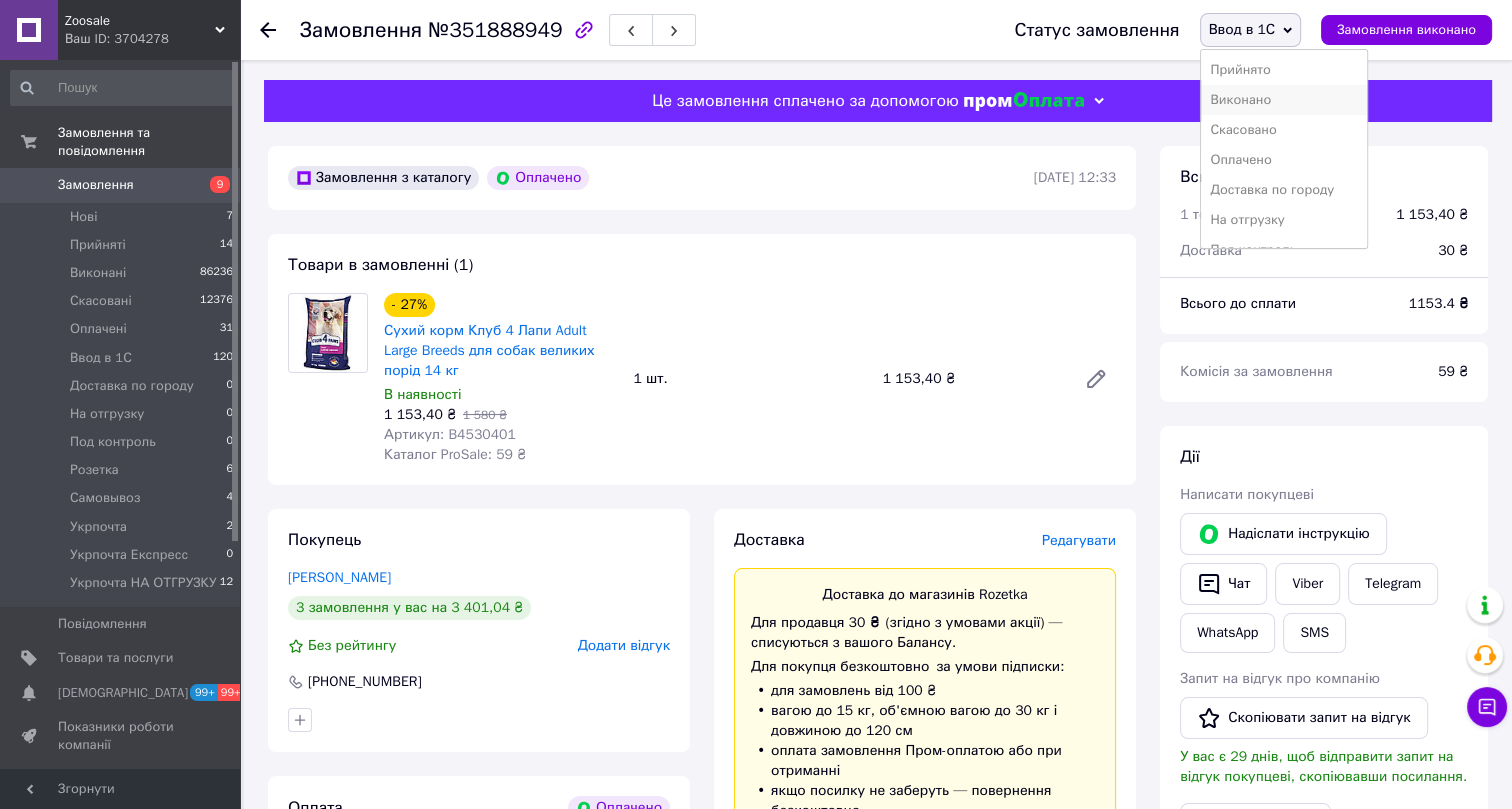 click on "Виконано" at bounding box center (1284, 100) 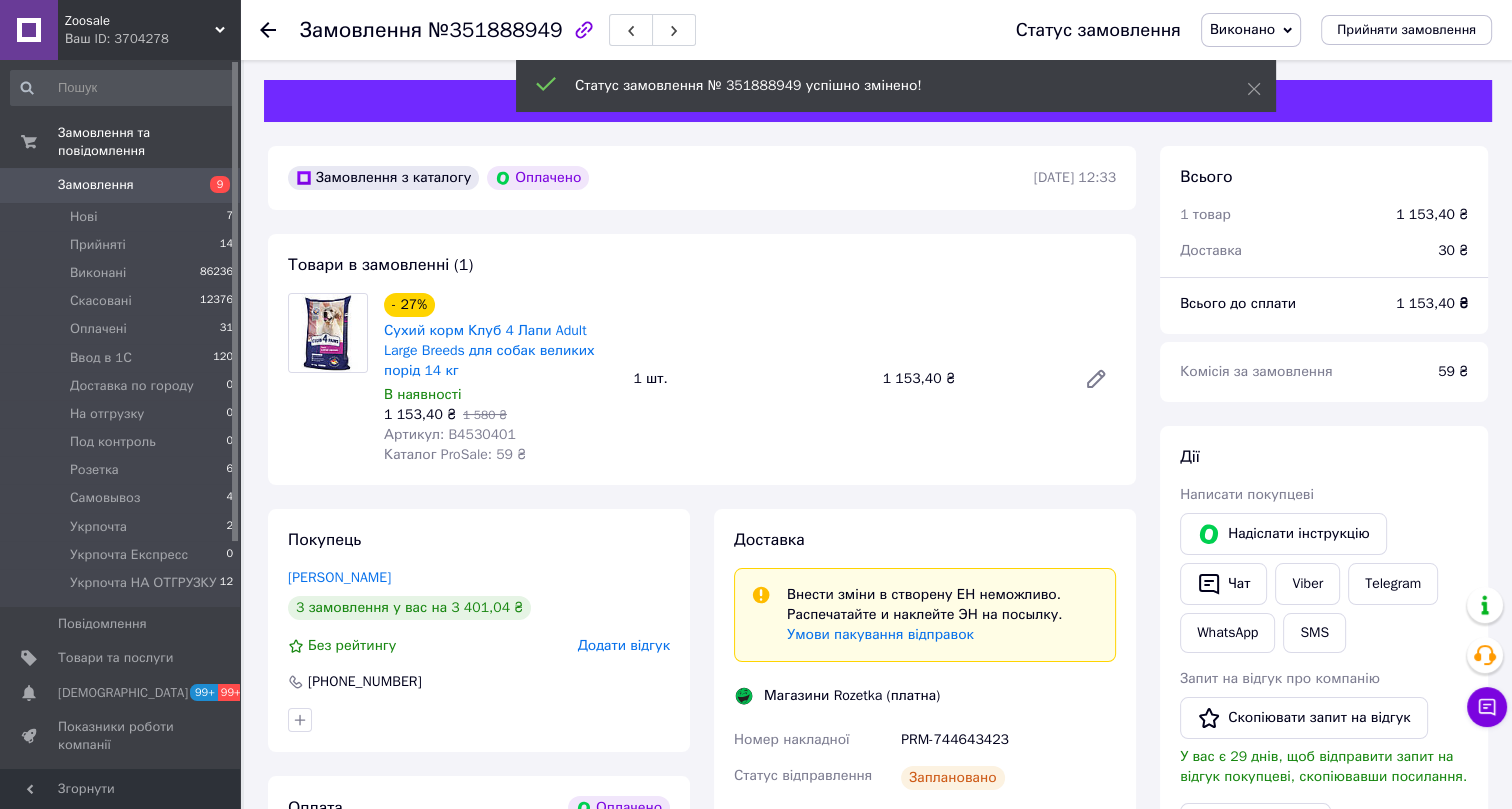 click on "№351888949" at bounding box center [495, 30] 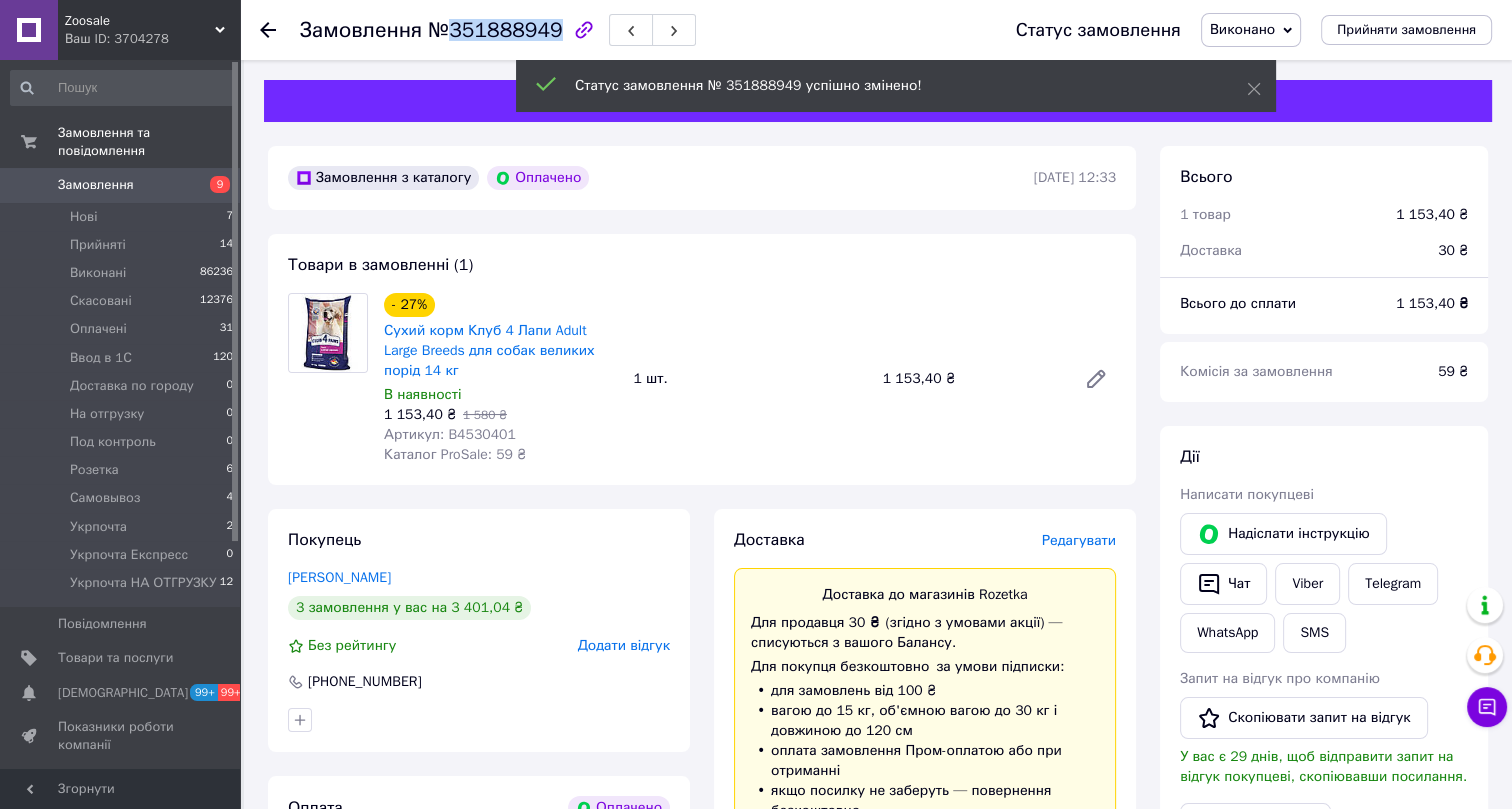 click on "№351888949" at bounding box center [495, 30] 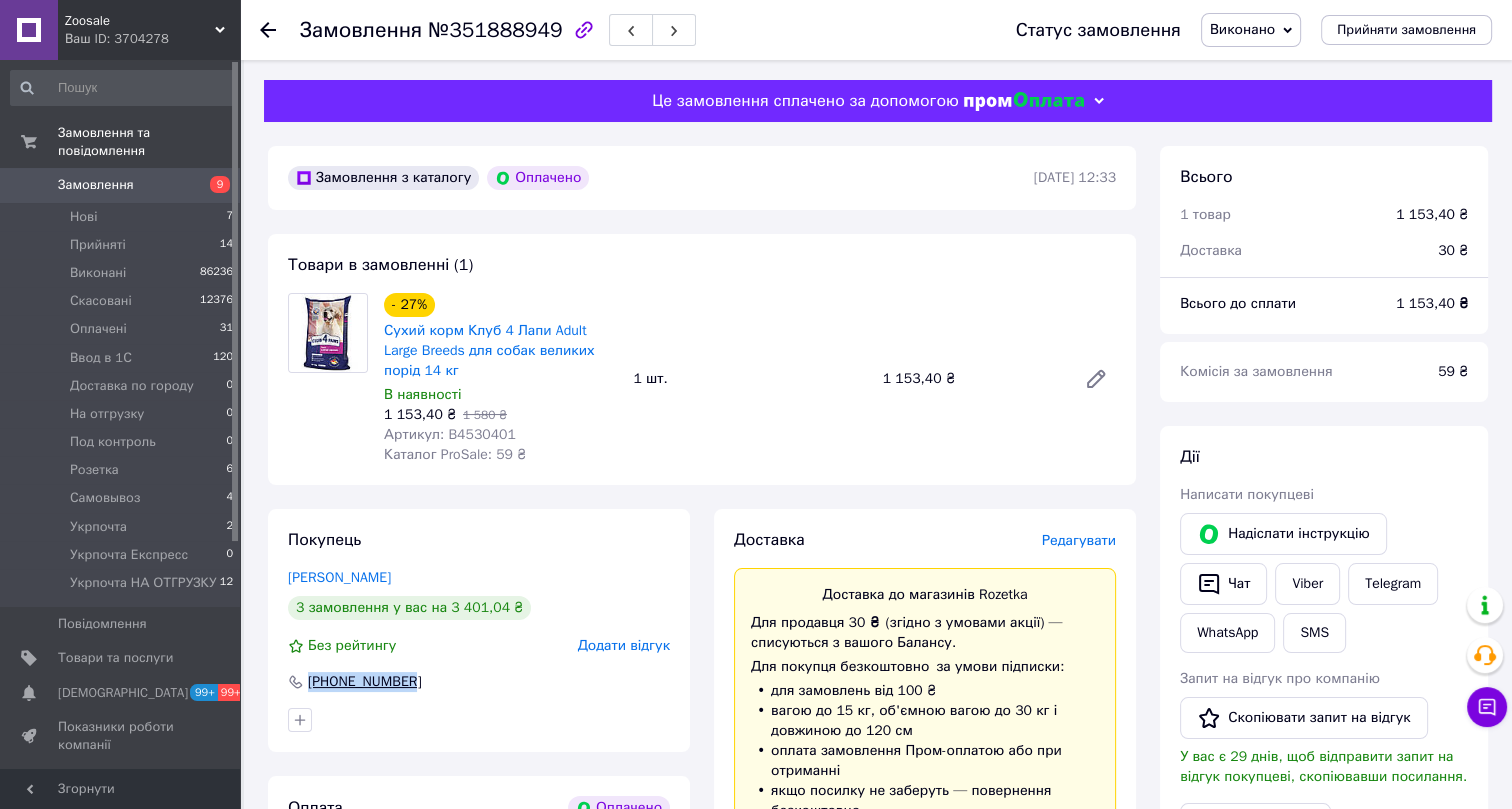 drag, startPoint x: 430, startPoint y: 683, endPoint x: 301, endPoint y: 683, distance: 129 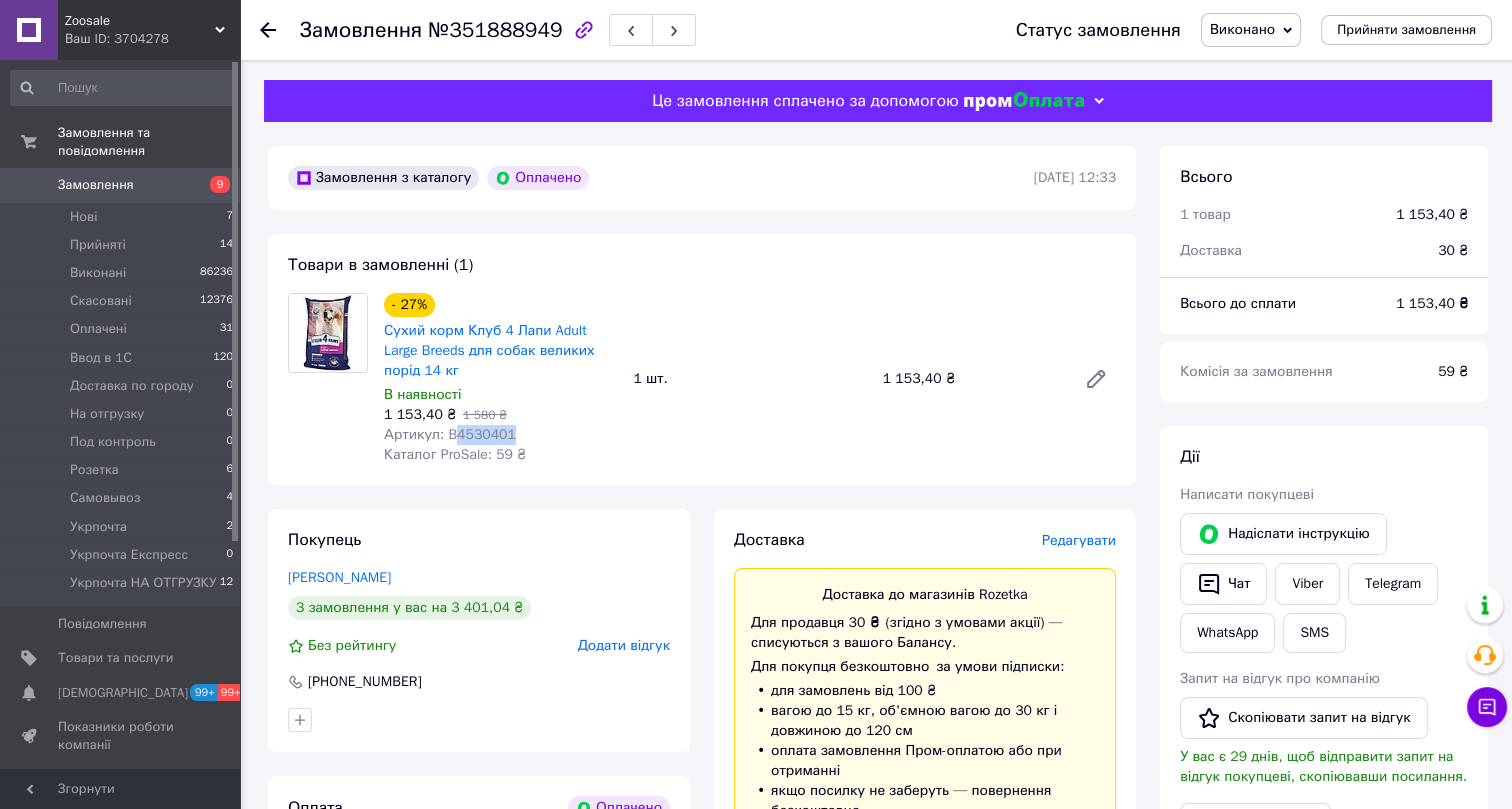 drag, startPoint x: 509, startPoint y: 433, endPoint x: 454, endPoint y: 433, distance: 55 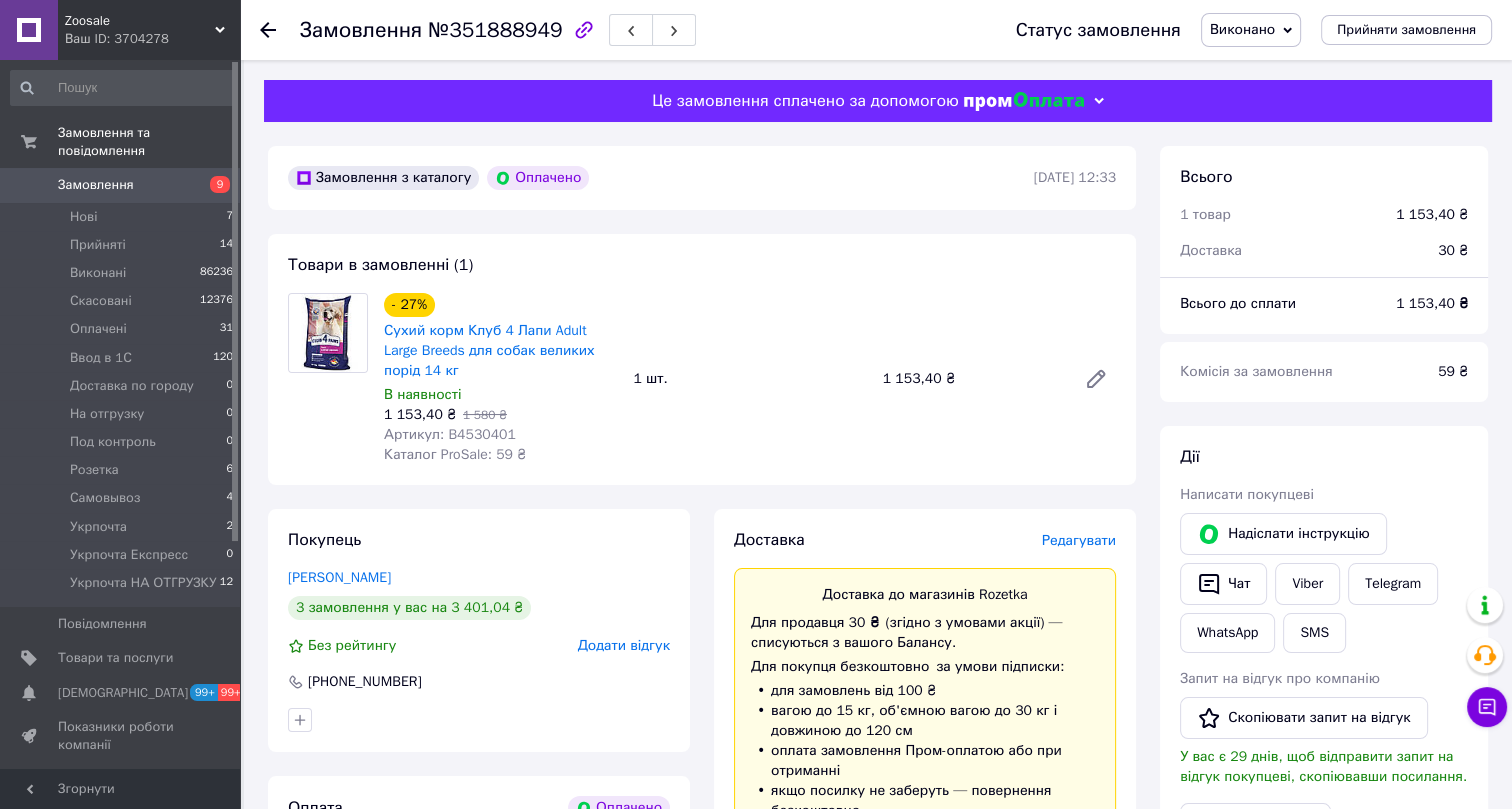 click 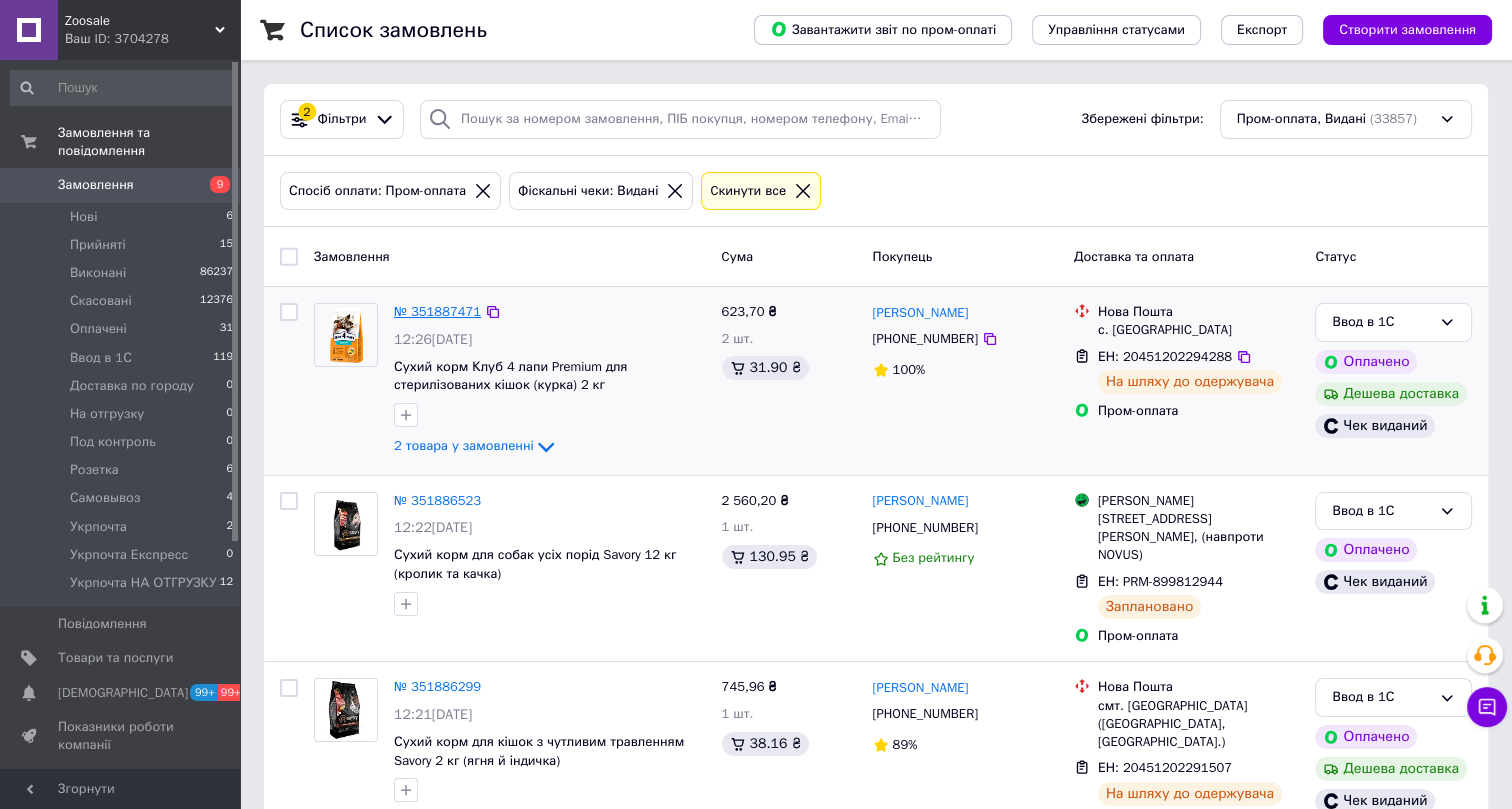 click on "№ 351887471" at bounding box center [437, 311] 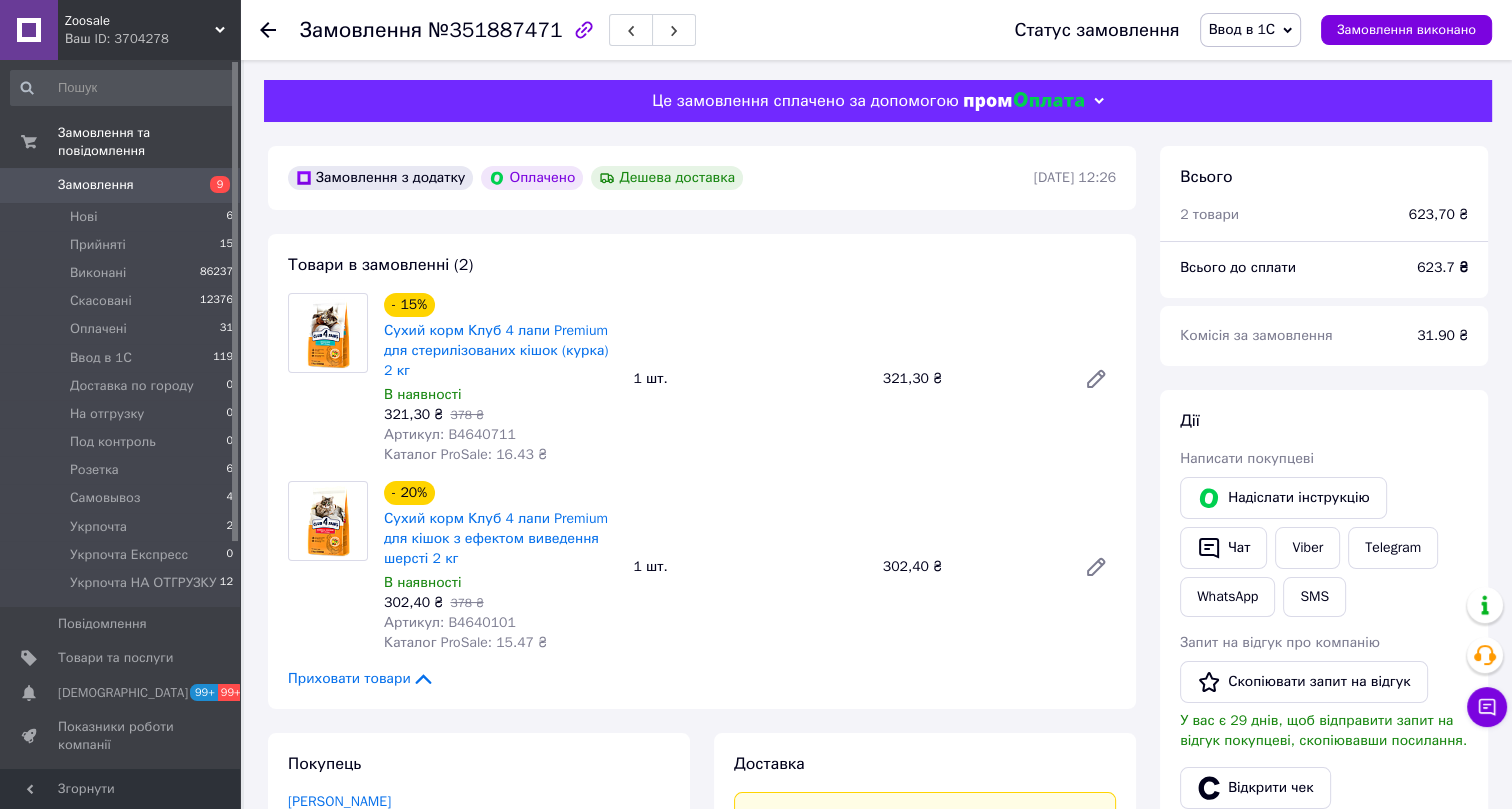 scroll, scrollTop: 191, scrollLeft: 0, axis: vertical 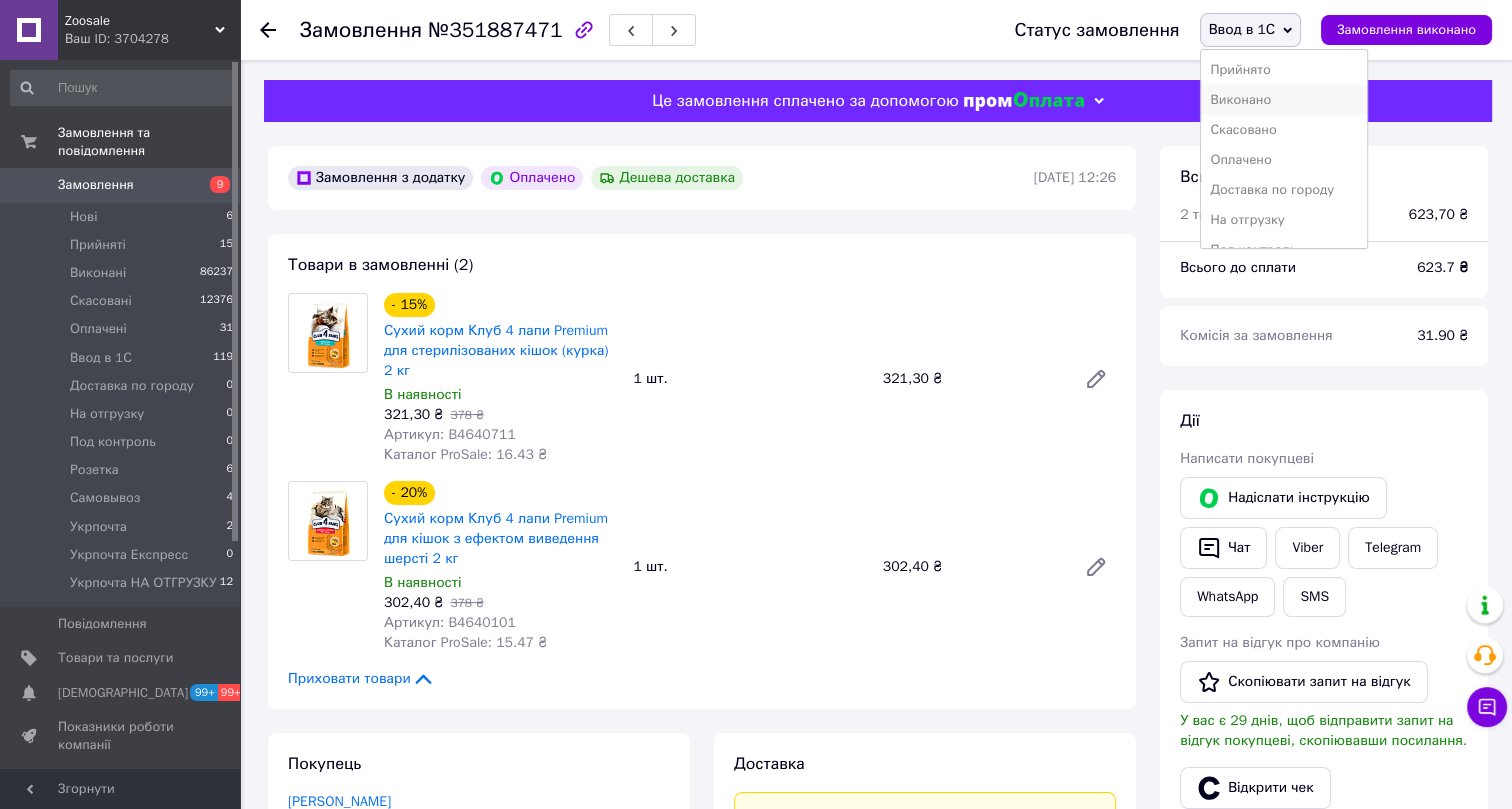 click on "Виконано" at bounding box center [1284, 100] 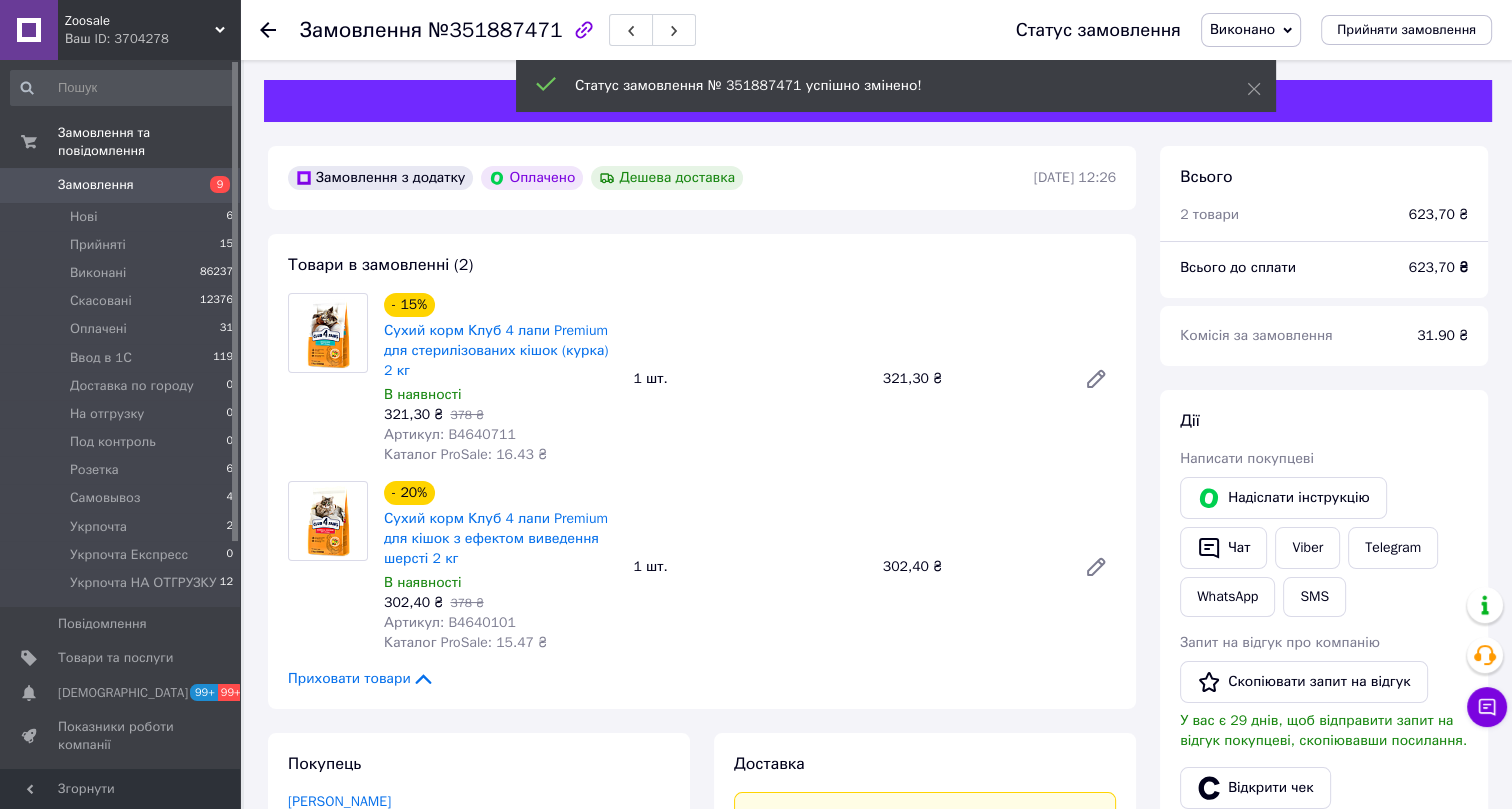 scroll, scrollTop: 240, scrollLeft: 0, axis: vertical 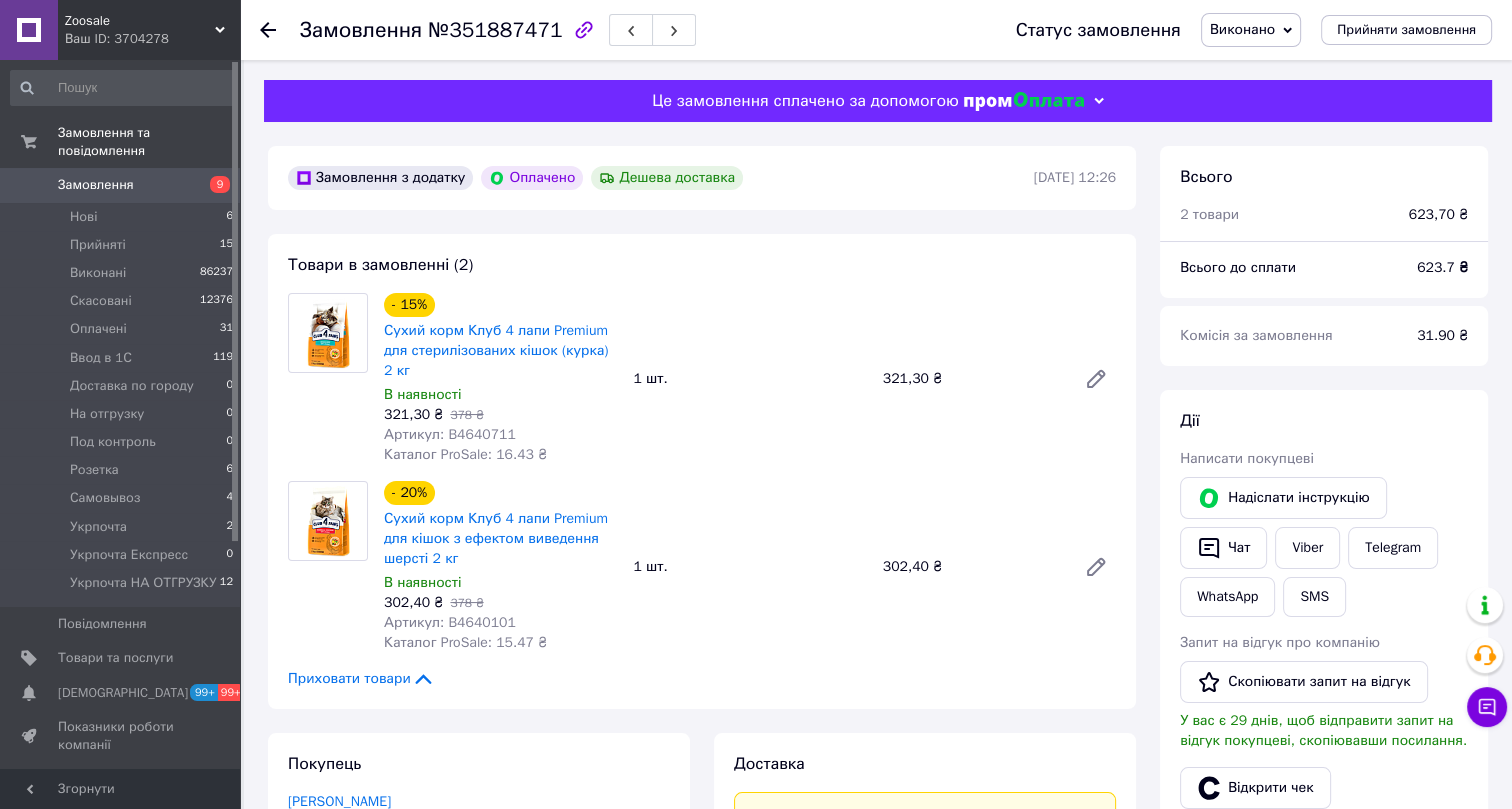 click on "№351887471" at bounding box center (495, 30) 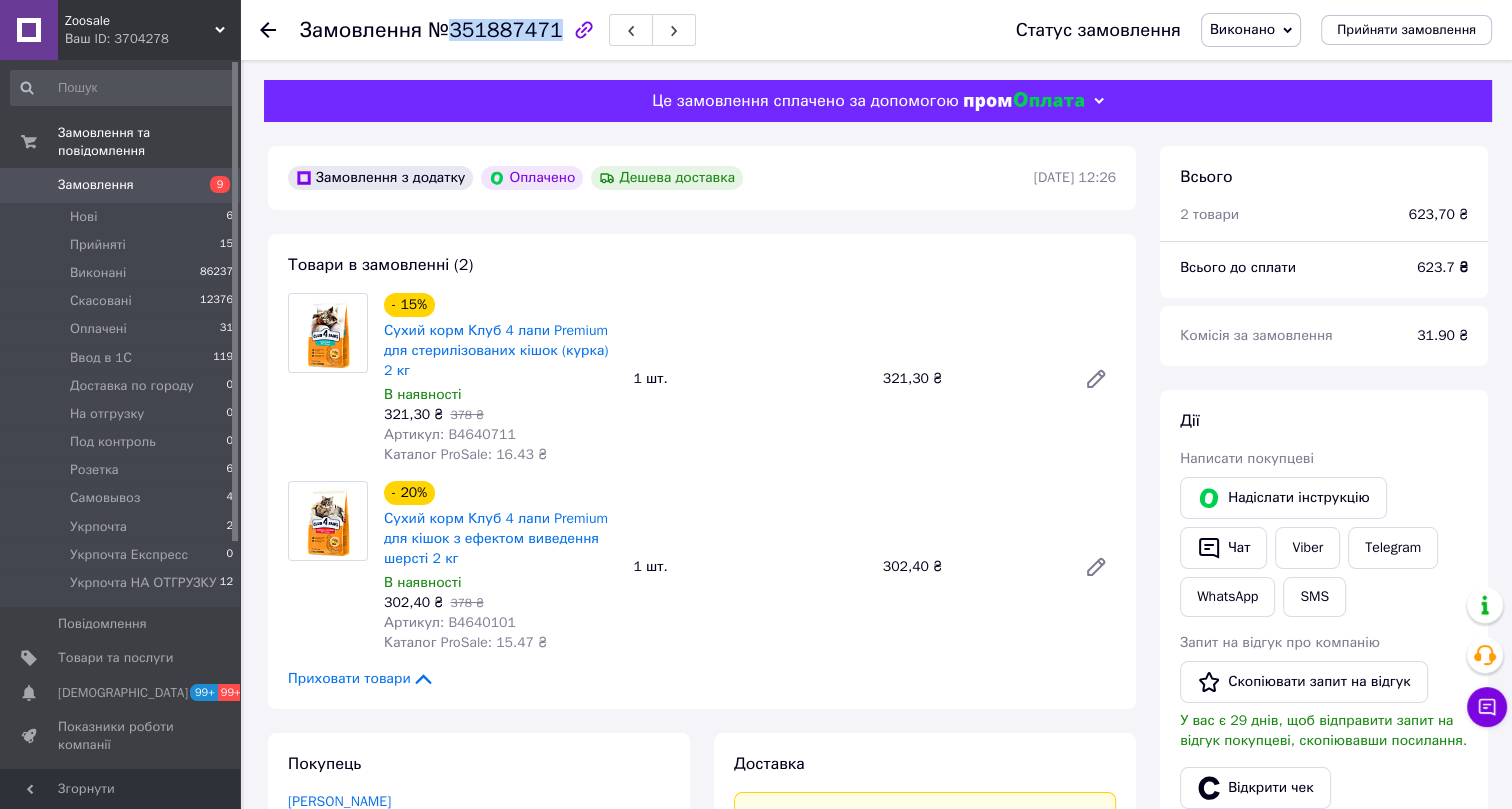 click on "№351887471" at bounding box center [495, 30] 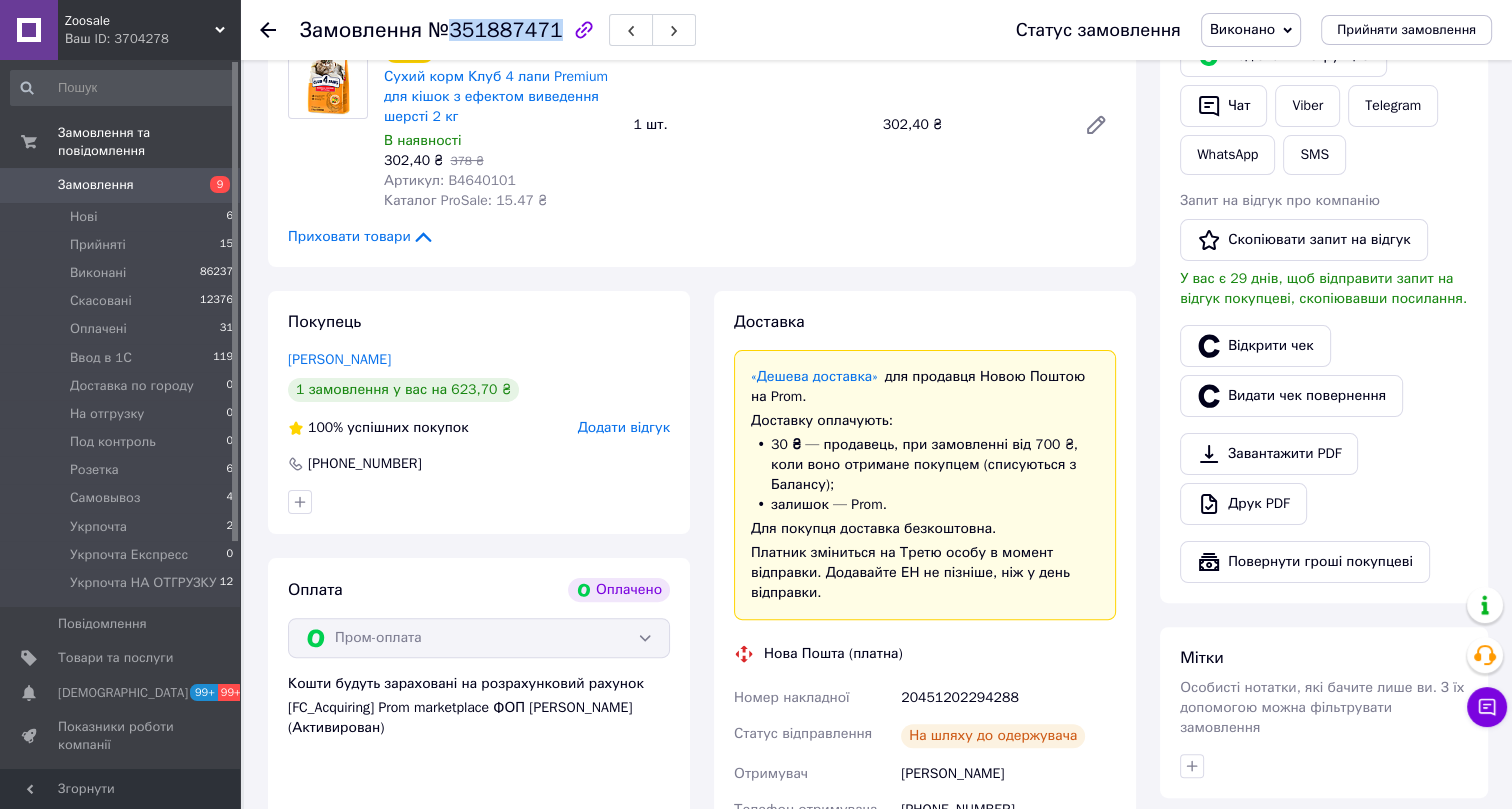 scroll, scrollTop: 454, scrollLeft: 0, axis: vertical 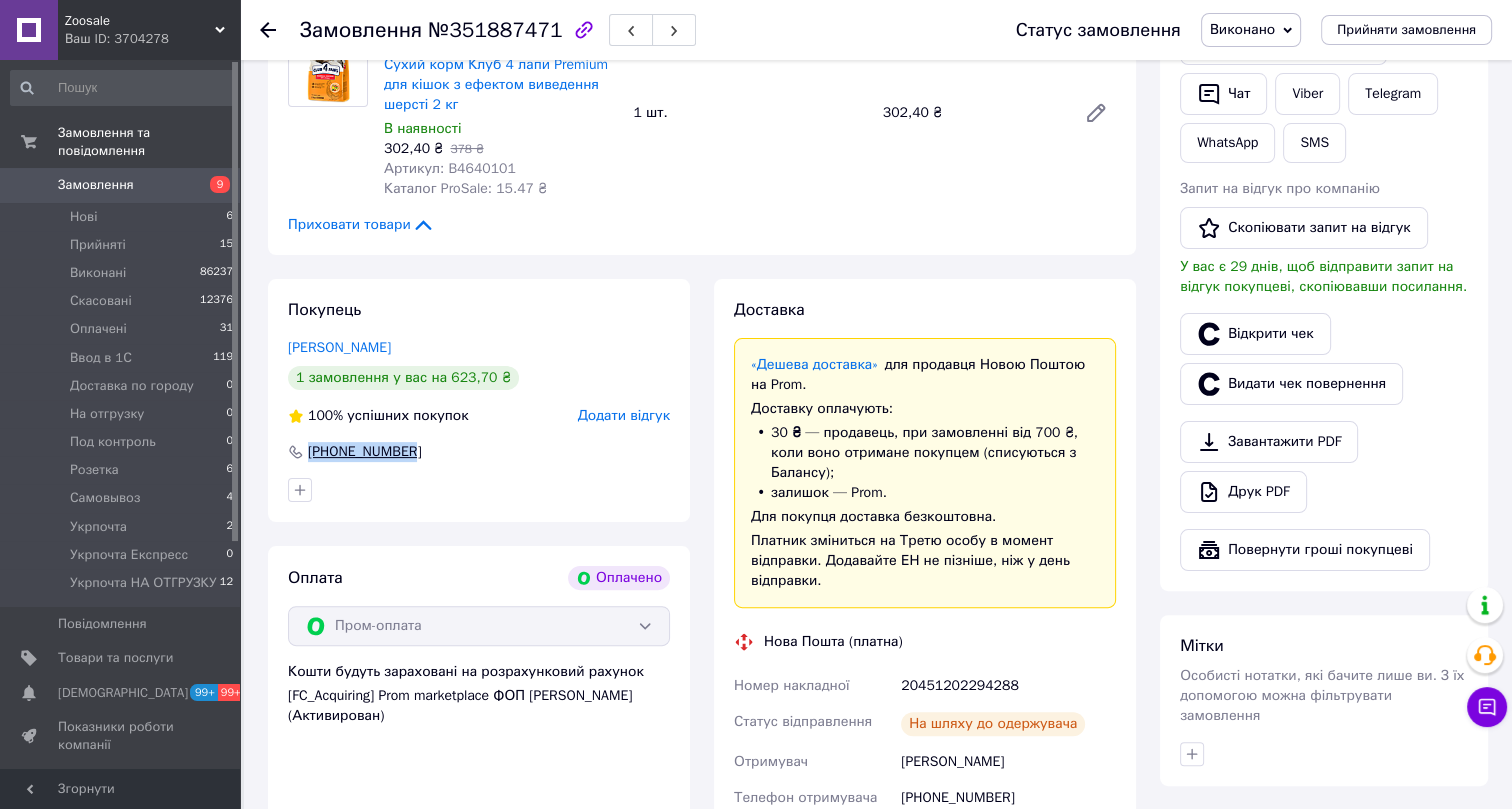 drag, startPoint x: 420, startPoint y: 447, endPoint x: 307, endPoint y: 443, distance: 113.07078 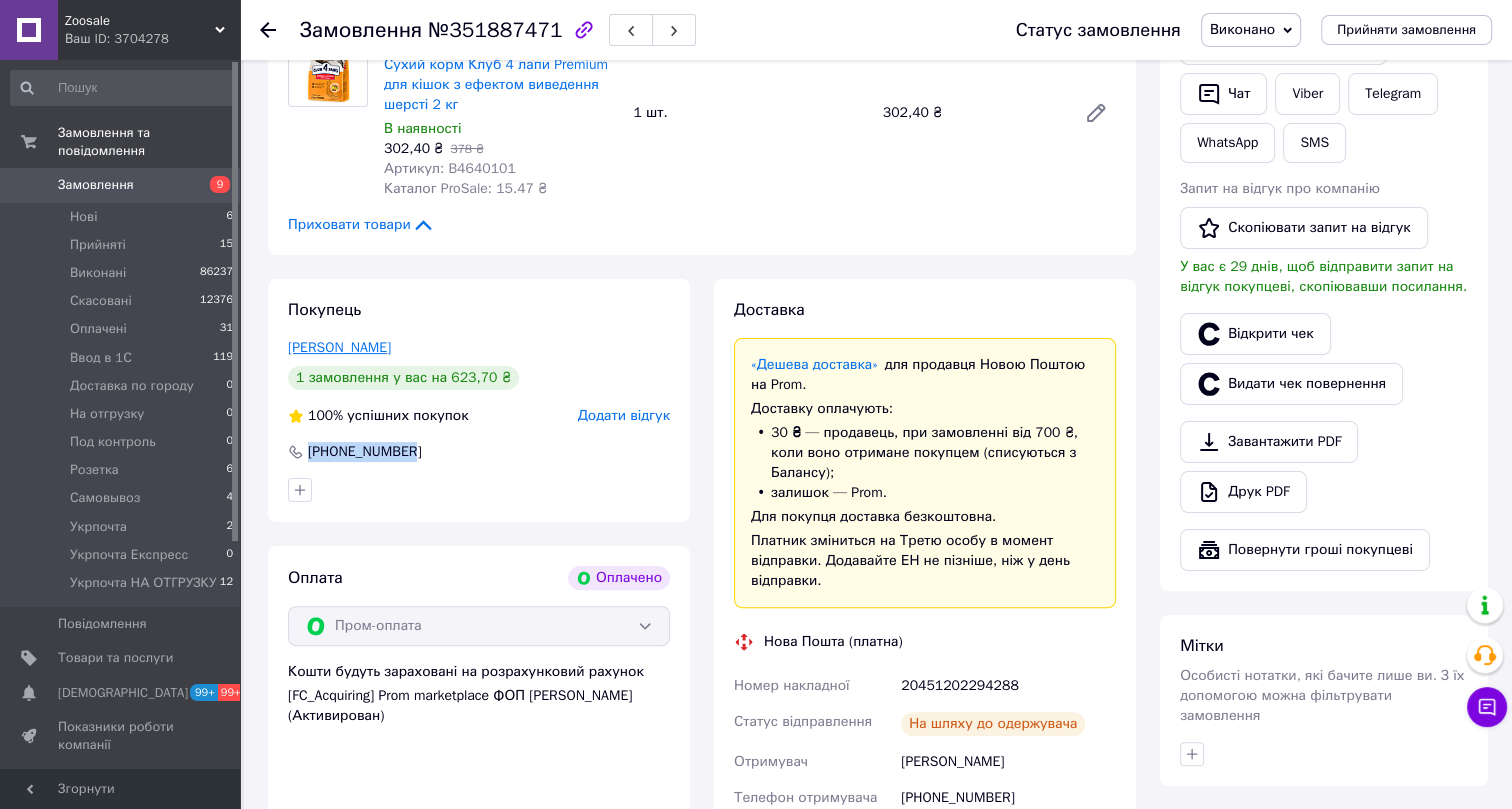 drag, startPoint x: 406, startPoint y: 347, endPoint x: 289, endPoint y: 346, distance: 117.00427 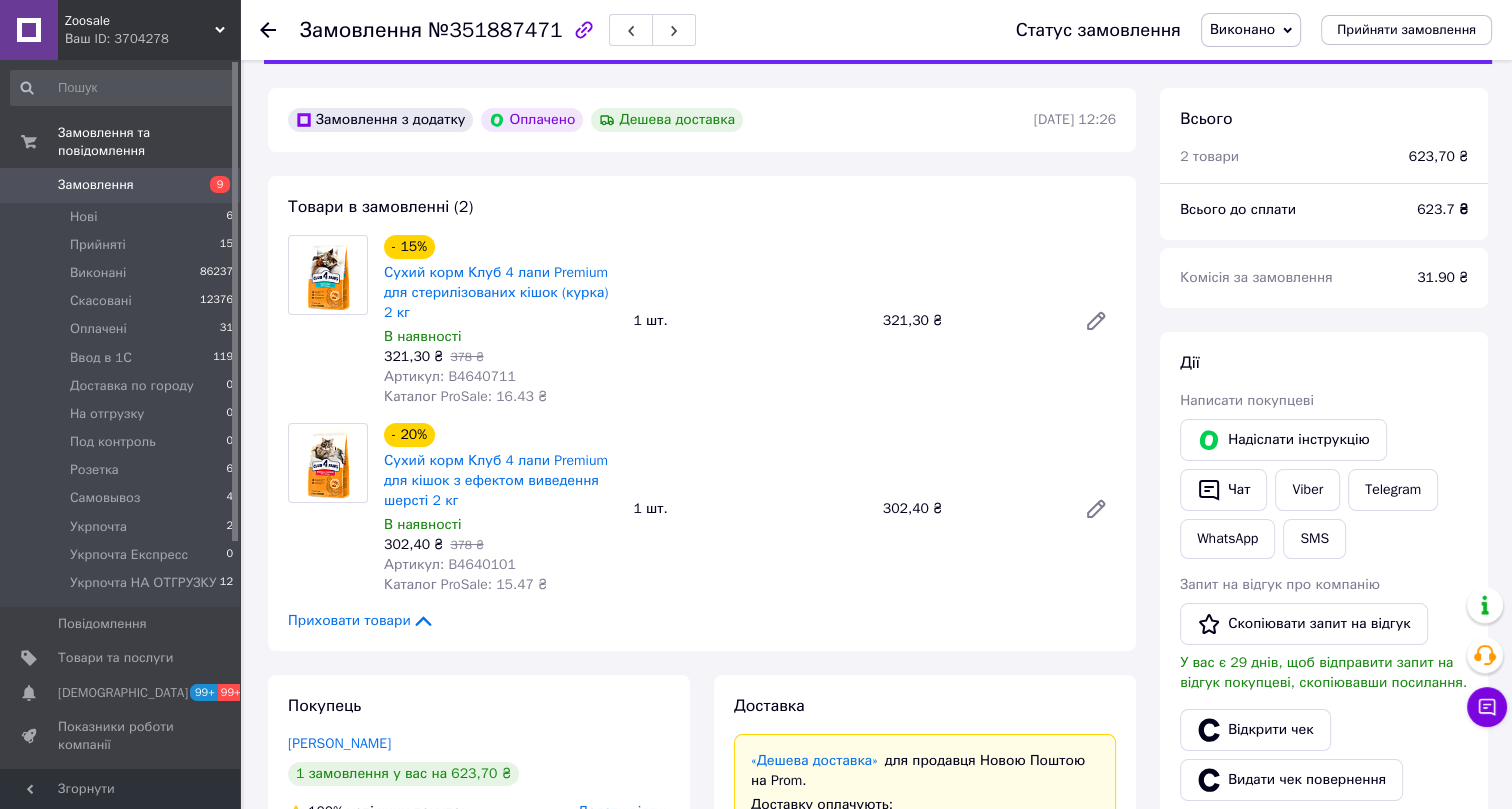 scroll, scrollTop: 90, scrollLeft: 0, axis: vertical 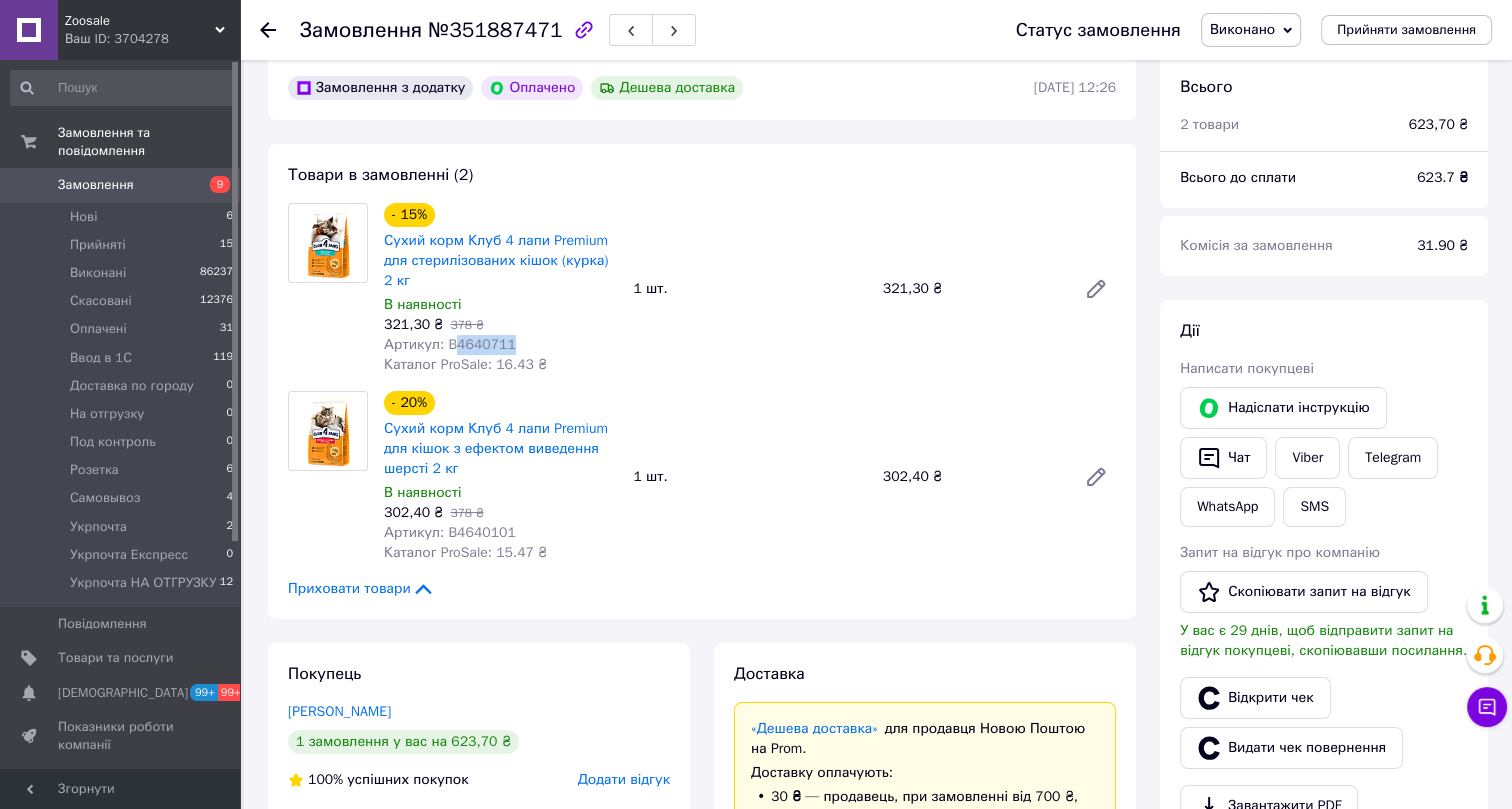 drag, startPoint x: 508, startPoint y: 340, endPoint x: 449, endPoint y: 345, distance: 59.211487 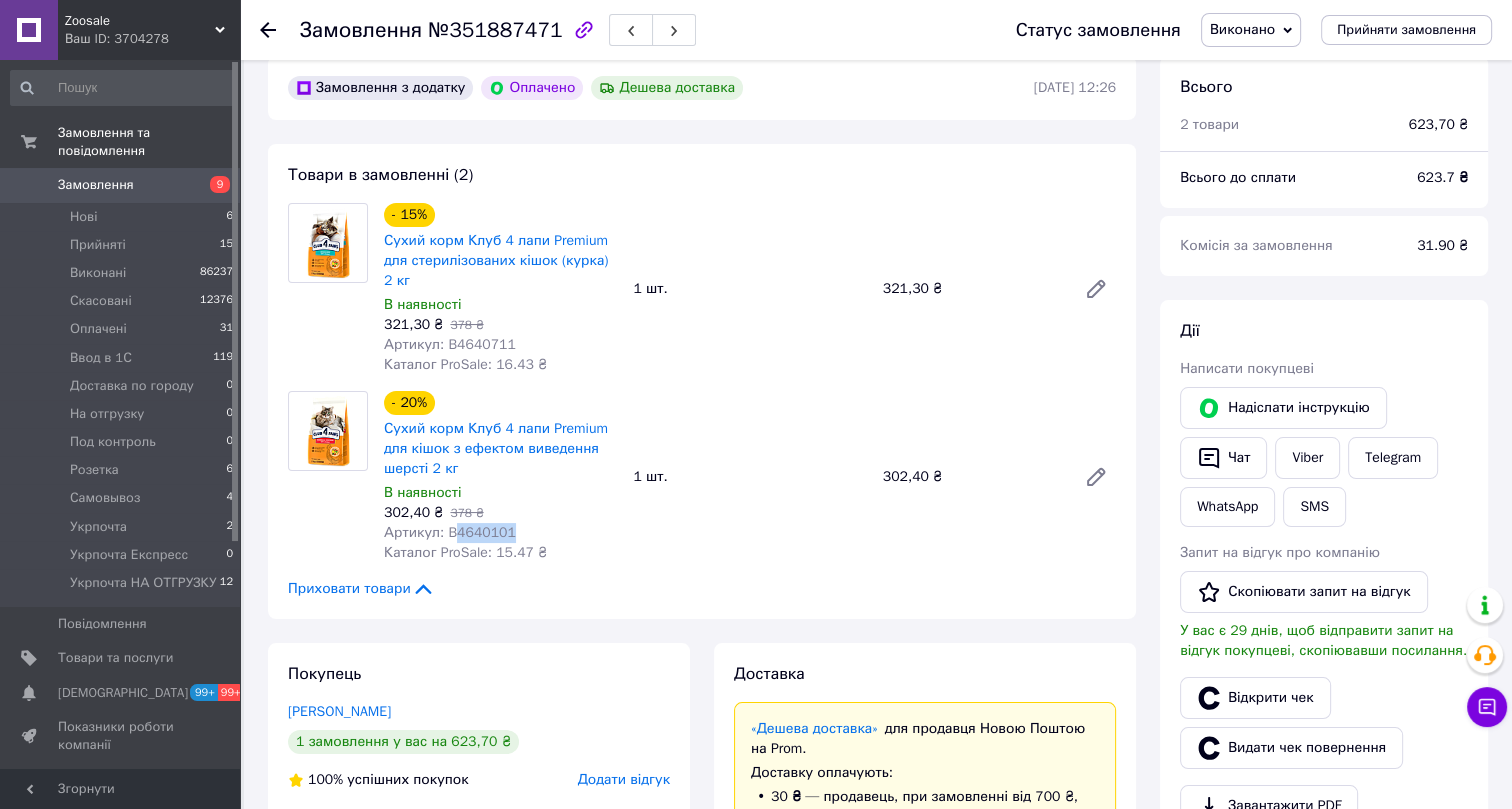 drag, startPoint x: 508, startPoint y: 530, endPoint x: 450, endPoint y: 530, distance: 58 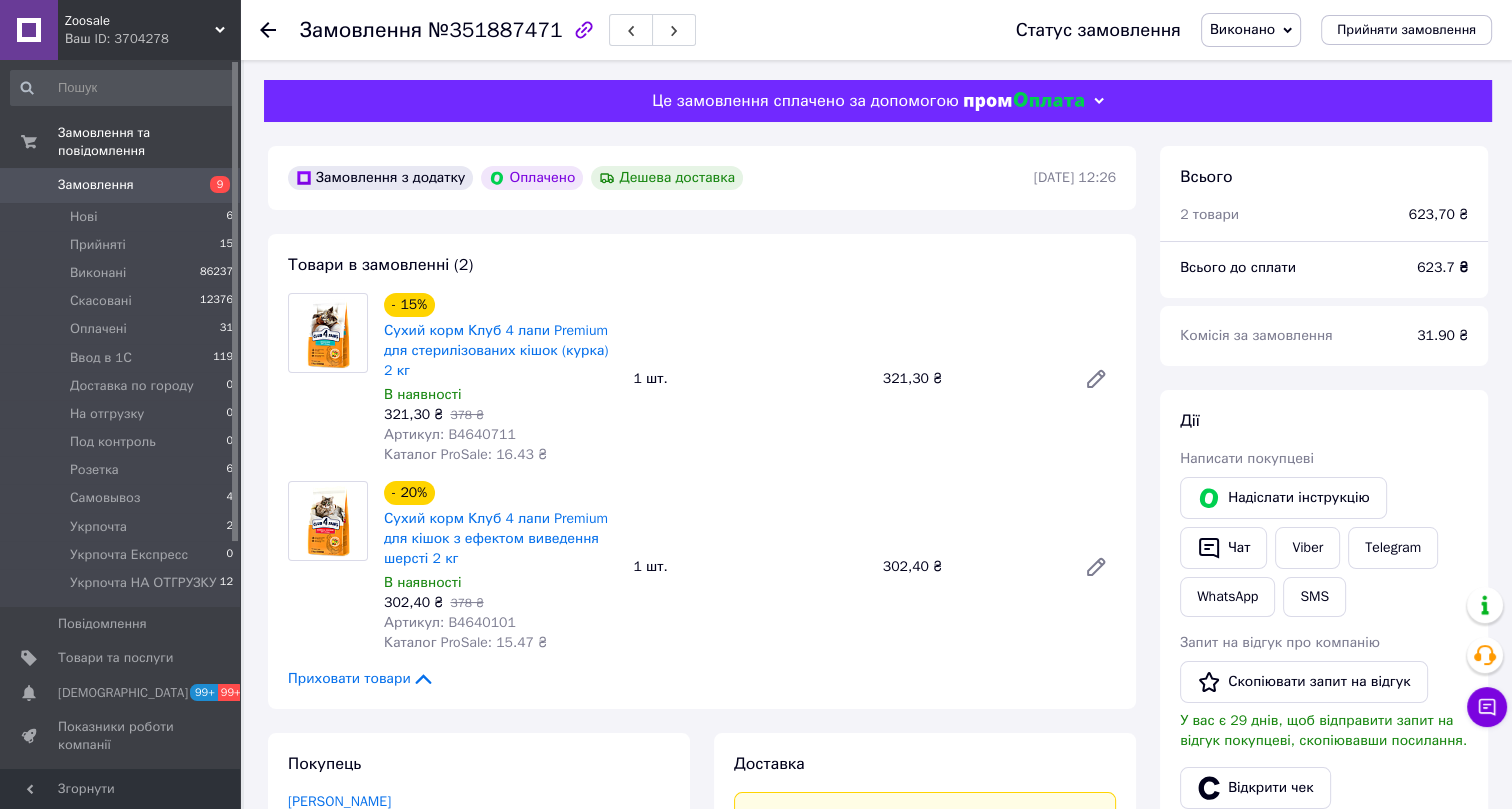 click 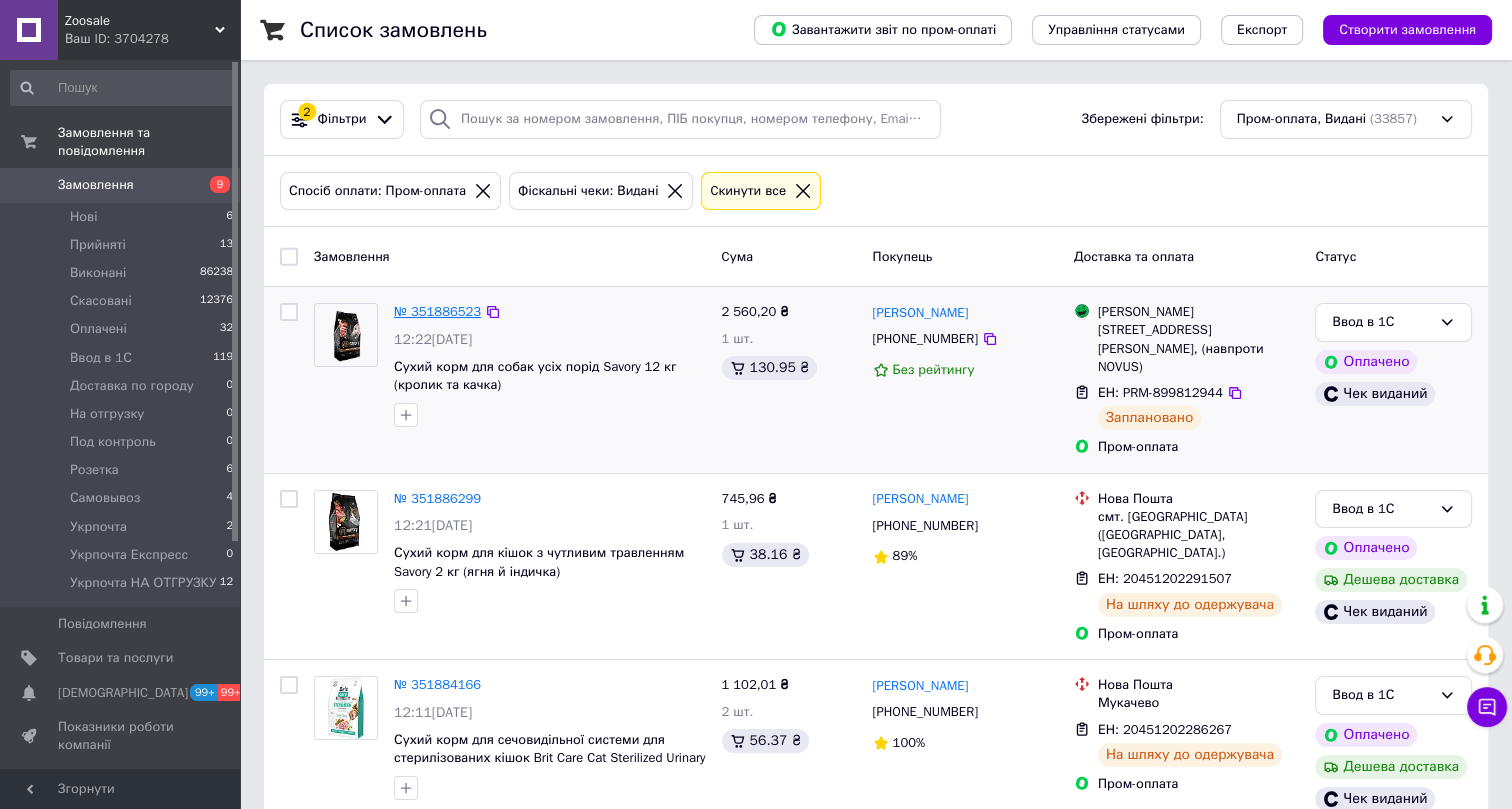 click on "№ 351886523" at bounding box center [437, 311] 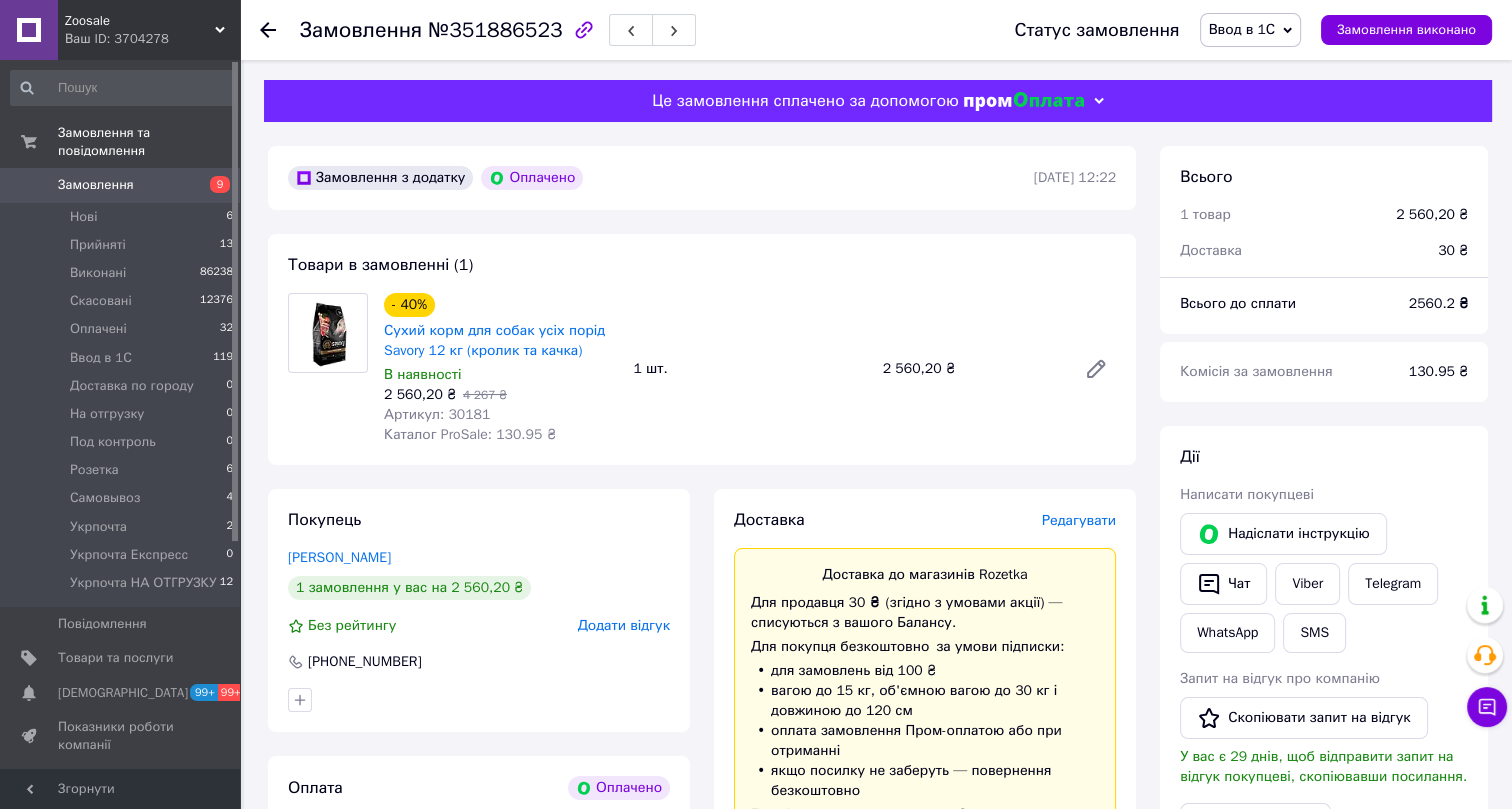 click on "Ввод в 1С" at bounding box center [1242, 29] 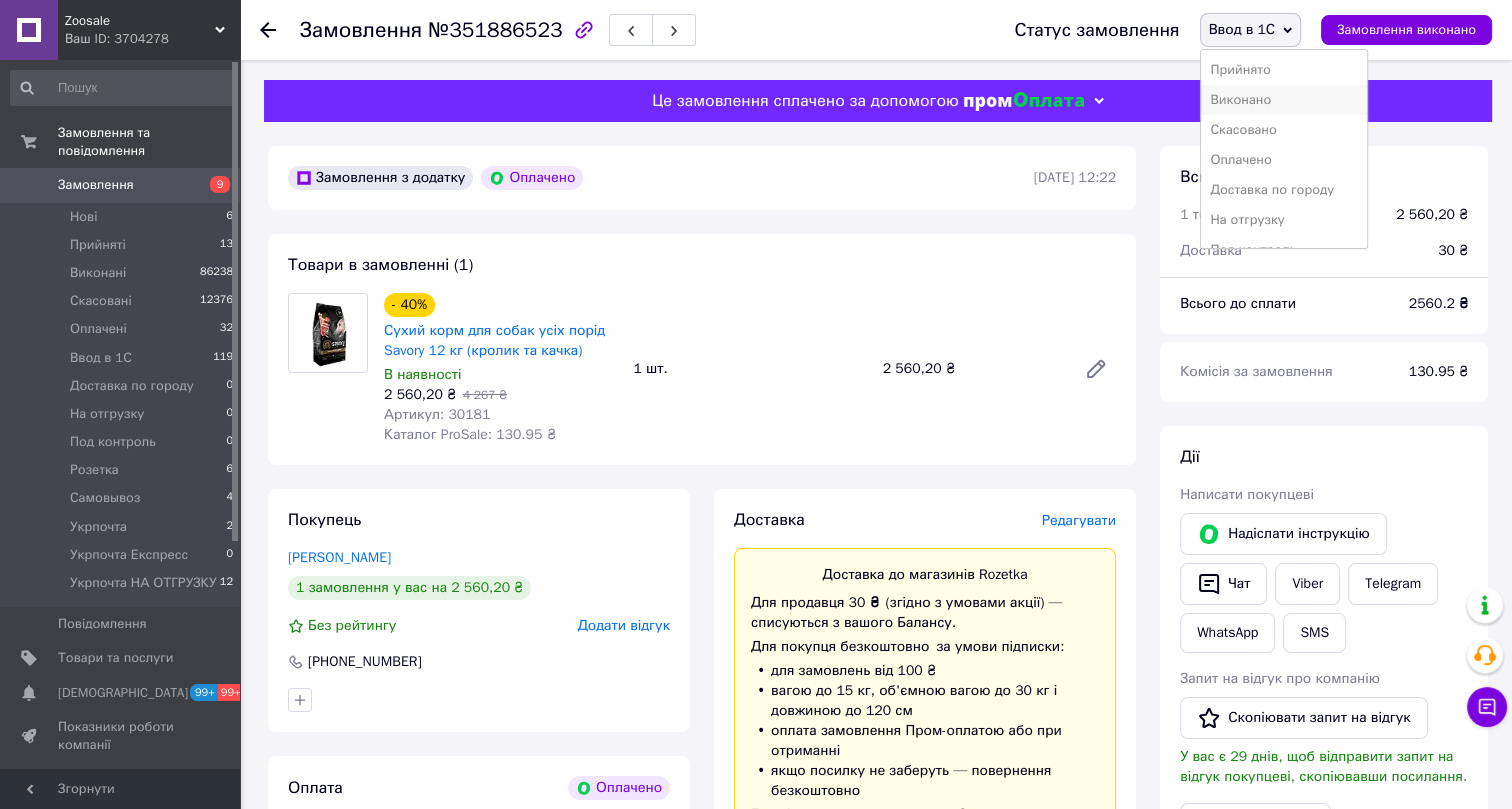 click on "Виконано" at bounding box center [1284, 100] 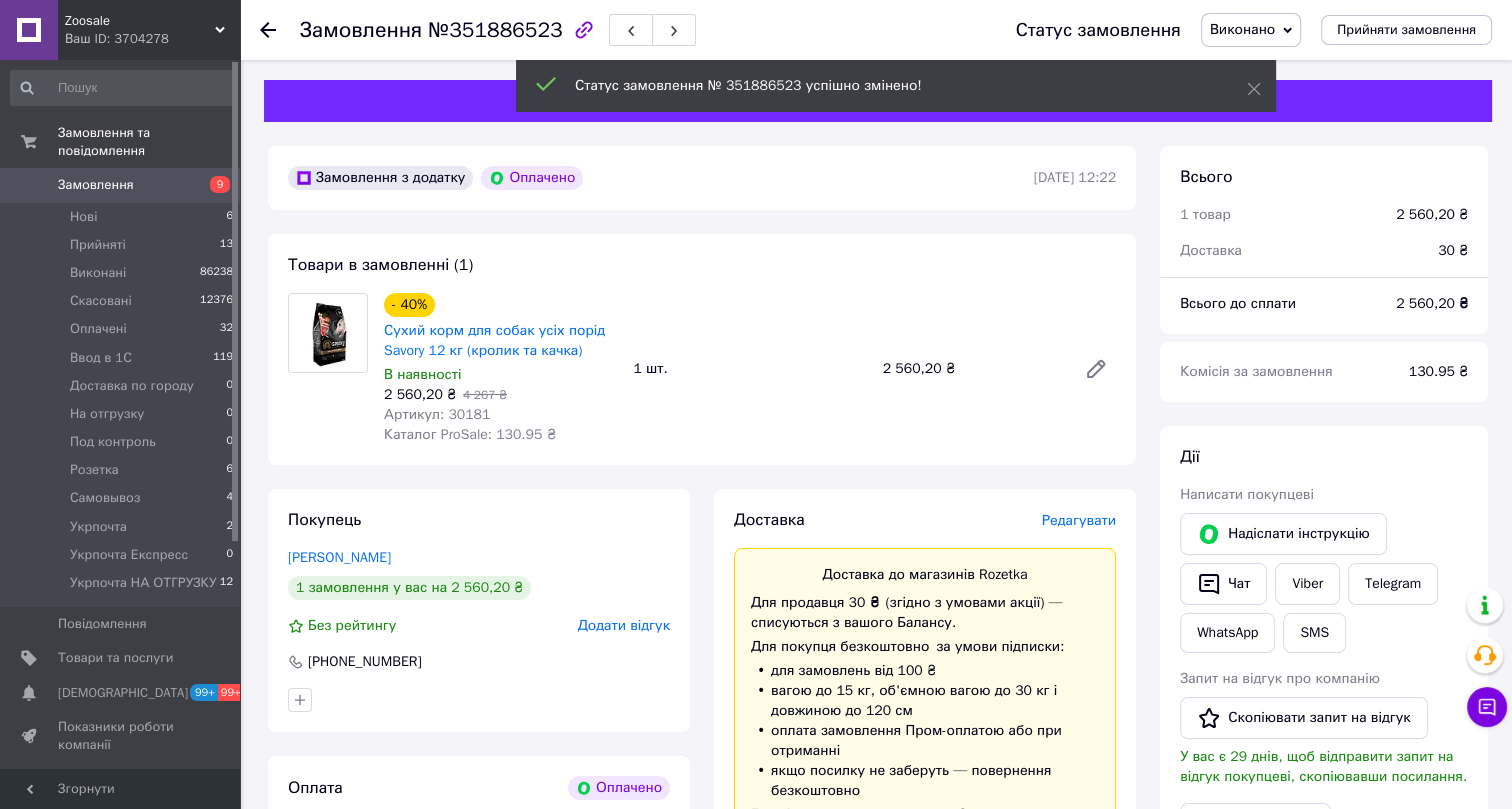 click on "№351886523" at bounding box center [495, 30] 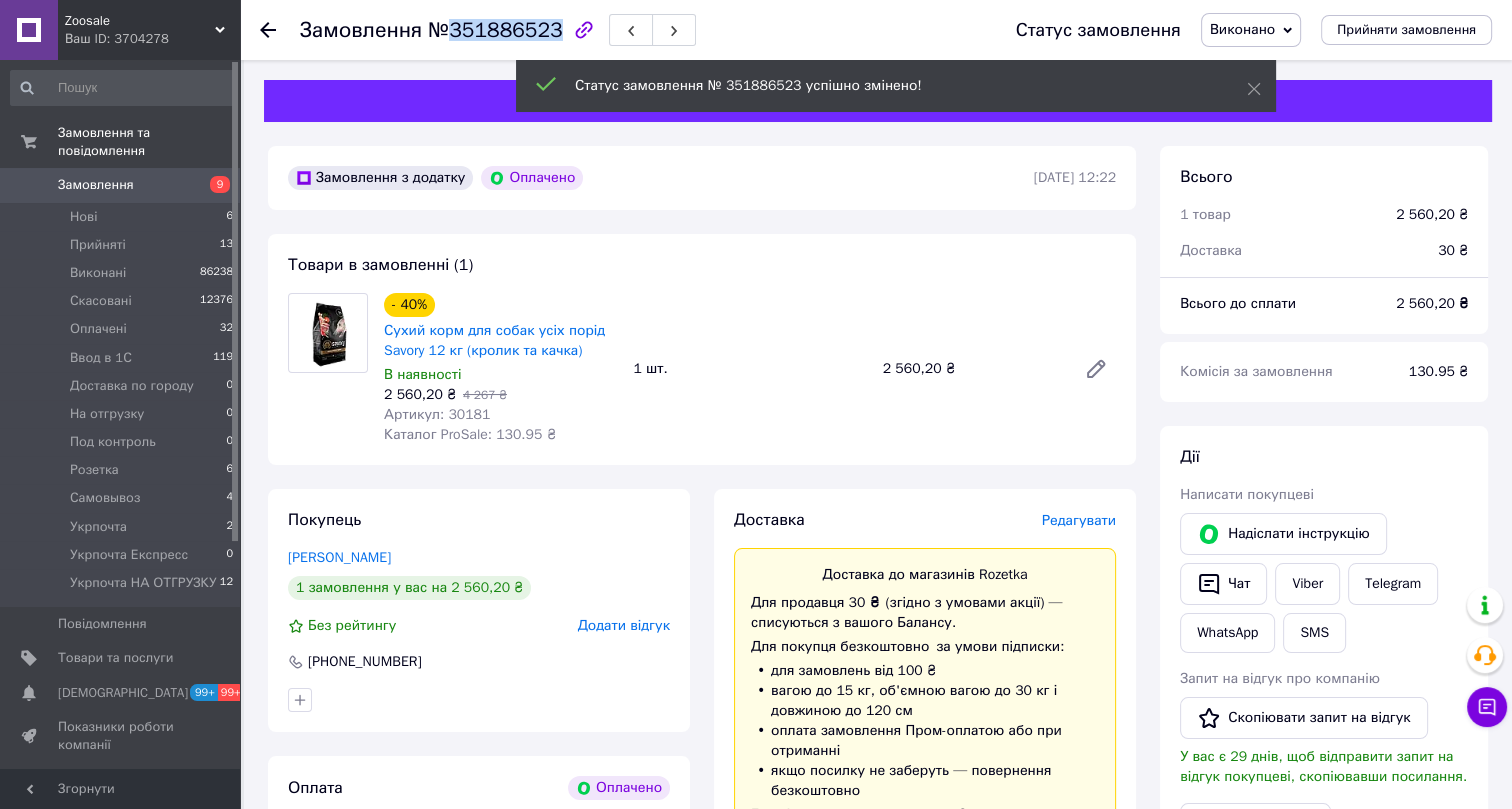 click on "№351886523" at bounding box center [495, 30] 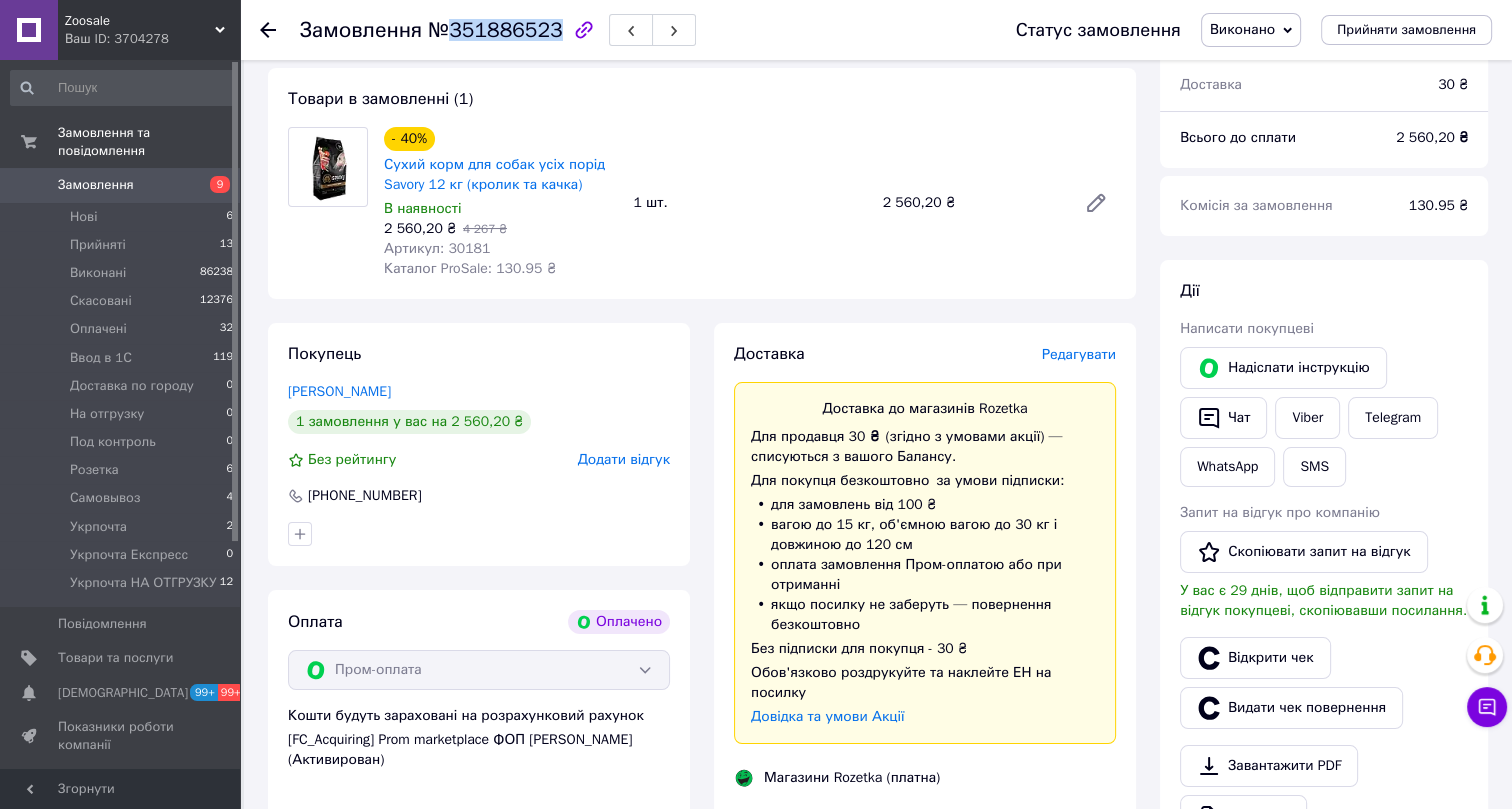 scroll, scrollTop: 181, scrollLeft: 0, axis: vertical 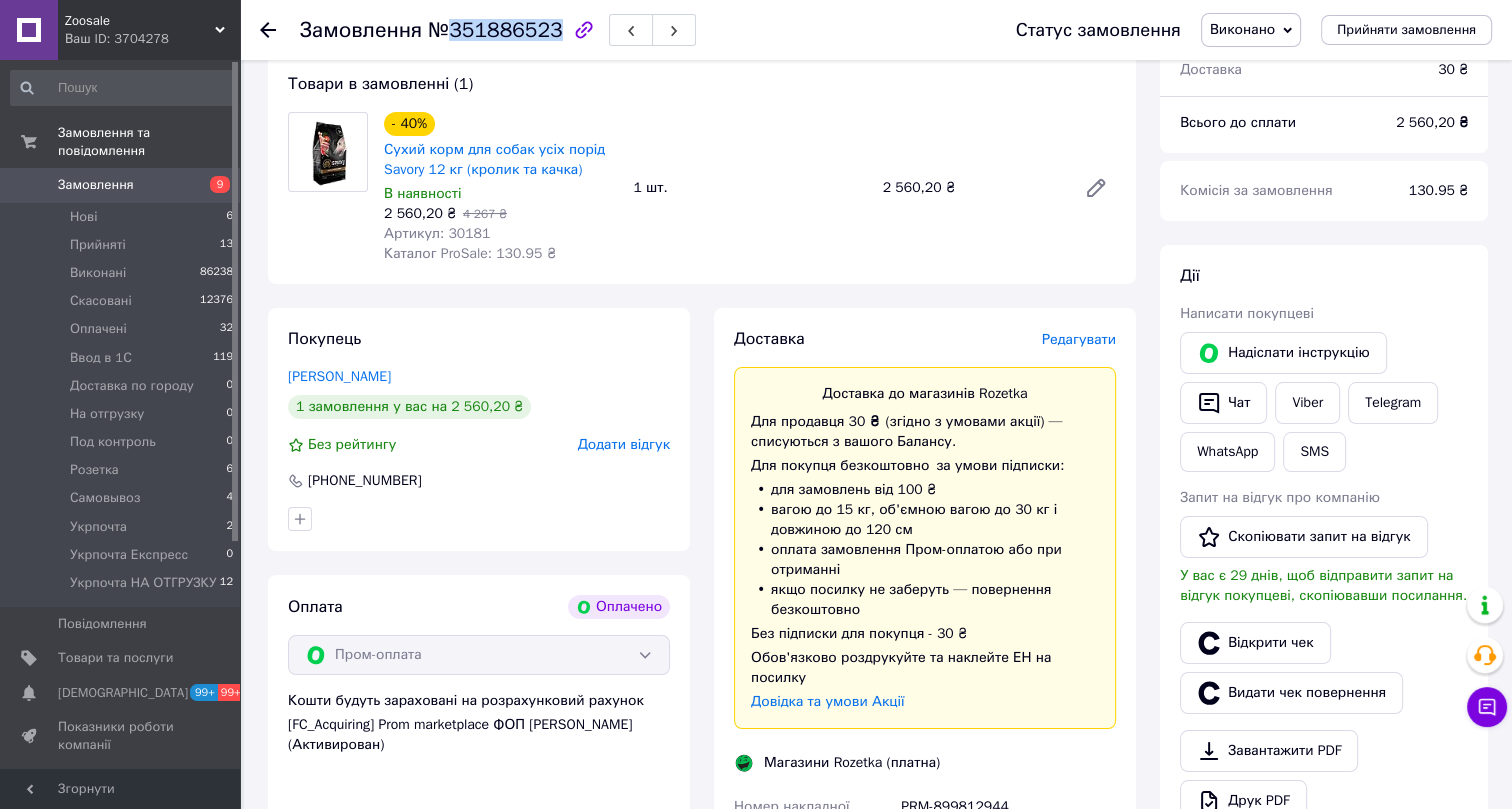 click on "№351886523" at bounding box center [495, 30] 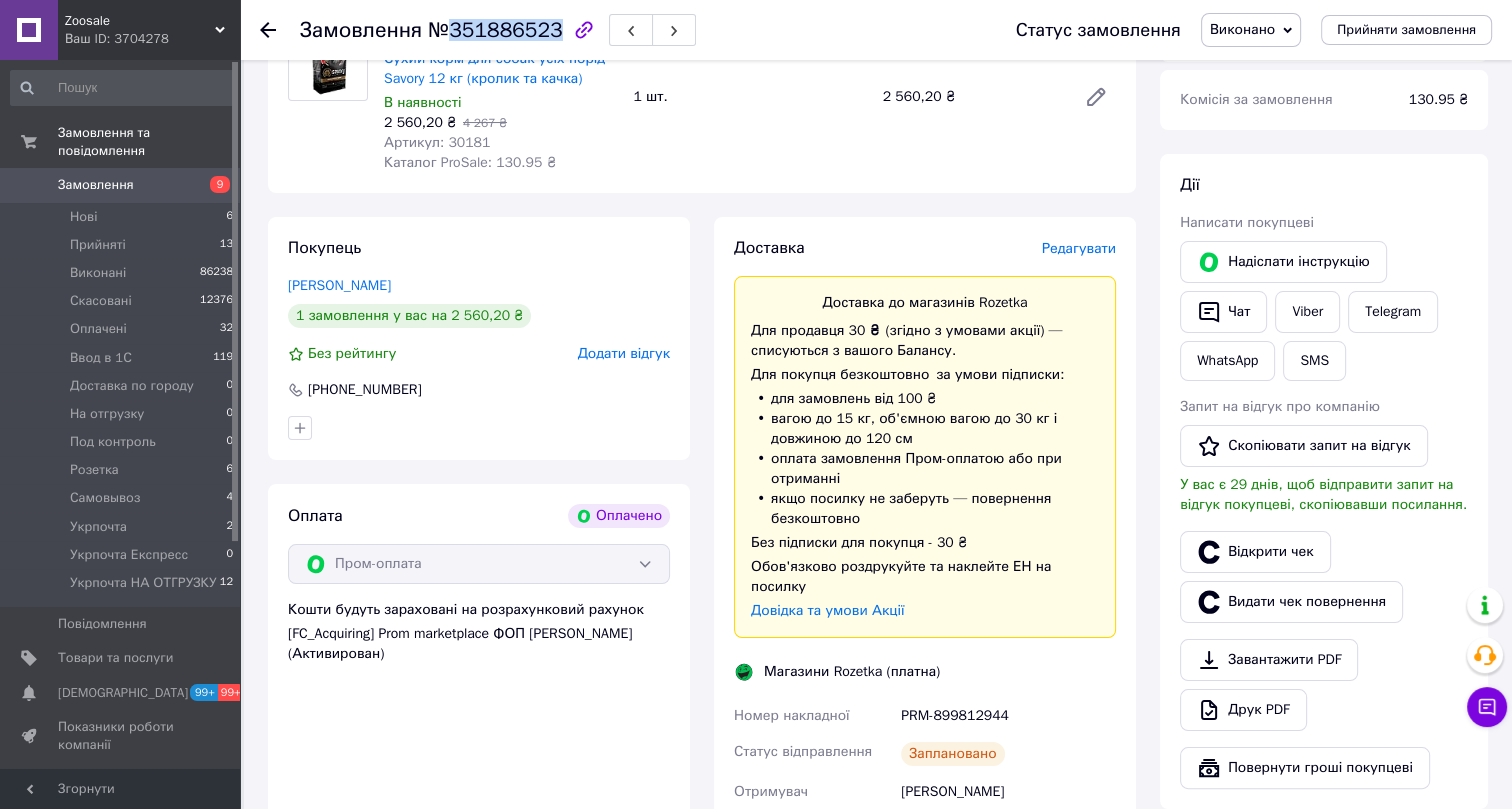 scroll, scrollTop: 181, scrollLeft: 0, axis: vertical 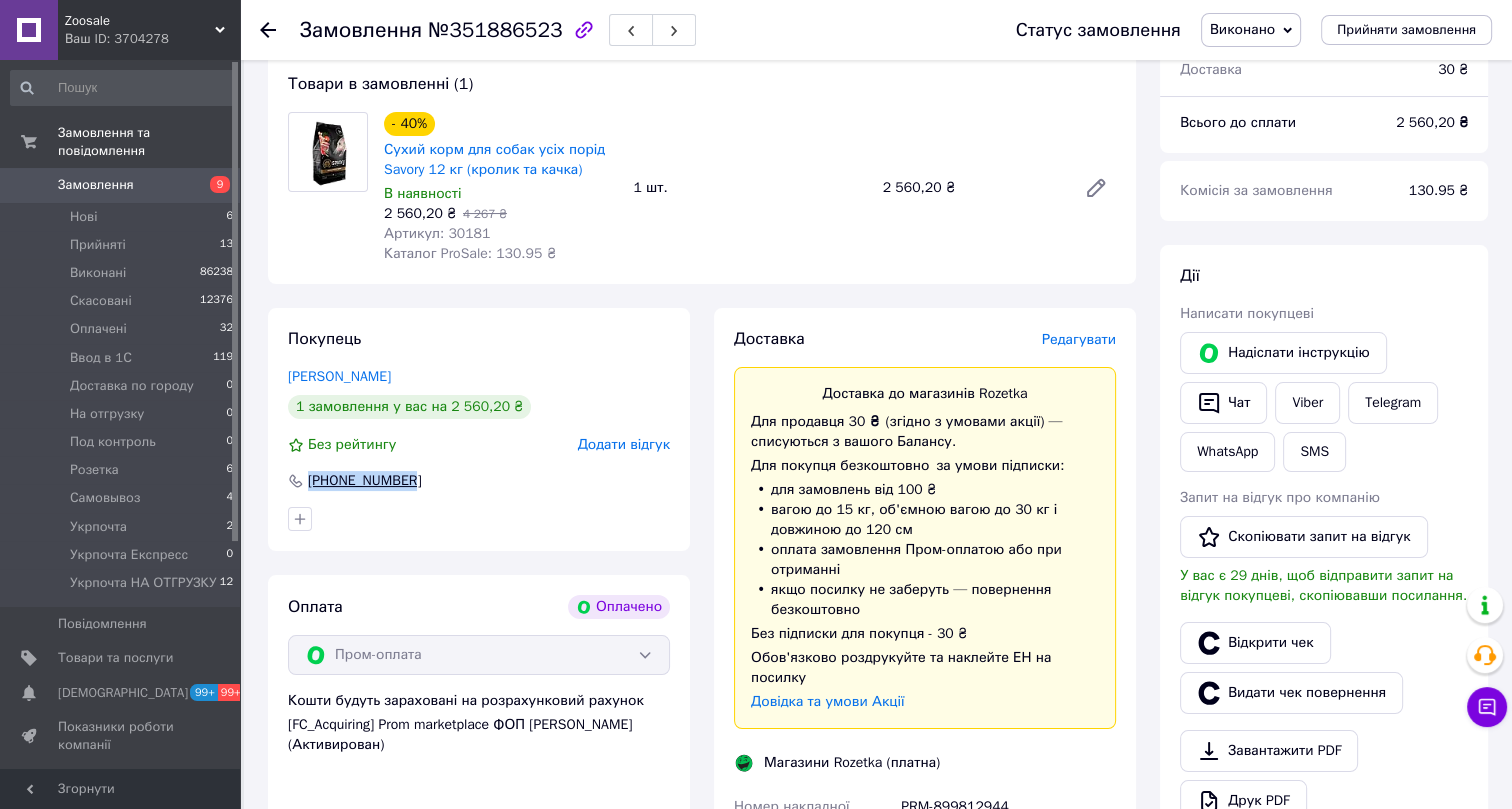 drag, startPoint x: 422, startPoint y: 476, endPoint x: 302, endPoint y: 472, distance: 120.06665 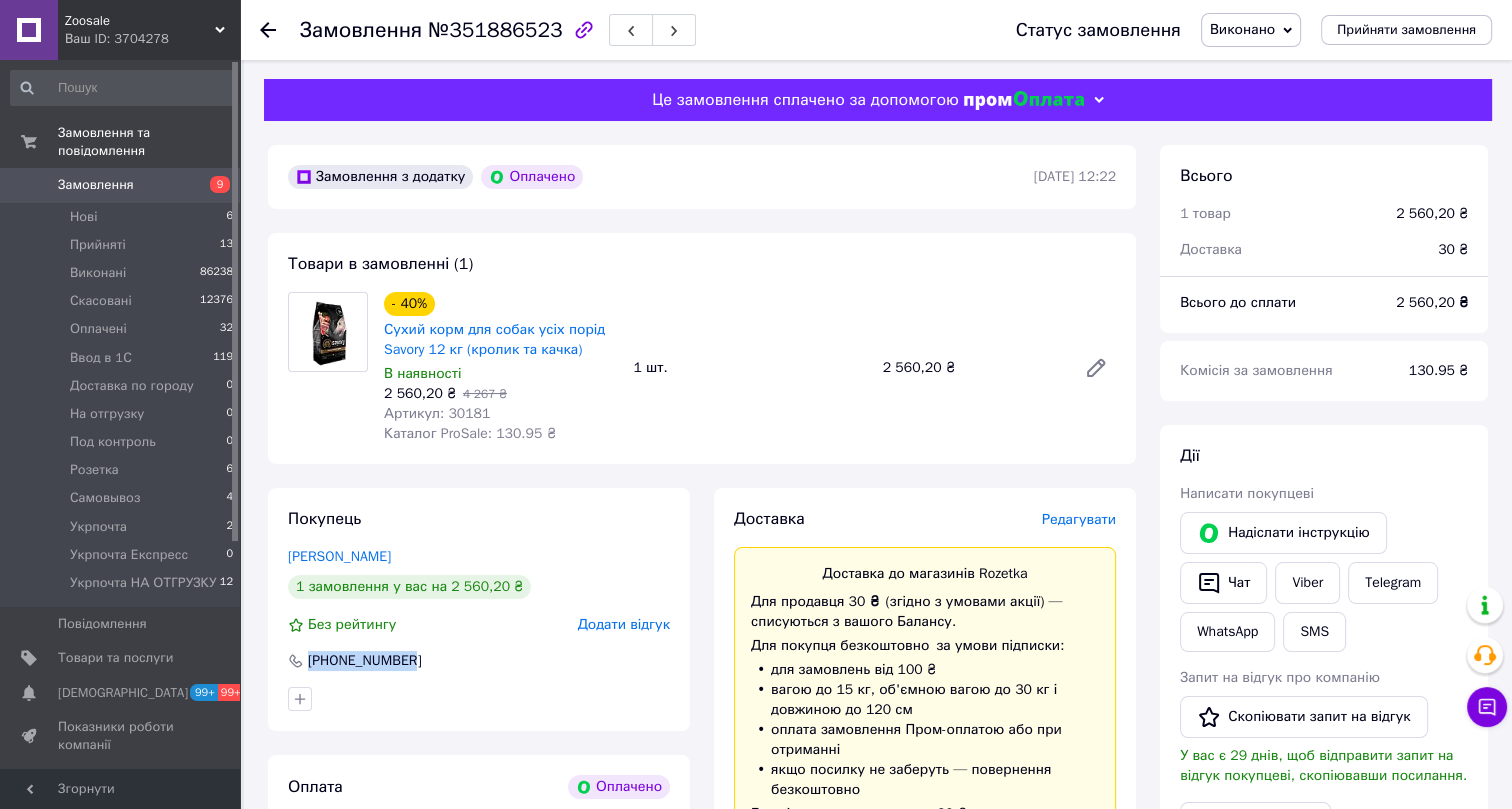 scroll, scrollTop: 0, scrollLeft: 0, axis: both 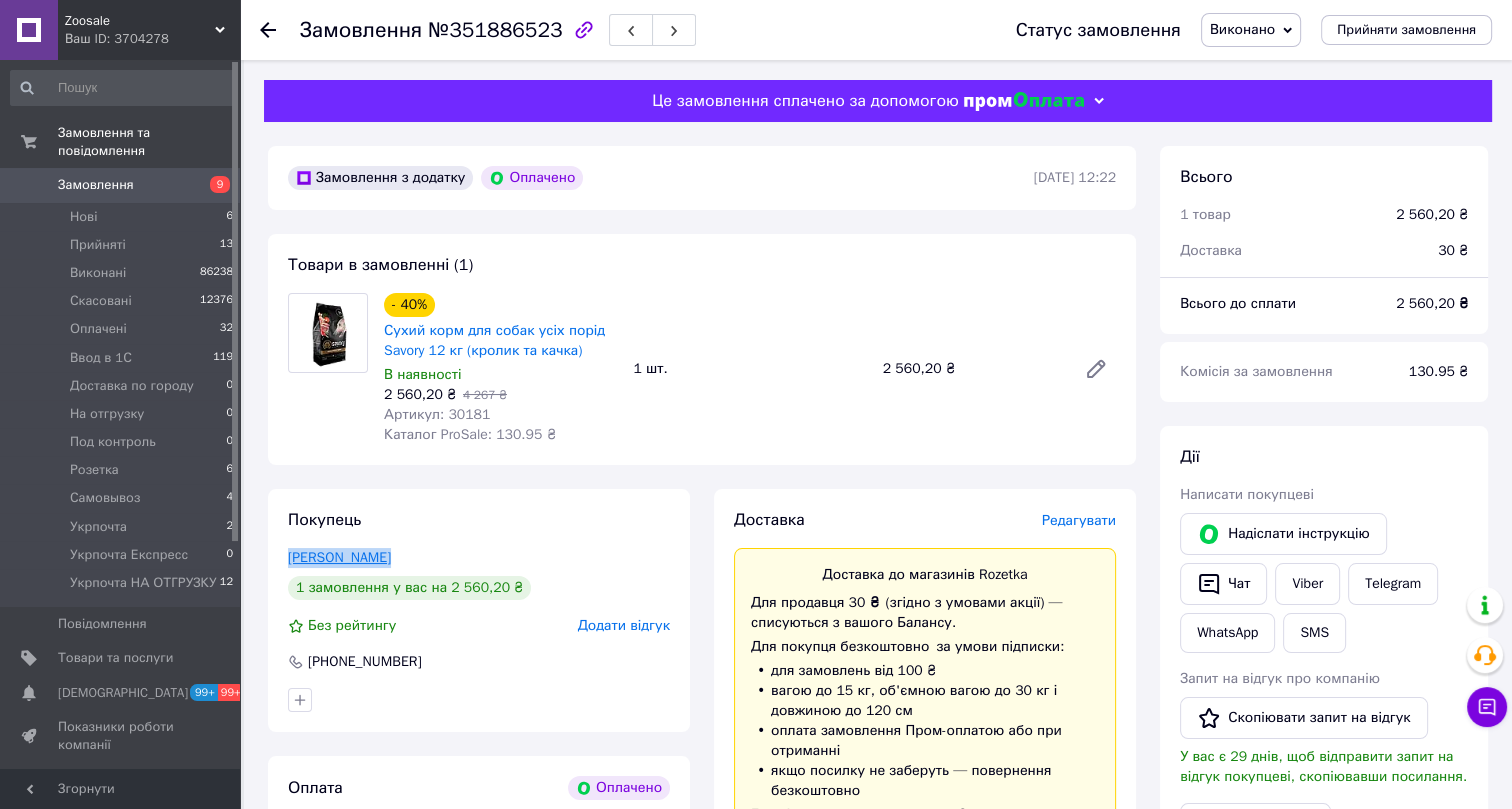 drag, startPoint x: 391, startPoint y: 557, endPoint x: 289, endPoint y: 559, distance: 102.01961 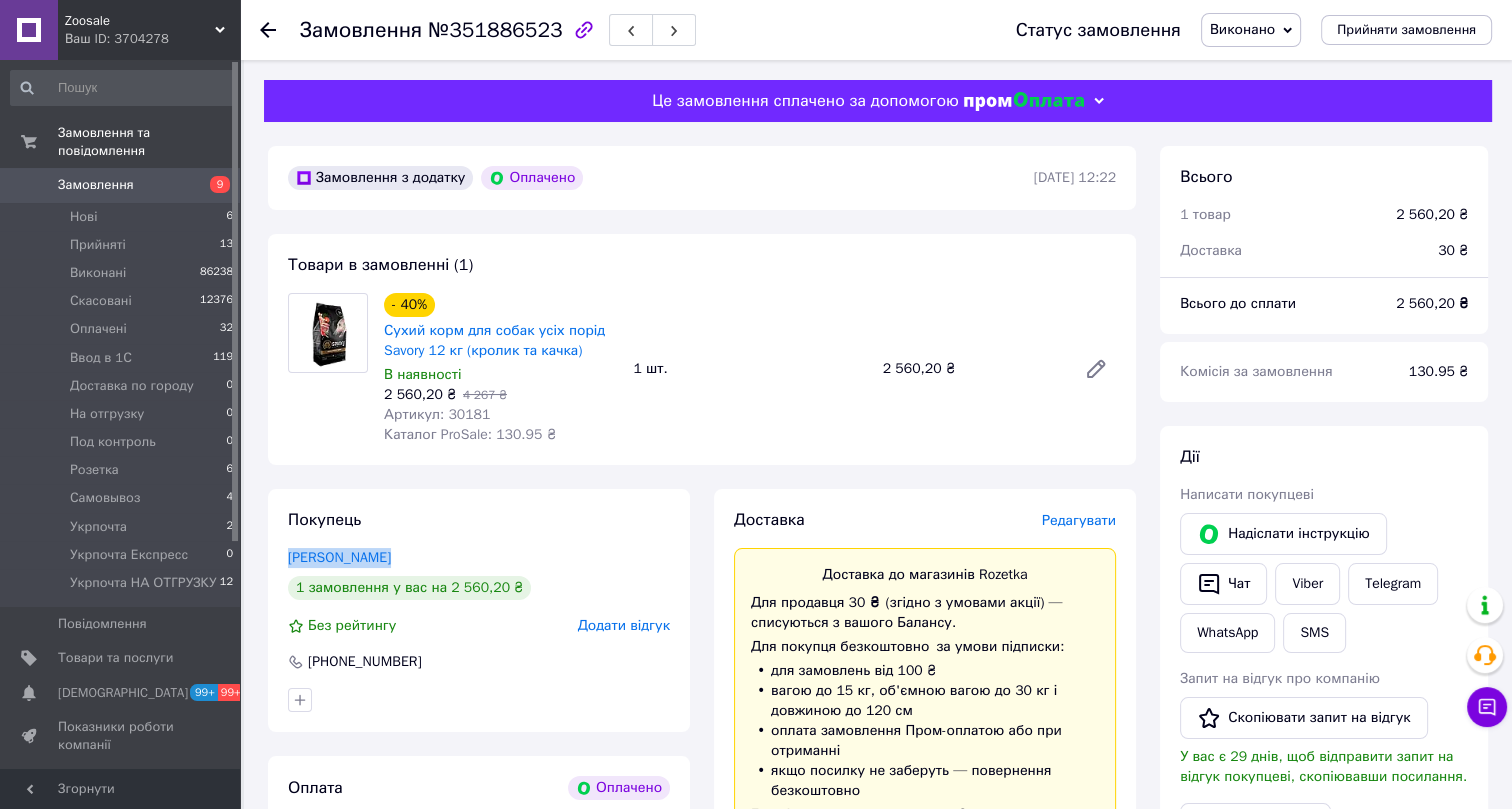 click on "Артикул: 30181" at bounding box center (437, 414) 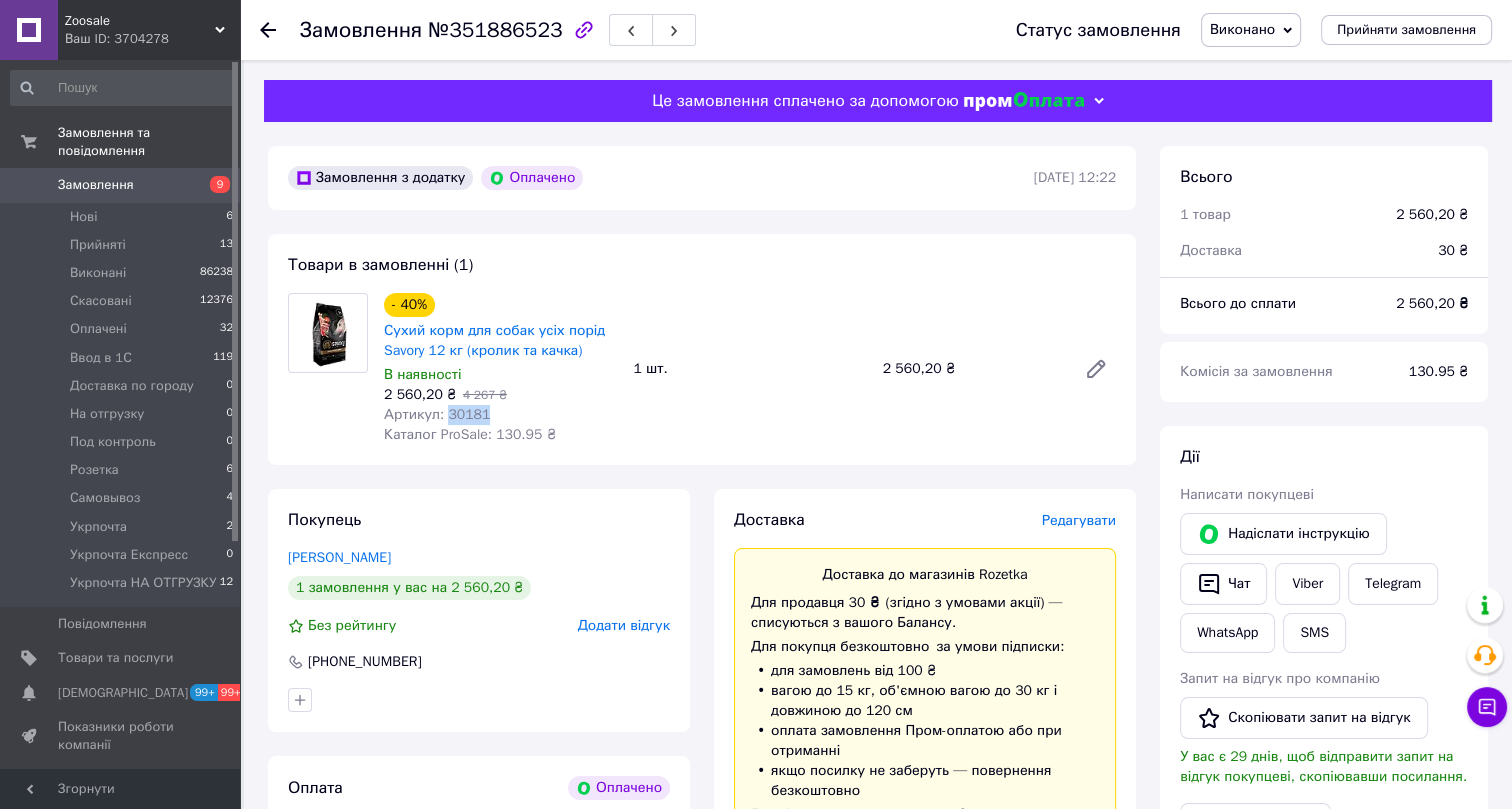 click on "Артикул: 30181" at bounding box center [437, 414] 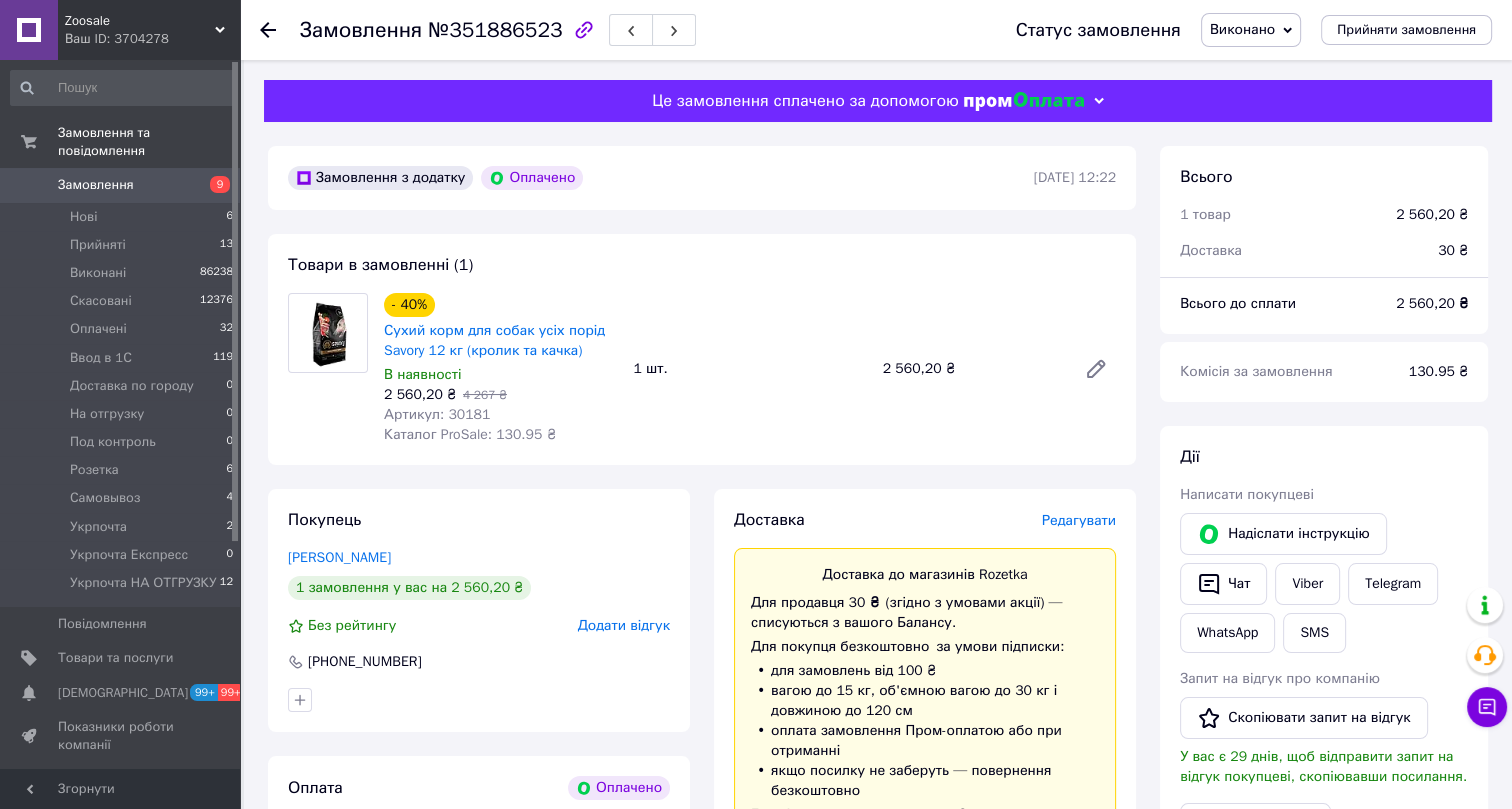 click 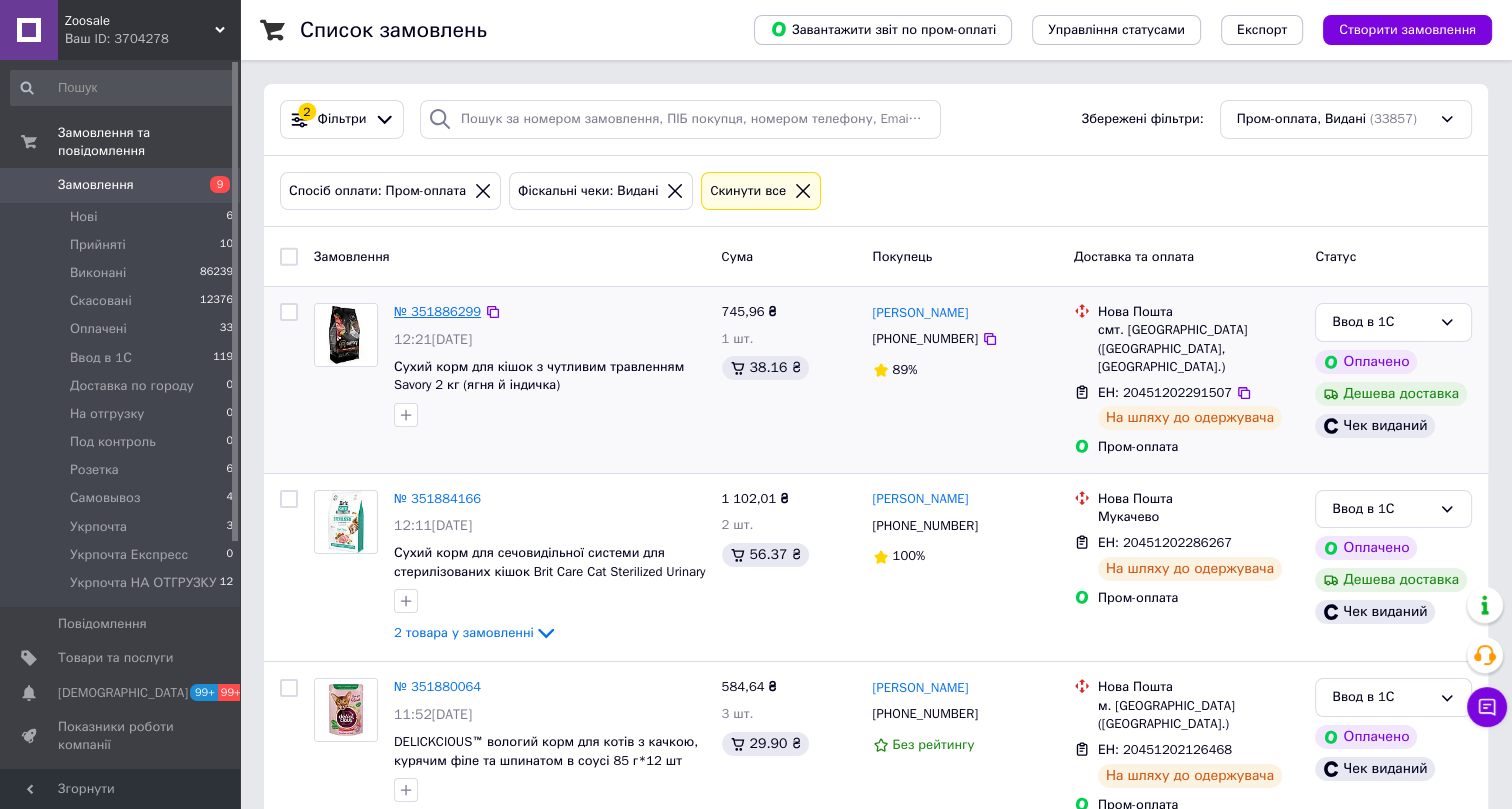 click on "№ 351886299" at bounding box center [437, 311] 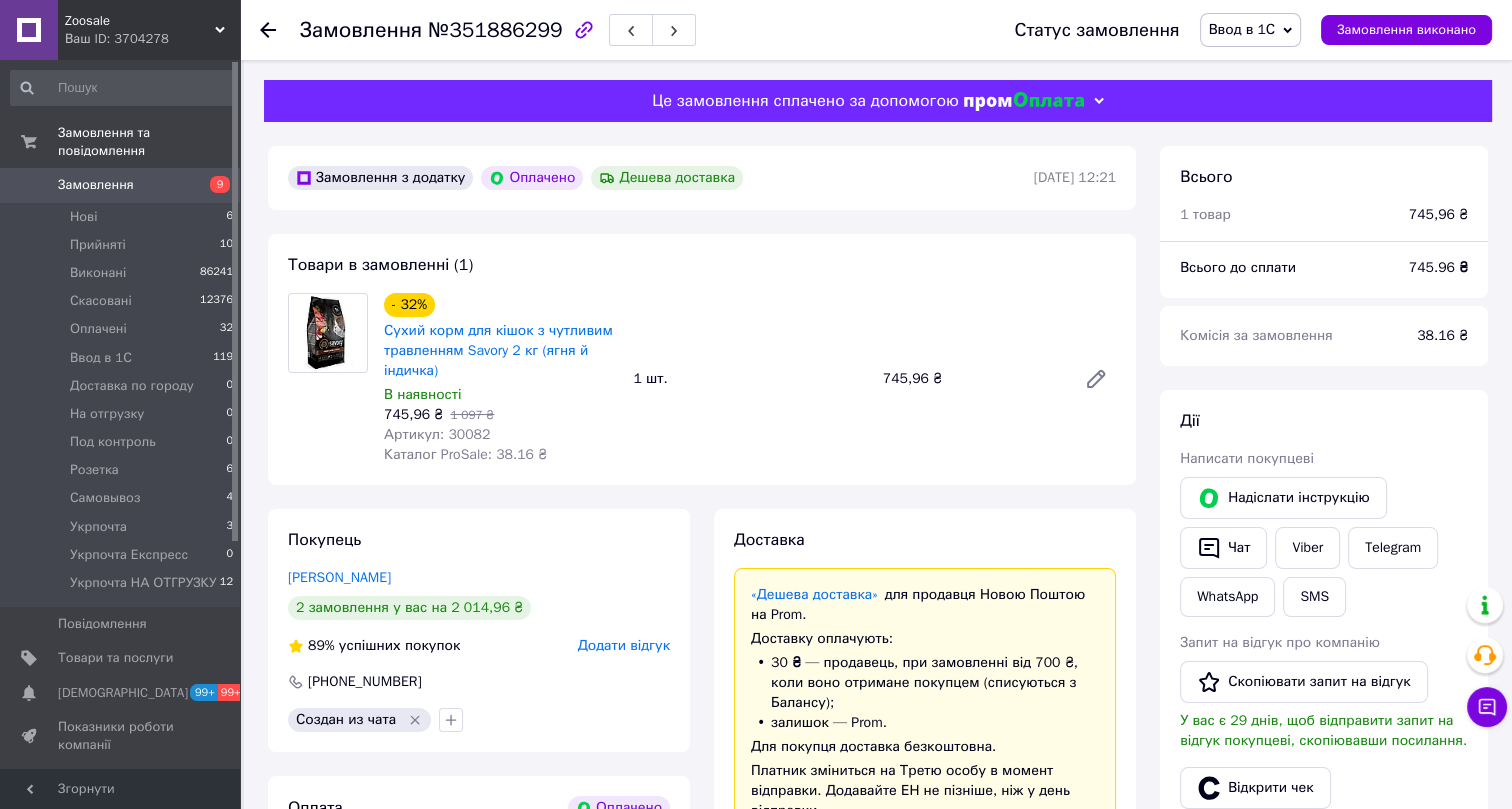 scroll, scrollTop: 63, scrollLeft: 0, axis: vertical 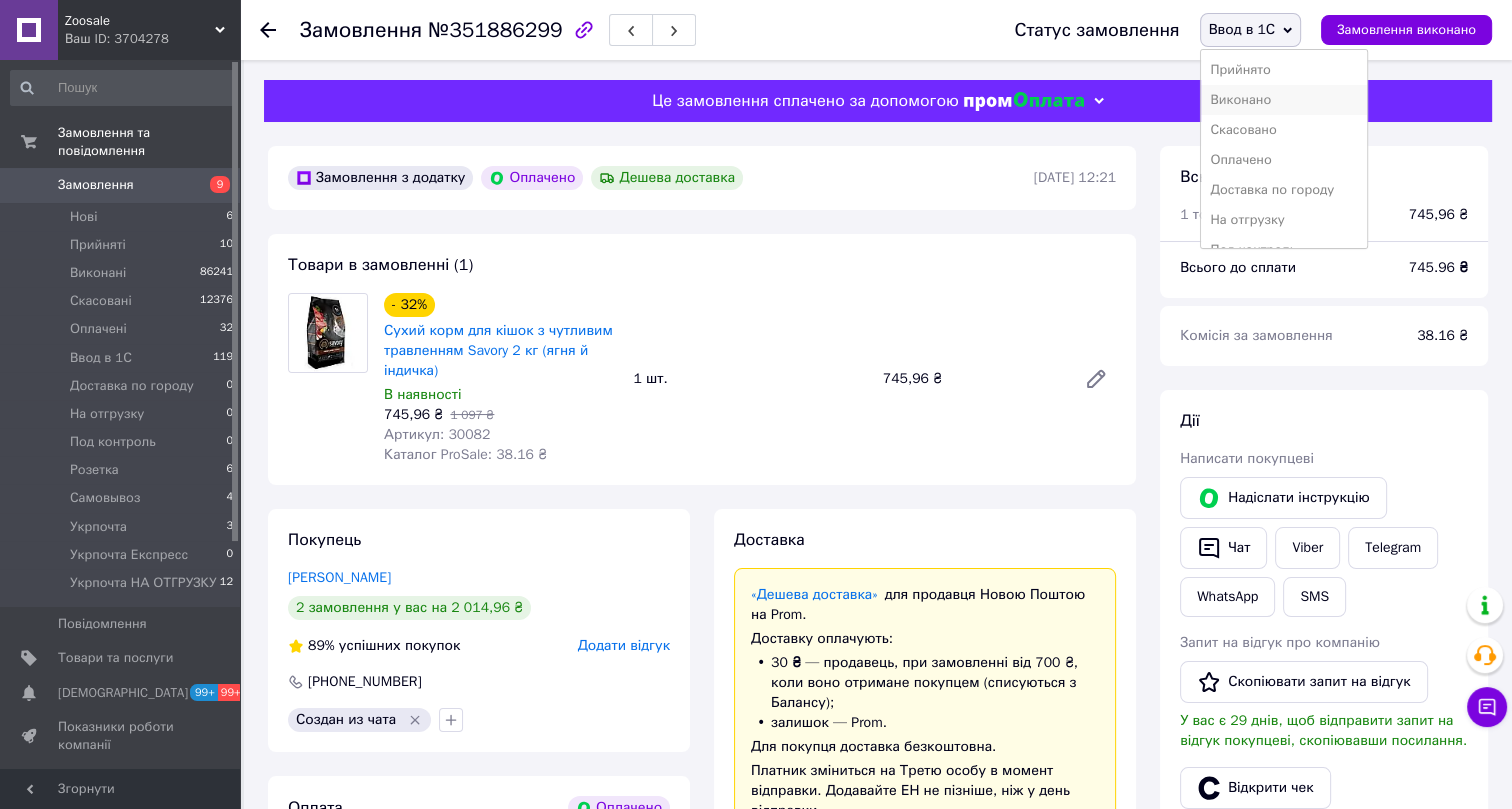 click on "Виконано" at bounding box center [1284, 100] 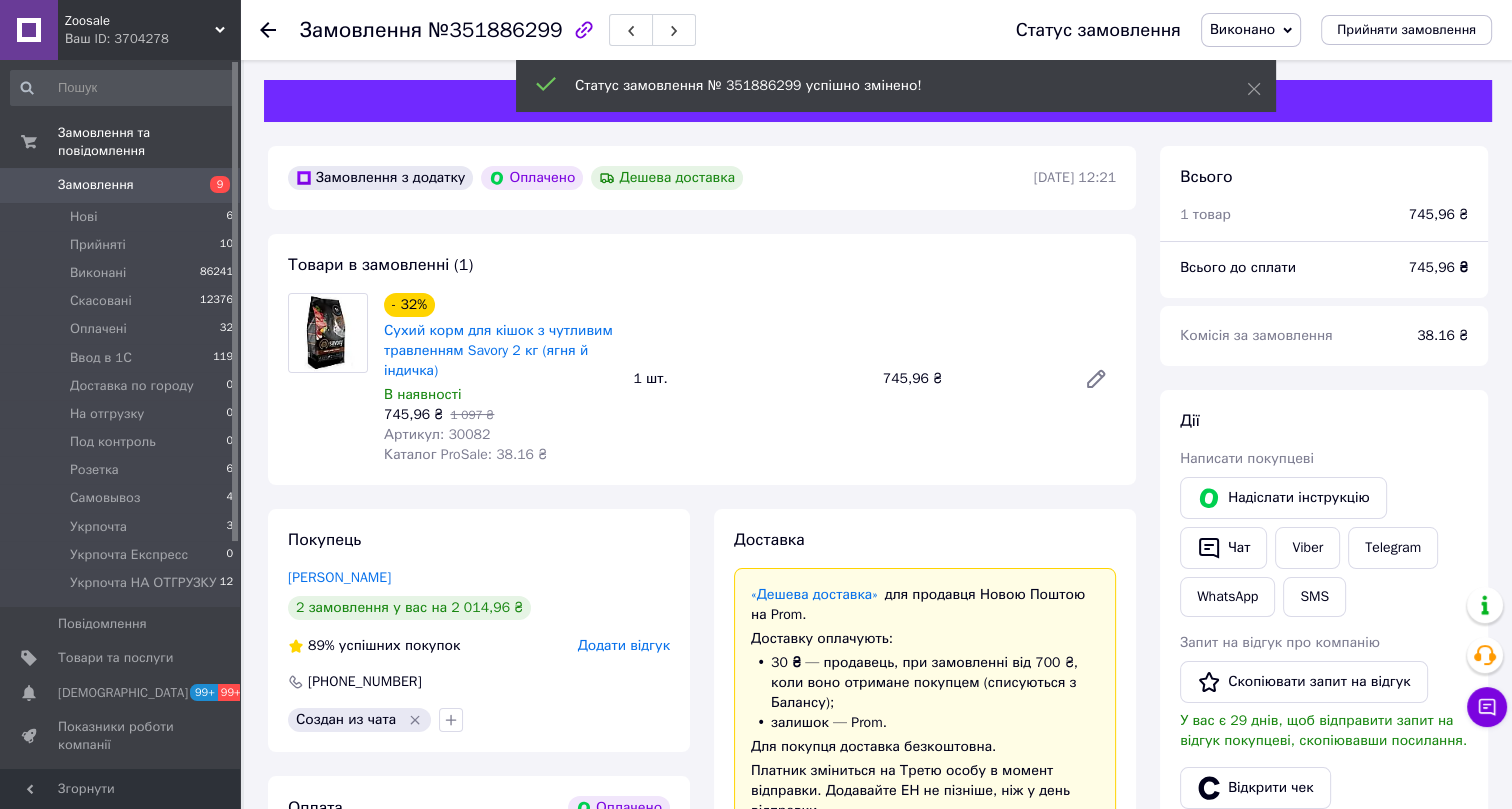 scroll, scrollTop: 111, scrollLeft: 0, axis: vertical 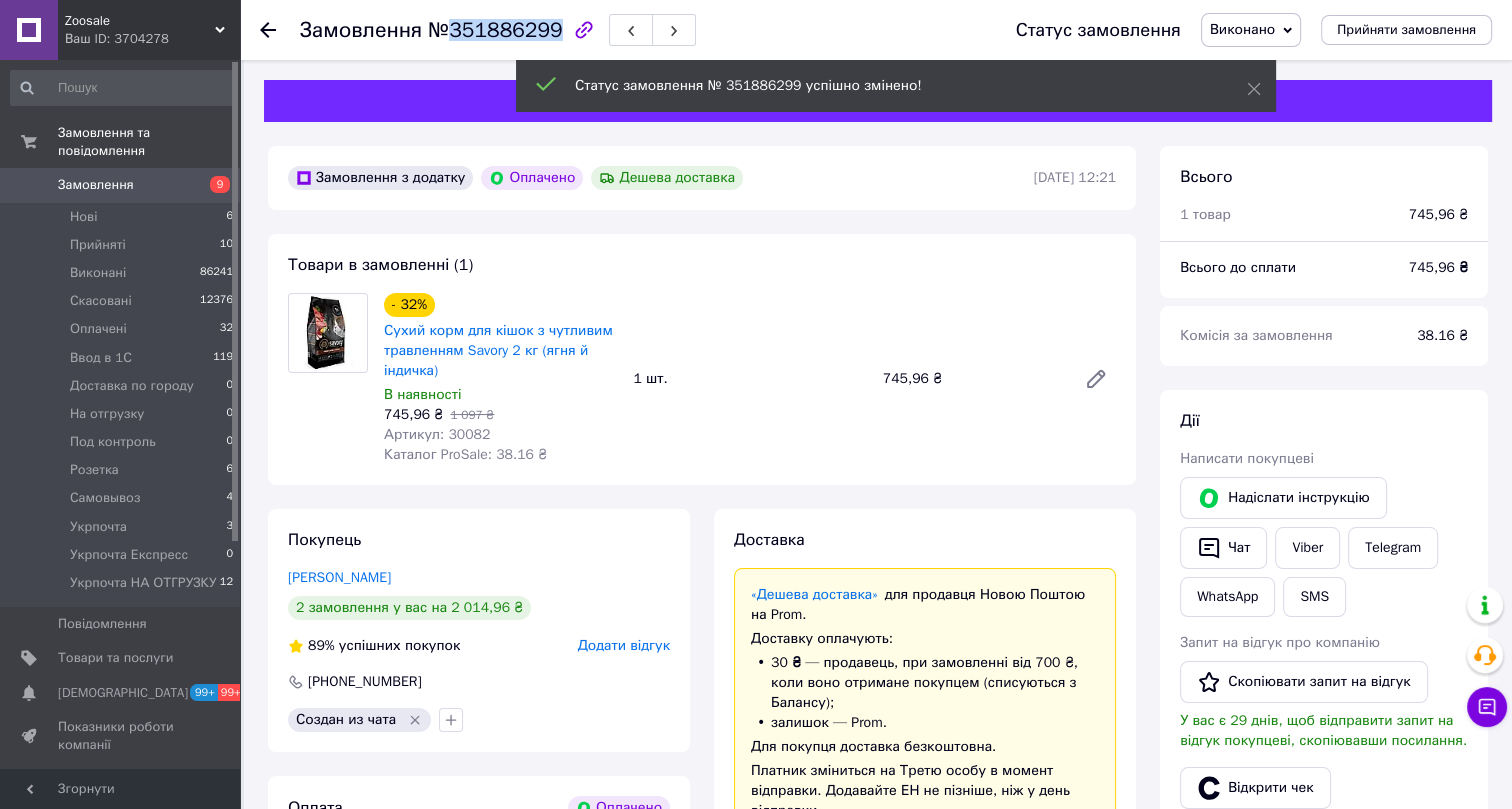 click on "№351886299" at bounding box center [495, 30] 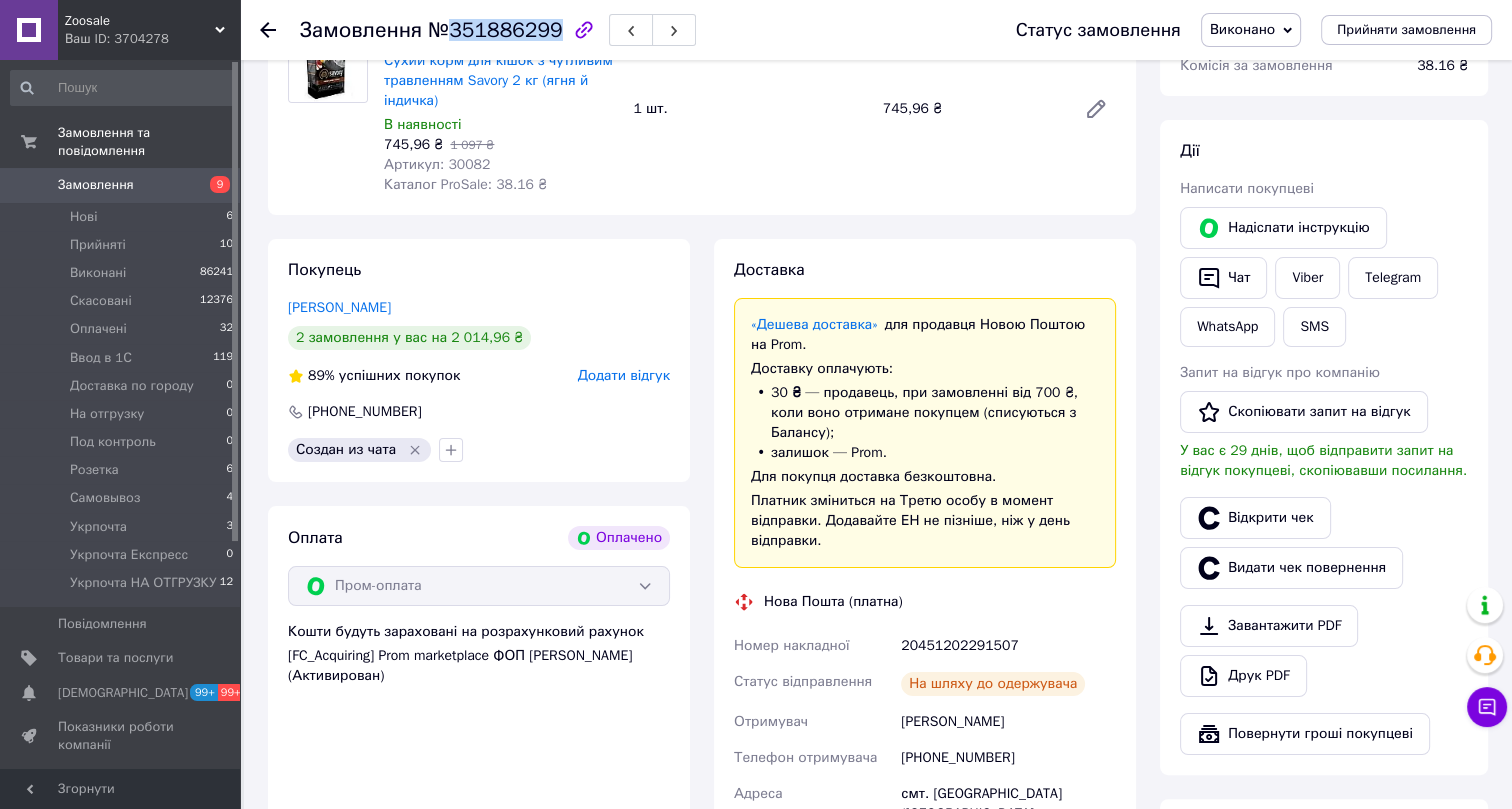 scroll, scrollTop: 272, scrollLeft: 0, axis: vertical 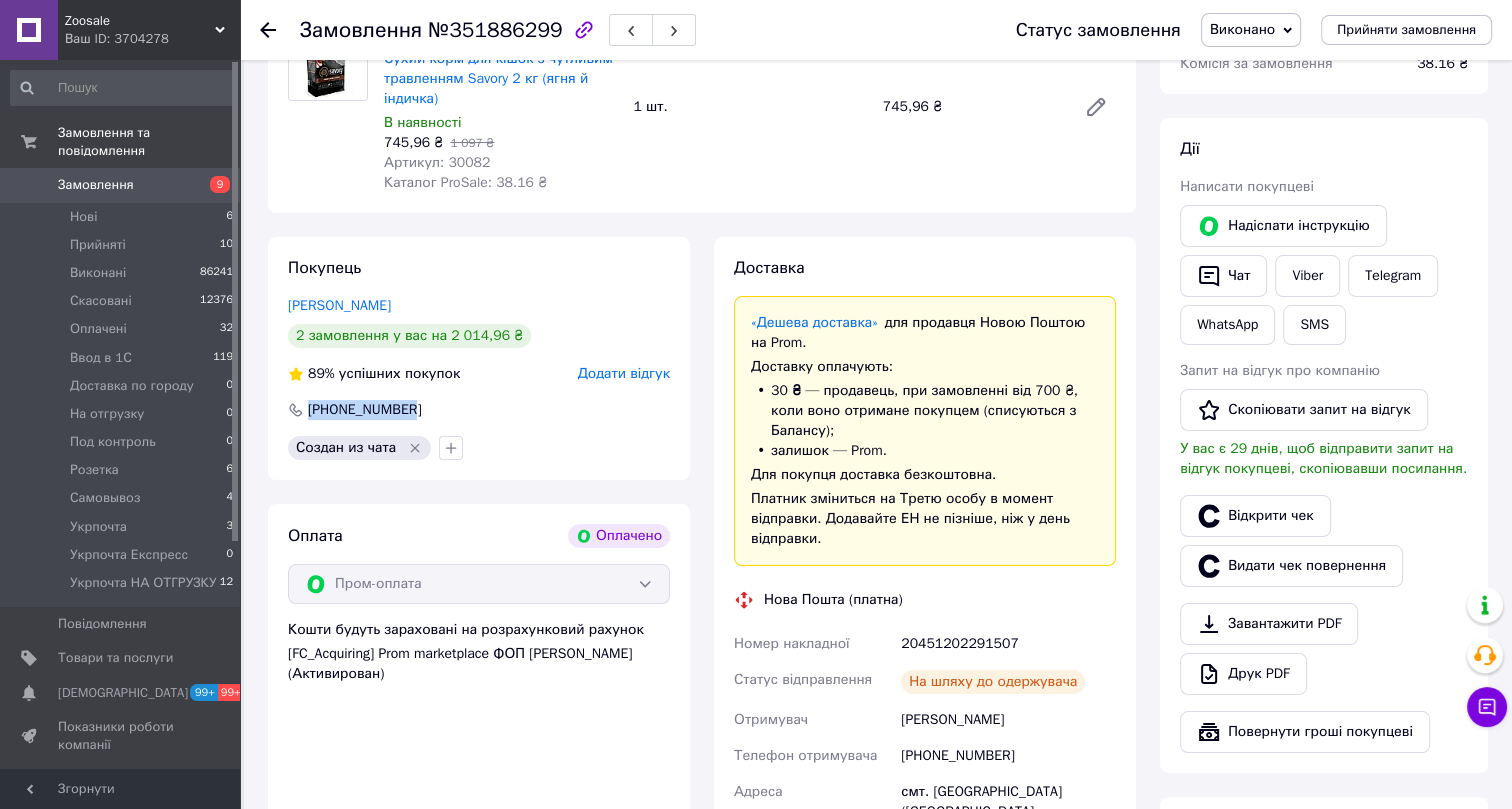 drag, startPoint x: 419, startPoint y: 408, endPoint x: 309, endPoint y: 399, distance: 110.36757 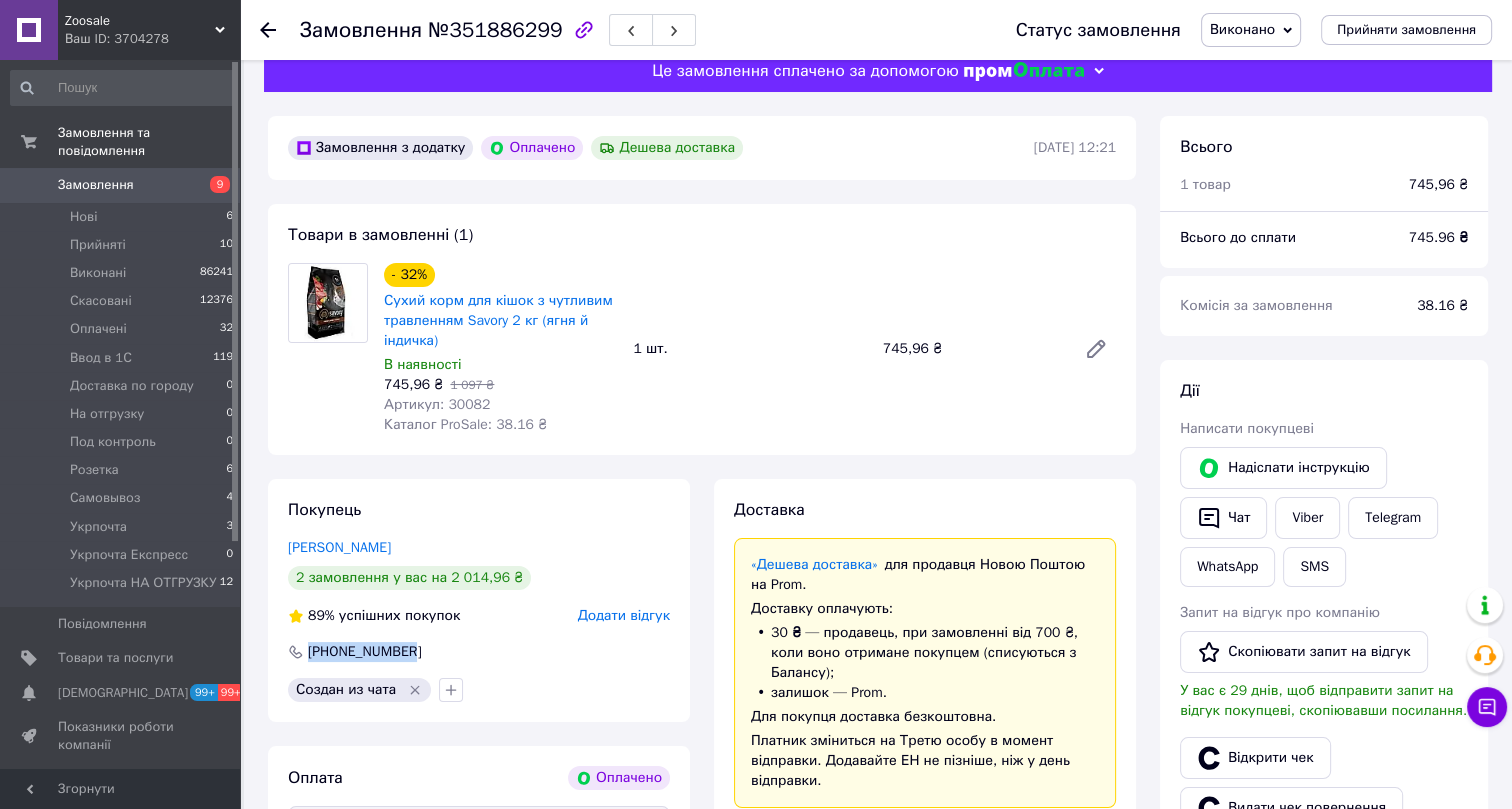 scroll, scrollTop: 0, scrollLeft: 0, axis: both 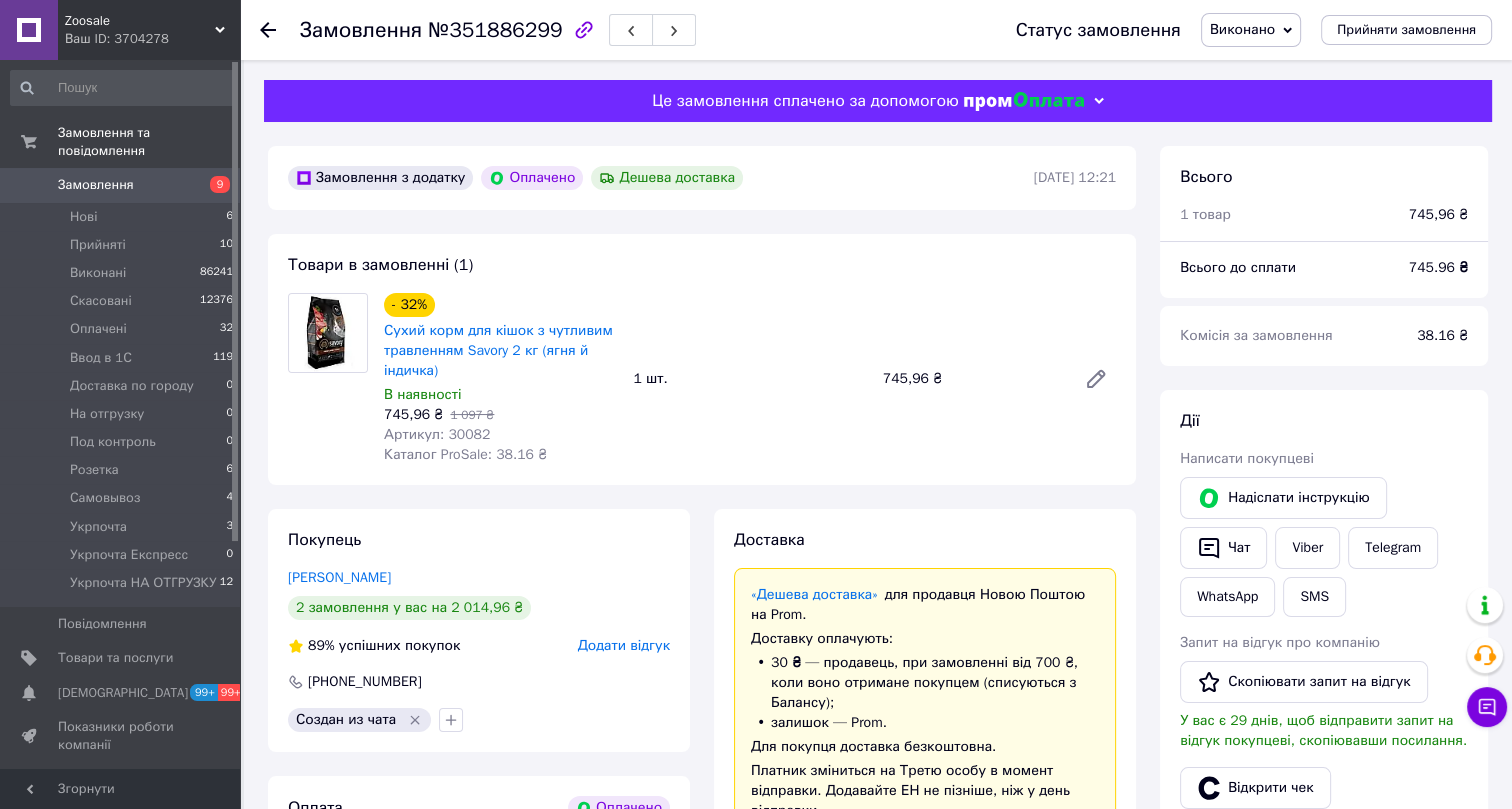 click on "Артикул: 30082" at bounding box center [437, 434] 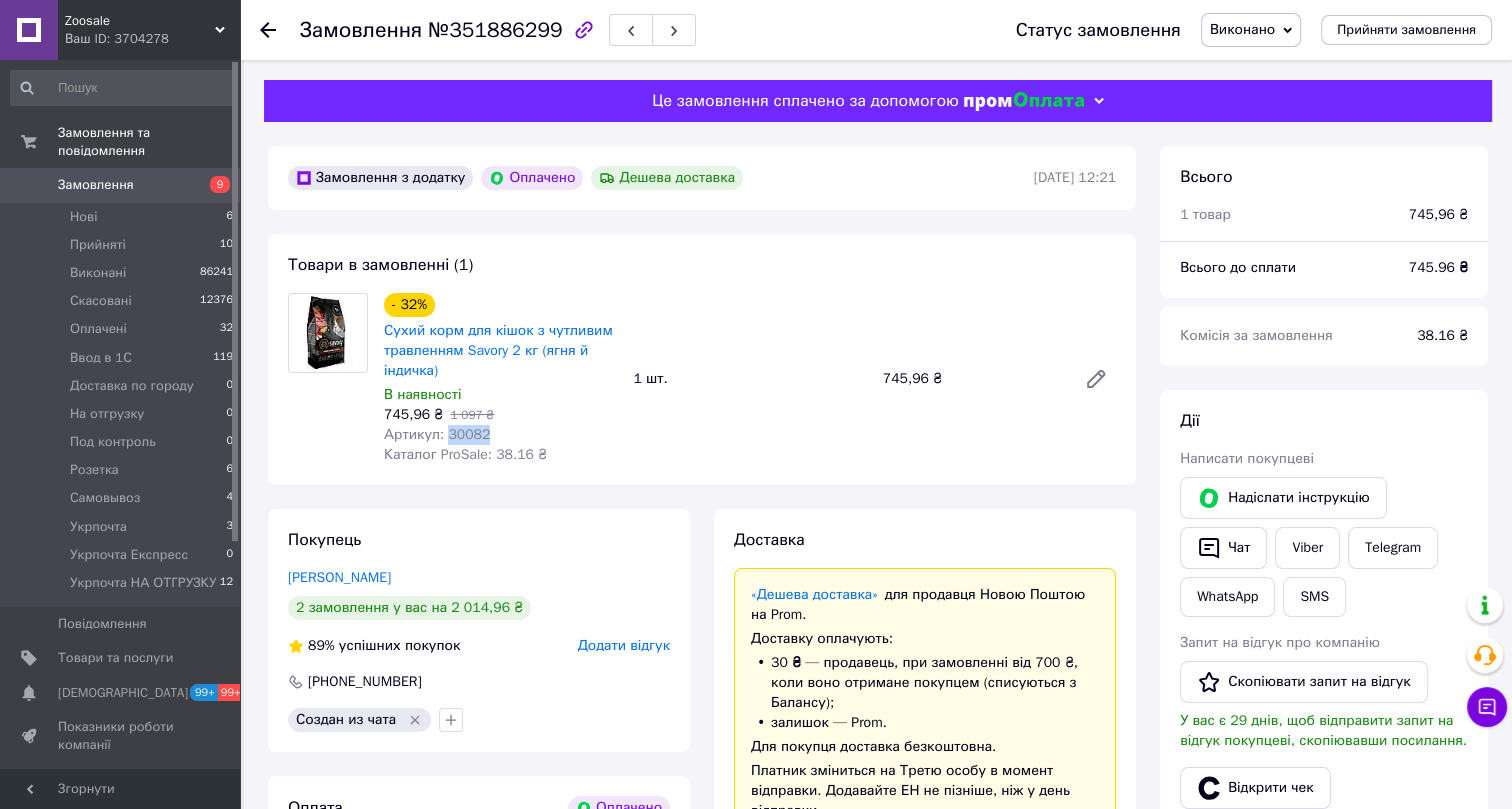 click on "Артикул: 30082" at bounding box center [437, 434] 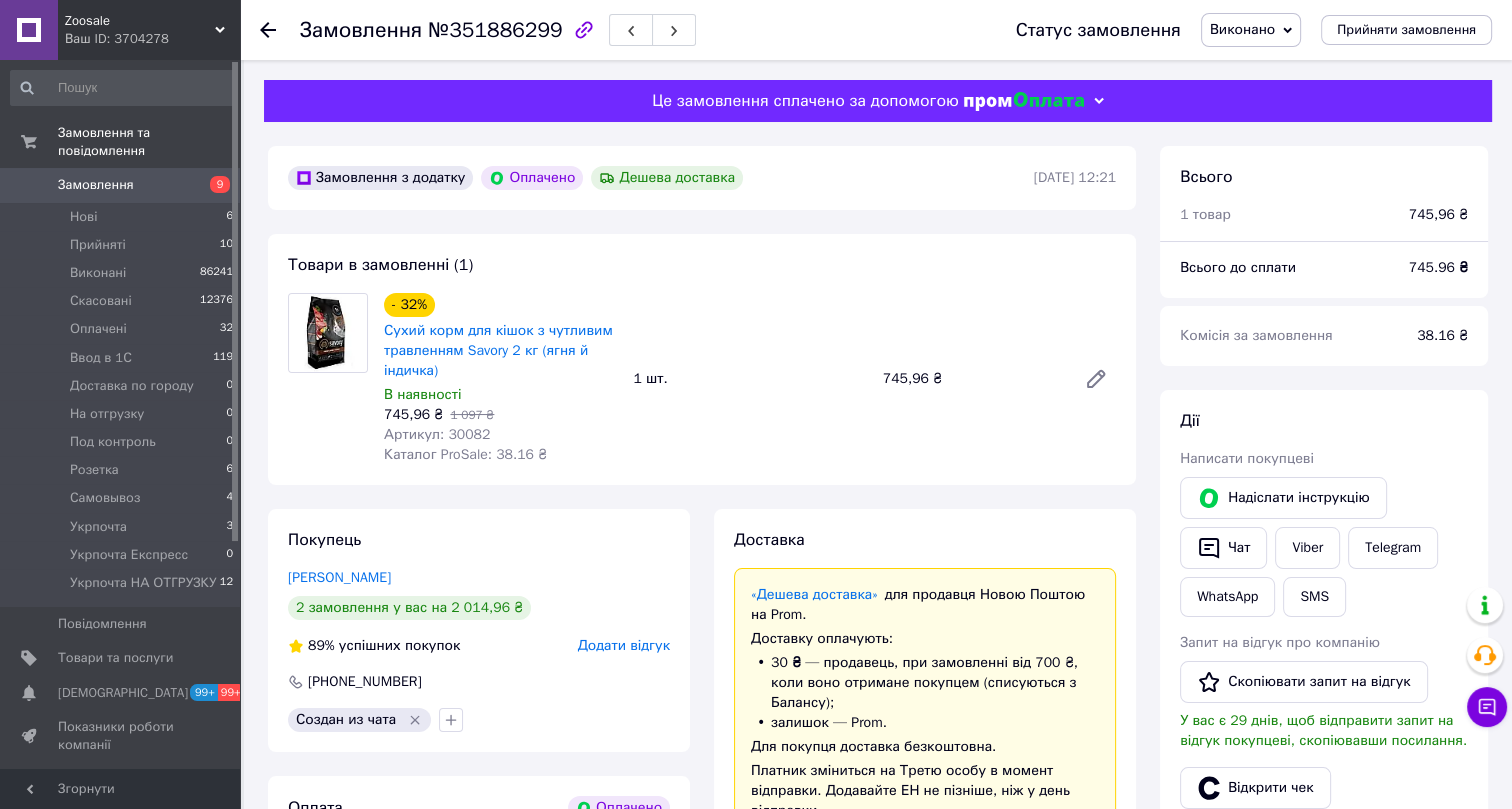 click 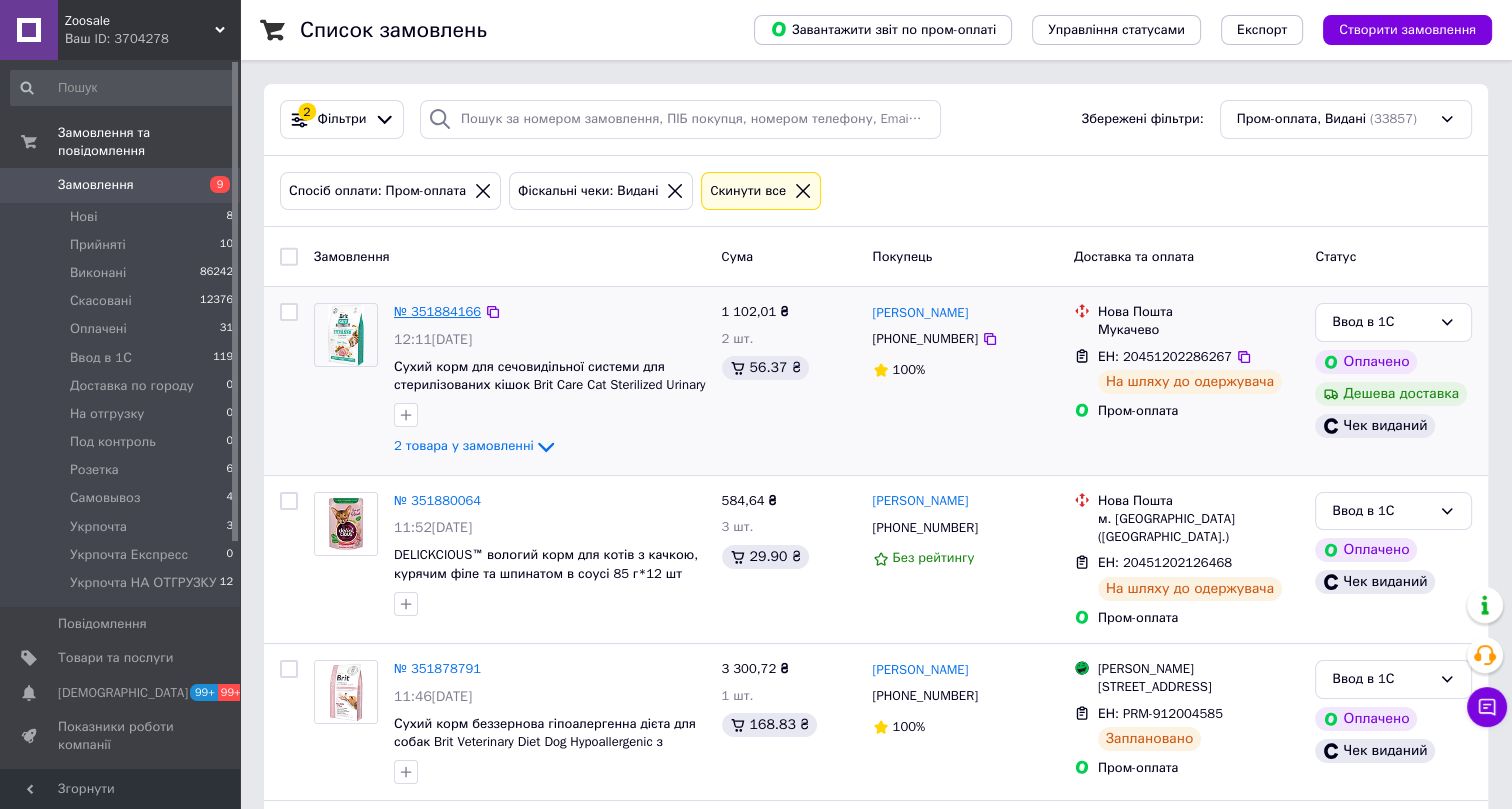 click on "№ 351884166" at bounding box center (437, 311) 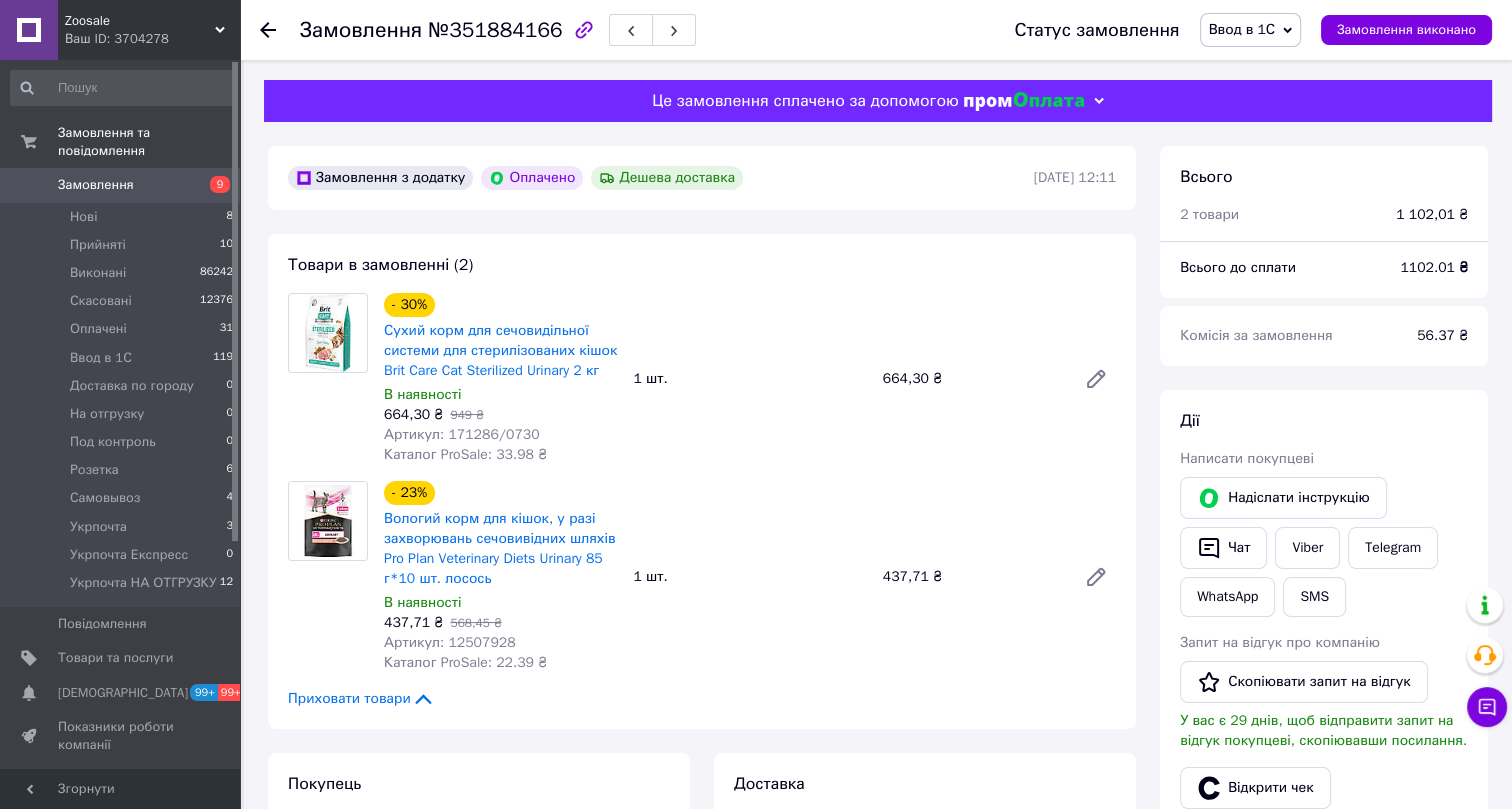 click on "Ввод в 1С" at bounding box center [1242, 29] 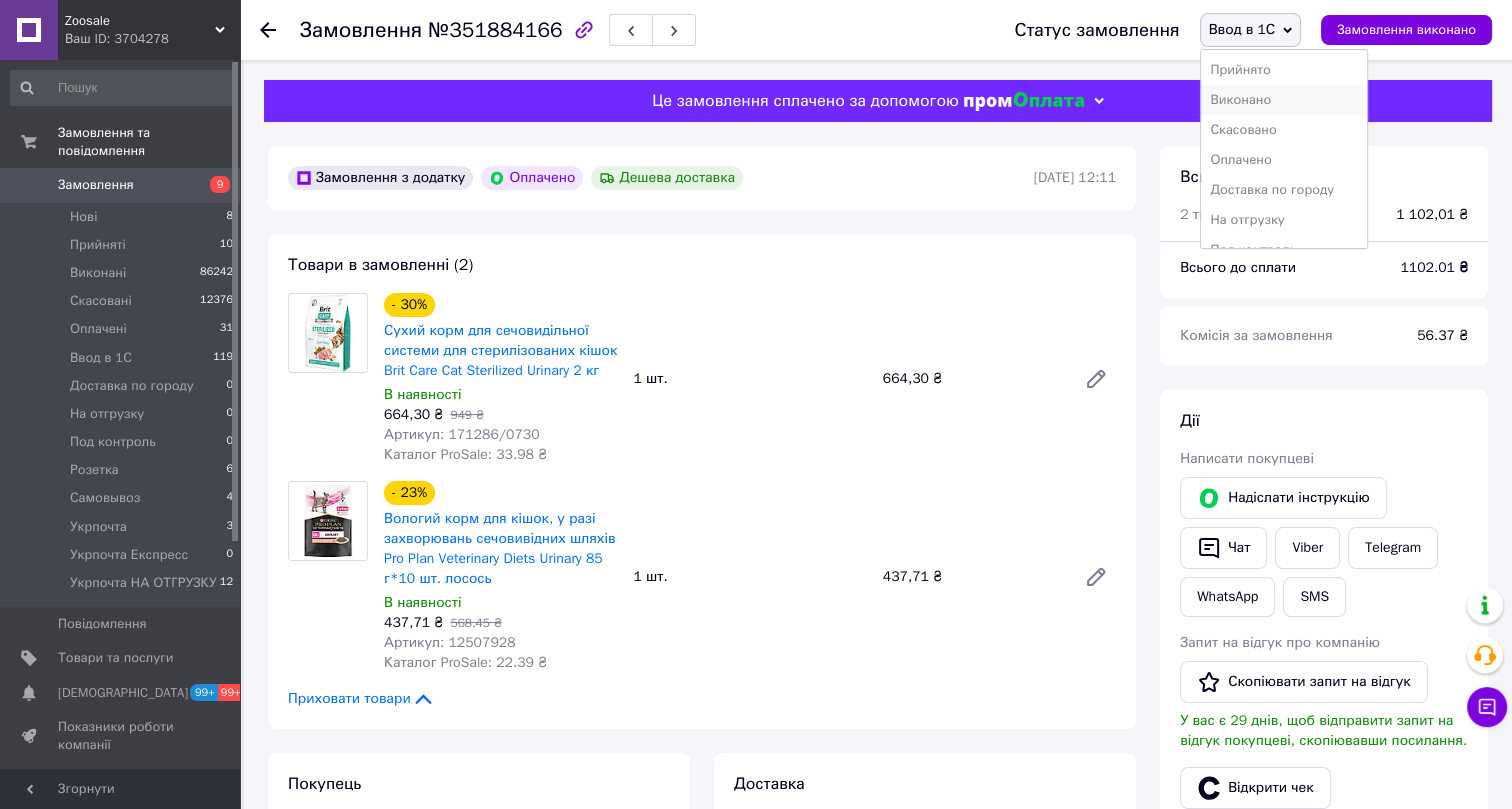 click on "Виконано" at bounding box center (1284, 100) 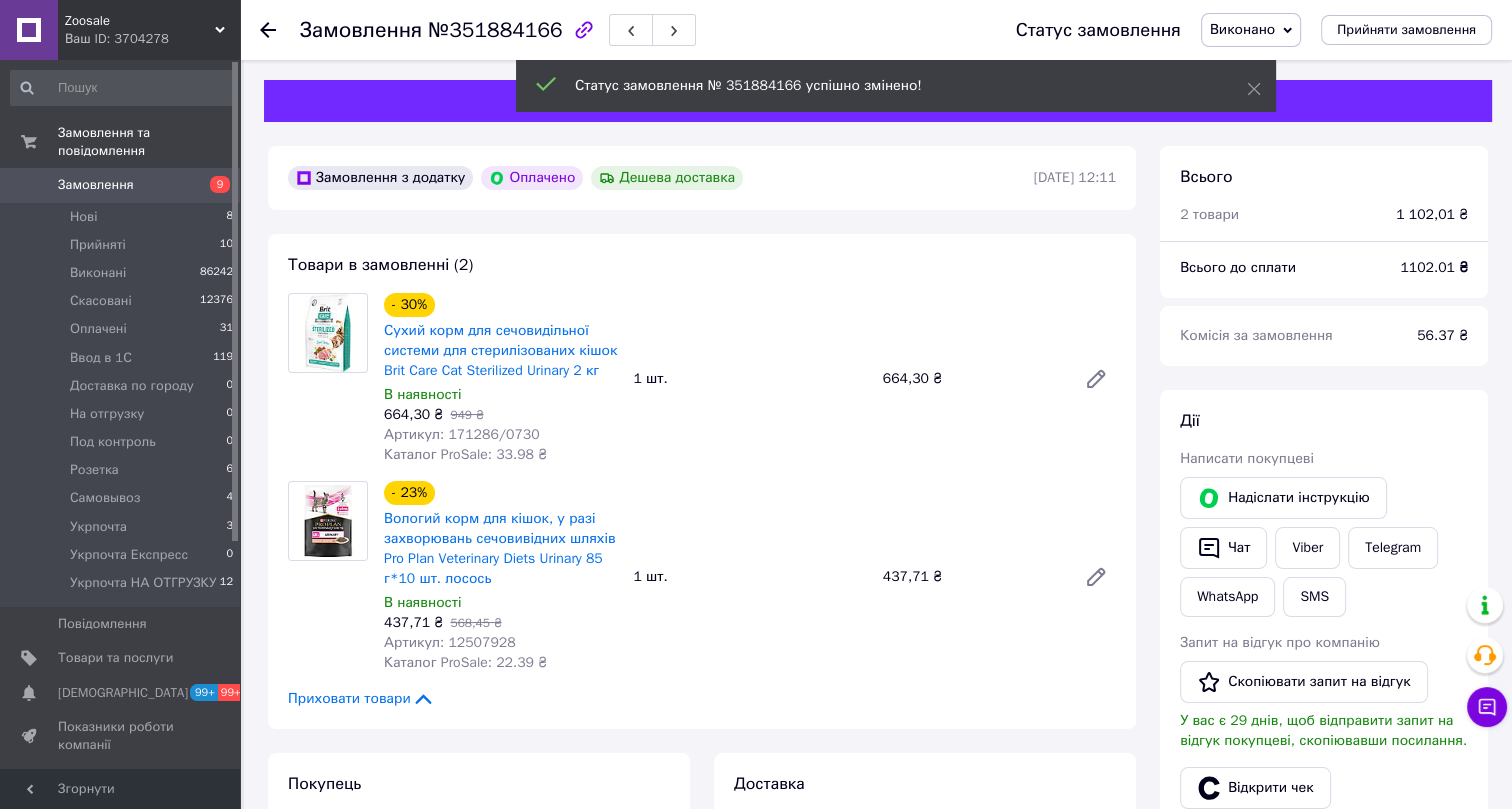 click on "№351884166" at bounding box center [495, 30] 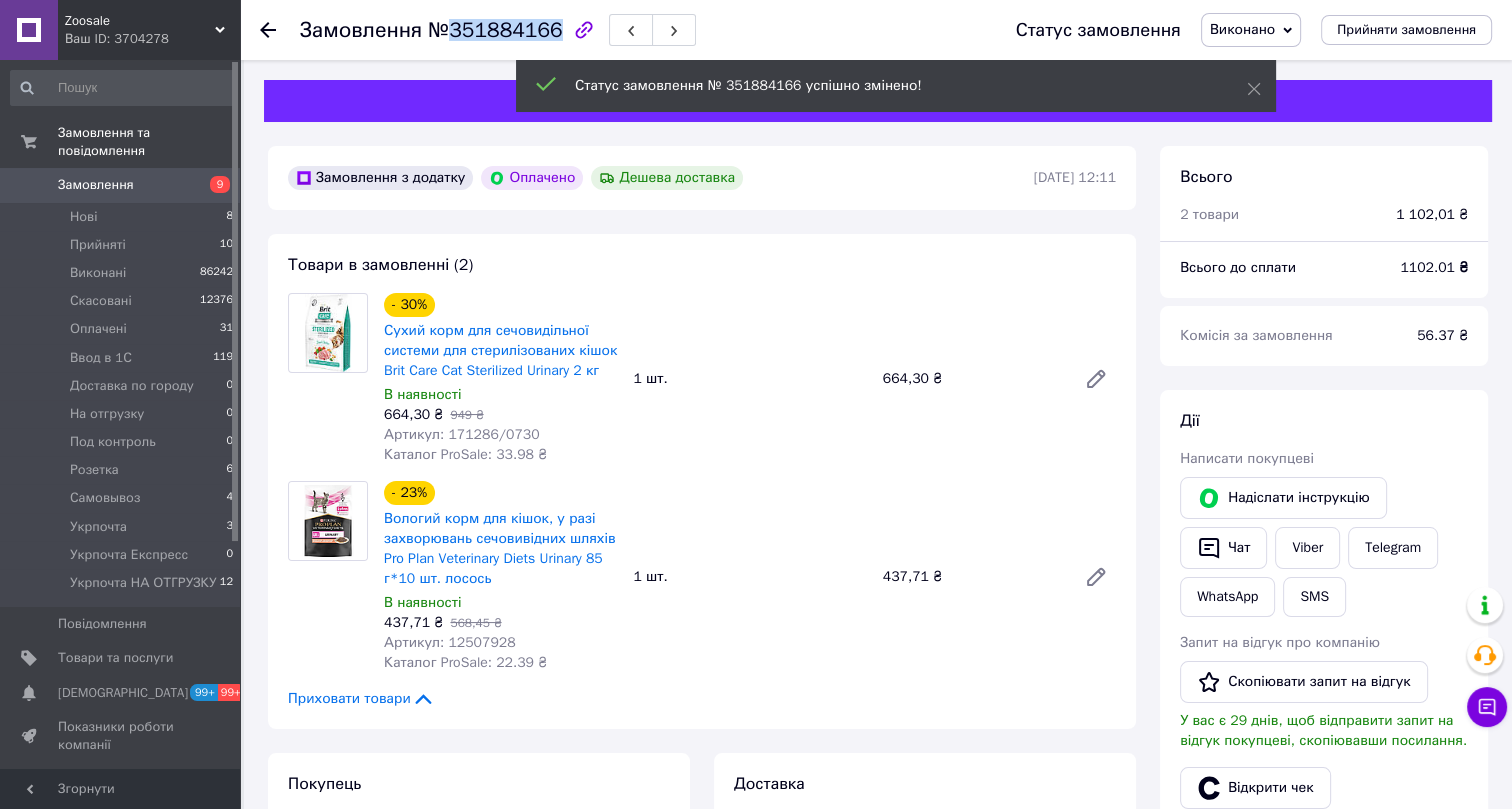 click on "№351884166" at bounding box center (495, 30) 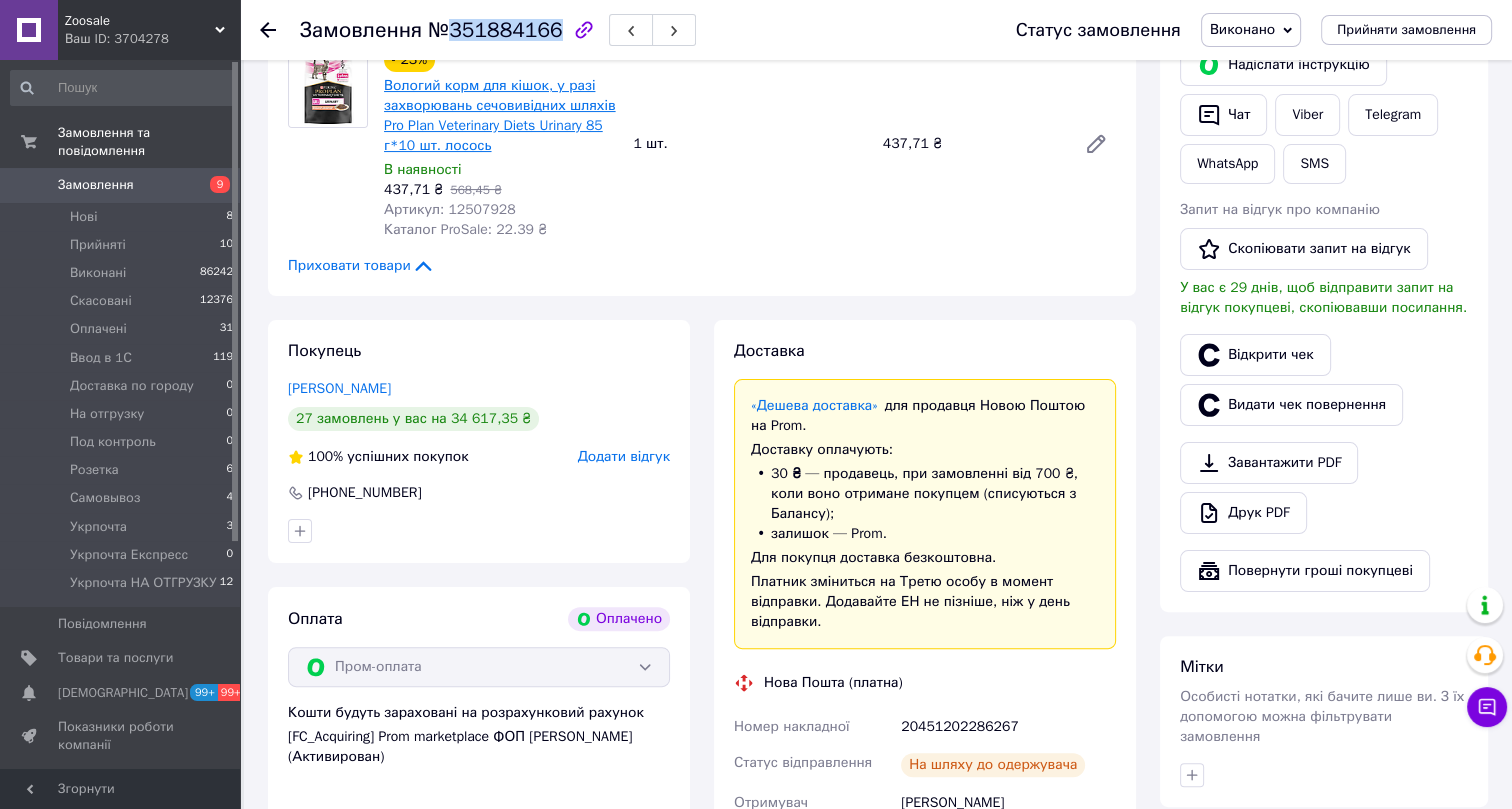 scroll, scrollTop: 454, scrollLeft: 0, axis: vertical 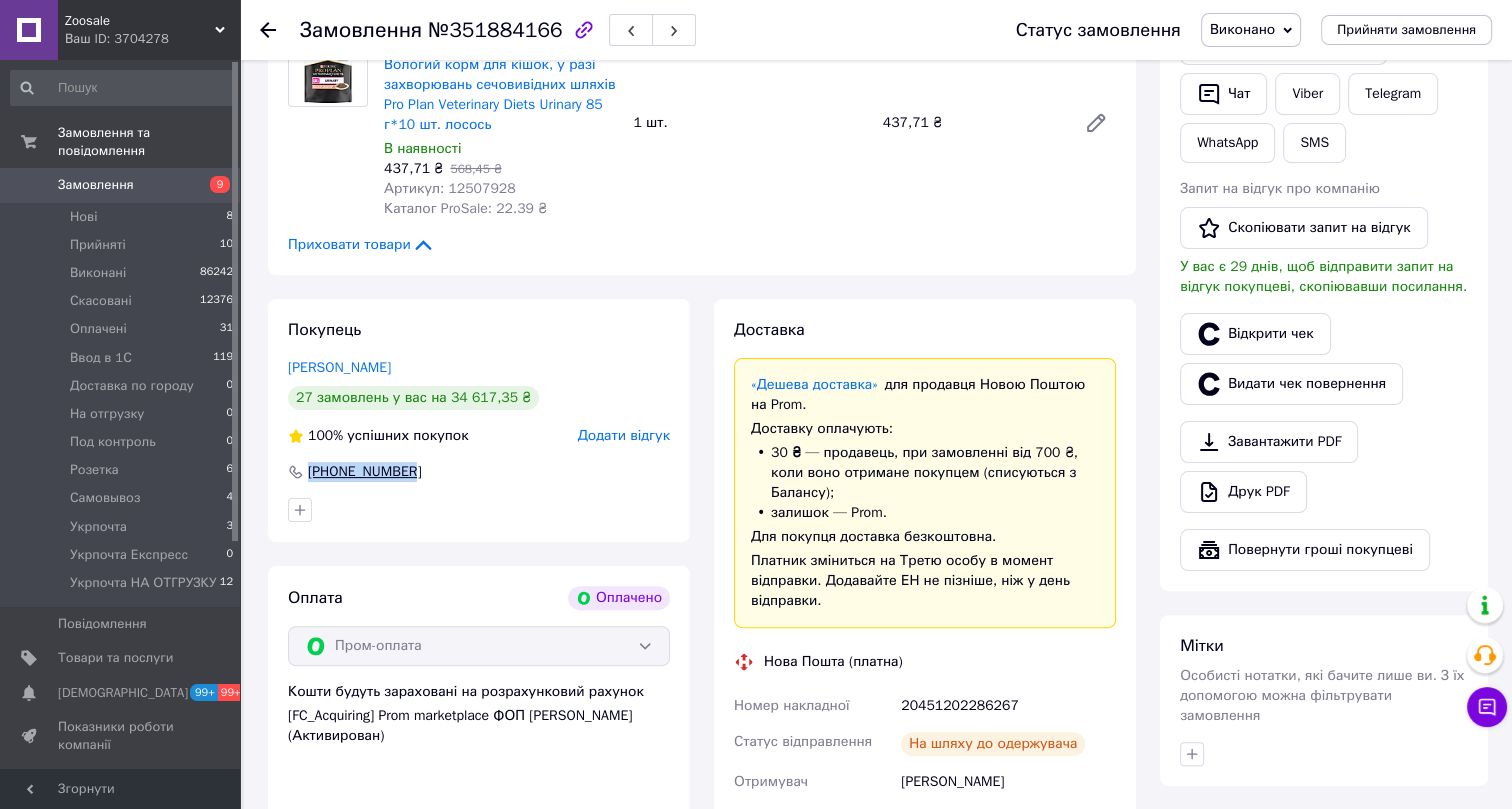 drag, startPoint x: 420, startPoint y: 468, endPoint x: 310, endPoint y: 470, distance: 110.01818 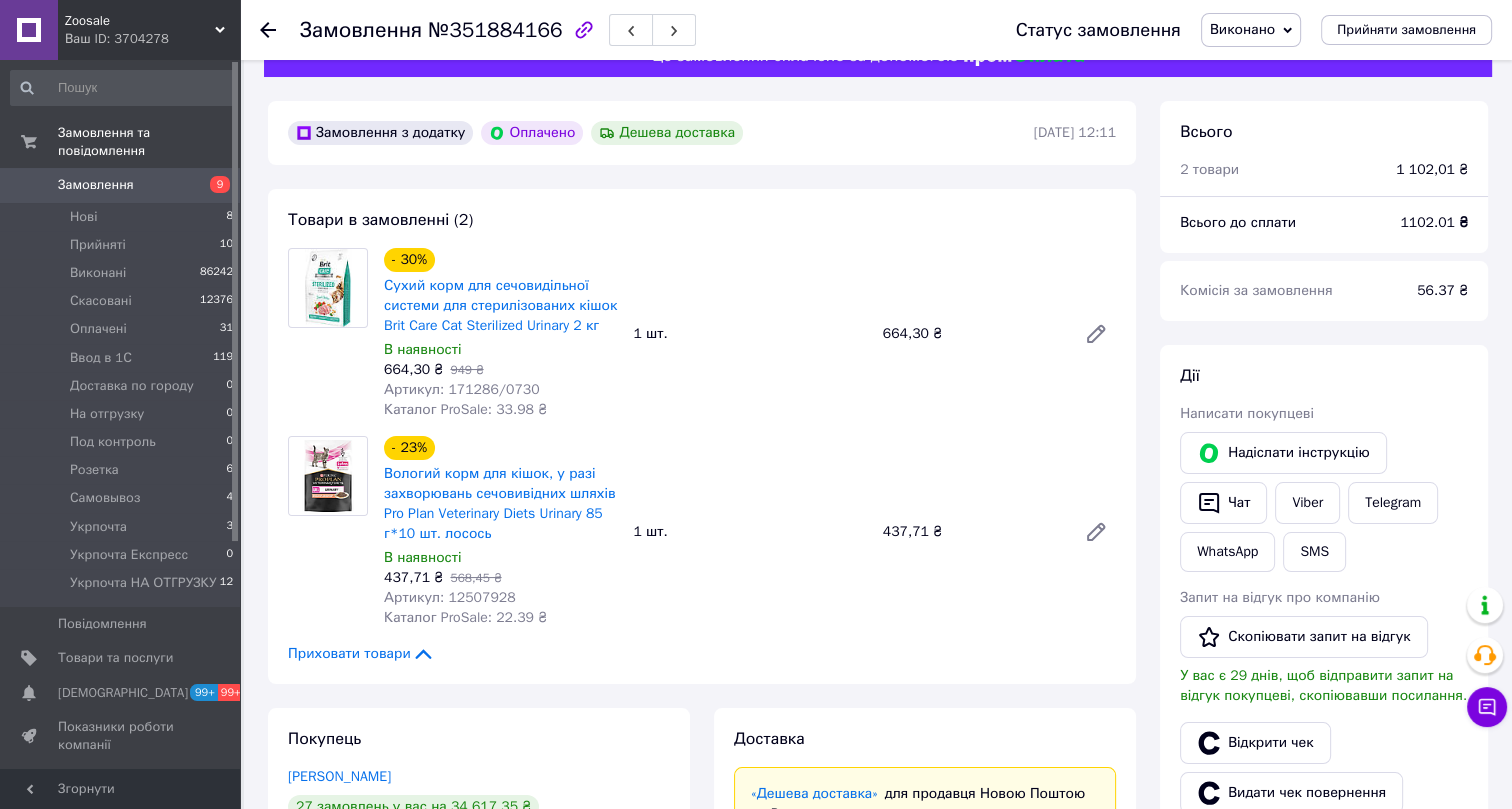 scroll, scrollTop: 0, scrollLeft: 0, axis: both 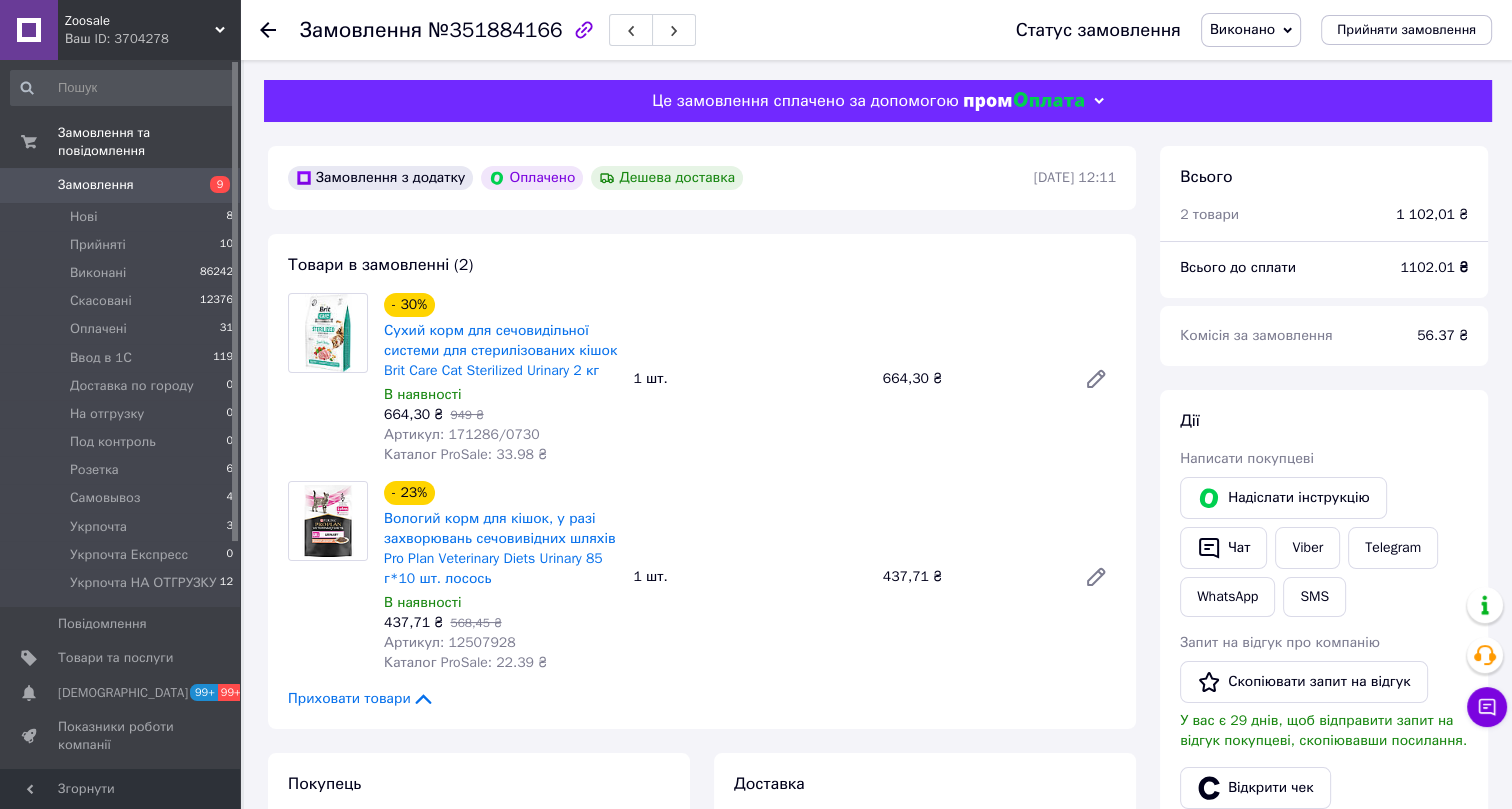 click on "Артикул: 171286/0730" at bounding box center [462, 434] 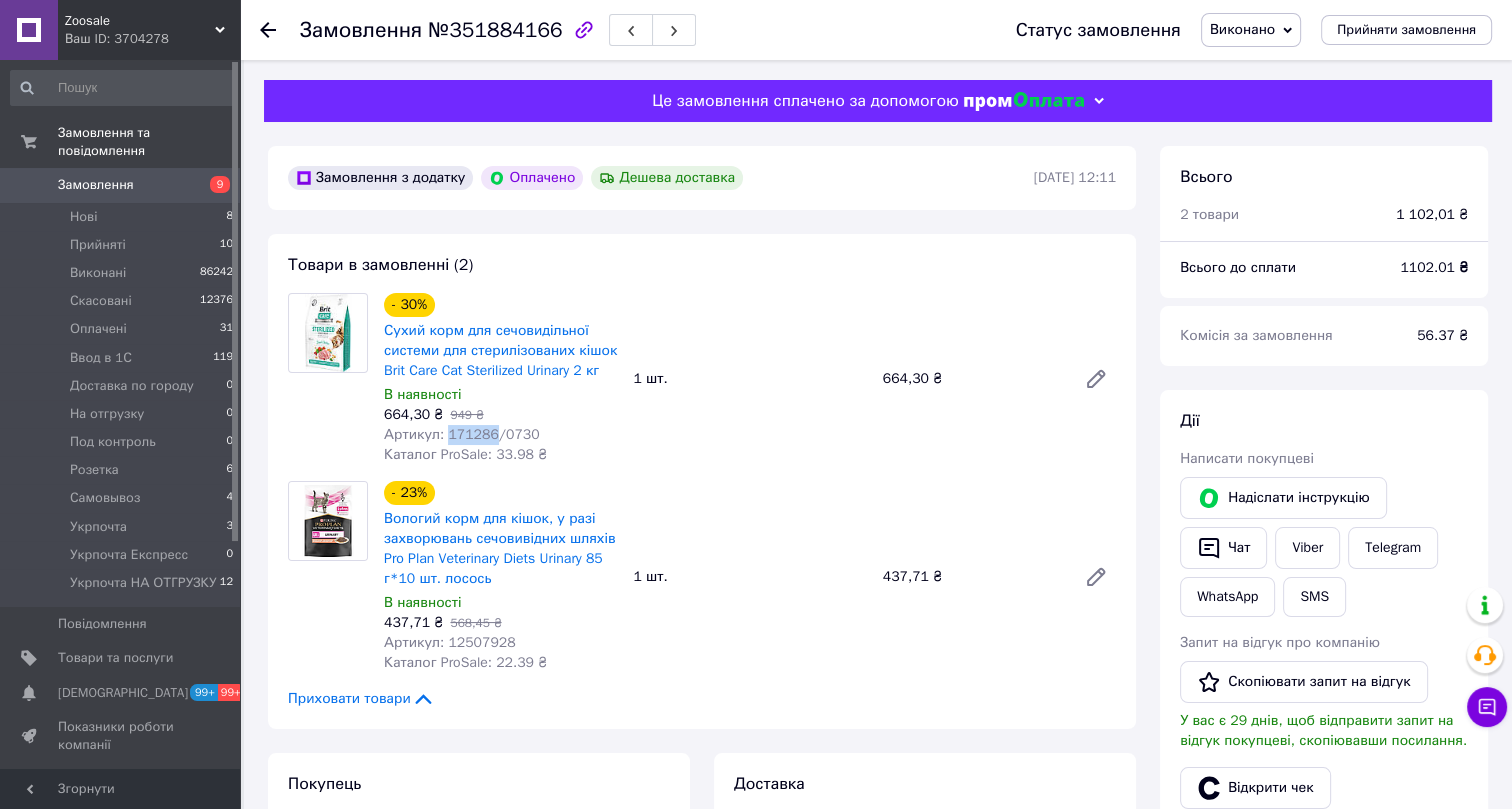 click on "Артикул: 171286/0730" at bounding box center (462, 434) 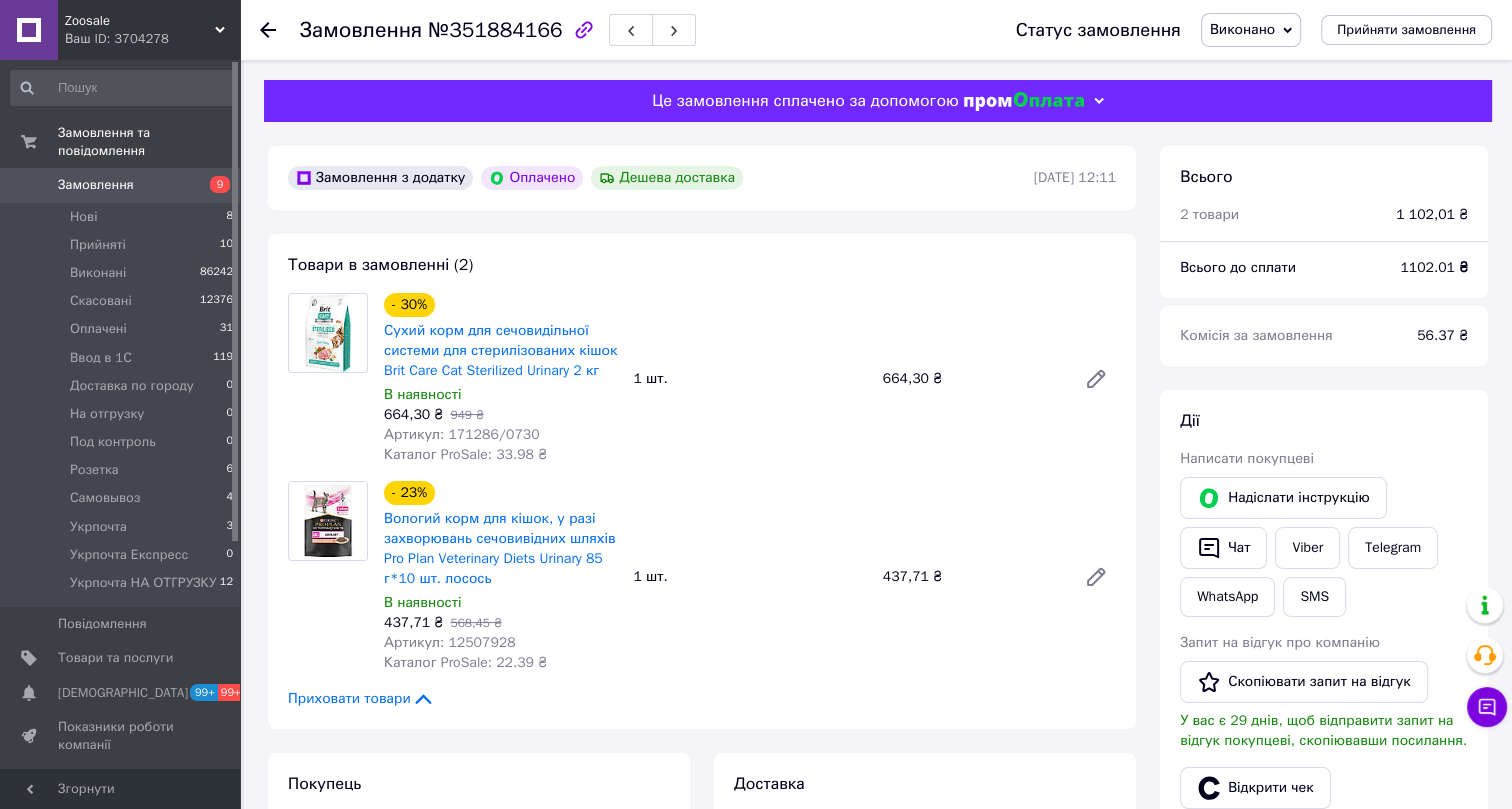 click on "Артикул: 12507928" at bounding box center [450, 642] 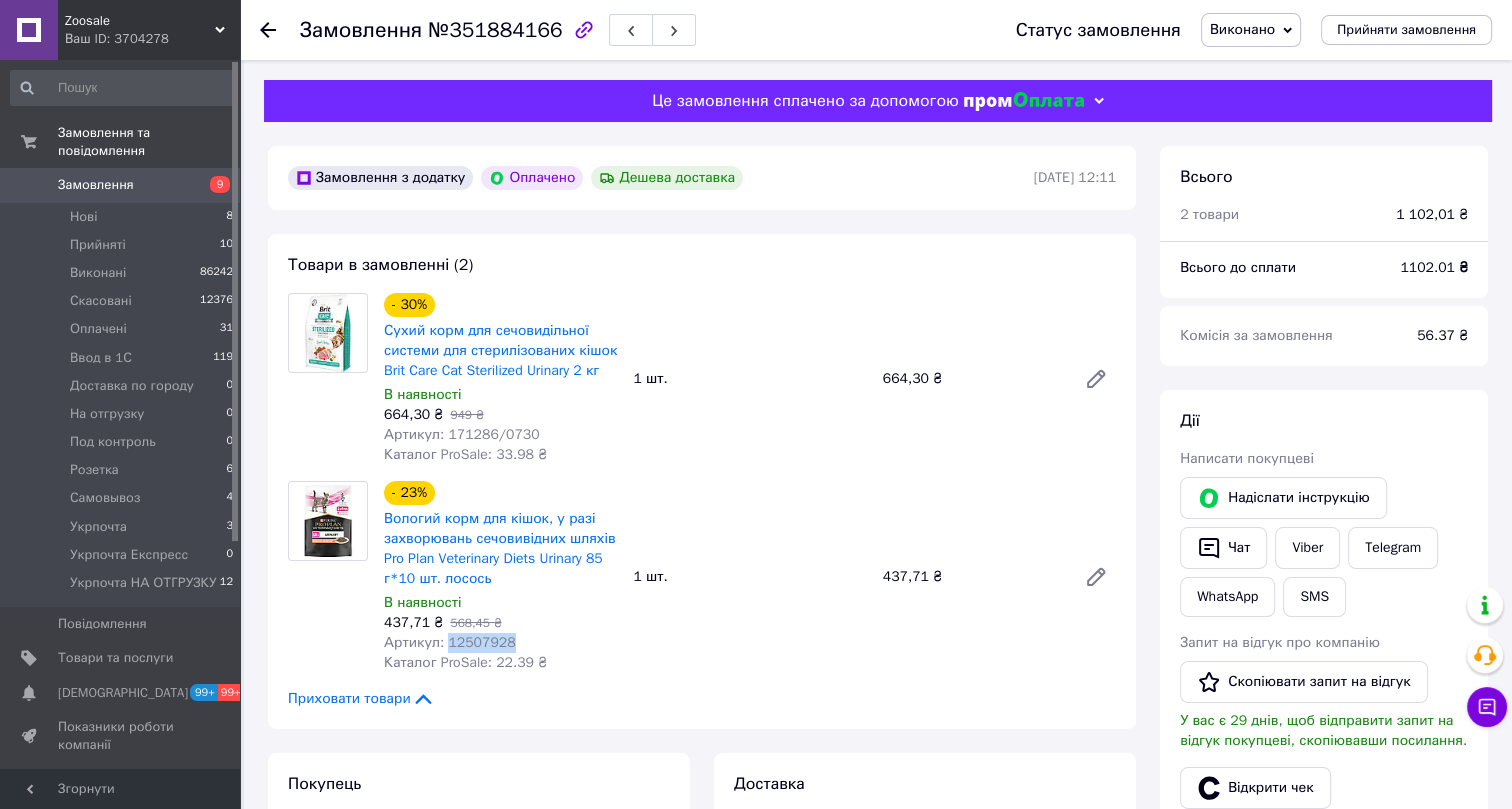 click on "Артикул: 12507928" at bounding box center [450, 642] 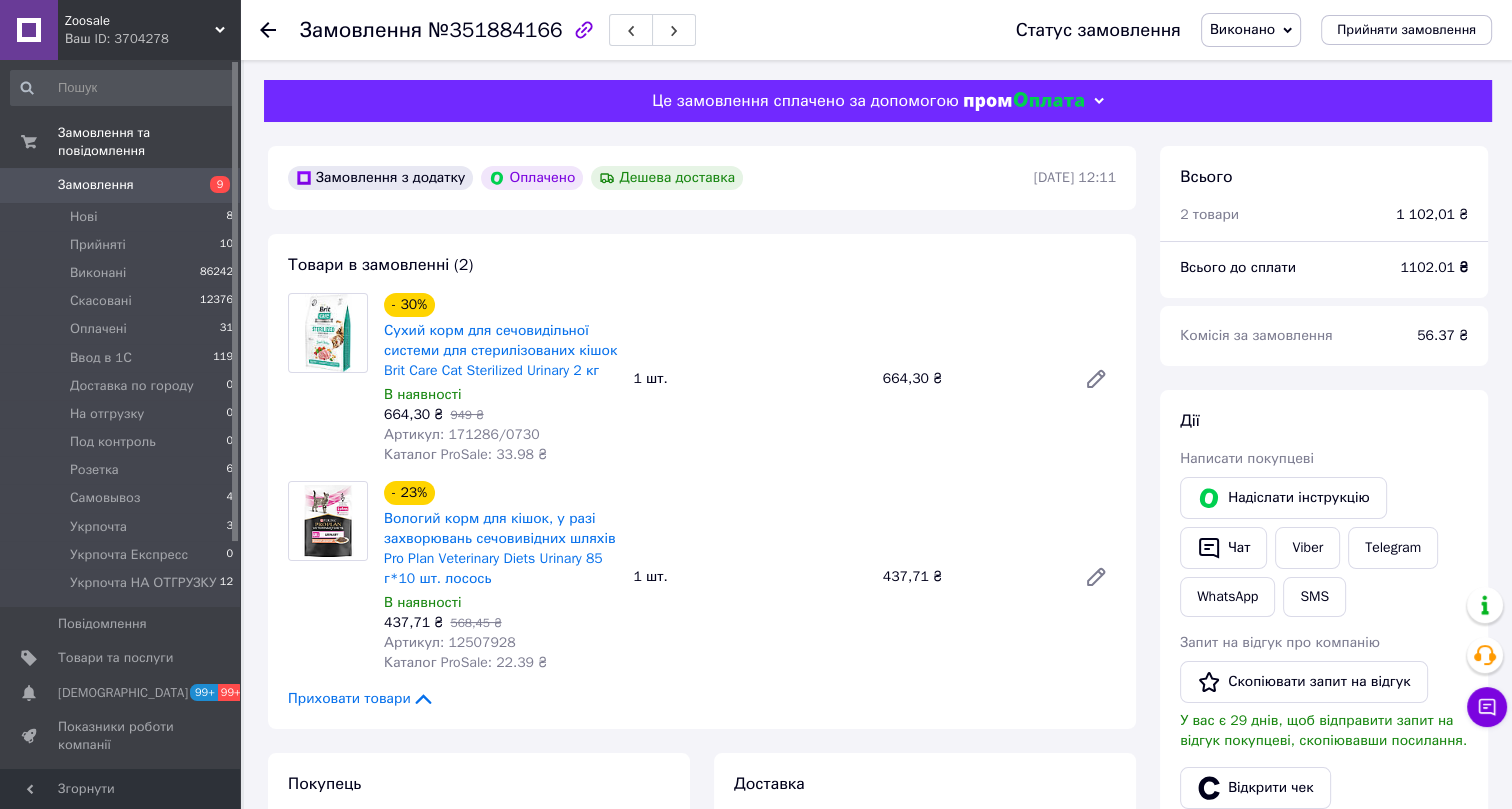 click 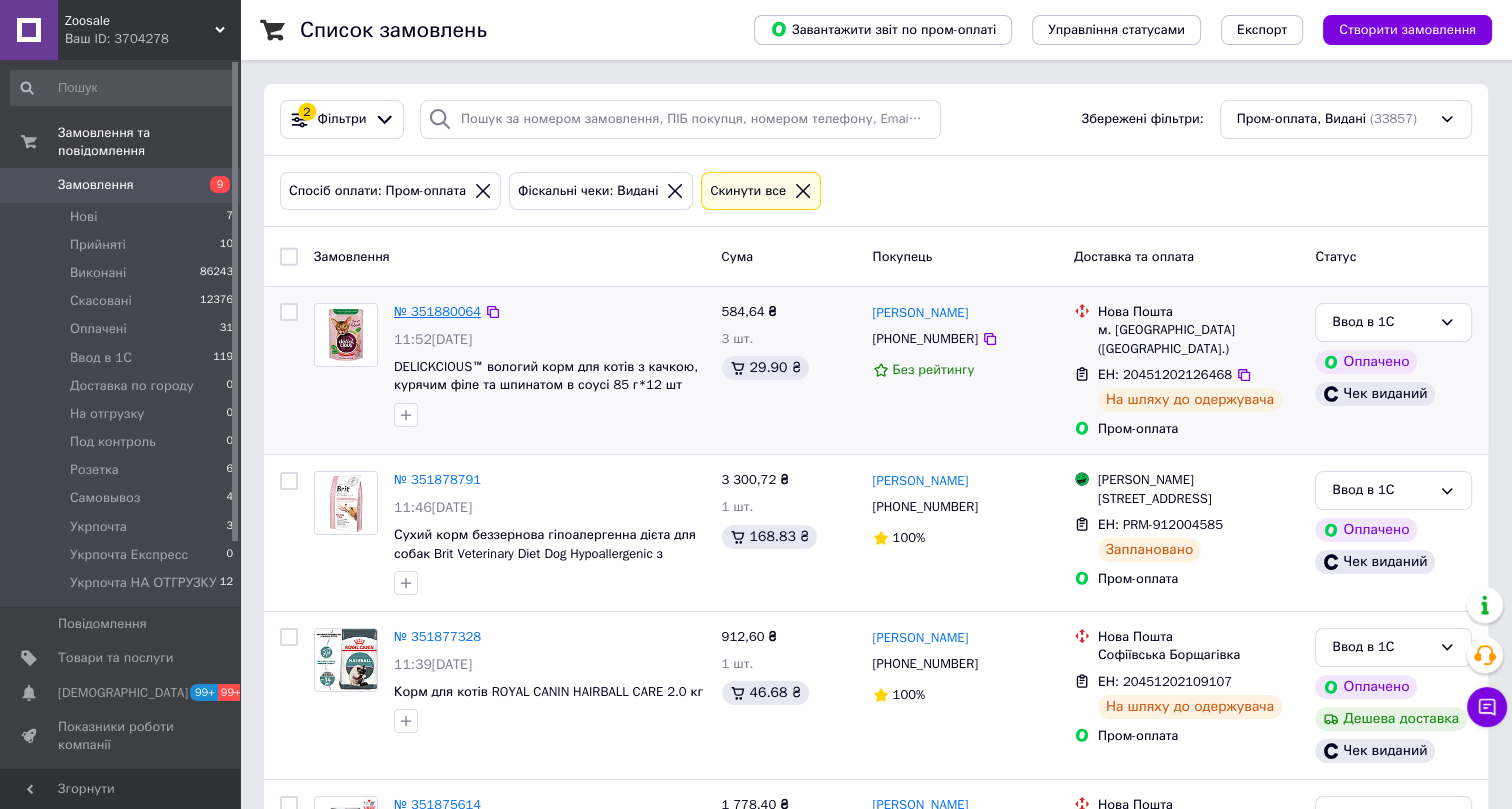 click on "№ 351880064" at bounding box center [437, 311] 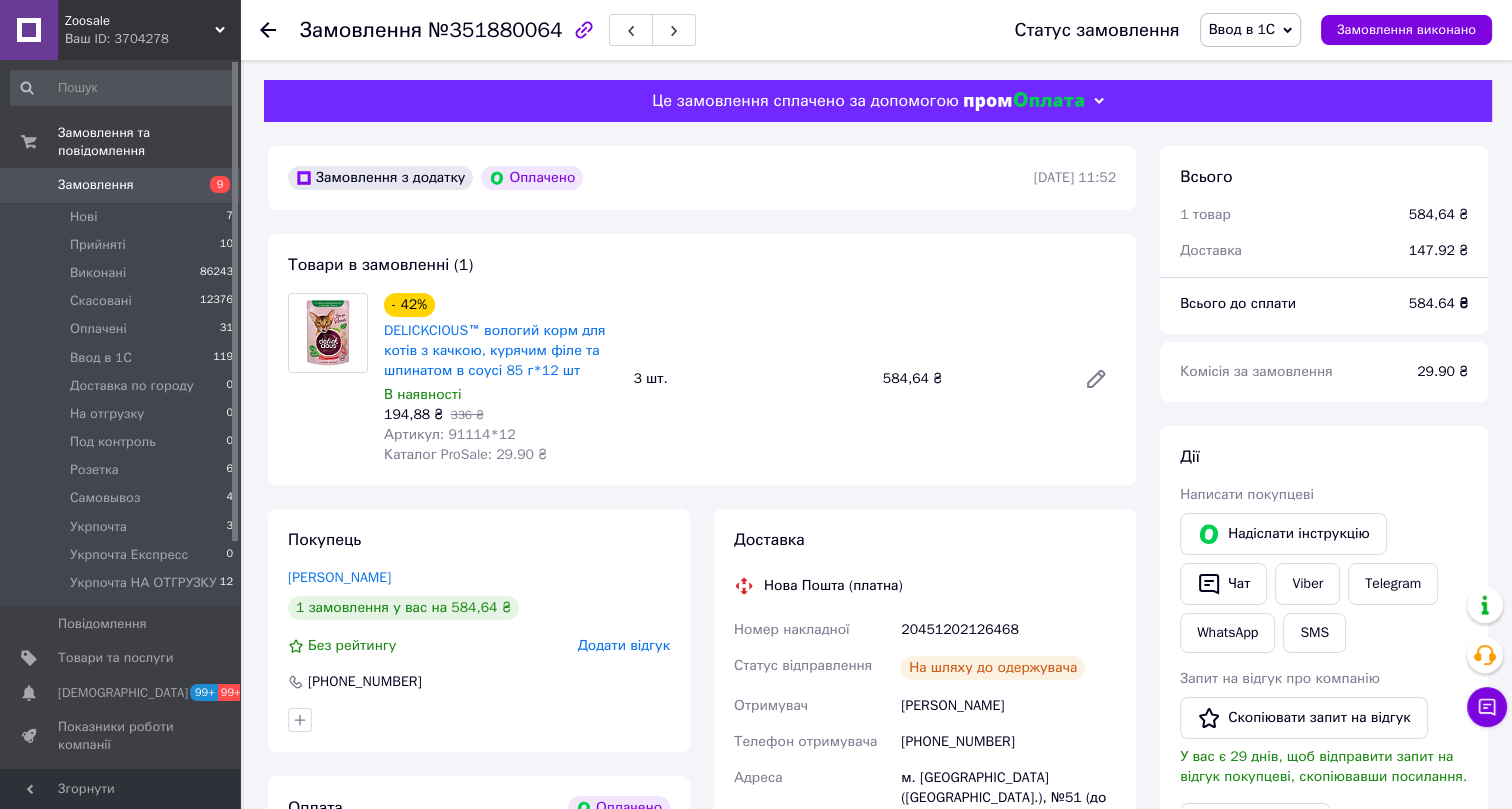 click on "Ввод в 1С" at bounding box center [1242, 29] 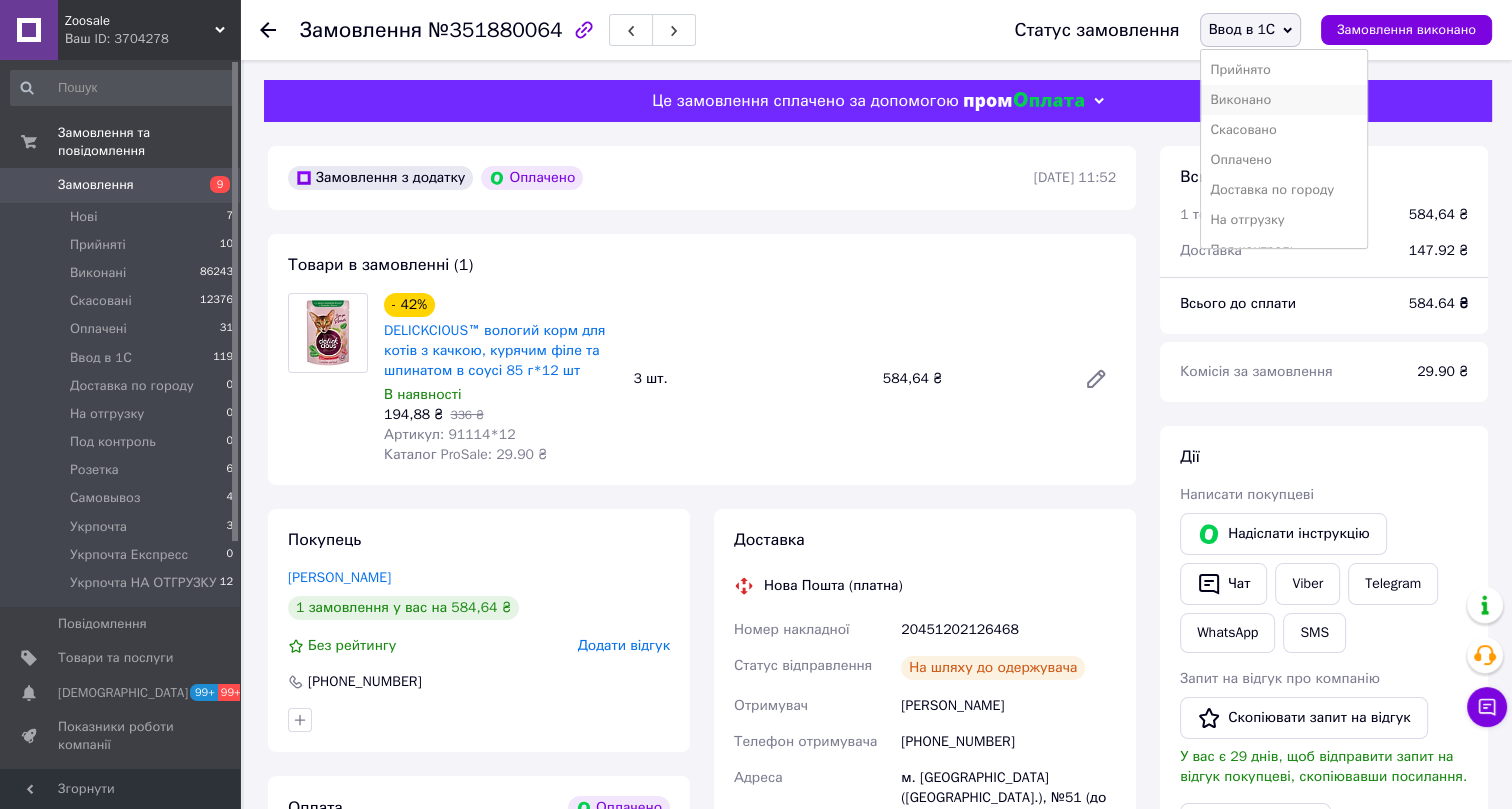click on "Виконано" at bounding box center [1284, 100] 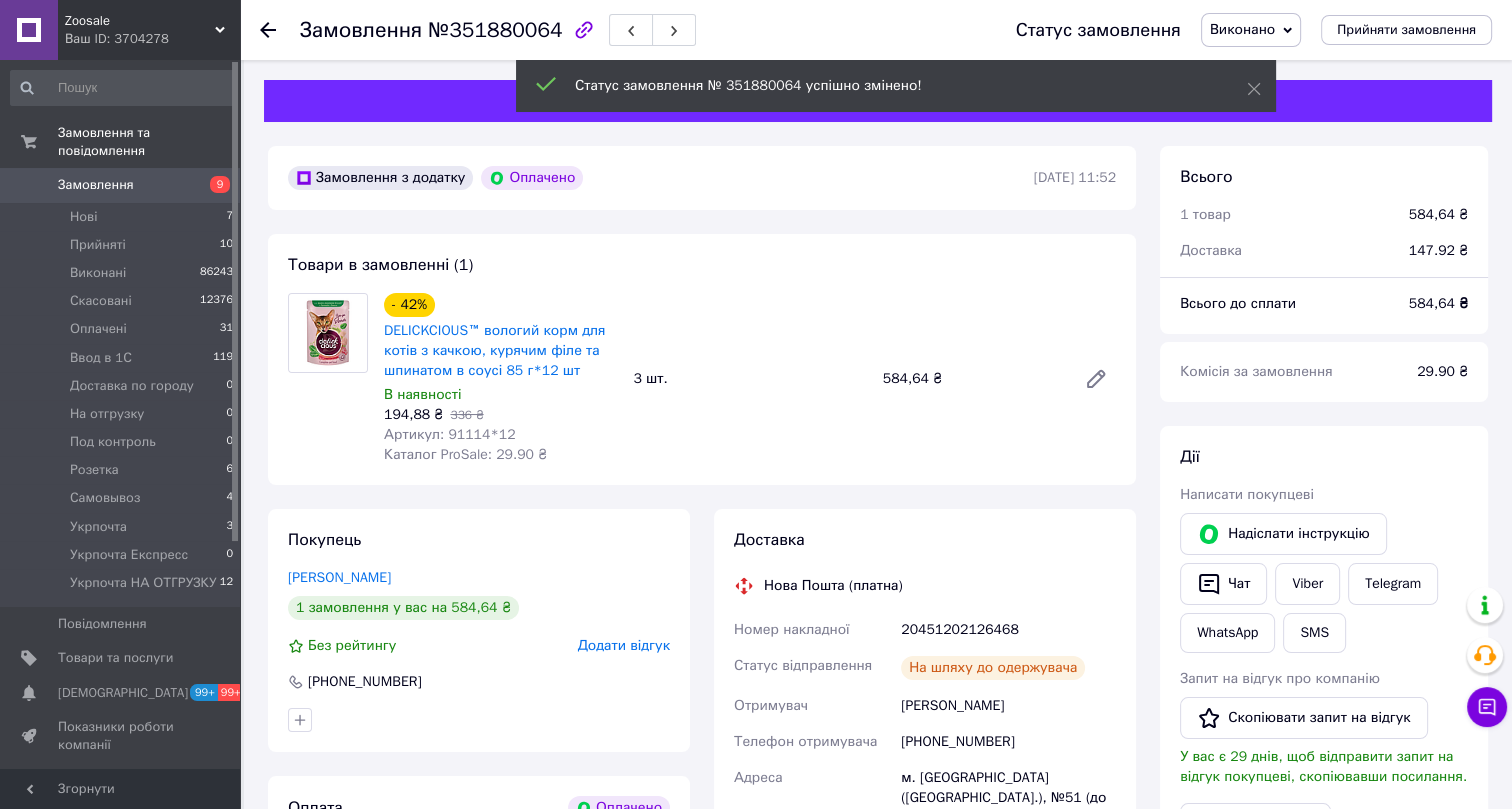 click on "№351880064" at bounding box center [495, 30] 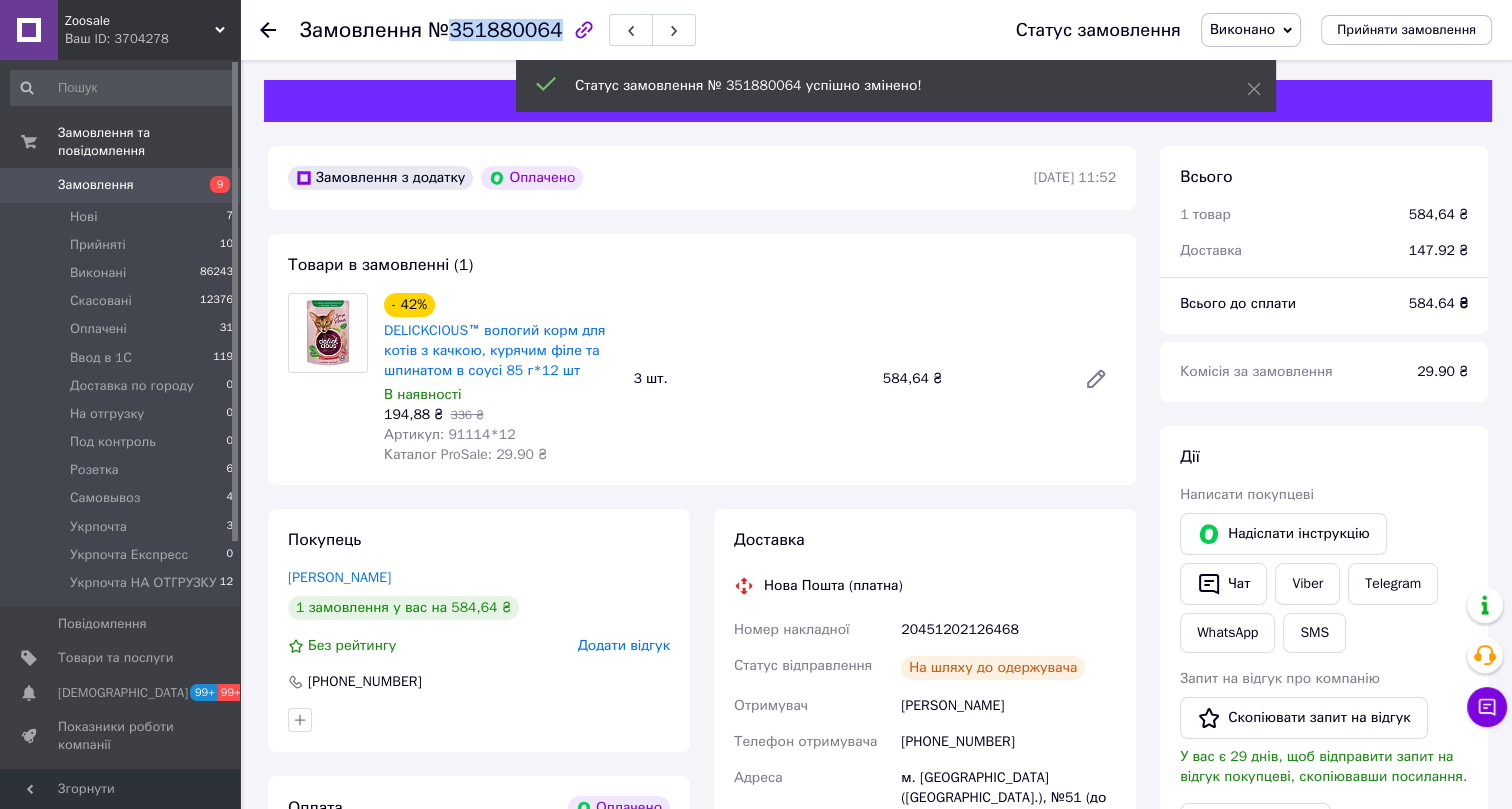 click on "№351880064" at bounding box center [495, 30] 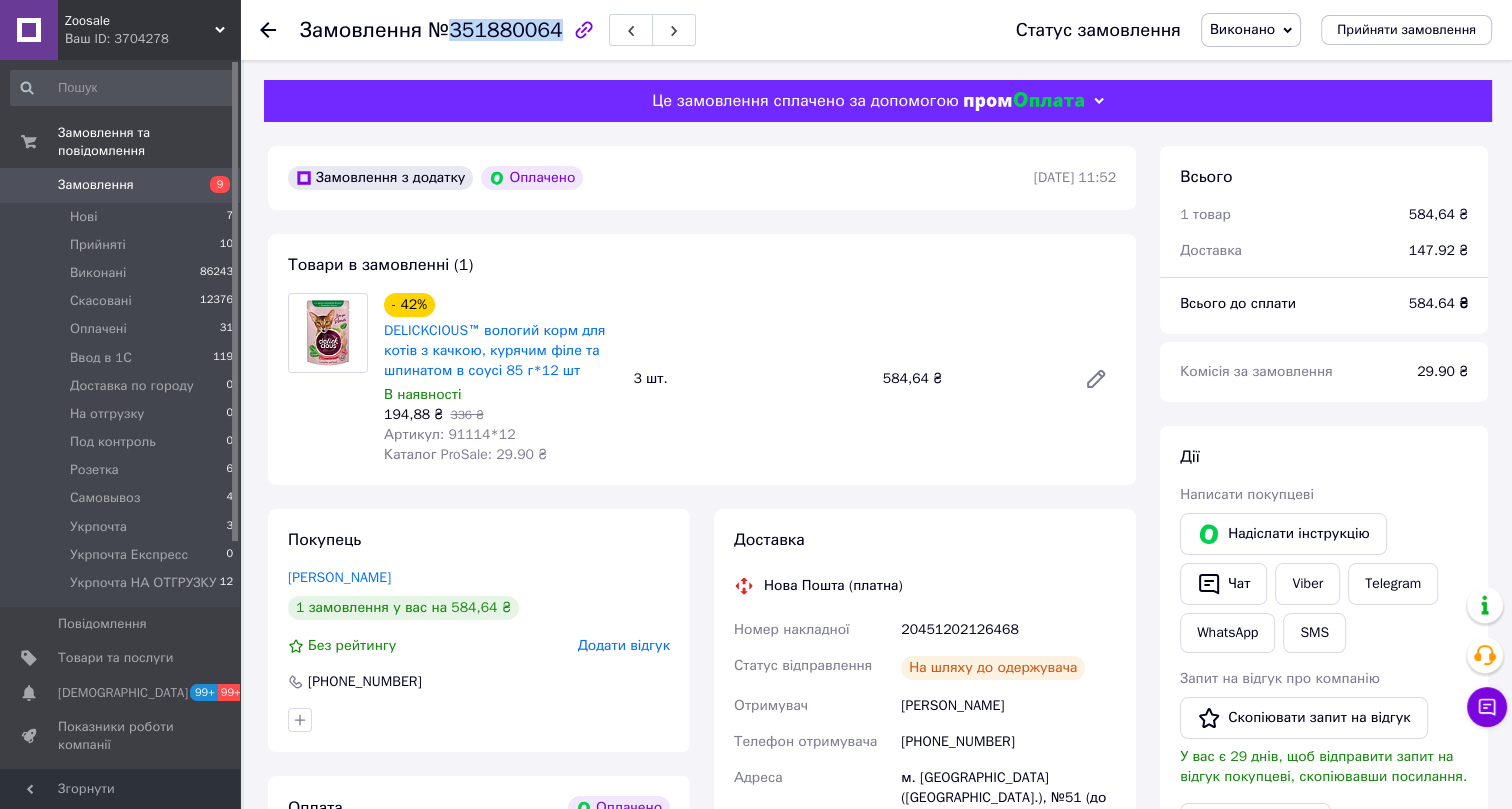 scroll, scrollTop: 181, scrollLeft: 0, axis: vertical 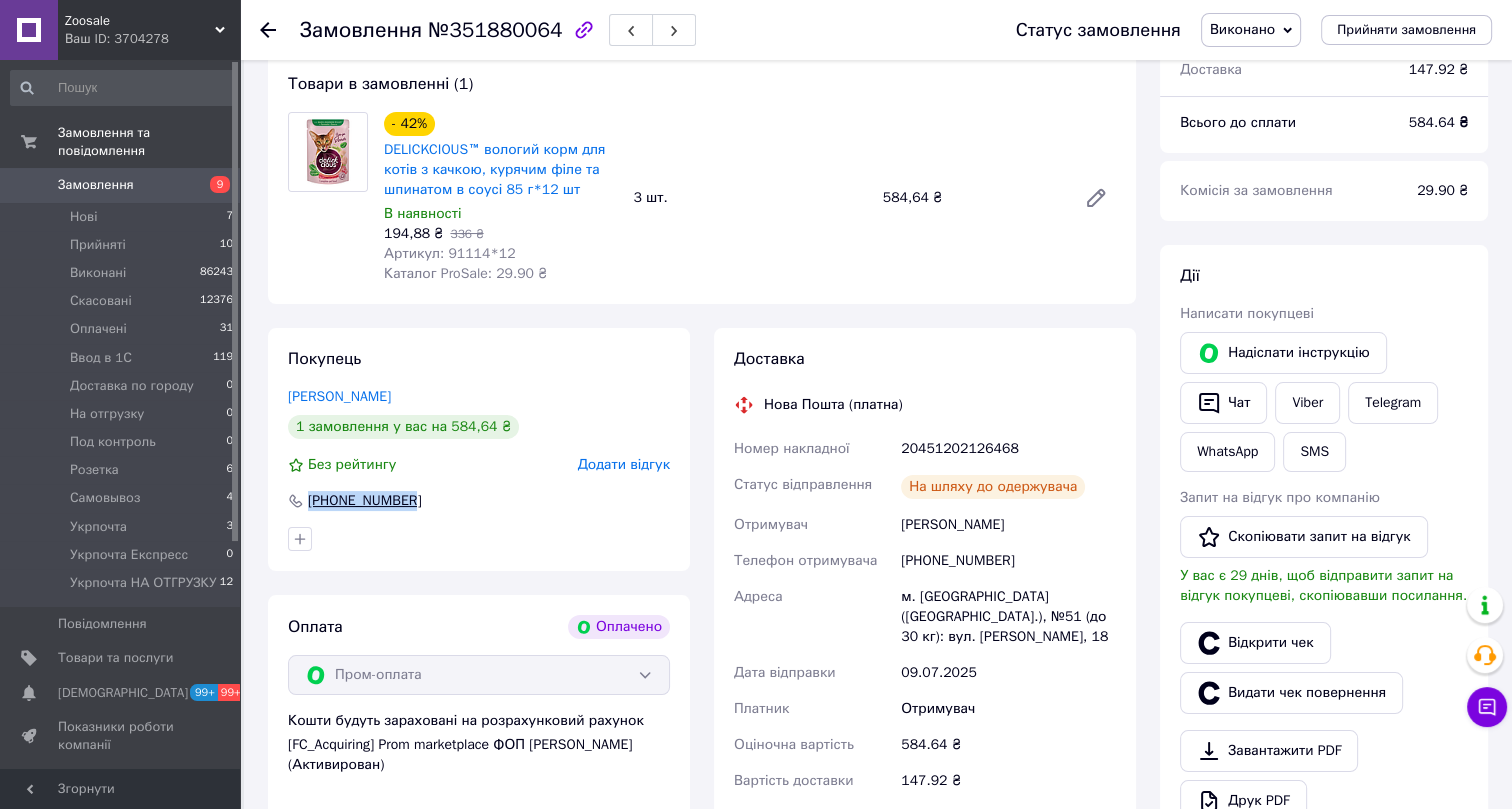 drag, startPoint x: 421, startPoint y: 499, endPoint x: 306, endPoint y: 500, distance: 115.00435 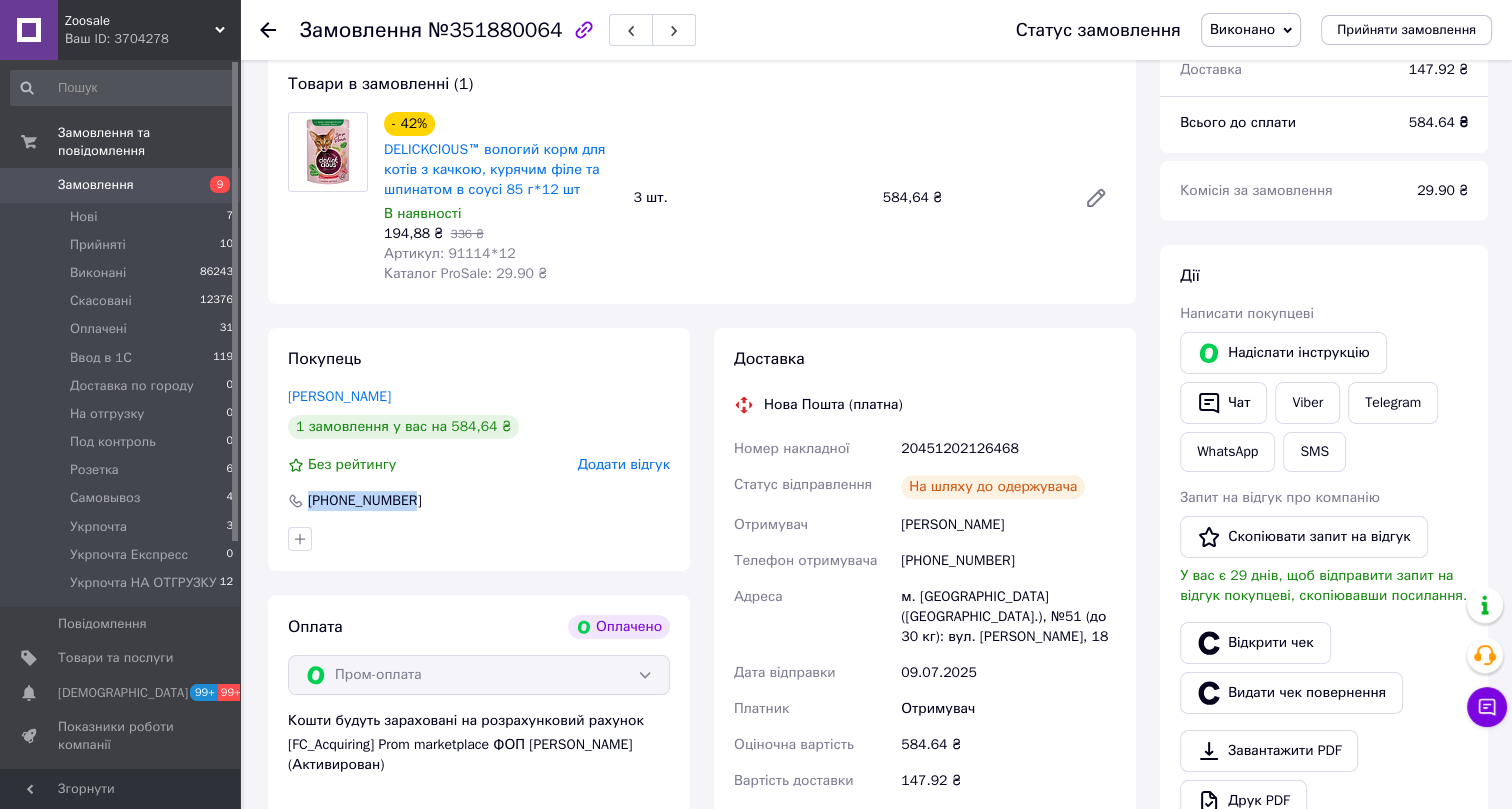 drag, startPoint x: 408, startPoint y: 397, endPoint x: 281, endPoint y: 397, distance: 127 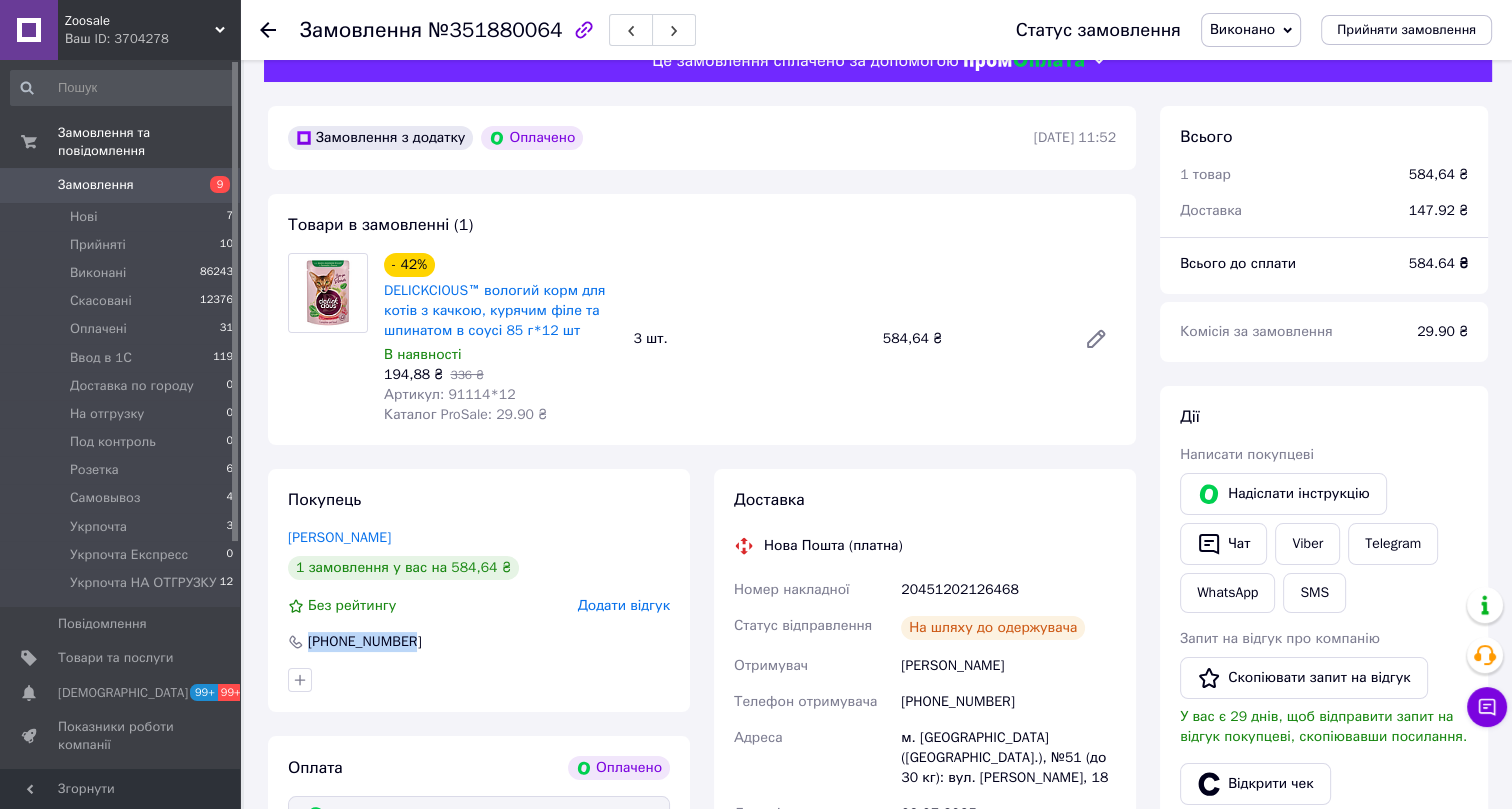 scroll, scrollTop: 0, scrollLeft: 0, axis: both 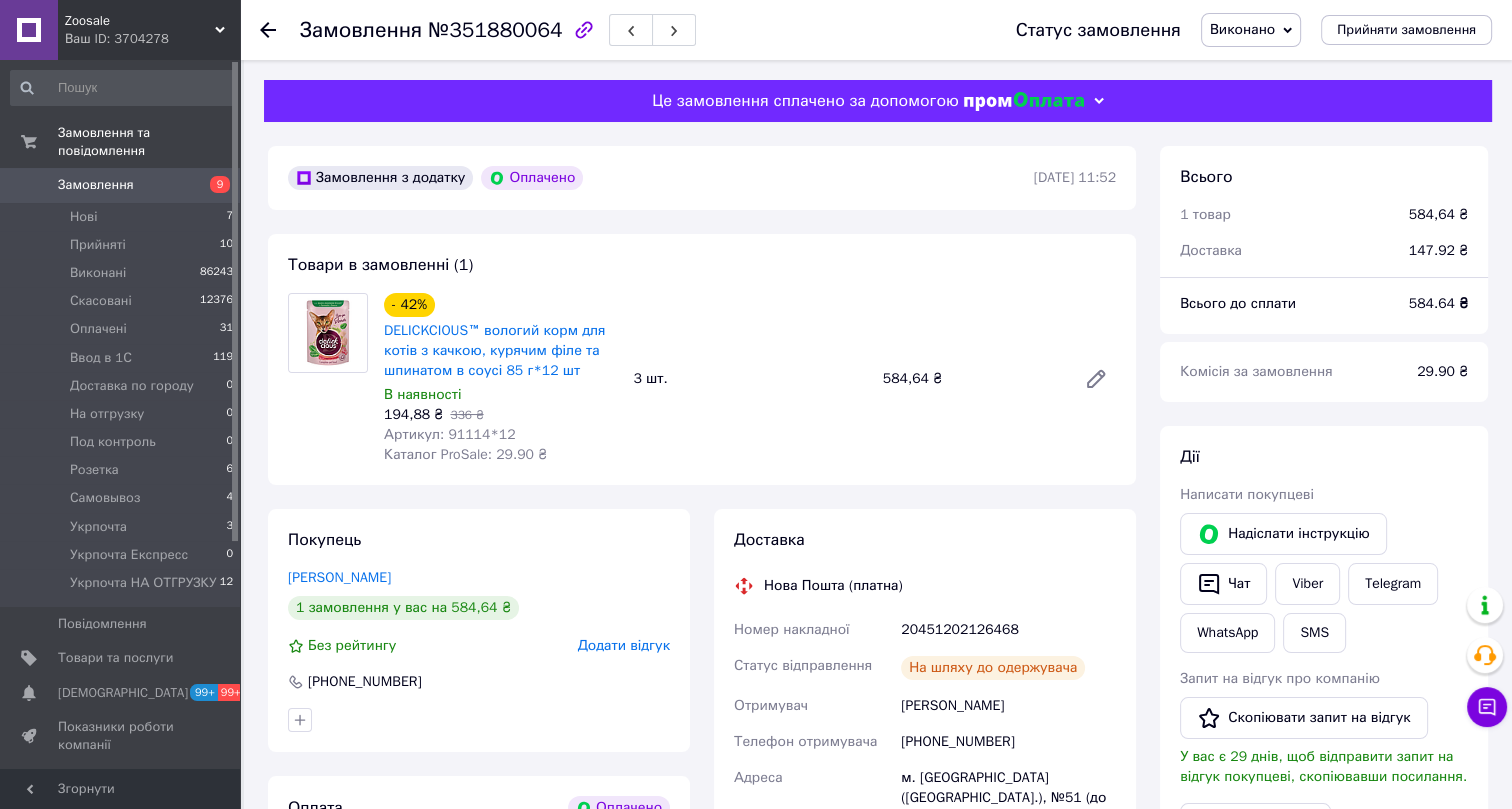 click on "Артикул: 91114*12" at bounding box center [450, 434] 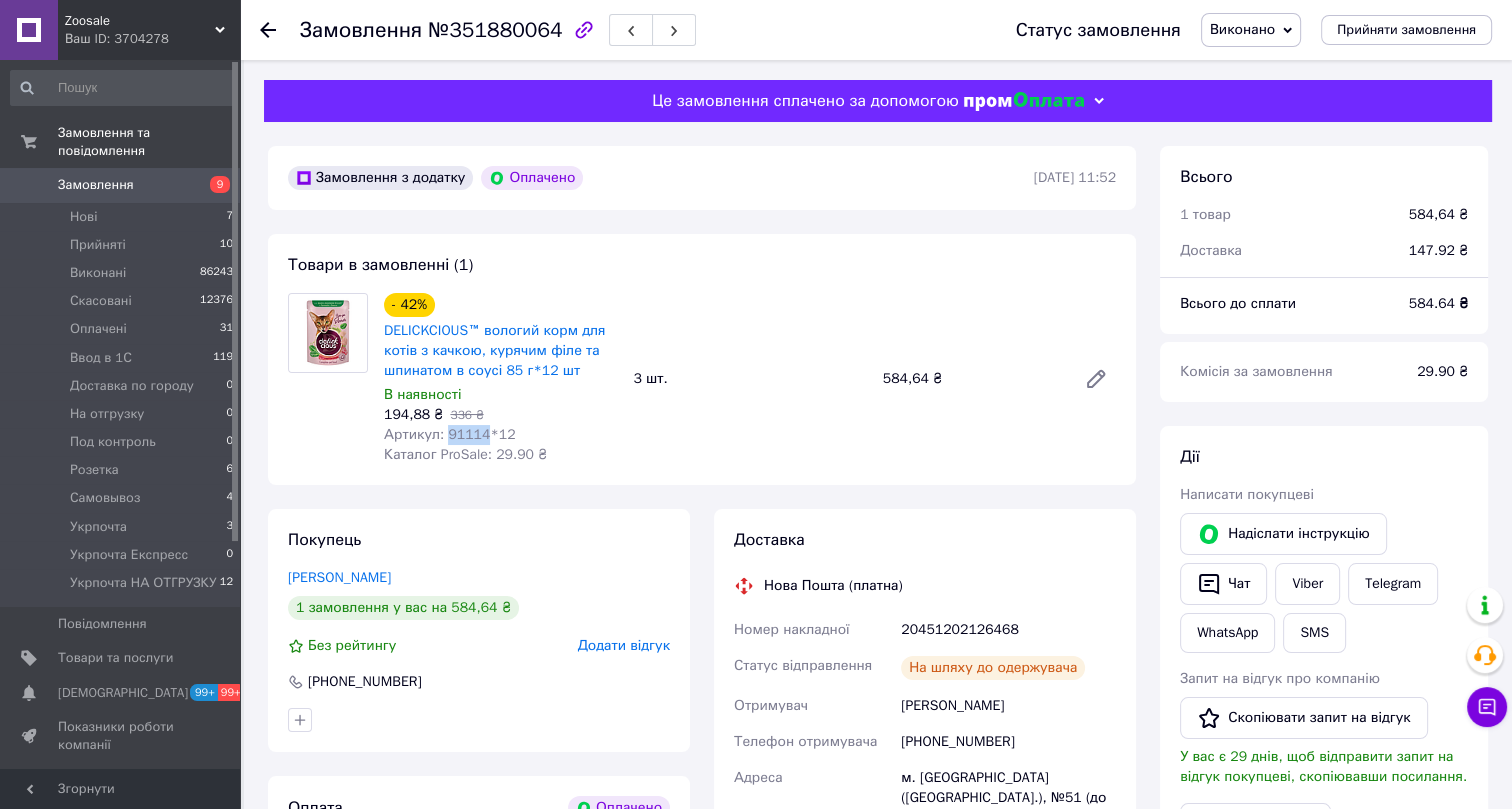 click on "Артикул: 91114*12" at bounding box center (450, 434) 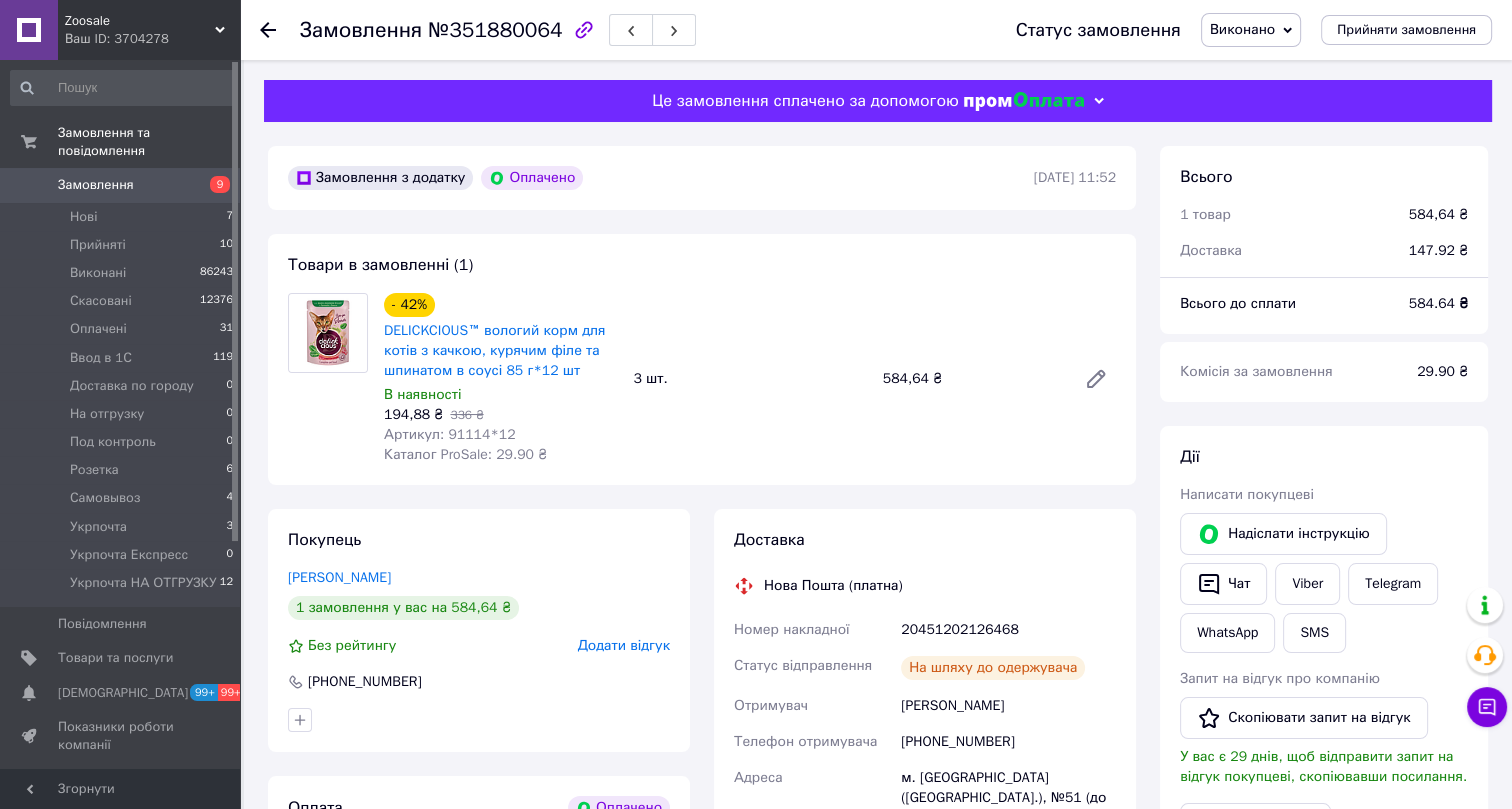 click 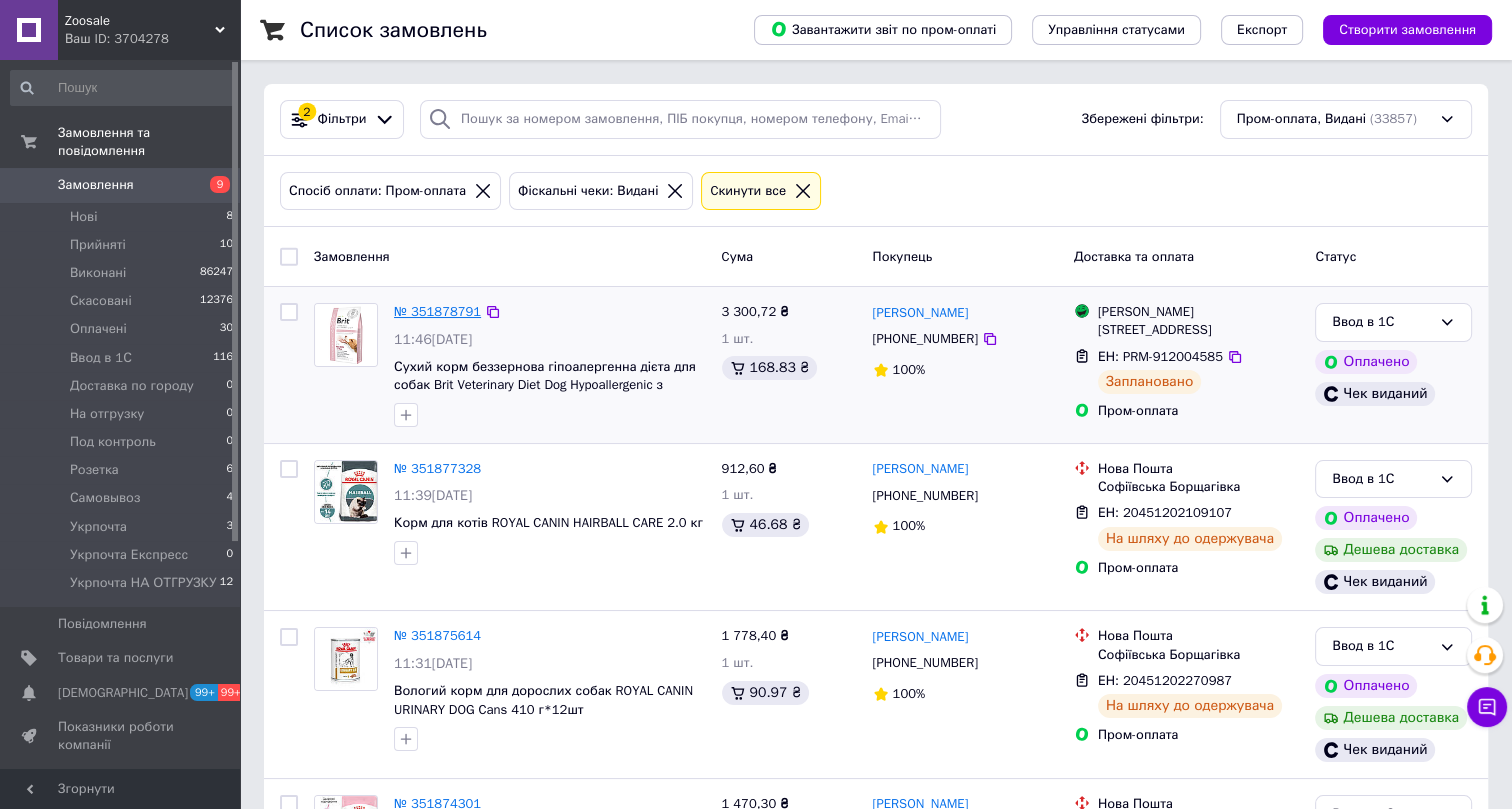 click on "№ 351878791" at bounding box center [437, 311] 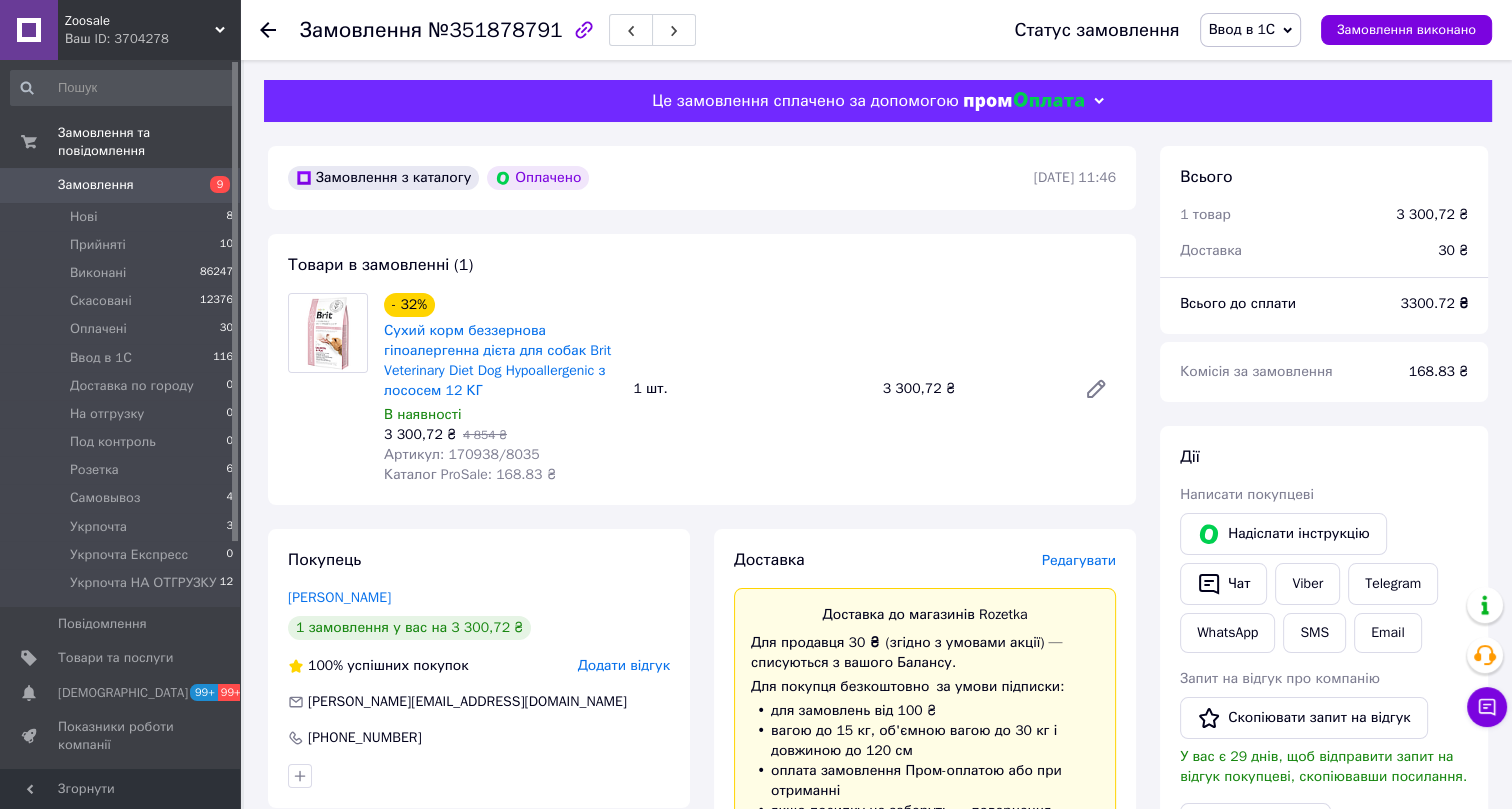 click on "Ввод в 1С" at bounding box center [1242, 29] 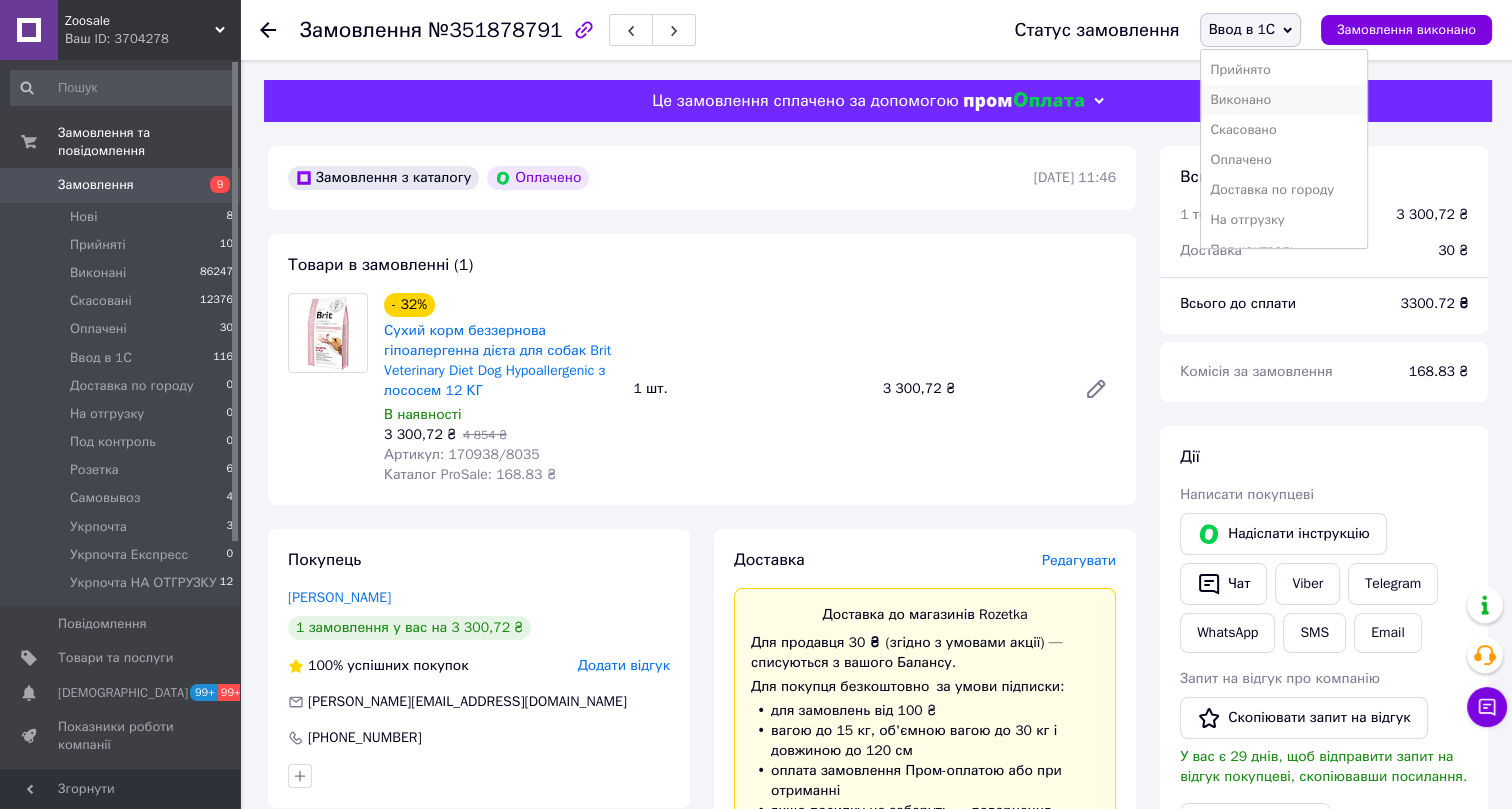 click on "Виконано" at bounding box center [1284, 100] 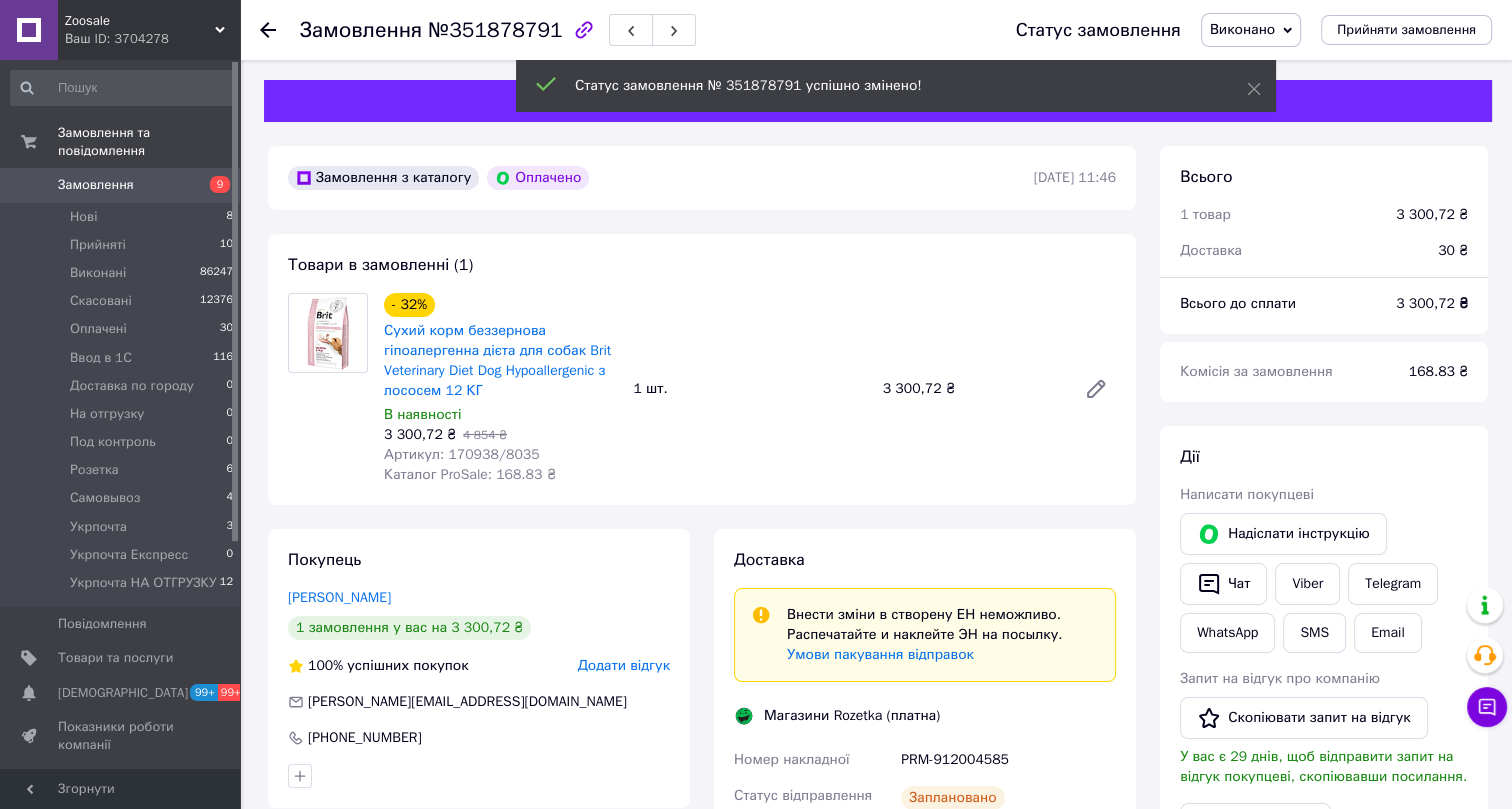 click on "№351878791" at bounding box center (495, 30) 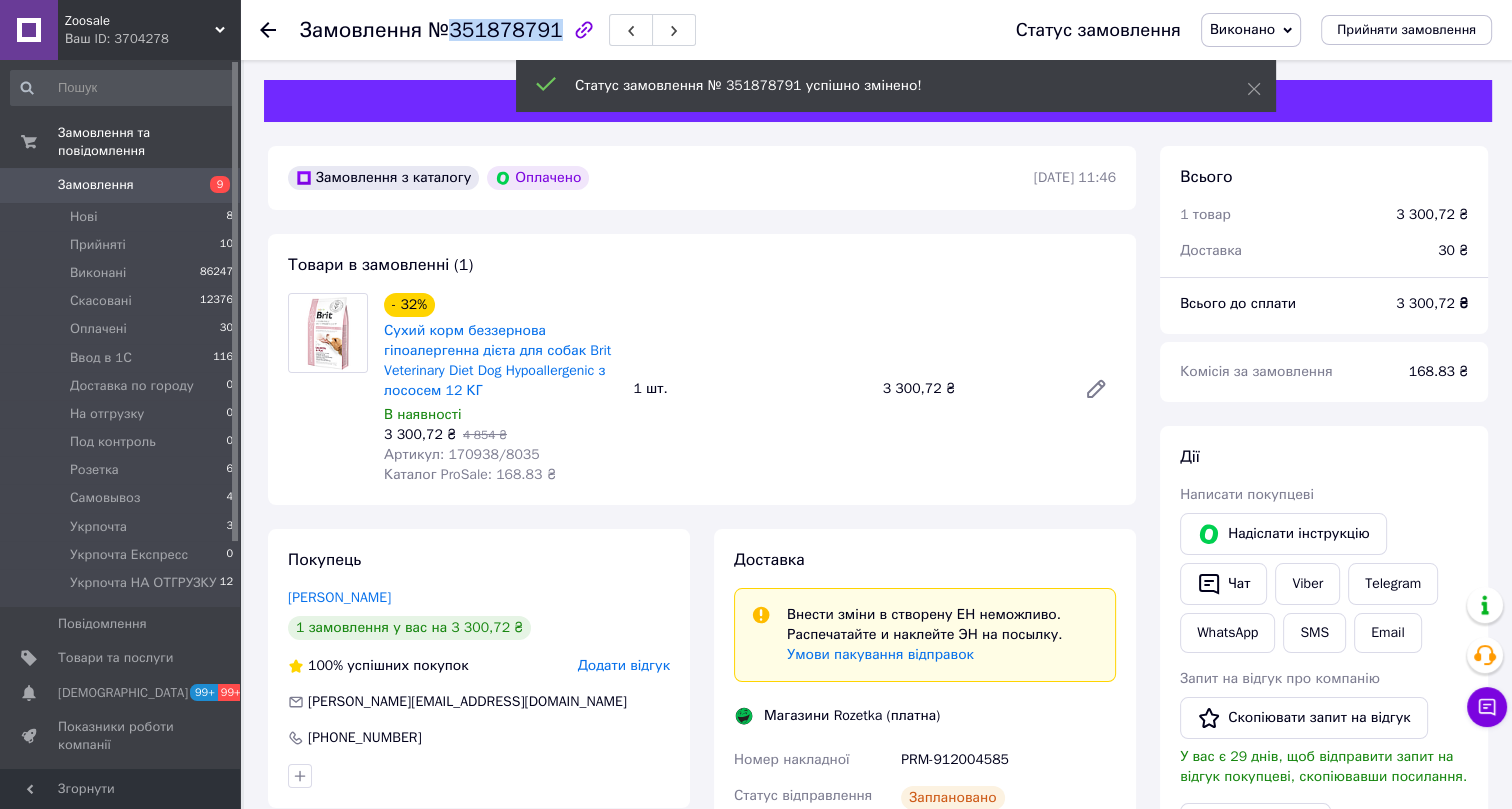 click on "№351878791" at bounding box center (495, 30) 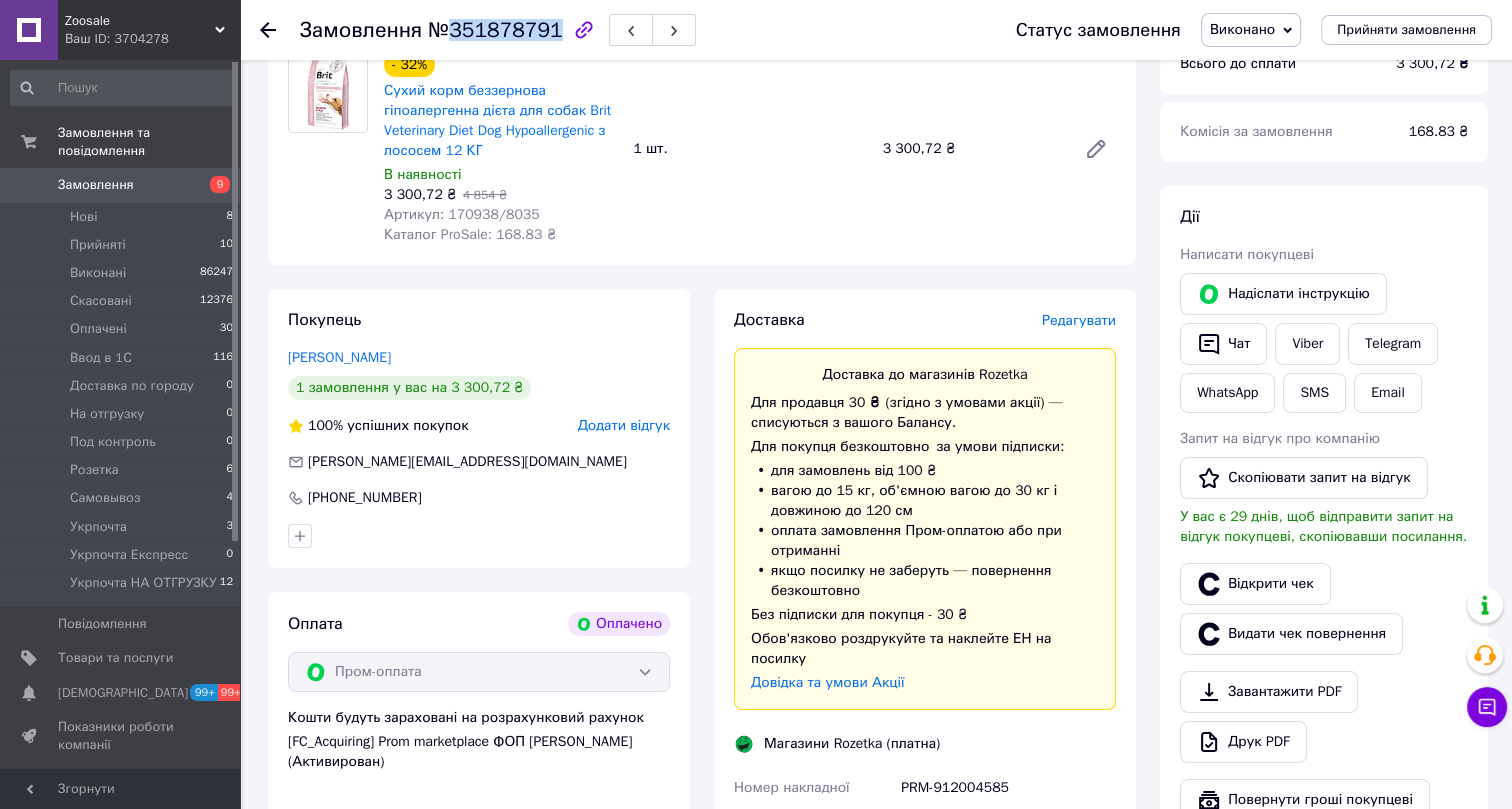scroll, scrollTop: 272, scrollLeft: 0, axis: vertical 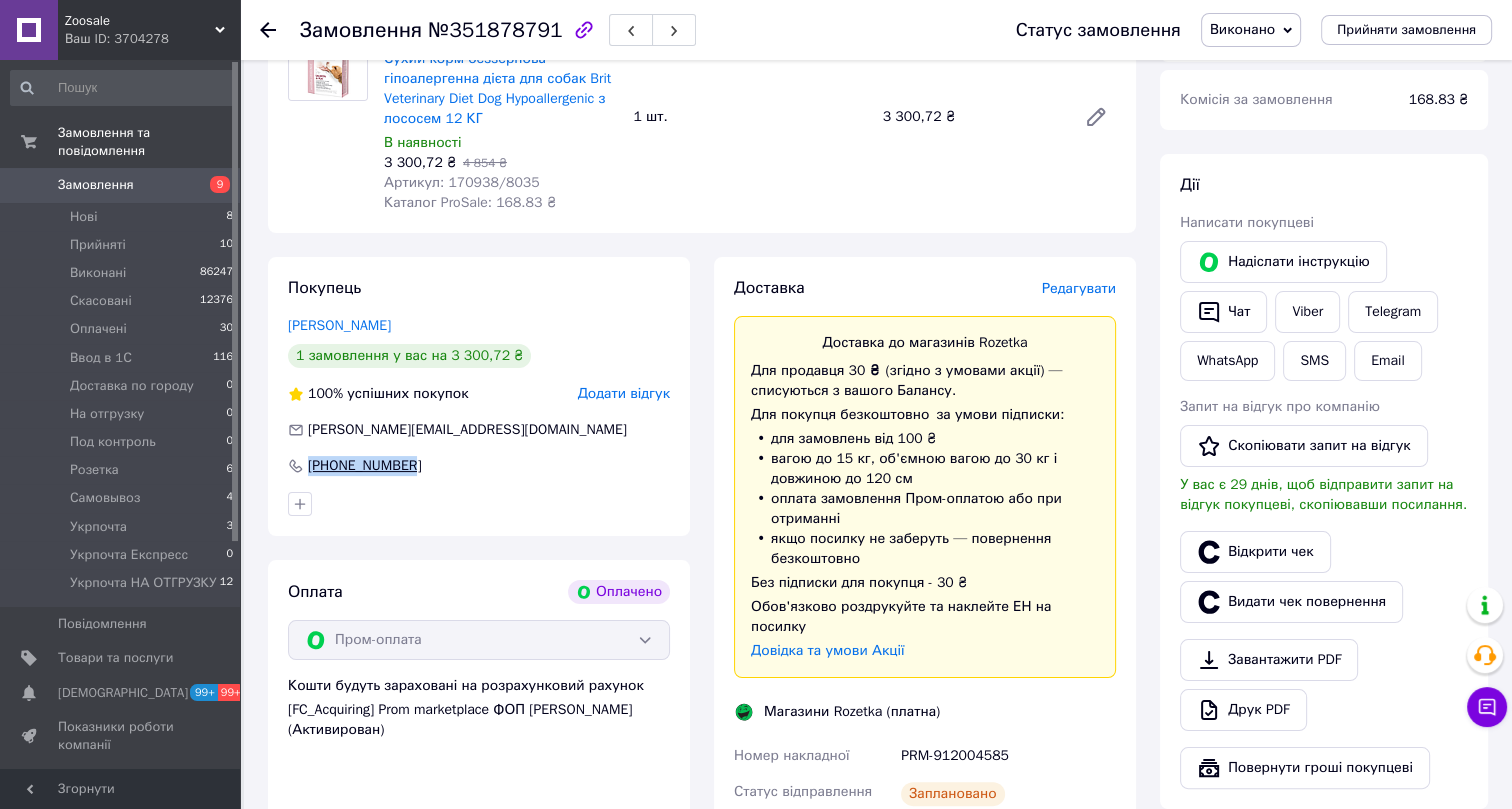 drag, startPoint x: 420, startPoint y: 459, endPoint x: 305, endPoint y: 466, distance: 115.212845 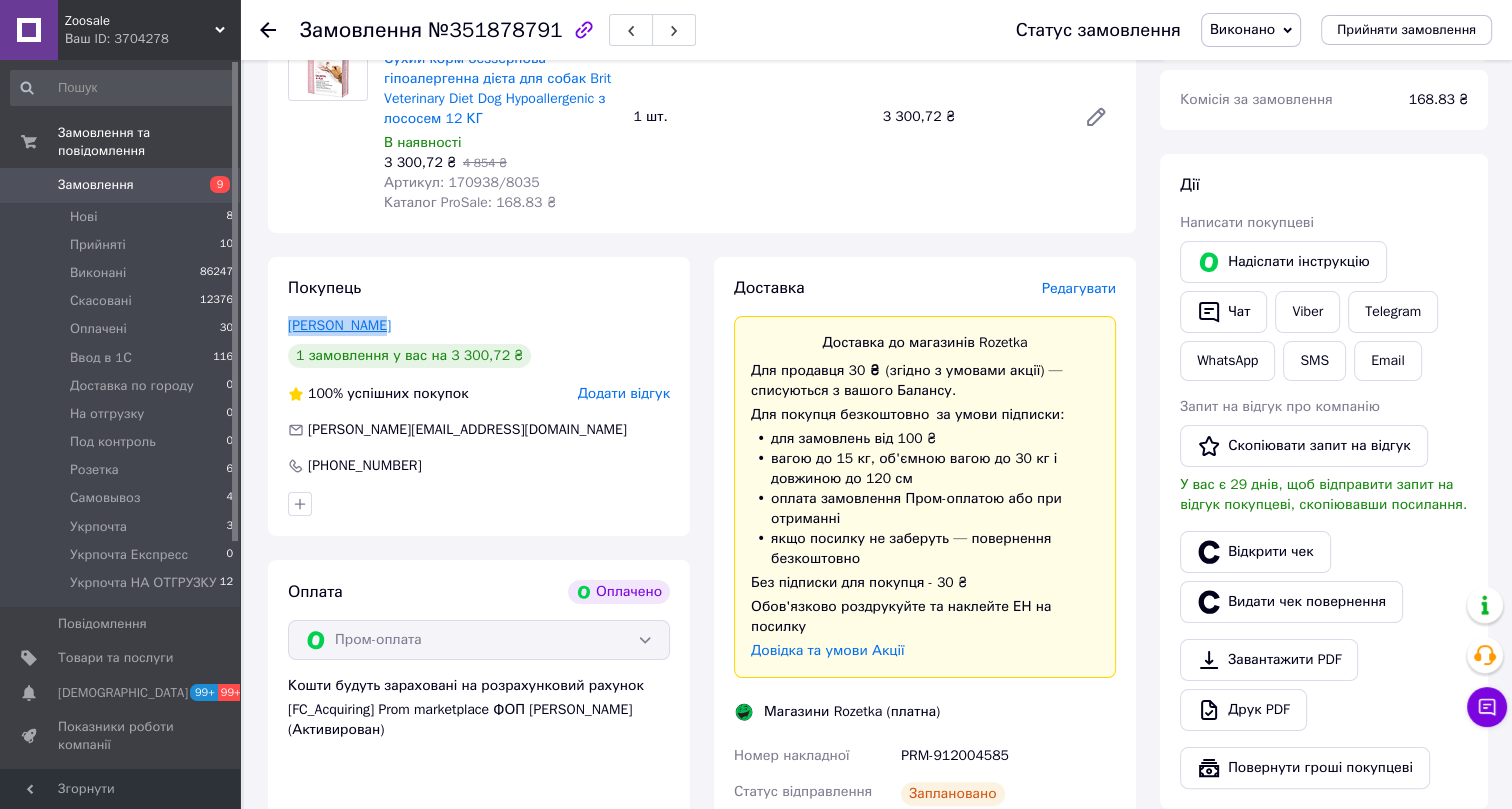 drag, startPoint x: 390, startPoint y: 326, endPoint x: 289, endPoint y: 325, distance: 101.00495 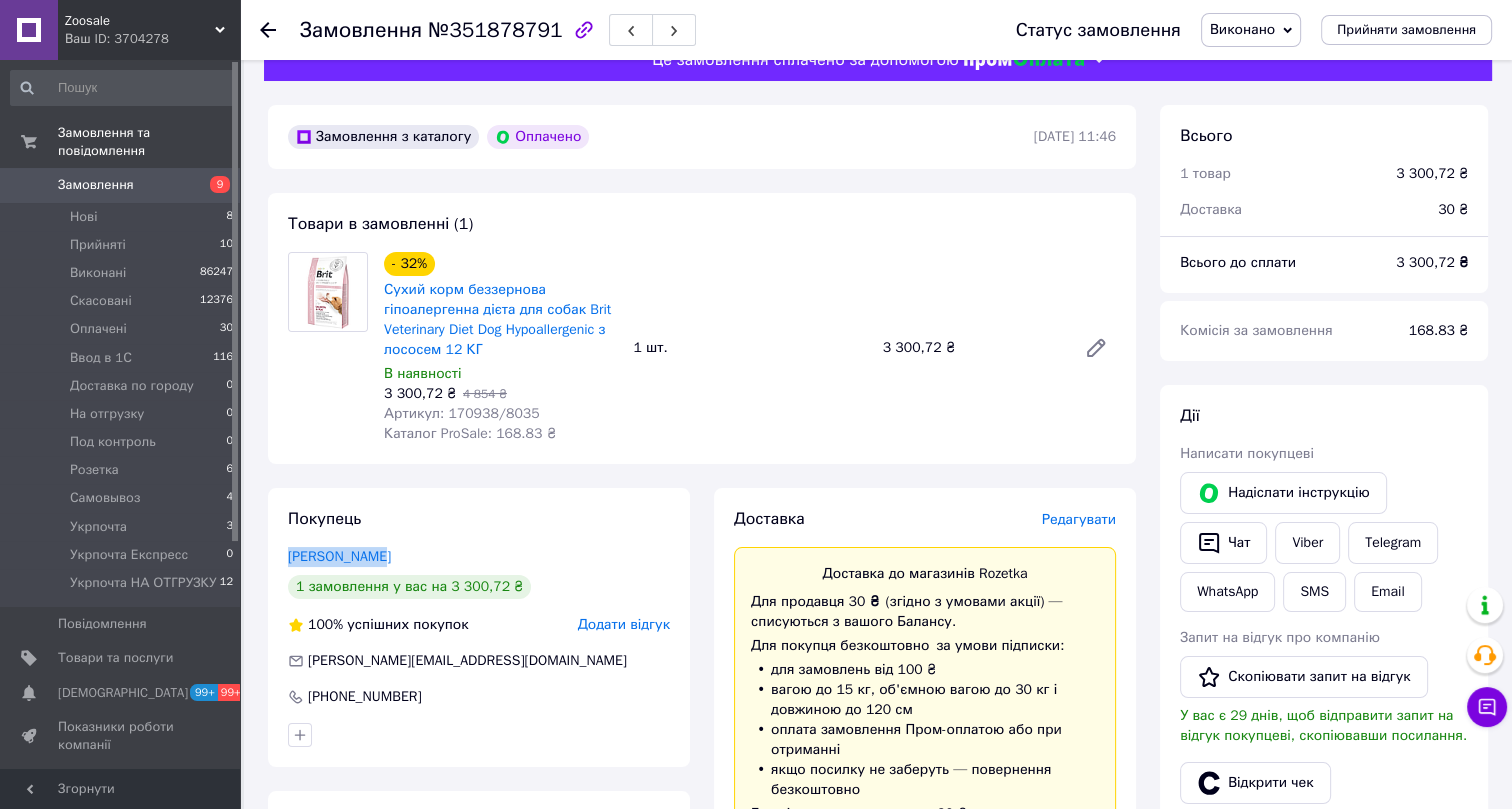 scroll, scrollTop: 0, scrollLeft: 0, axis: both 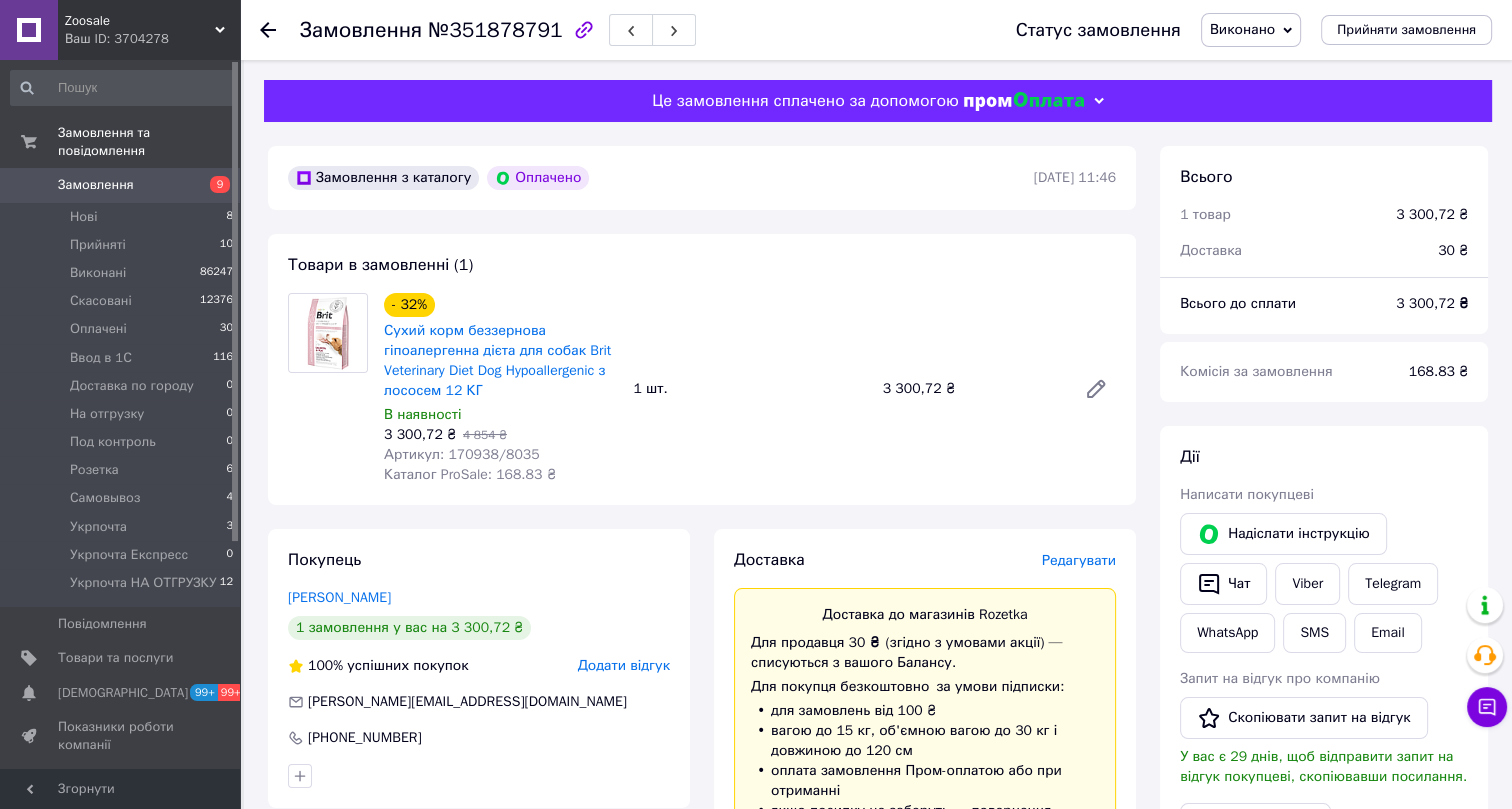 click on "Артикул: 170938/8035" at bounding box center [462, 454] 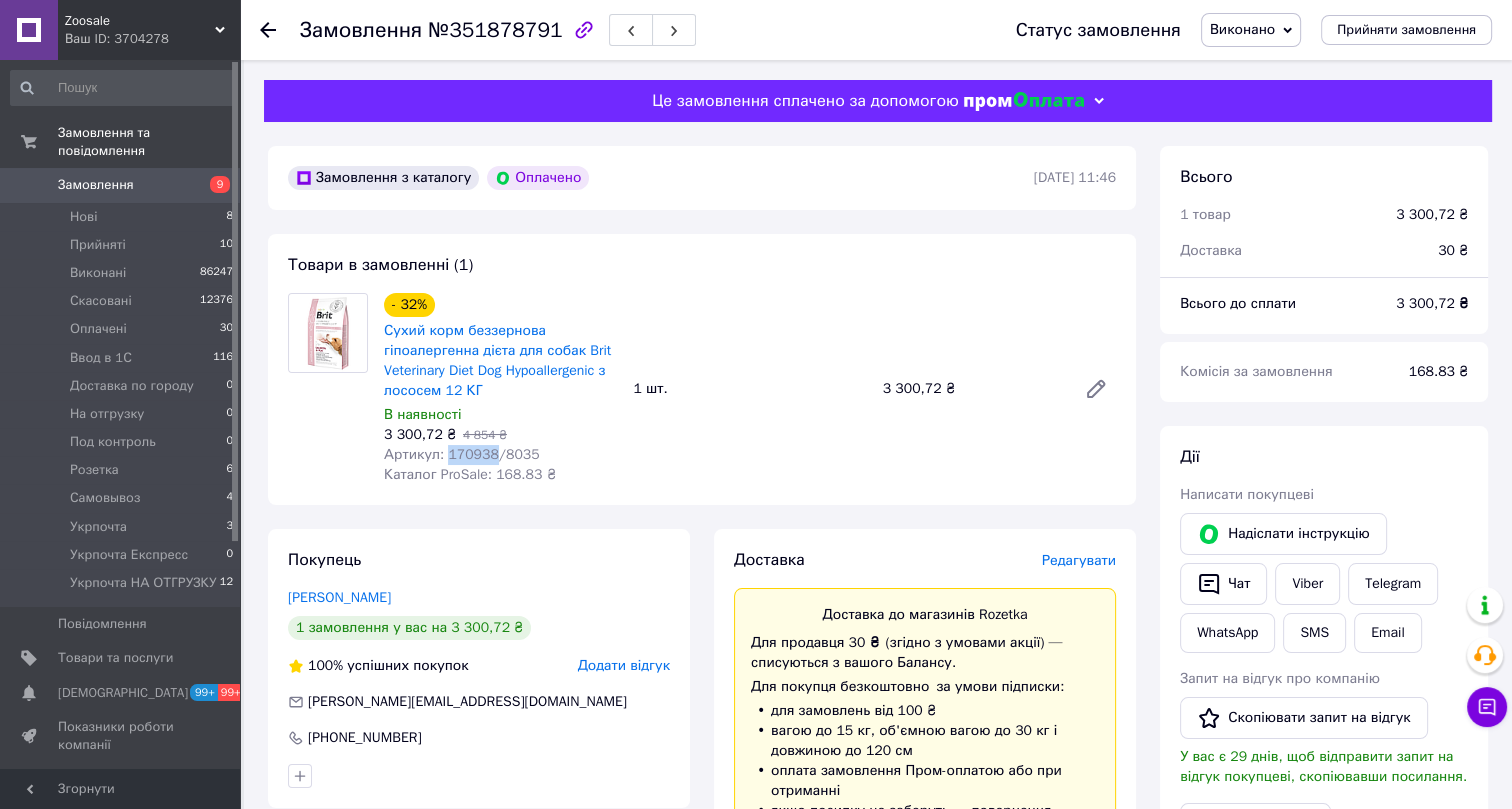 click on "Артикул: 170938/8035" at bounding box center (462, 454) 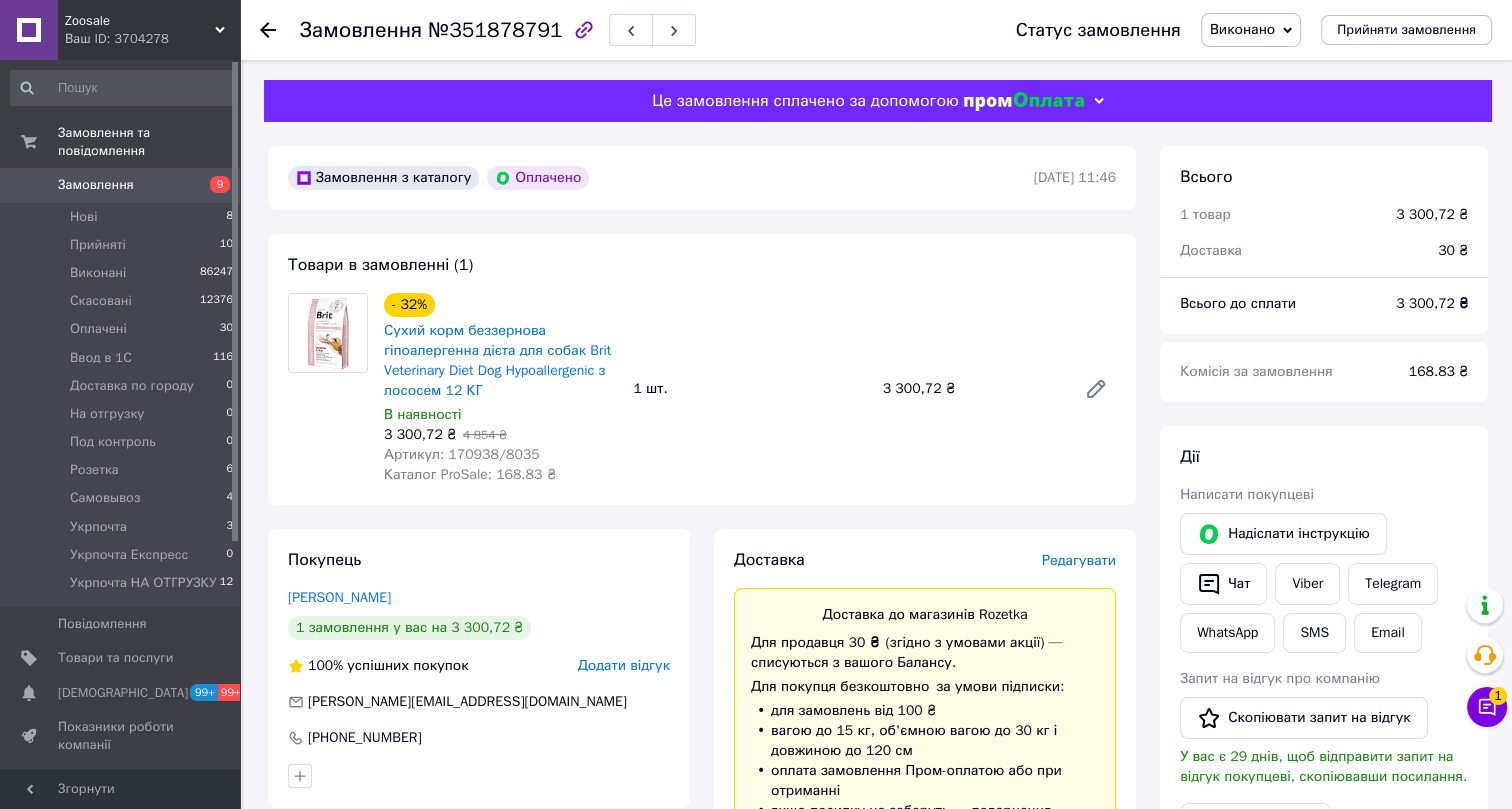 click 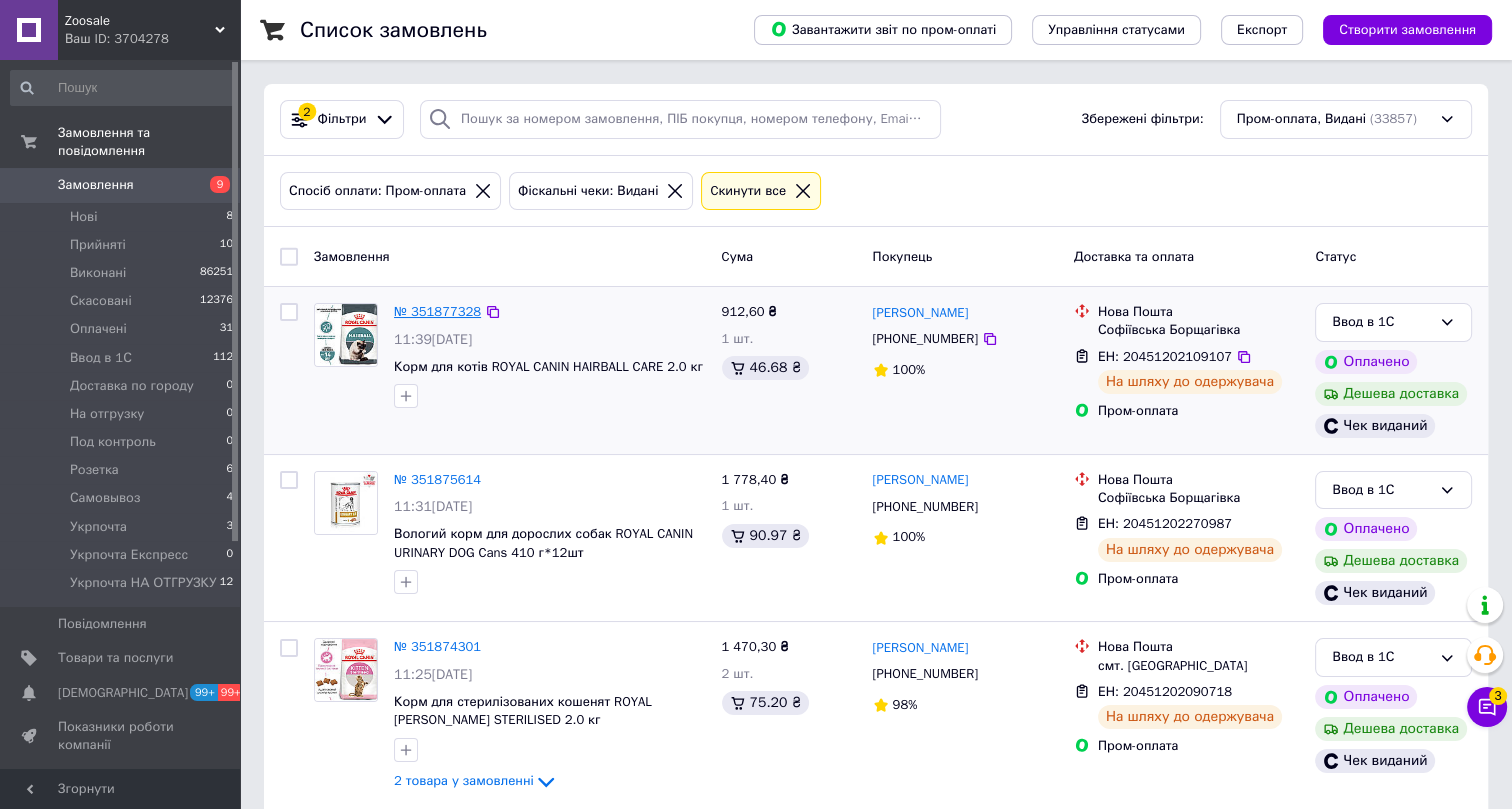 click on "№ 351877328" at bounding box center [437, 311] 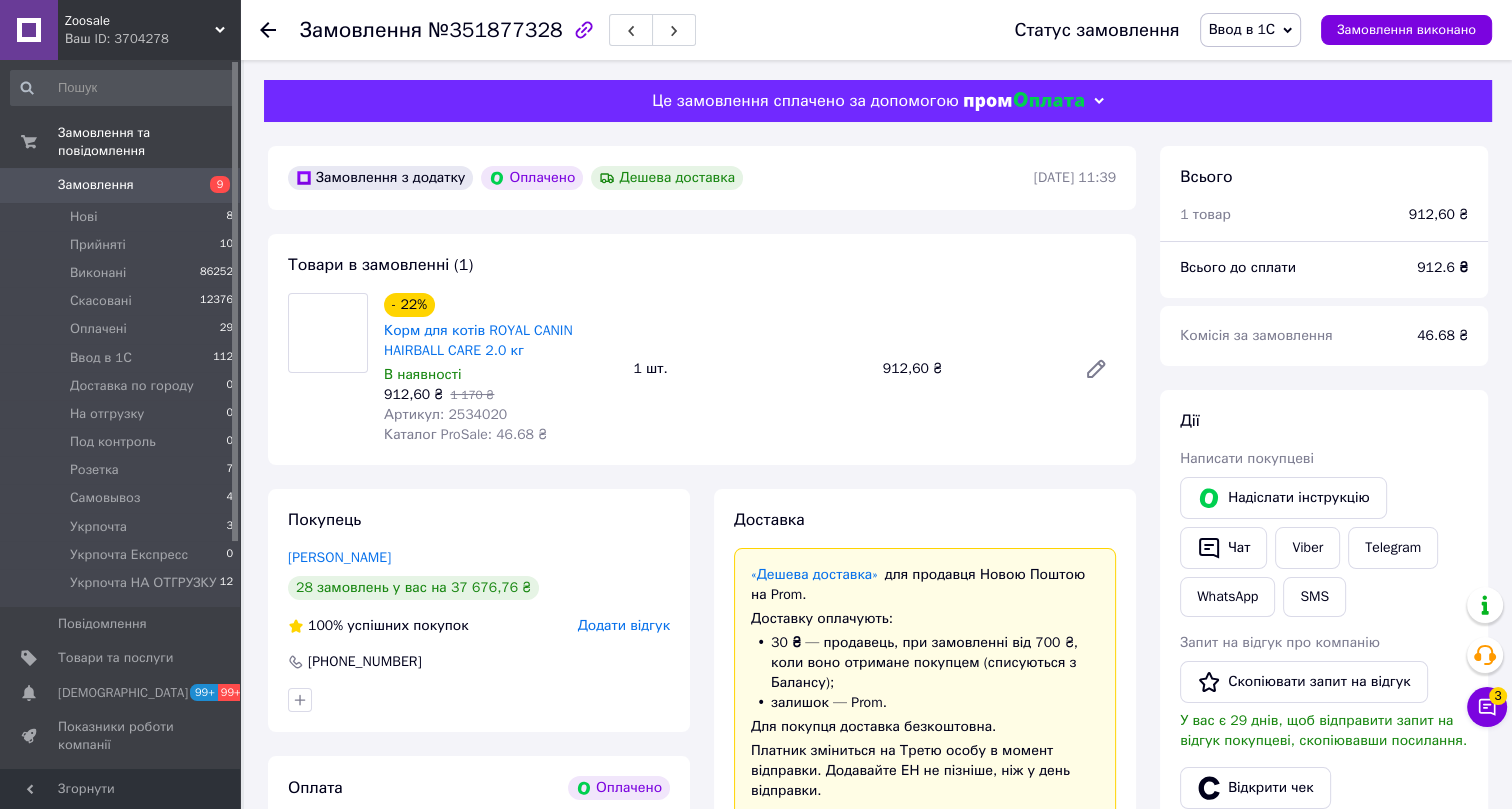 scroll, scrollTop: 48, scrollLeft: 0, axis: vertical 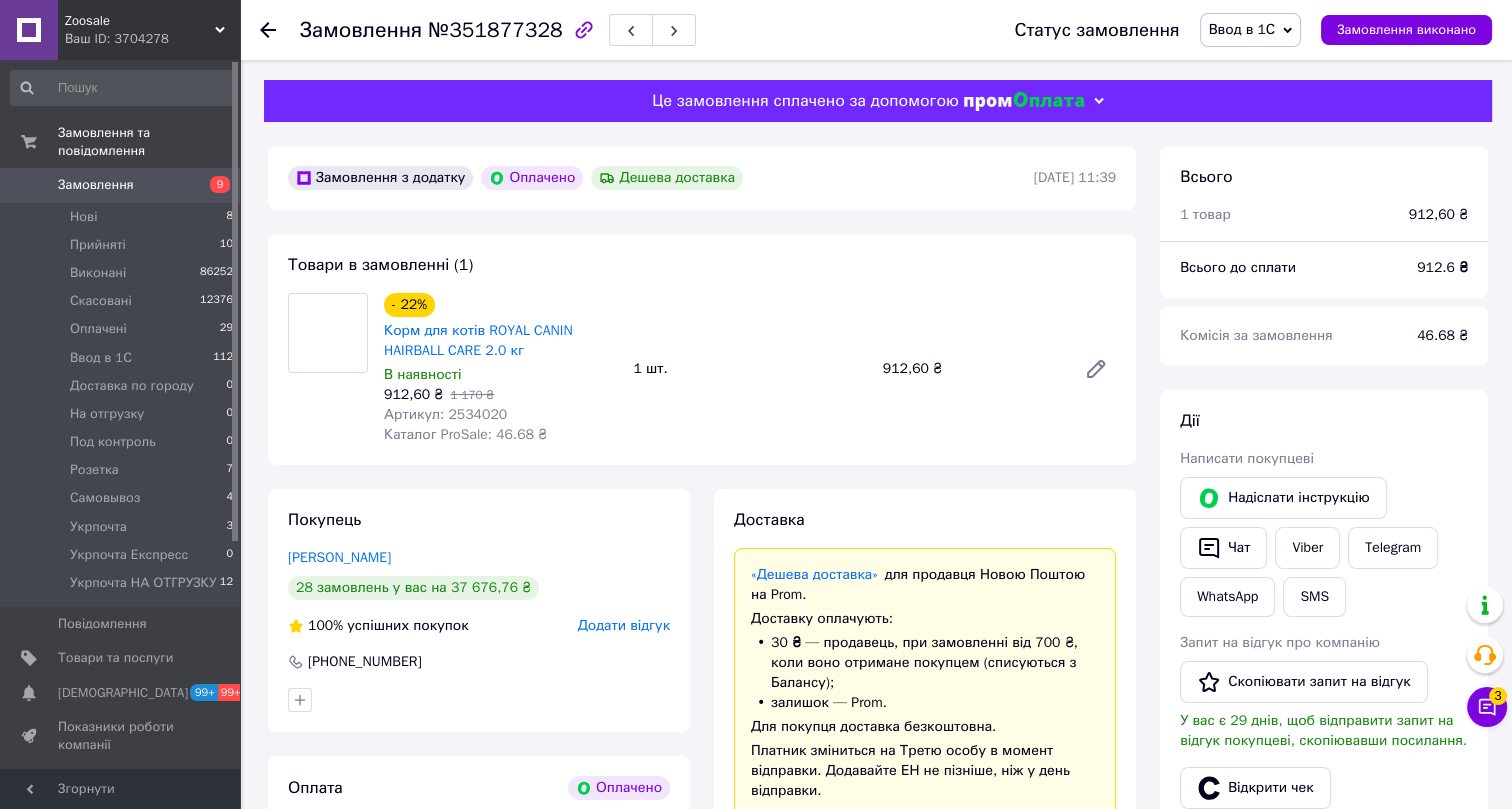click on "Ввод в 1С" at bounding box center [1242, 29] 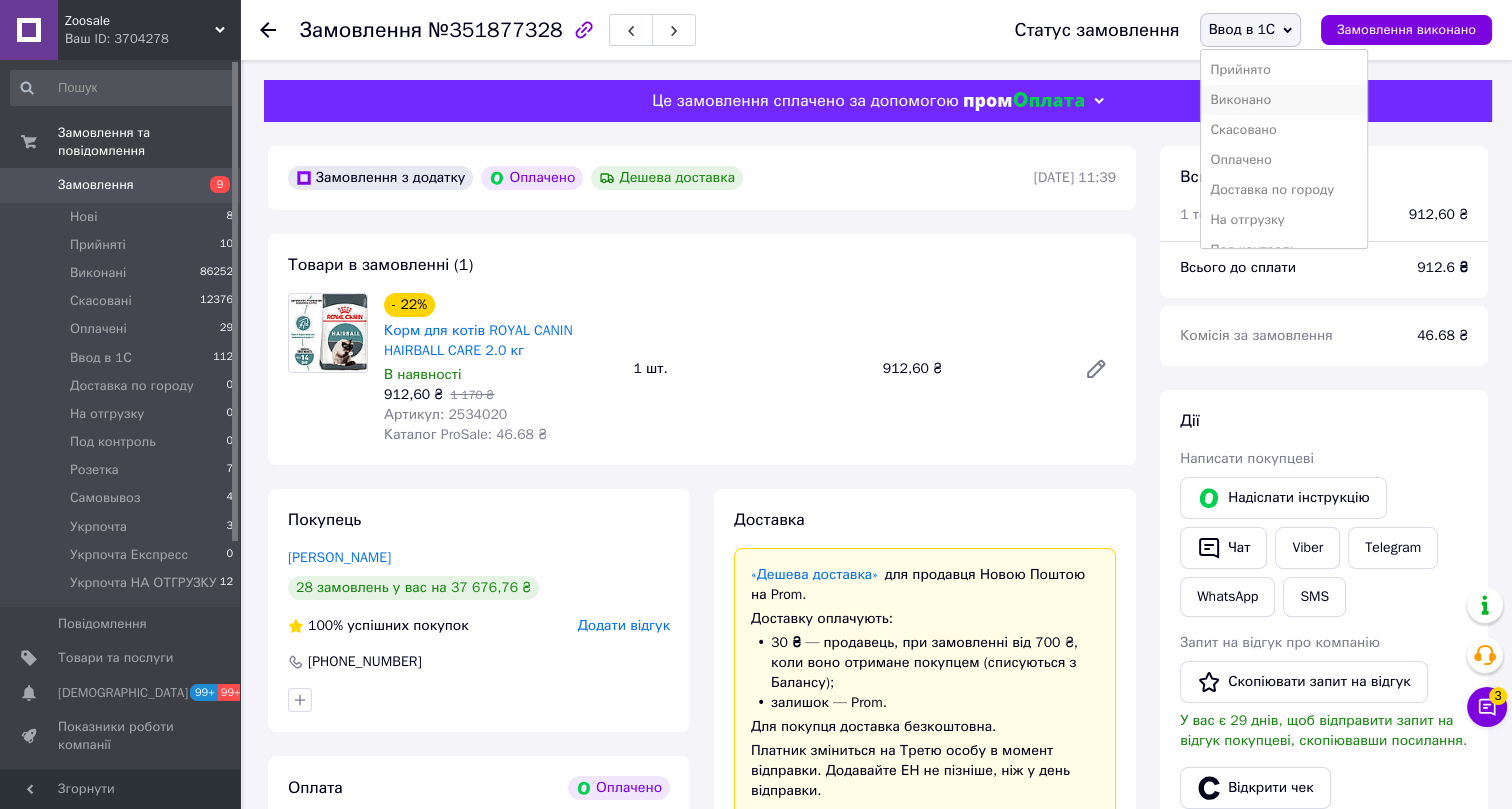 click on "Виконано" at bounding box center [1284, 100] 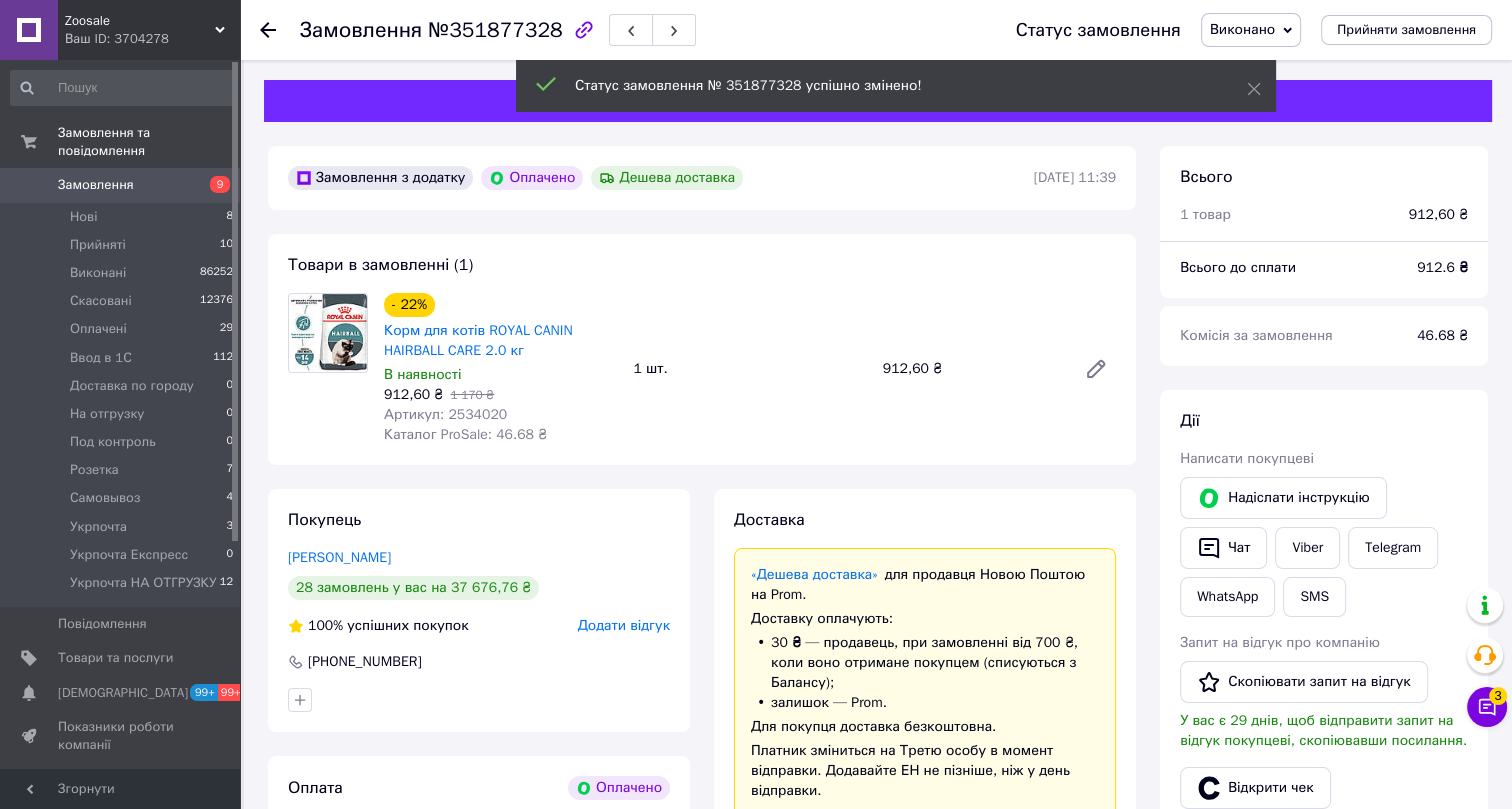 click on "№351877328" at bounding box center (495, 30) 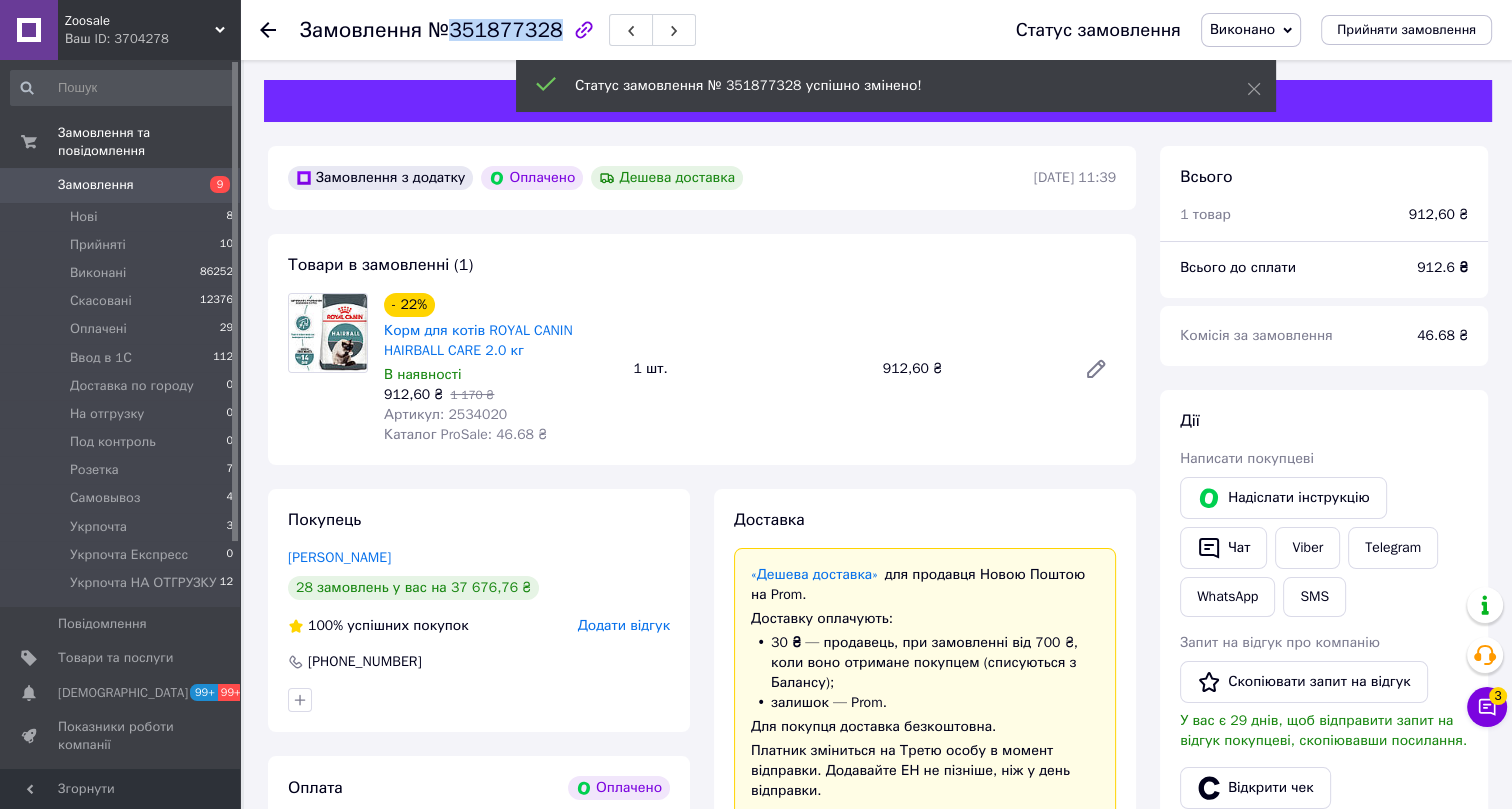 click on "№351877328" at bounding box center (495, 30) 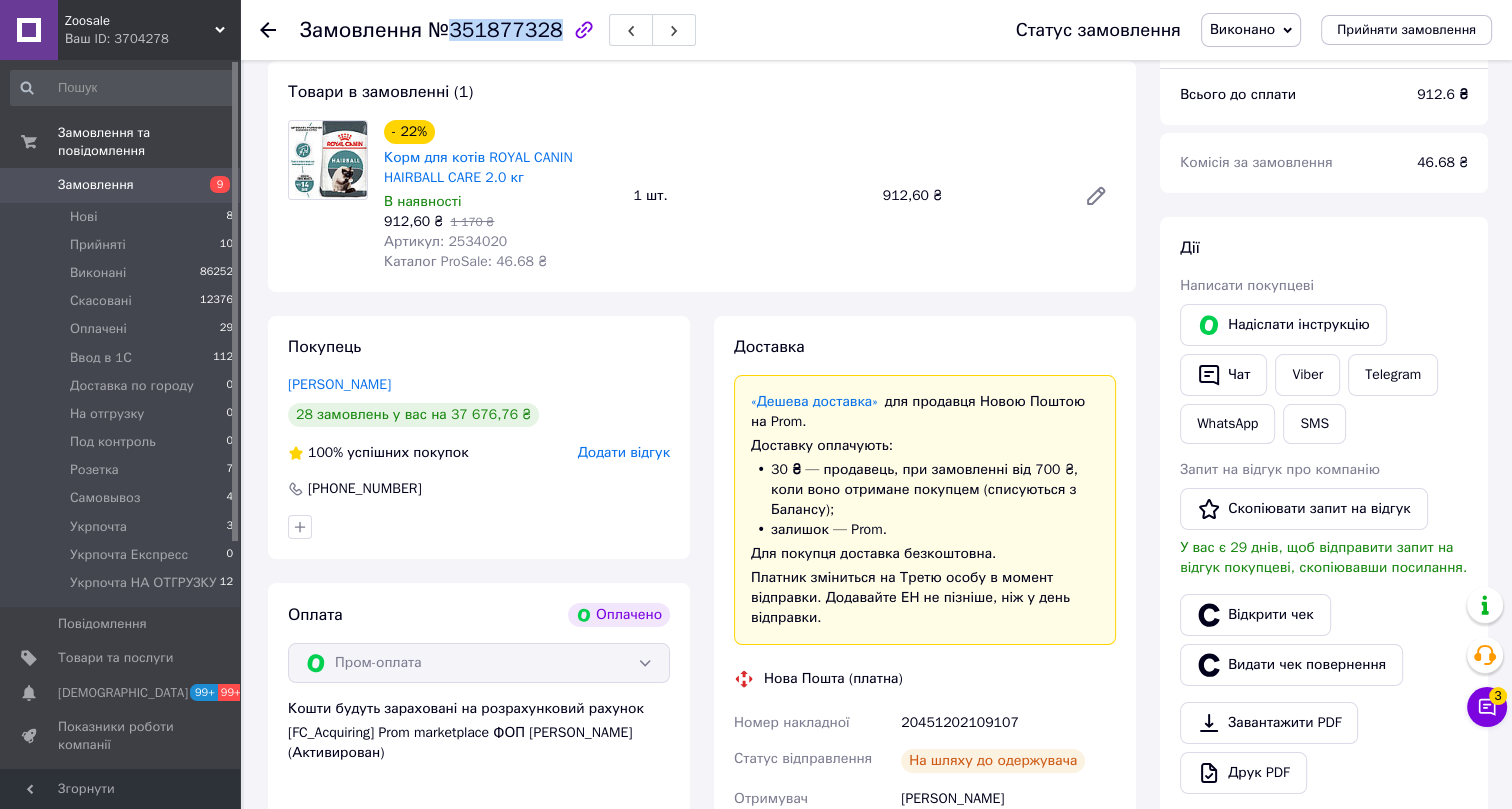 scroll, scrollTop: 181, scrollLeft: 0, axis: vertical 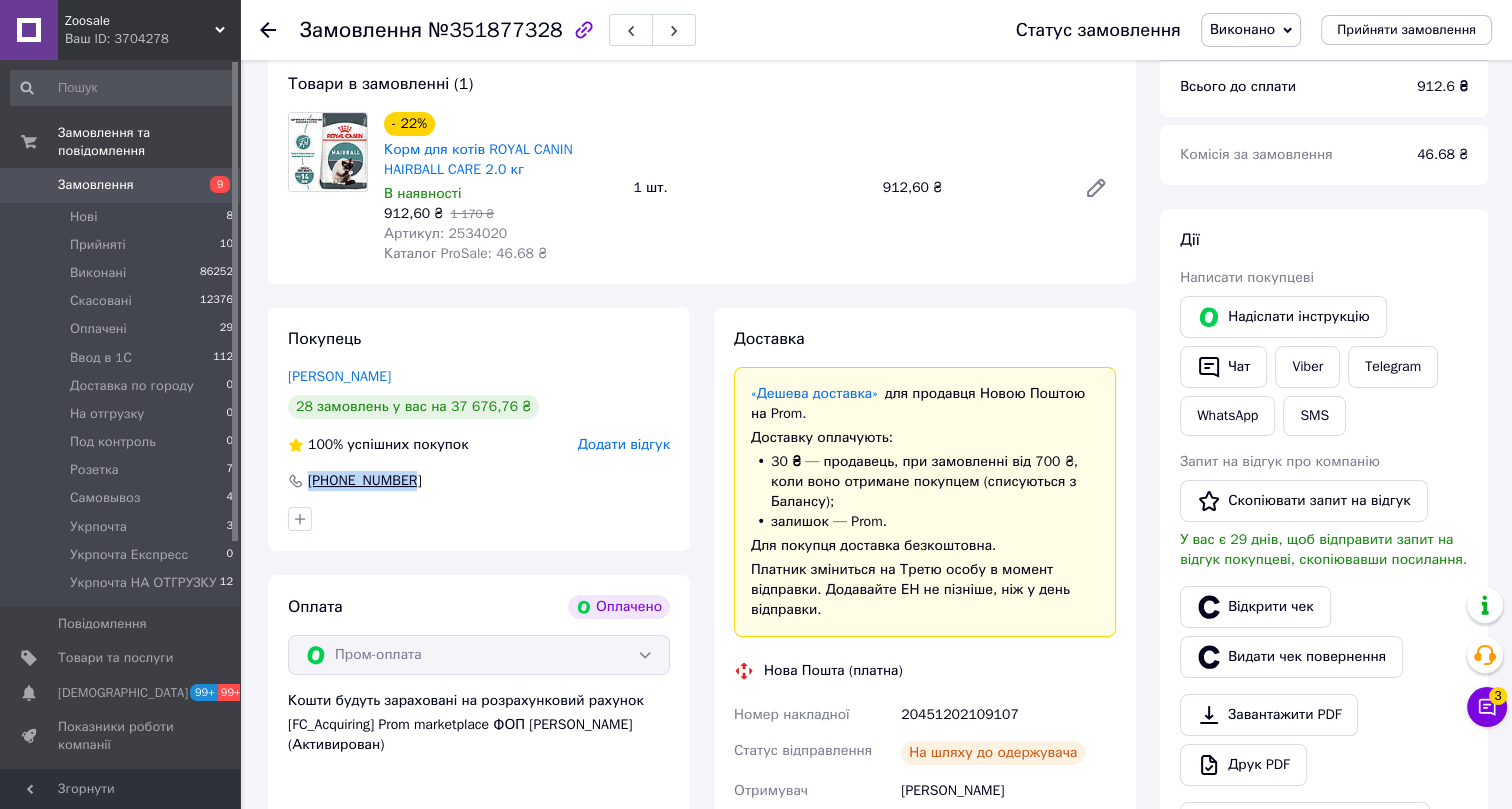 drag, startPoint x: 421, startPoint y: 478, endPoint x: 301, endPoint y: 478, distance: 120 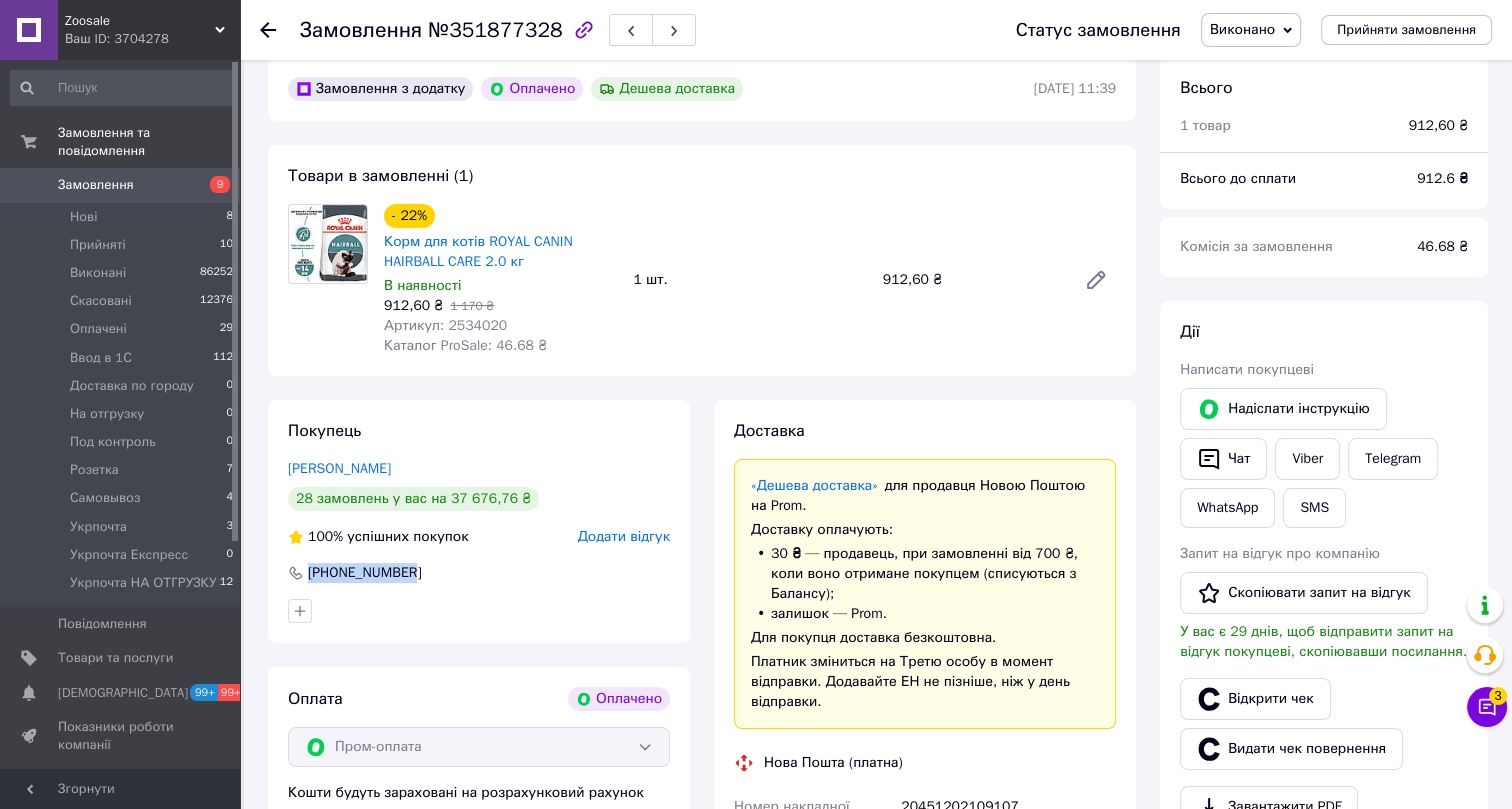scroll, scrollTop: 0, scrollLeft: 0, axis: both 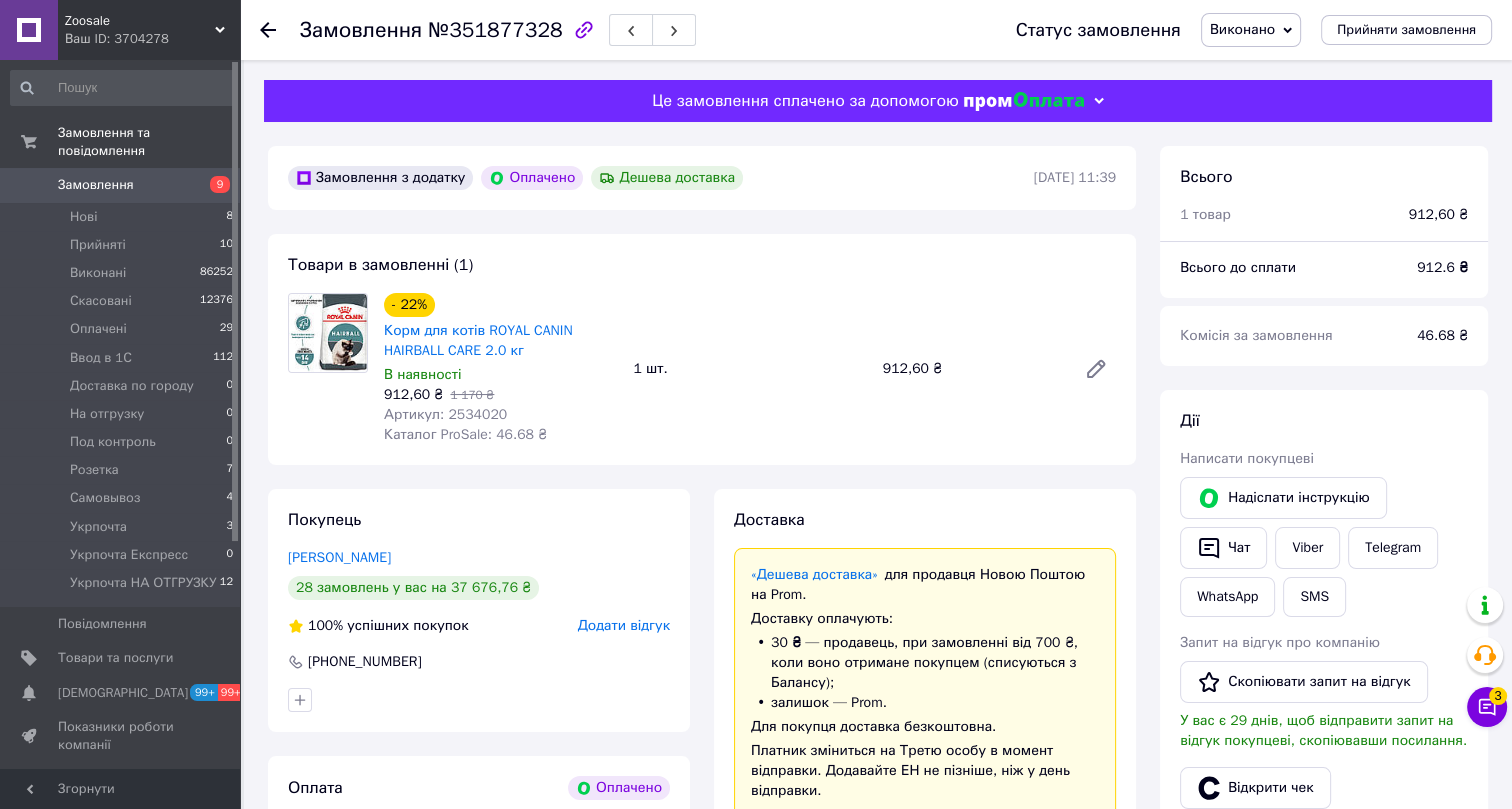 click on "Артикул: 2534020" at bounding box center (445, 414) 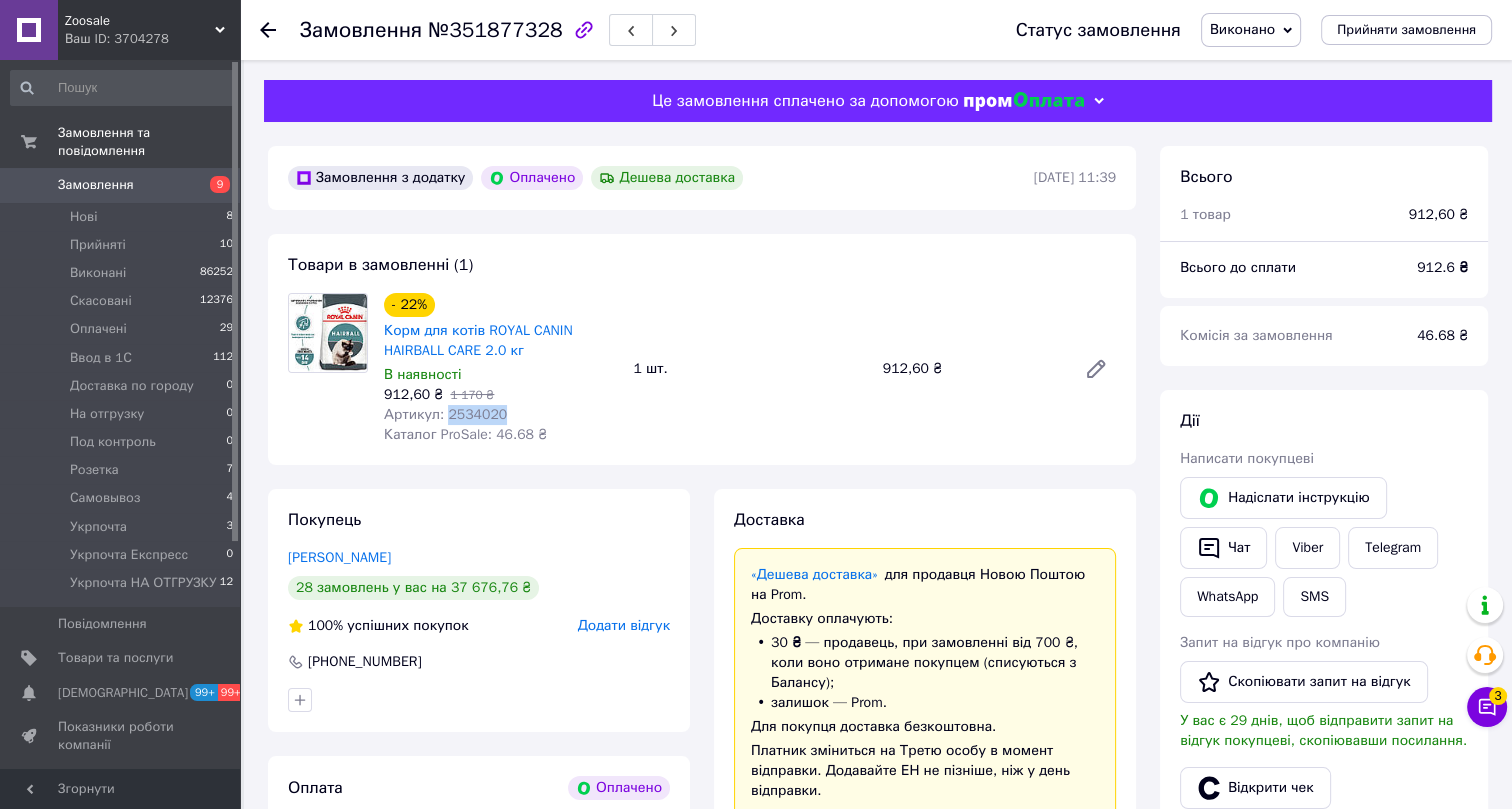 click on "Артикул: 2534020" at bounding box center (445, 414) 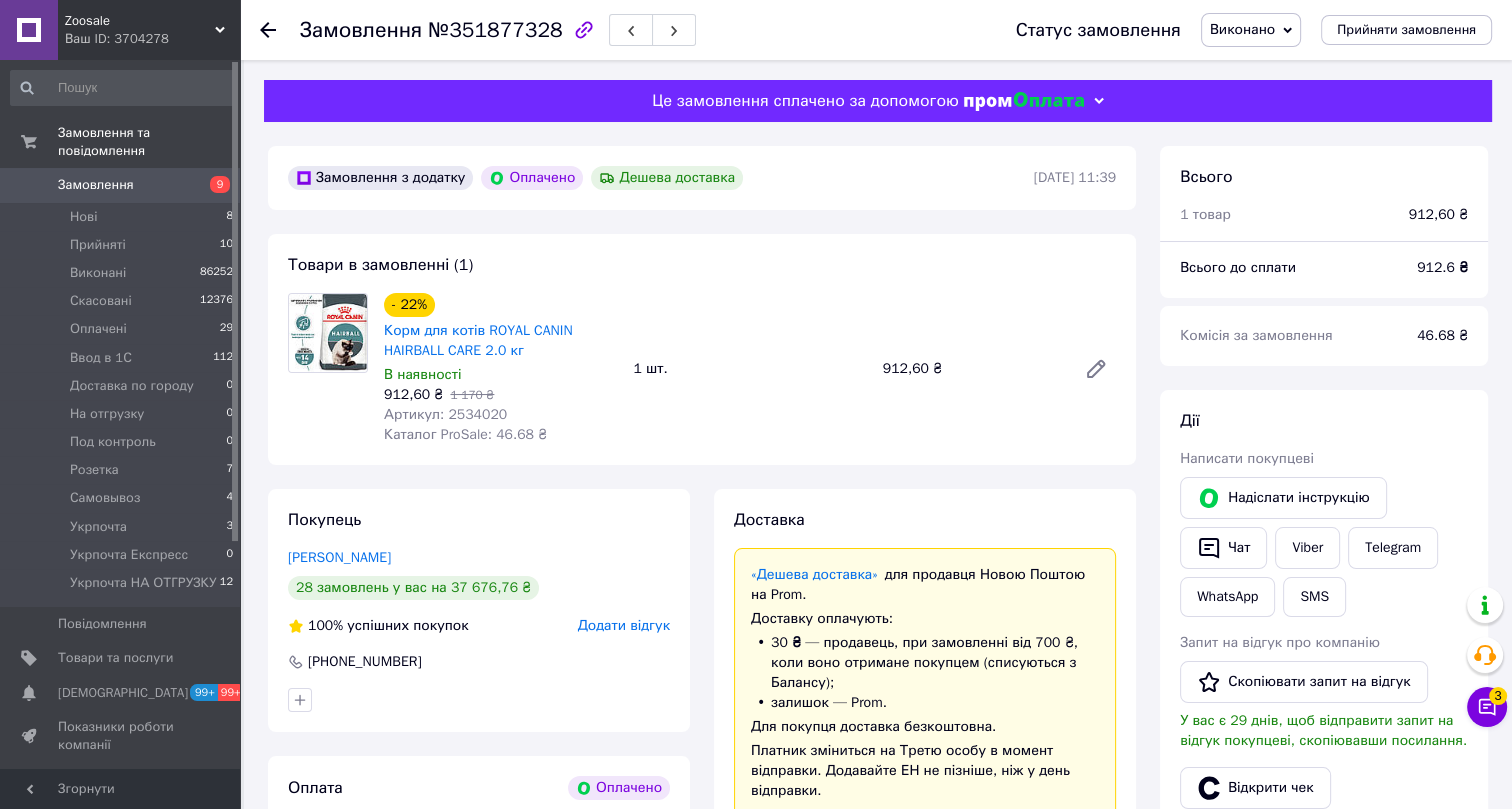 click 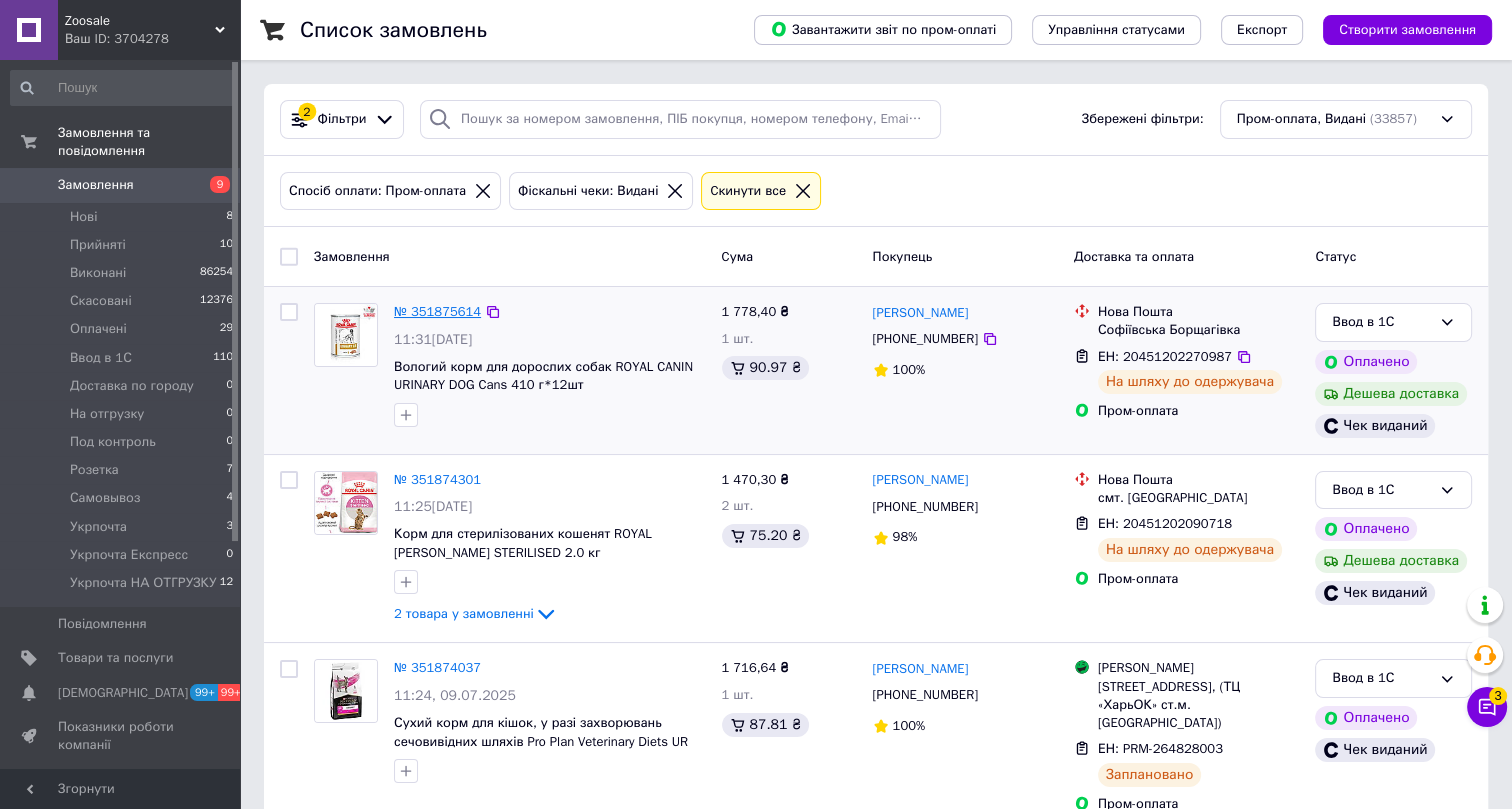 click on "№ 351875614" at bounding box center (437, 311) 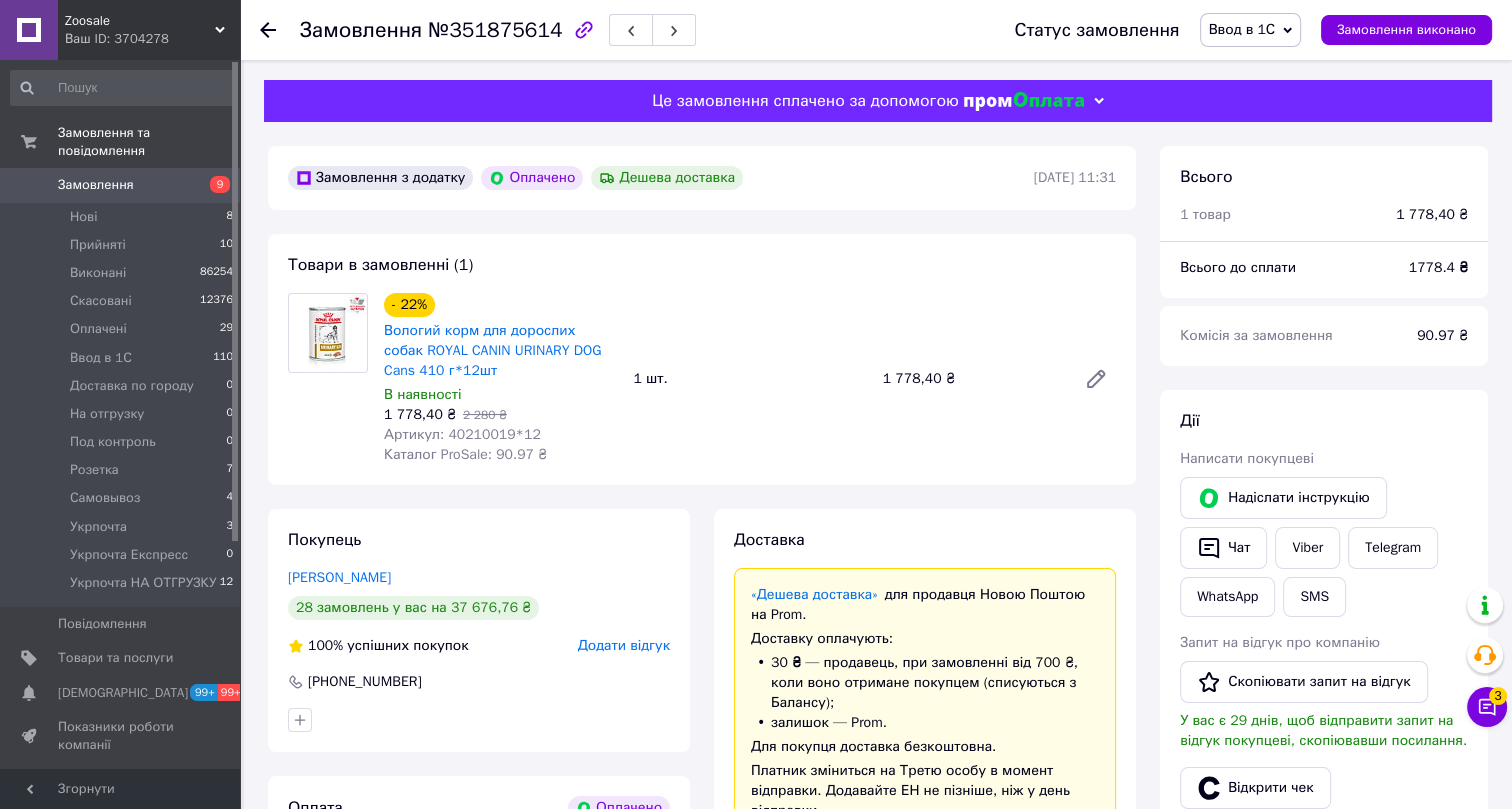 scroll, scrollTop: 63, scrollLeft: 0, axis: vertical 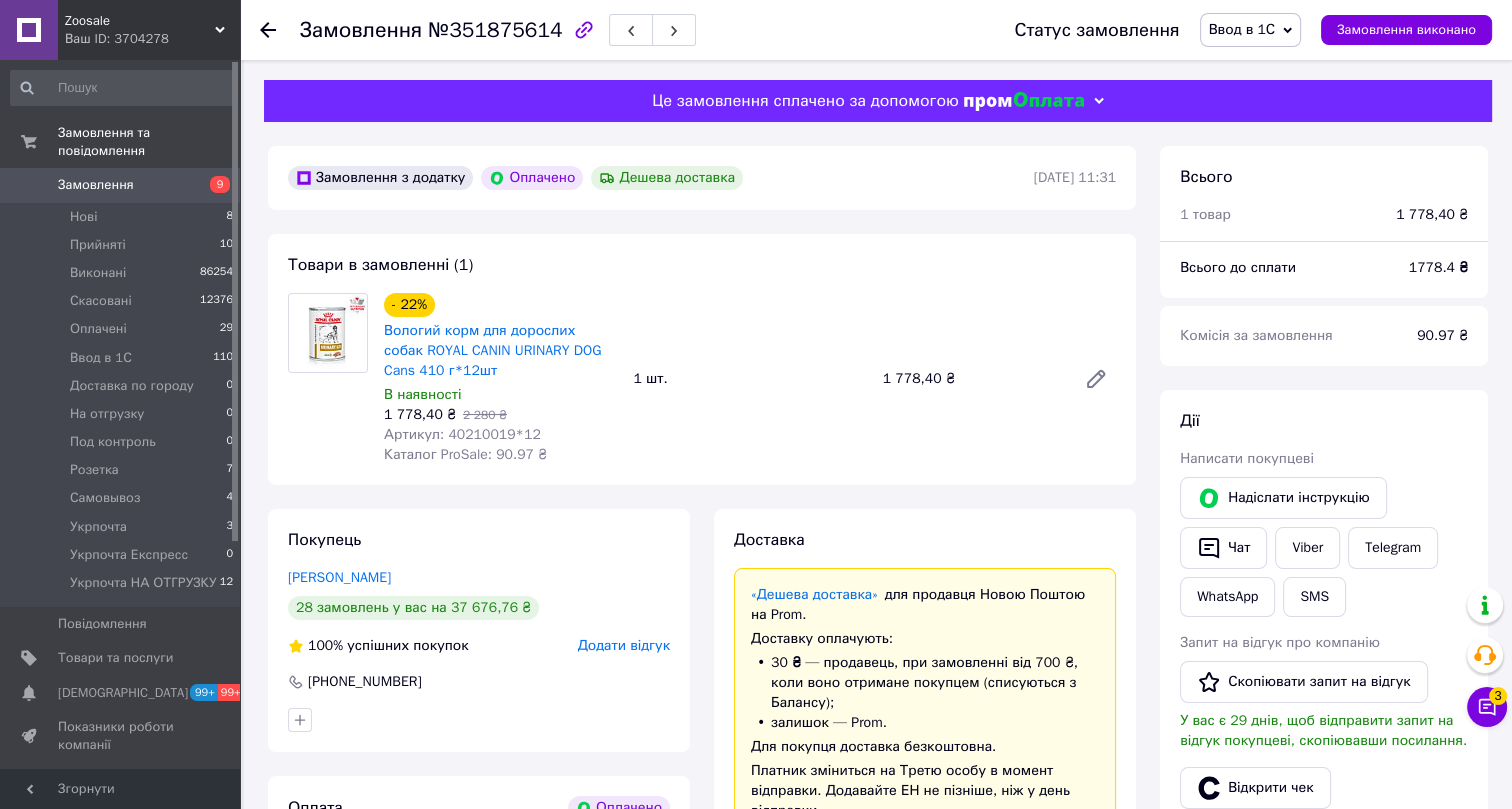 click on "Ввод в 1С" at bounding box center [1242, 29] 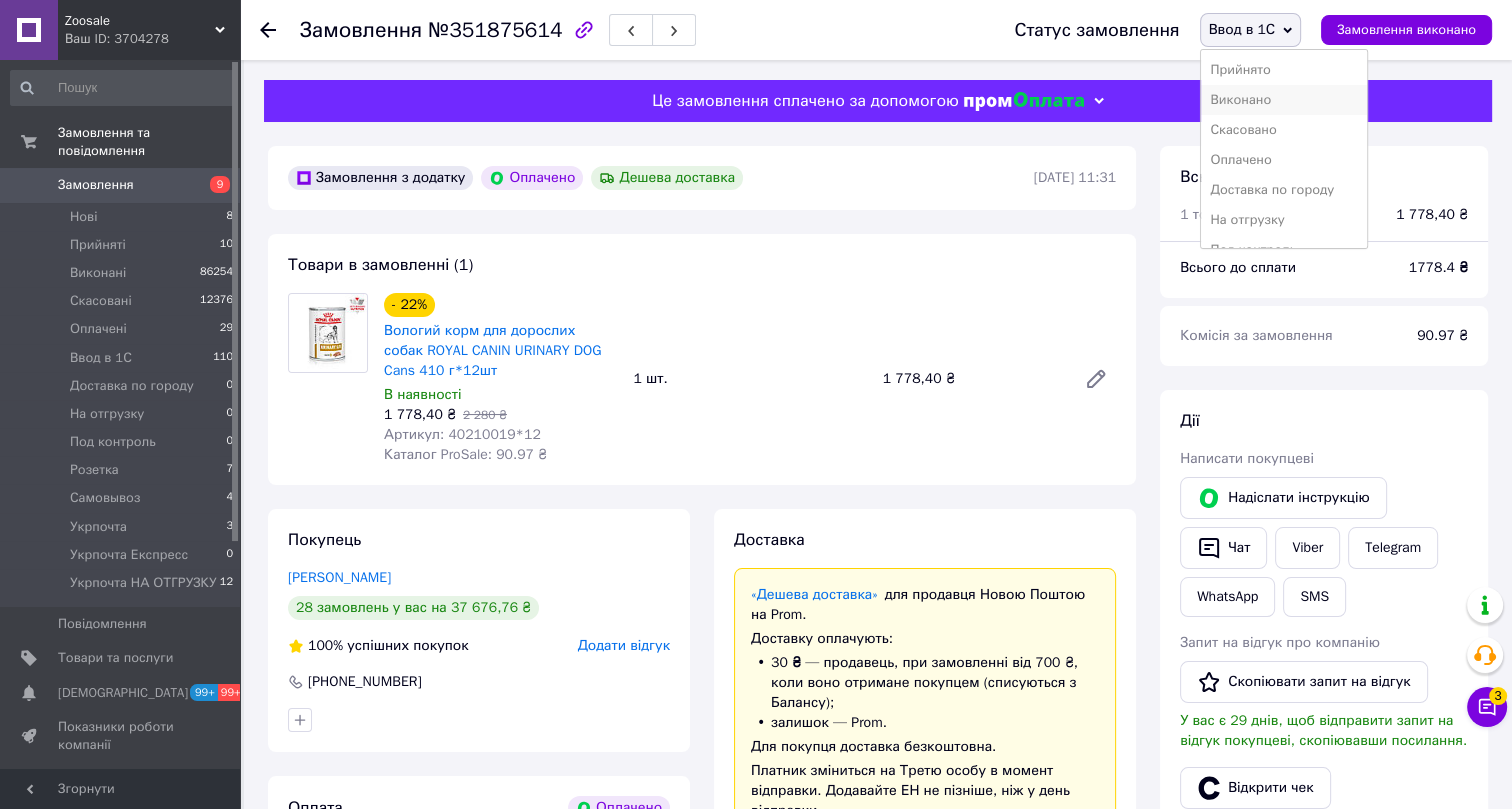 click on "Виконано" at bounding box center [1284, 100] 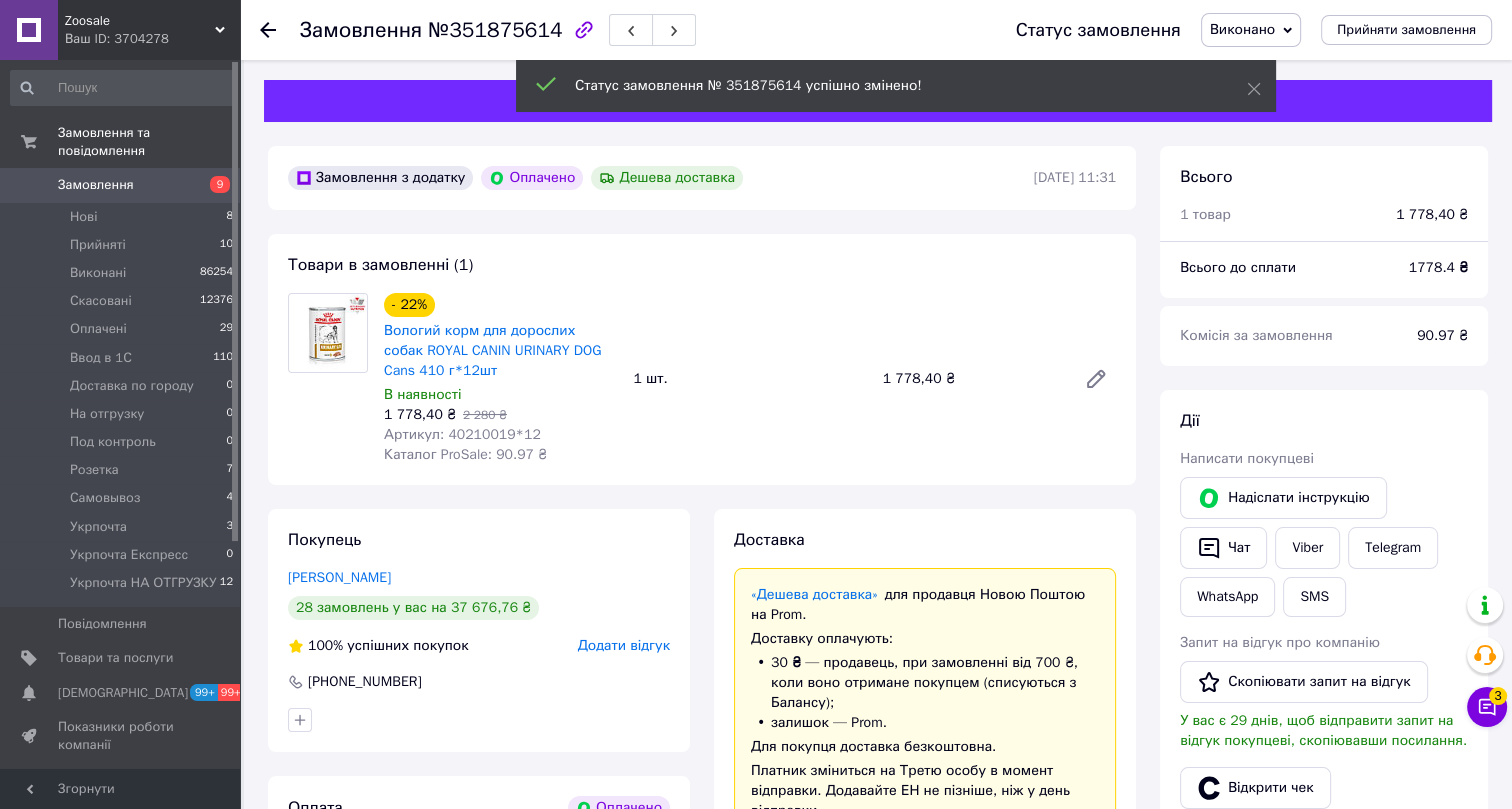 click on "№351875614" at bounding box center (495, 30) 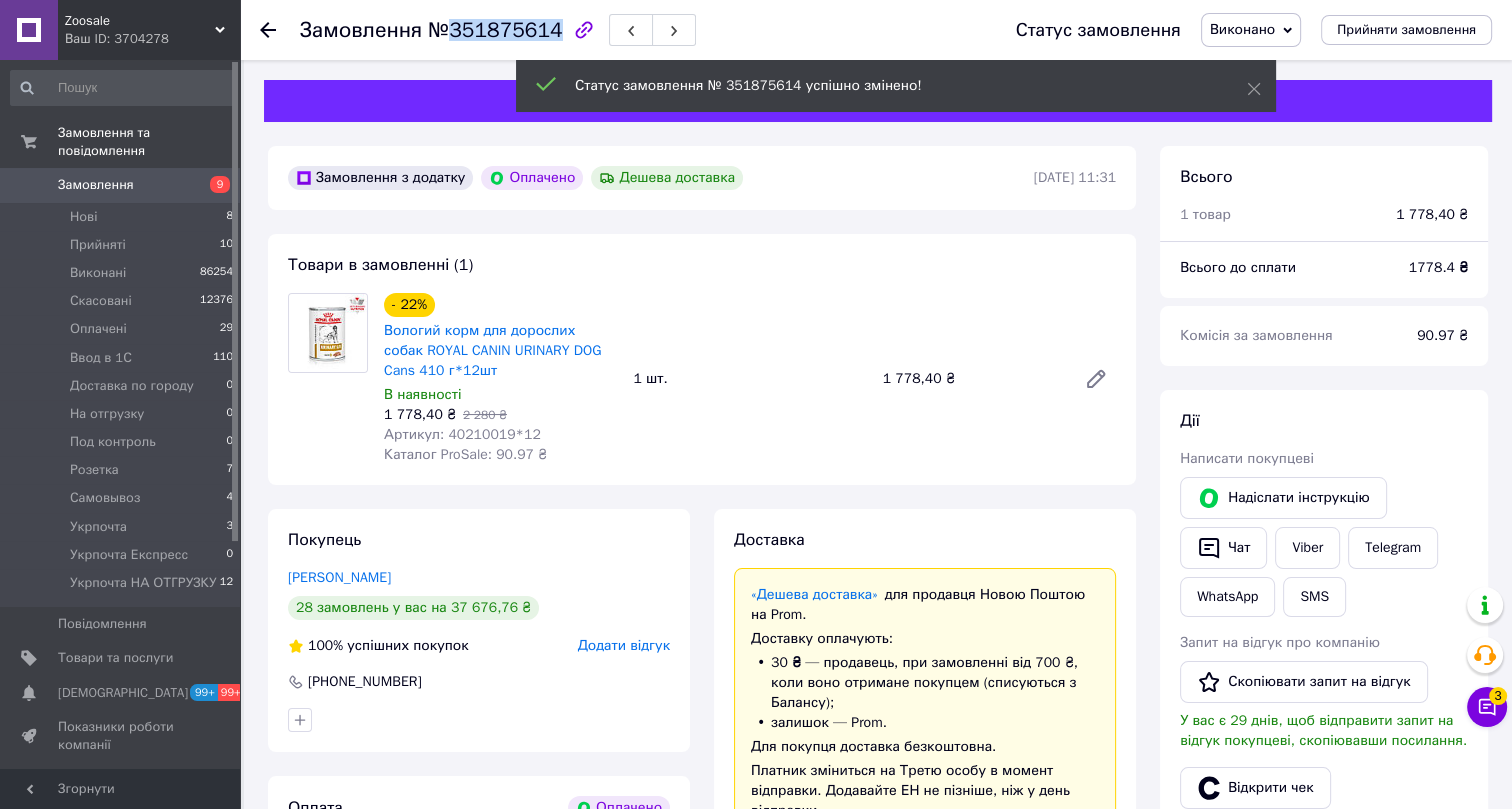 click on "№351875614" at bounding box center [495, 30] 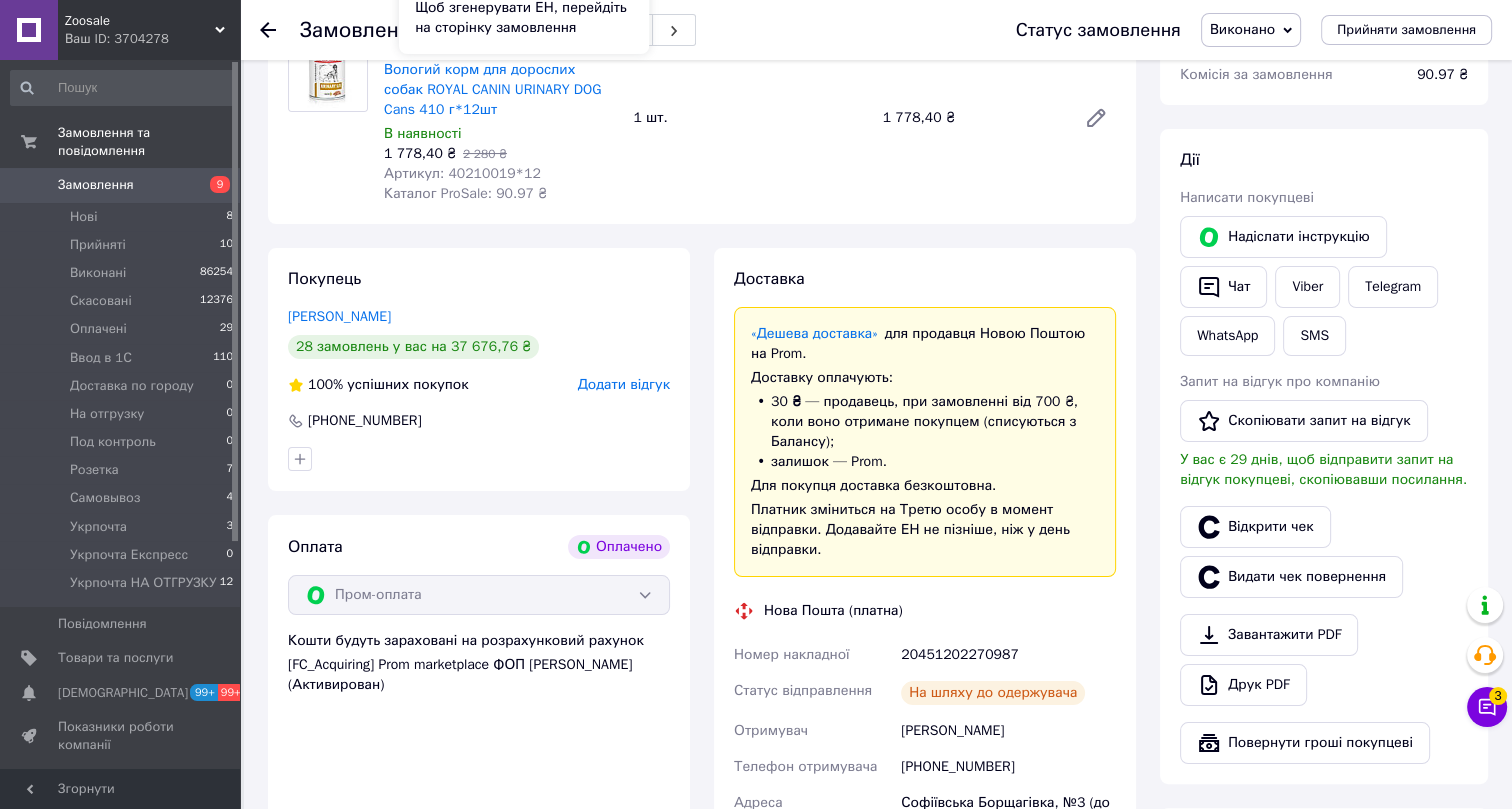 scroll, scrollTop: 272, scrollLeft: 0, axis: vertical 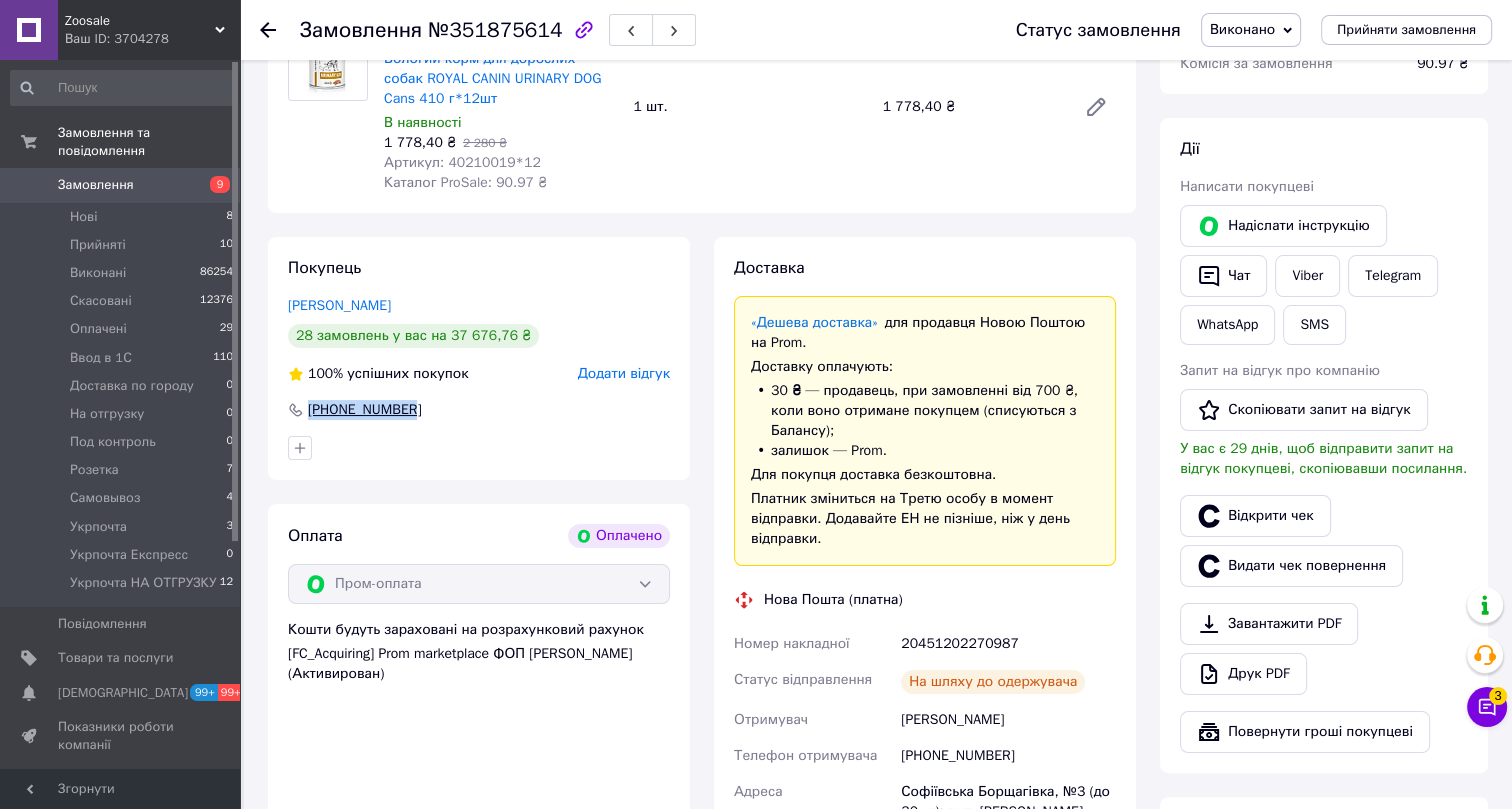 drag, startPoint x: 428, startPoint y: 406, endPoint x: 295, endPoint y: 401, distance: 133.09395 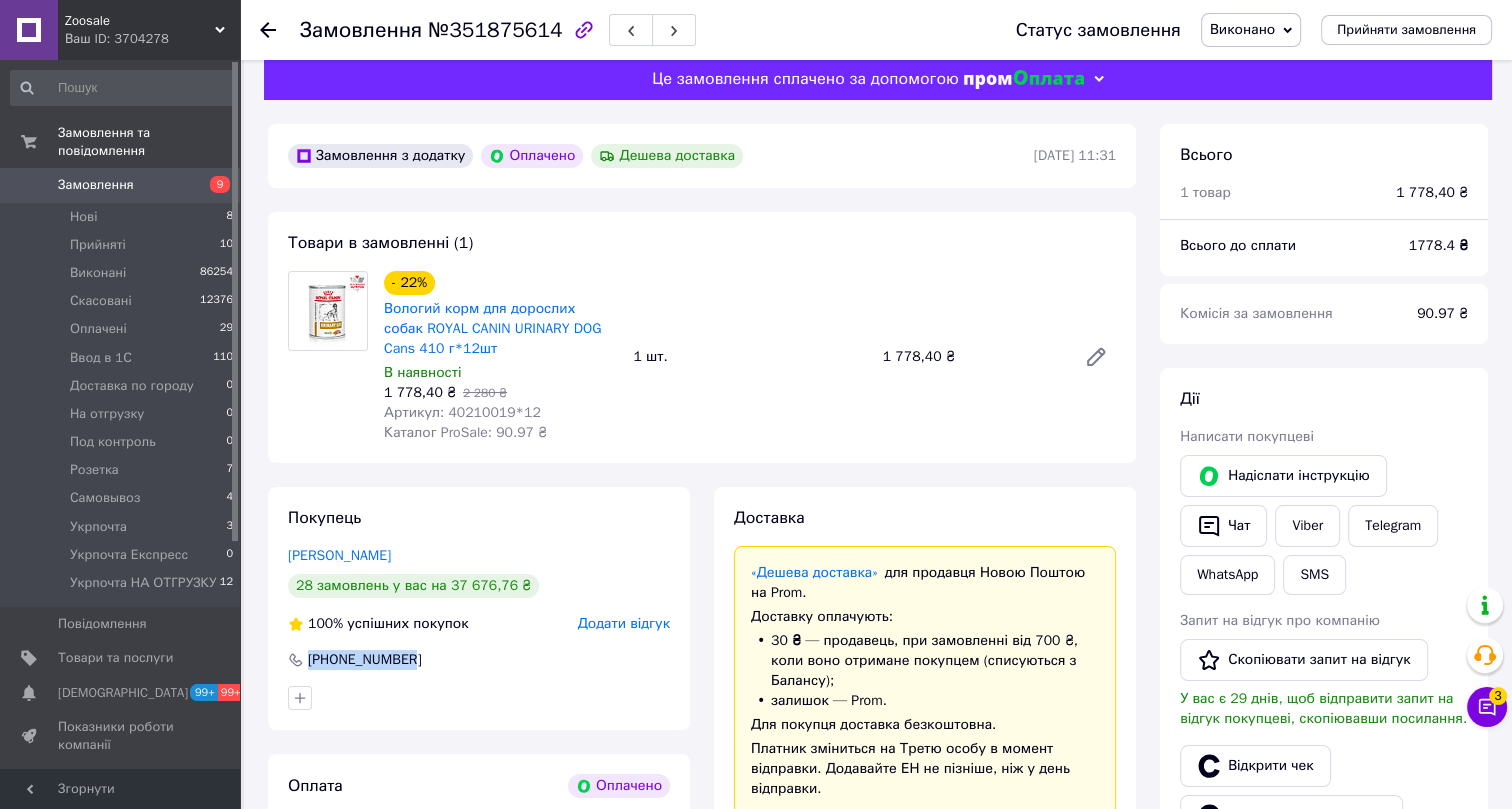 scroll, scrollTop: 0, scrollLeft: 0, axis: both 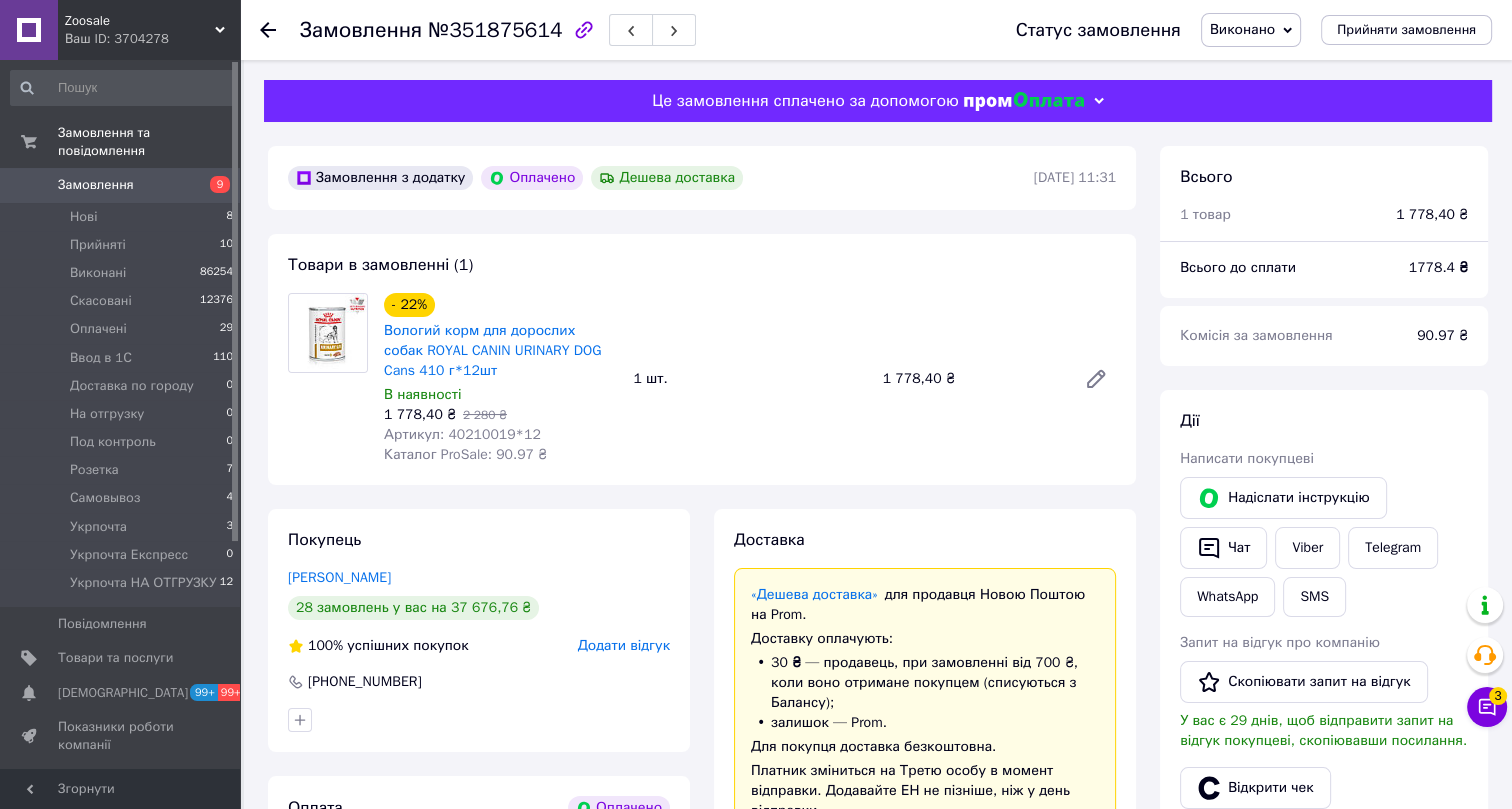 click on "Артикул: 40210019*12" at bounding box center (462, 434) 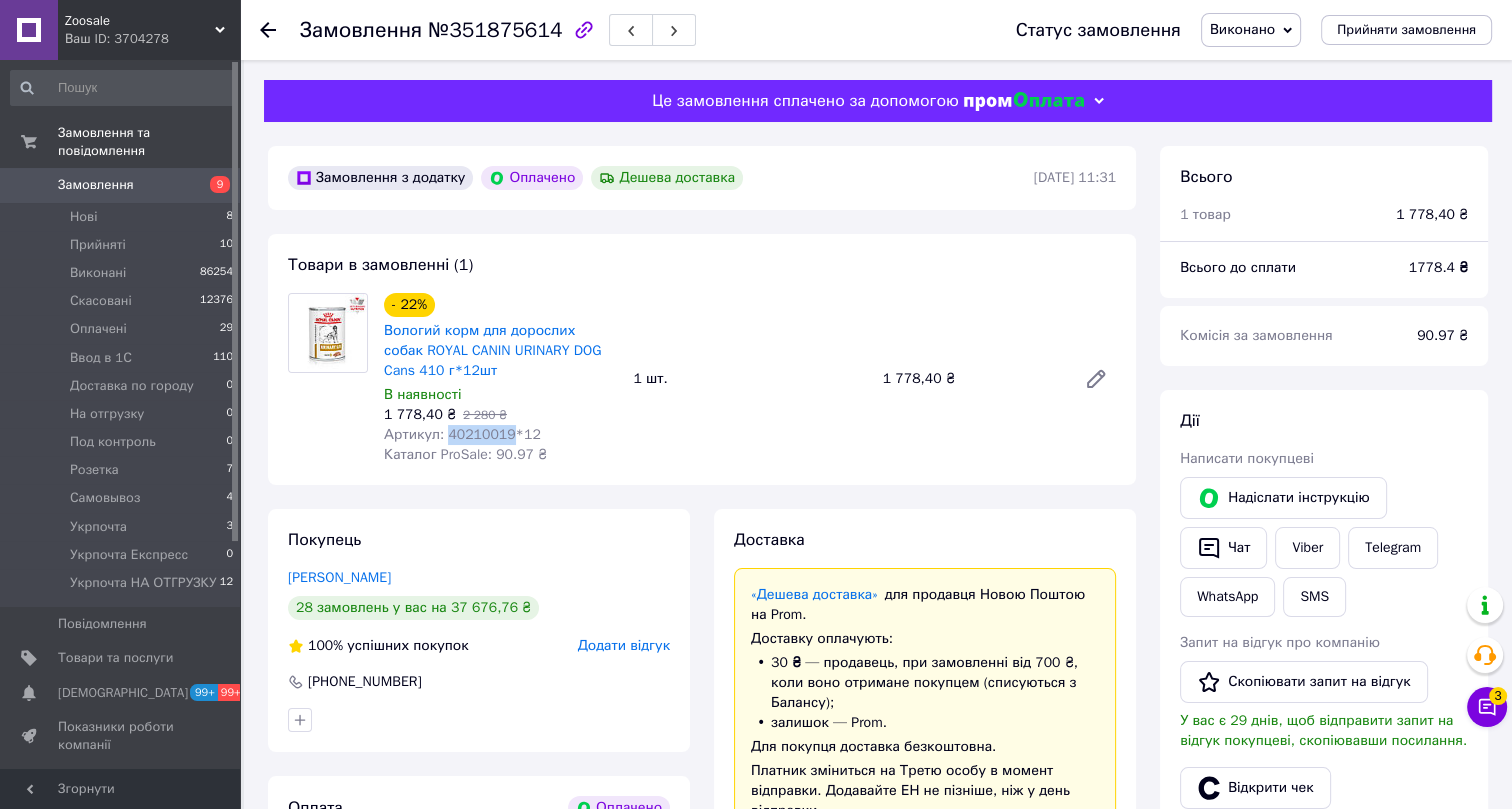 click on "Артикул: 40210019*12" at bounding box center [462, 434] 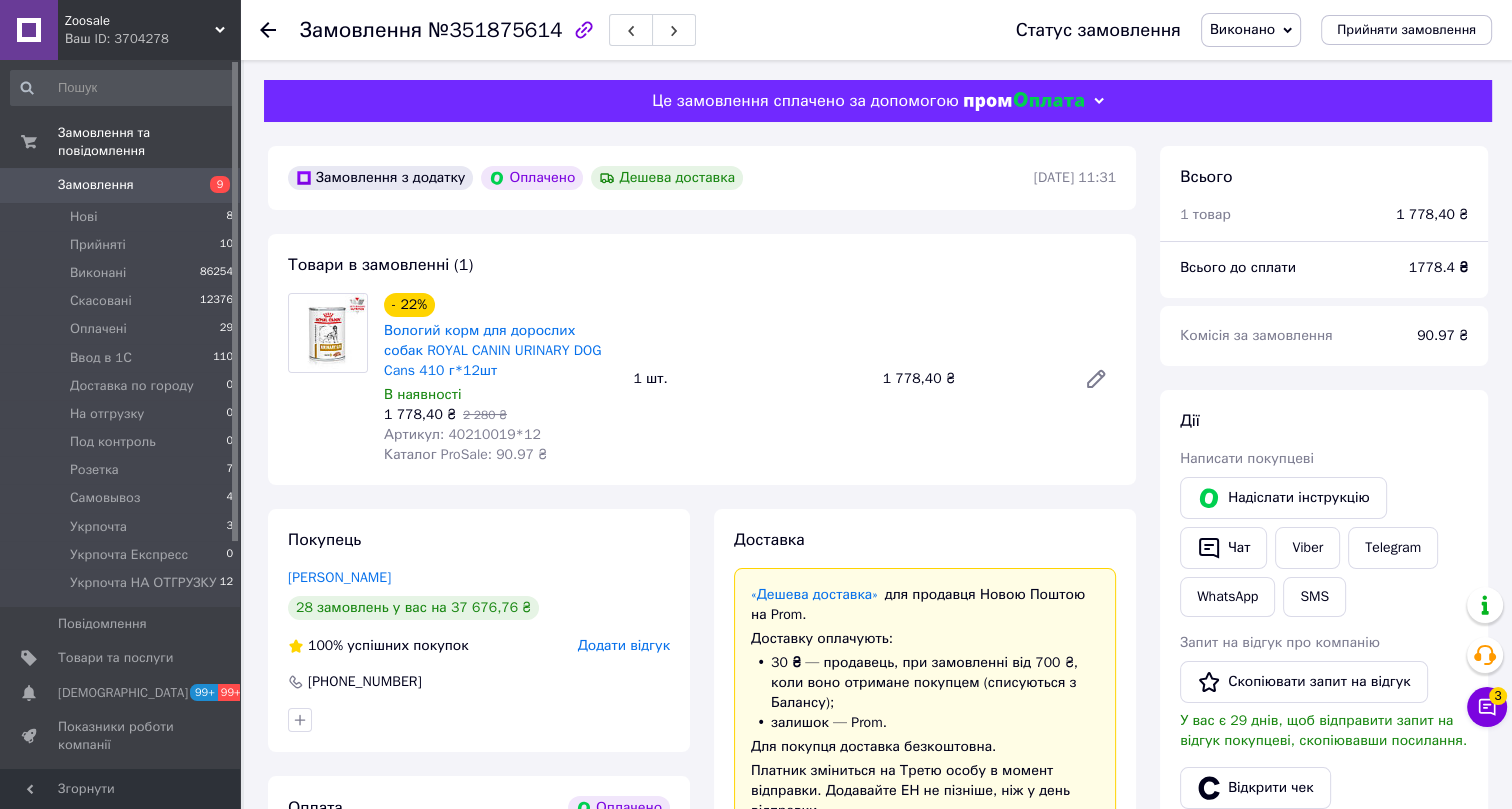 click 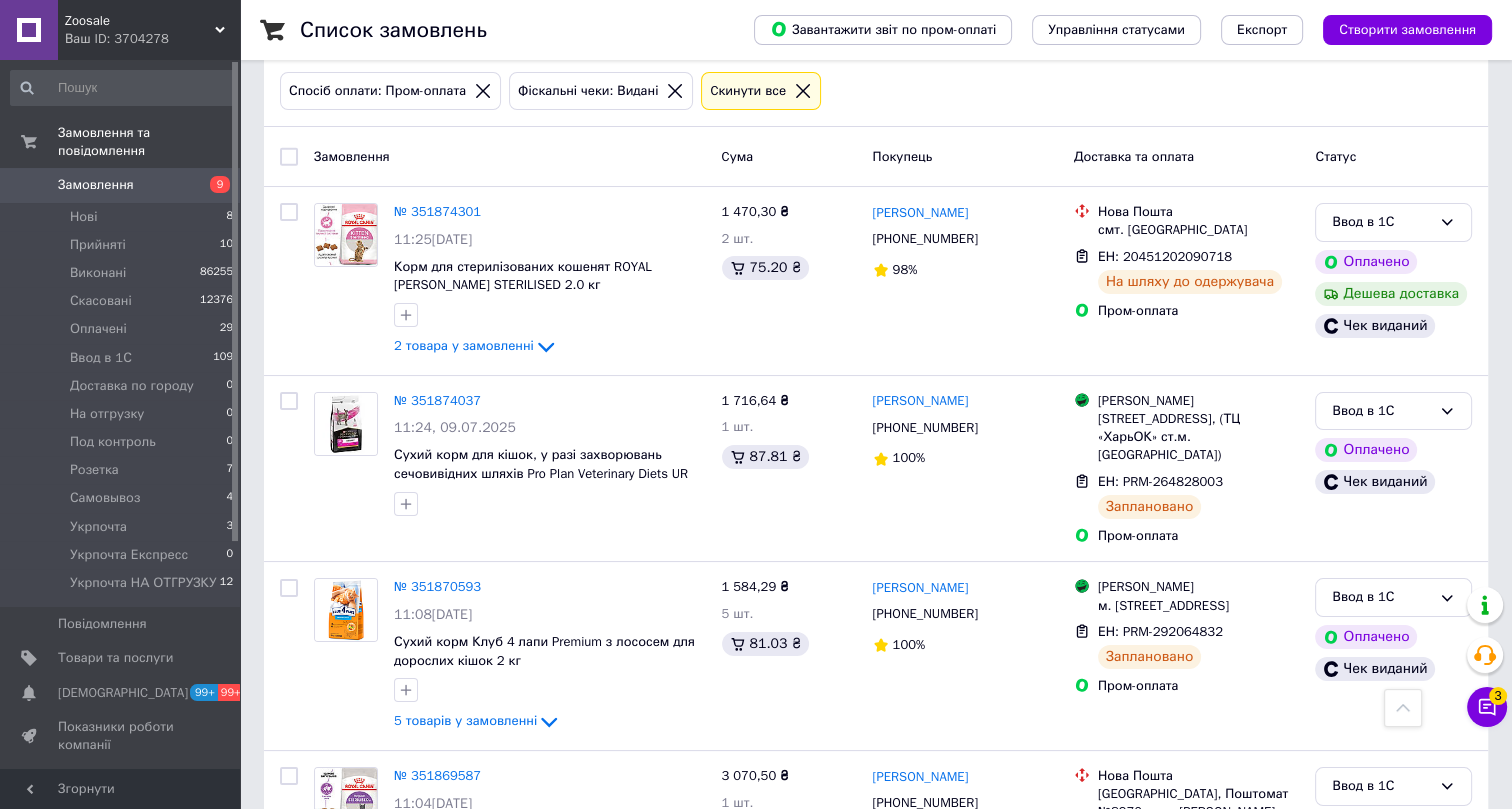 scroll, scrollTop: 0, scrollLeft: 0, axis: both 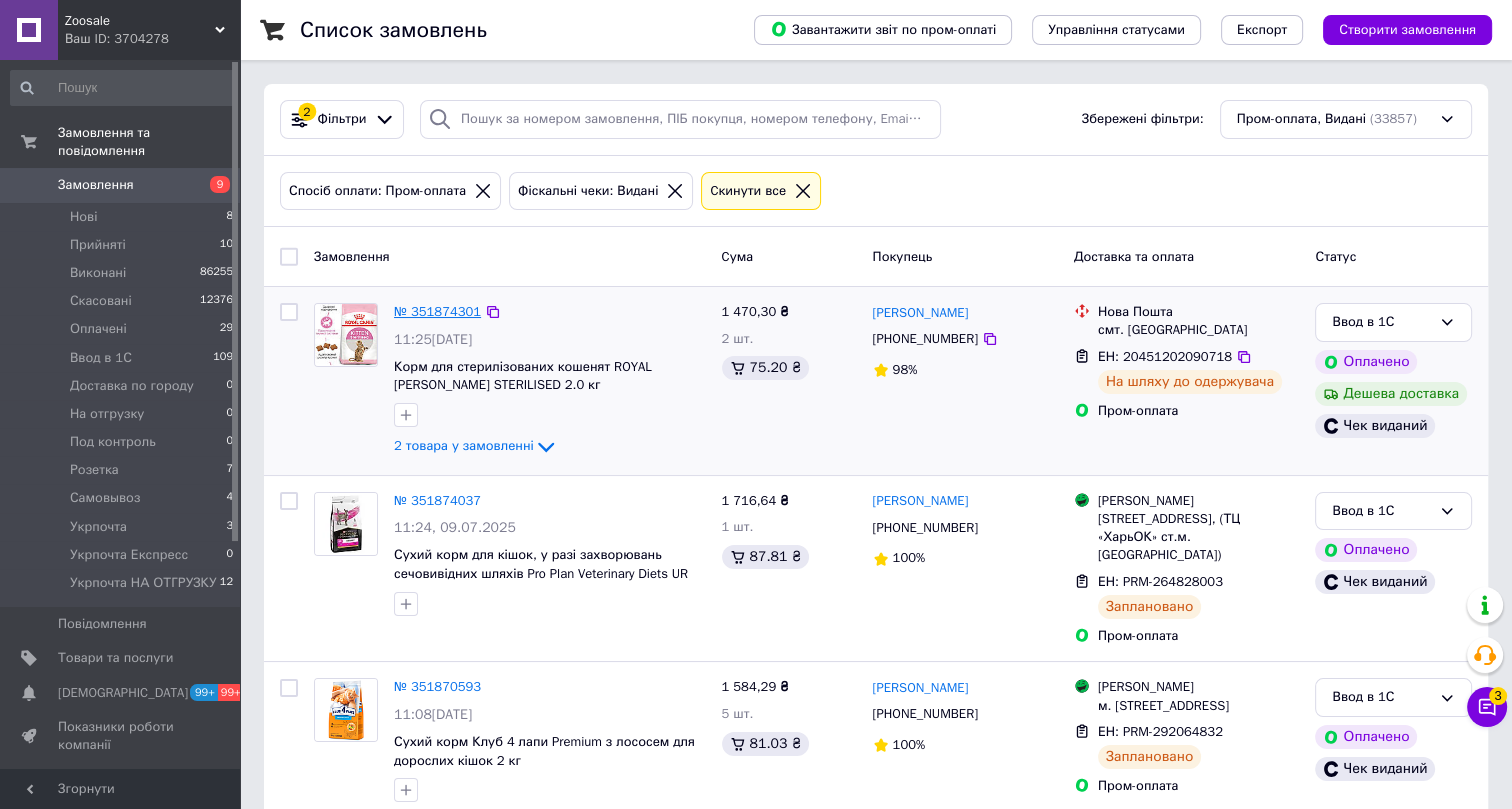 click on "№ 351874301" at bounding box center (437, 311) 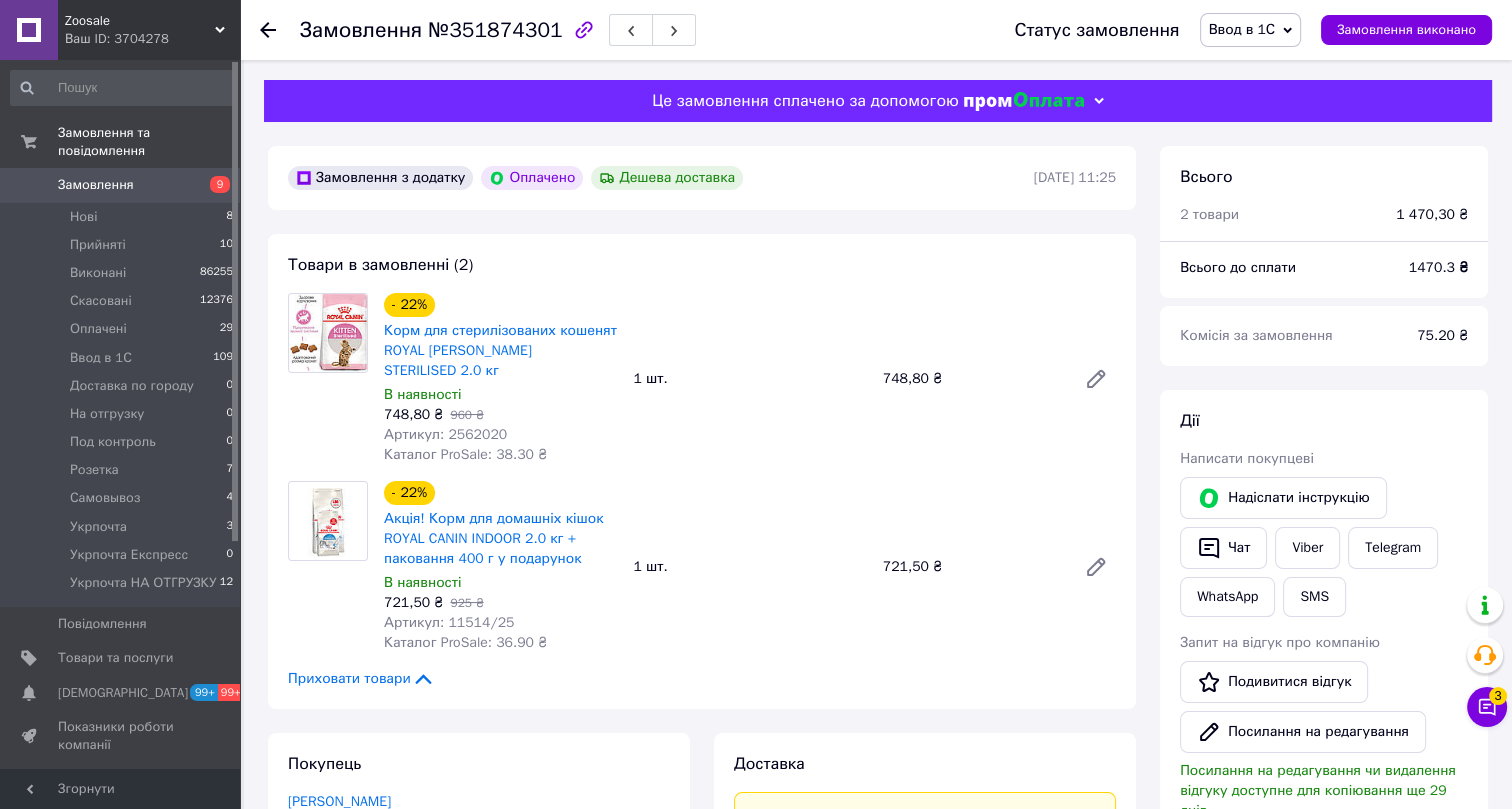 scroll, scrollTop: 48, scrollLeft: 0, axis: vertical 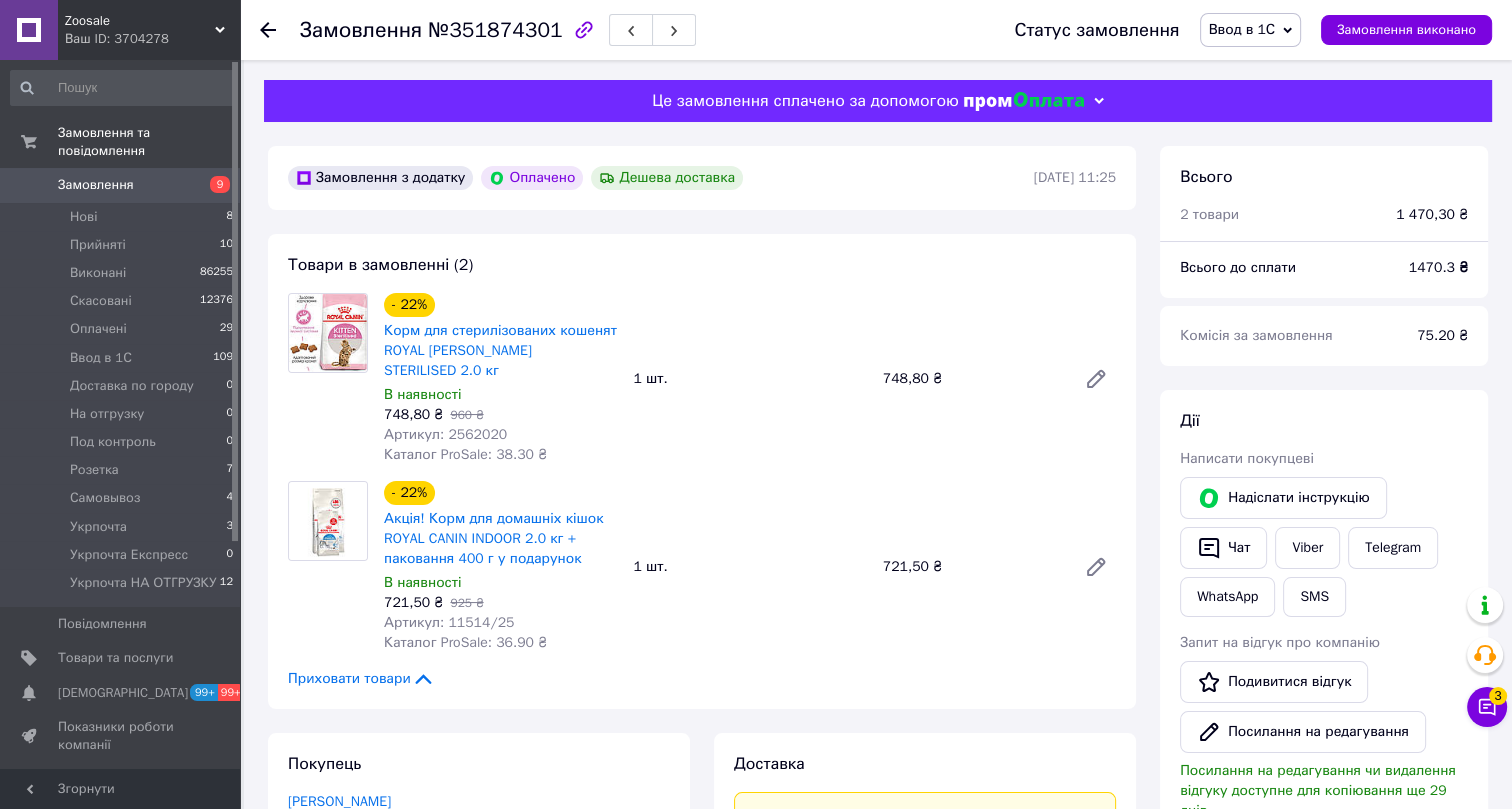 click on "Ввод в 1С" at bounding box center [1242, 29] 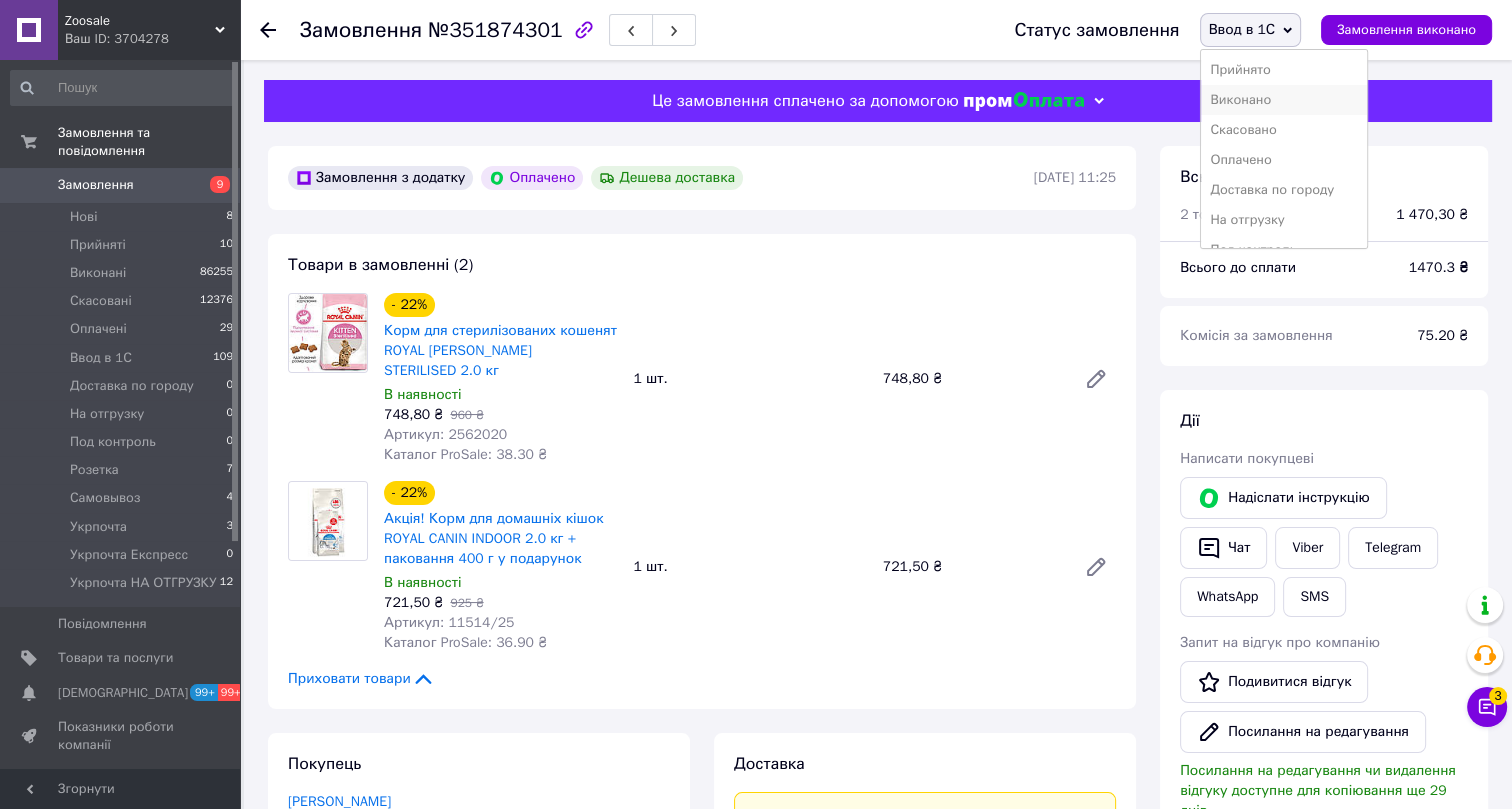 click on "Виконано" at bounding box center [1284, 100] 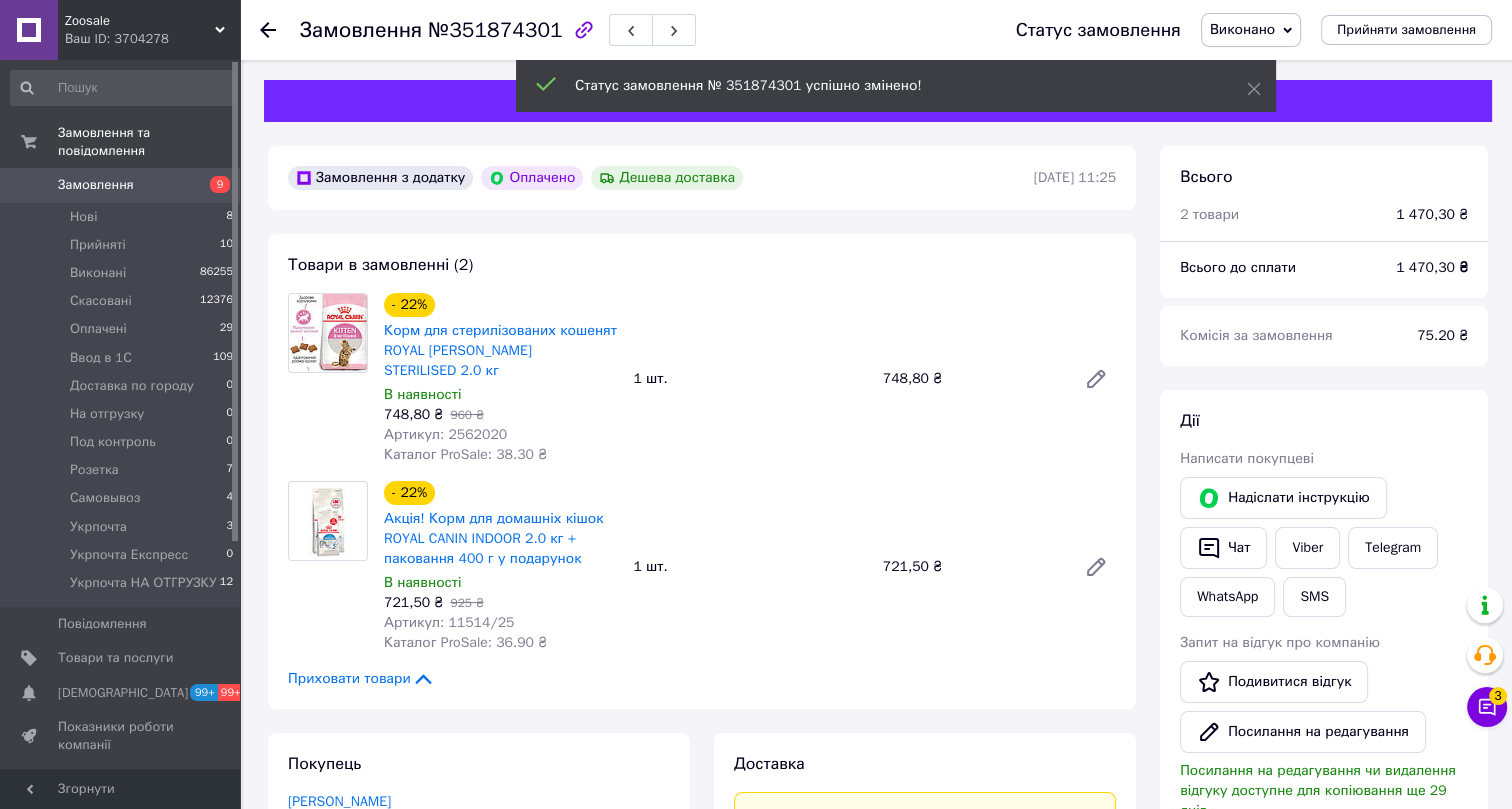 click on "№351874301" at bounding box center (495, 30) 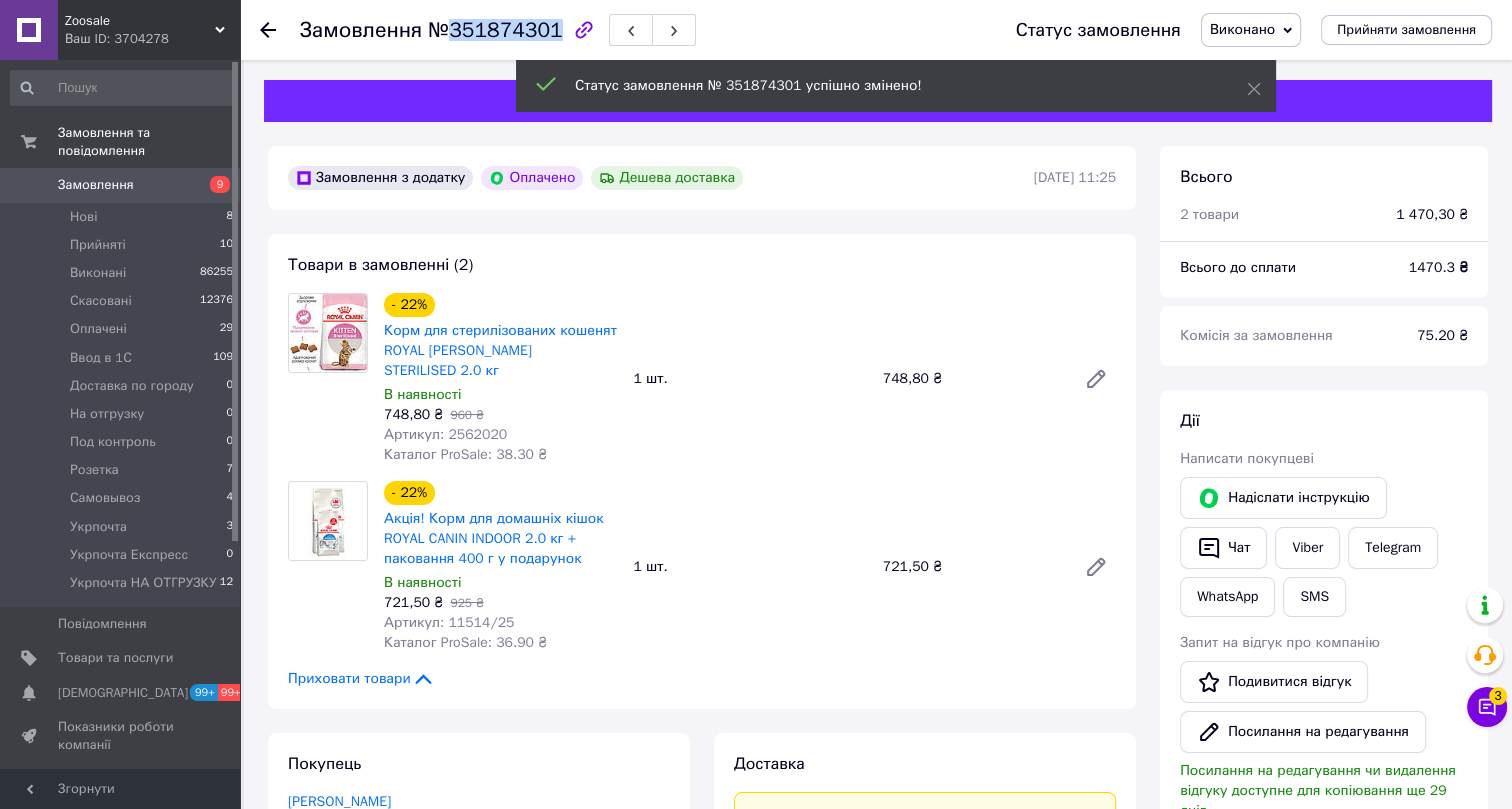 click on "№351874301" at bounding box center [495, 30] 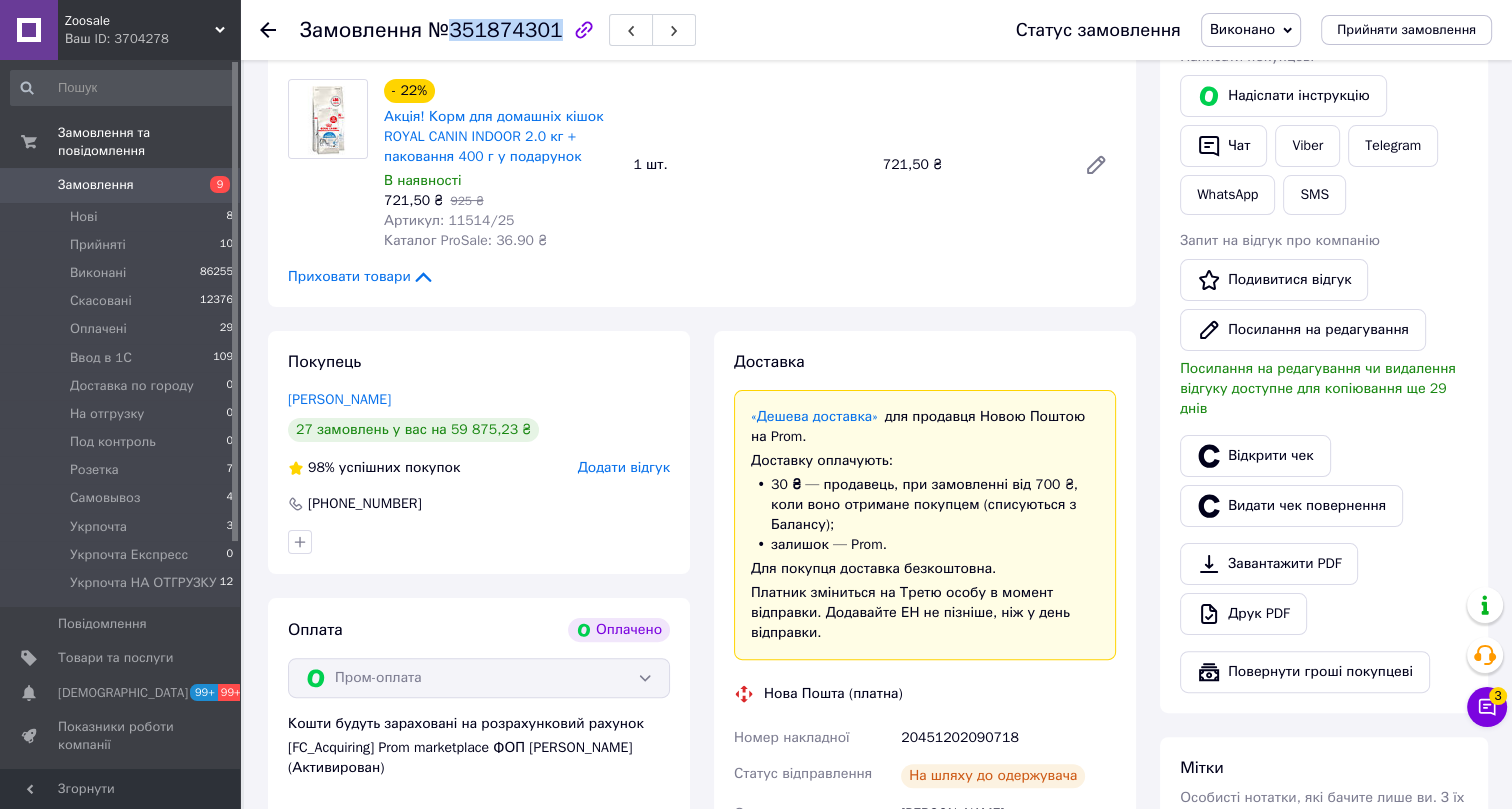 scroll, scrollTop: 454, scrollLeft: 0, axis: vertical 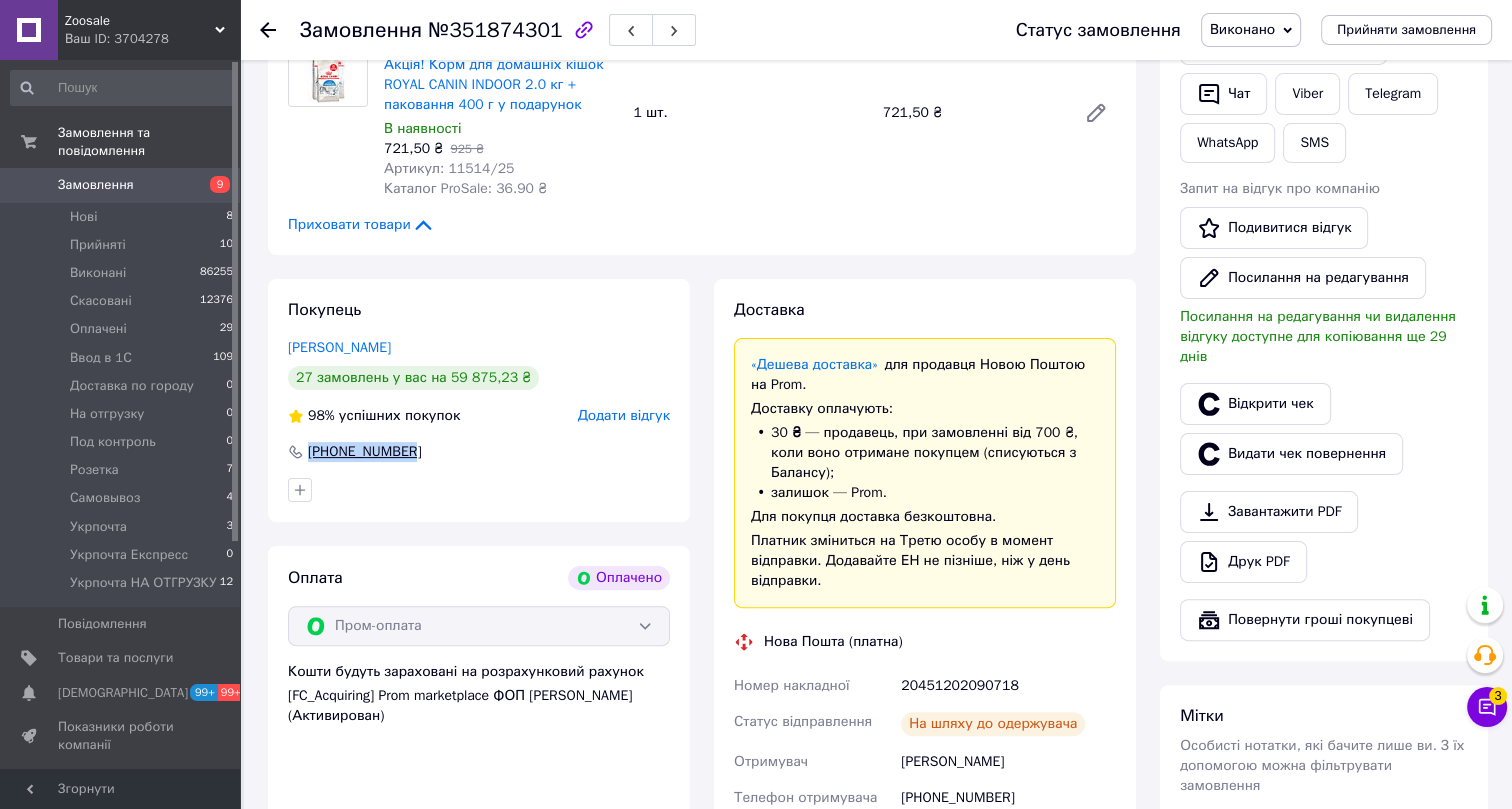 drag, startPoint x: 413, startPoint y: 452, endPoint x: 301, endPoint y: 449, distance: 112.04017 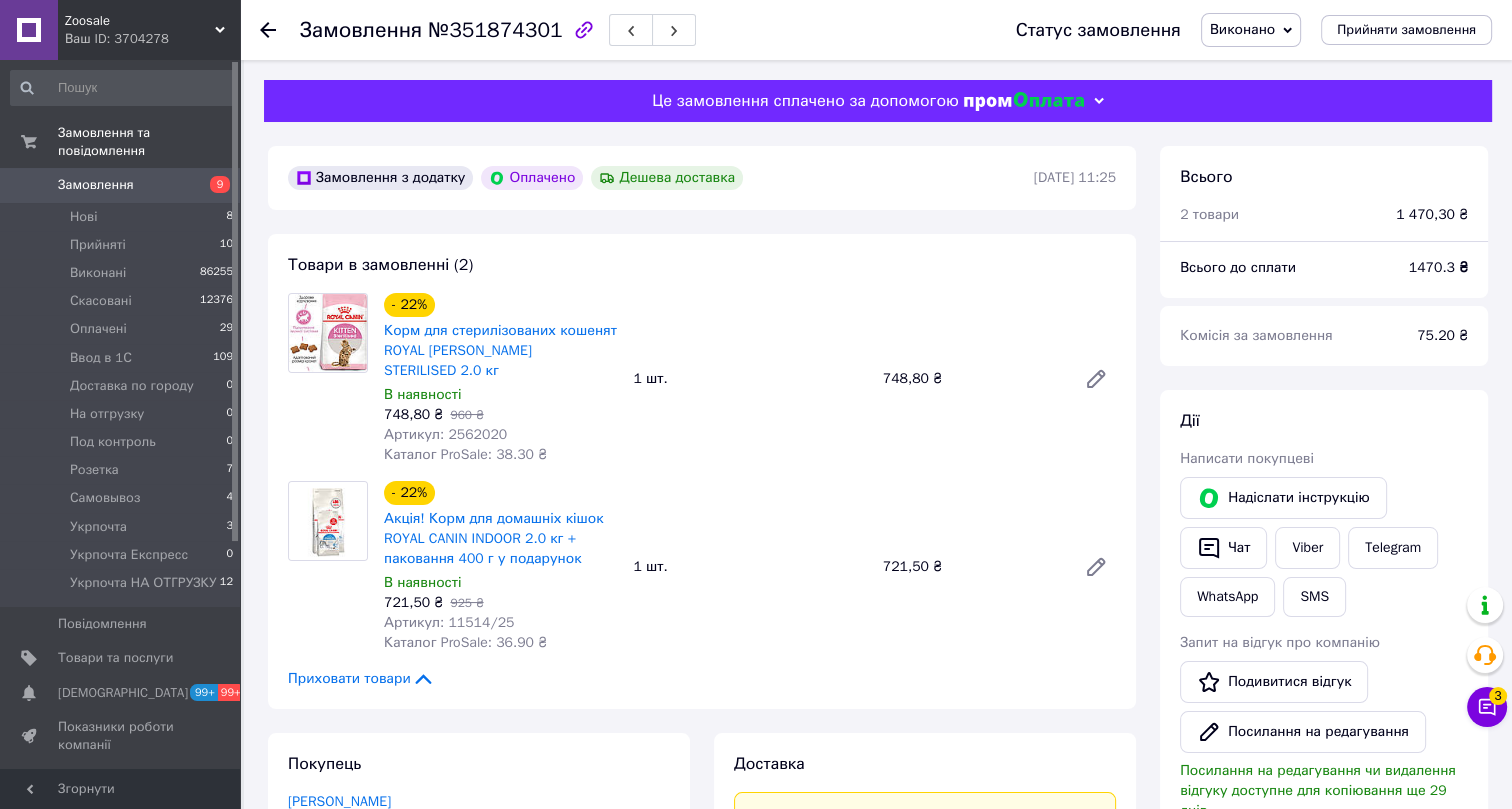 scroll, scrollTop: 0, scrollLeft: 0, axis: both 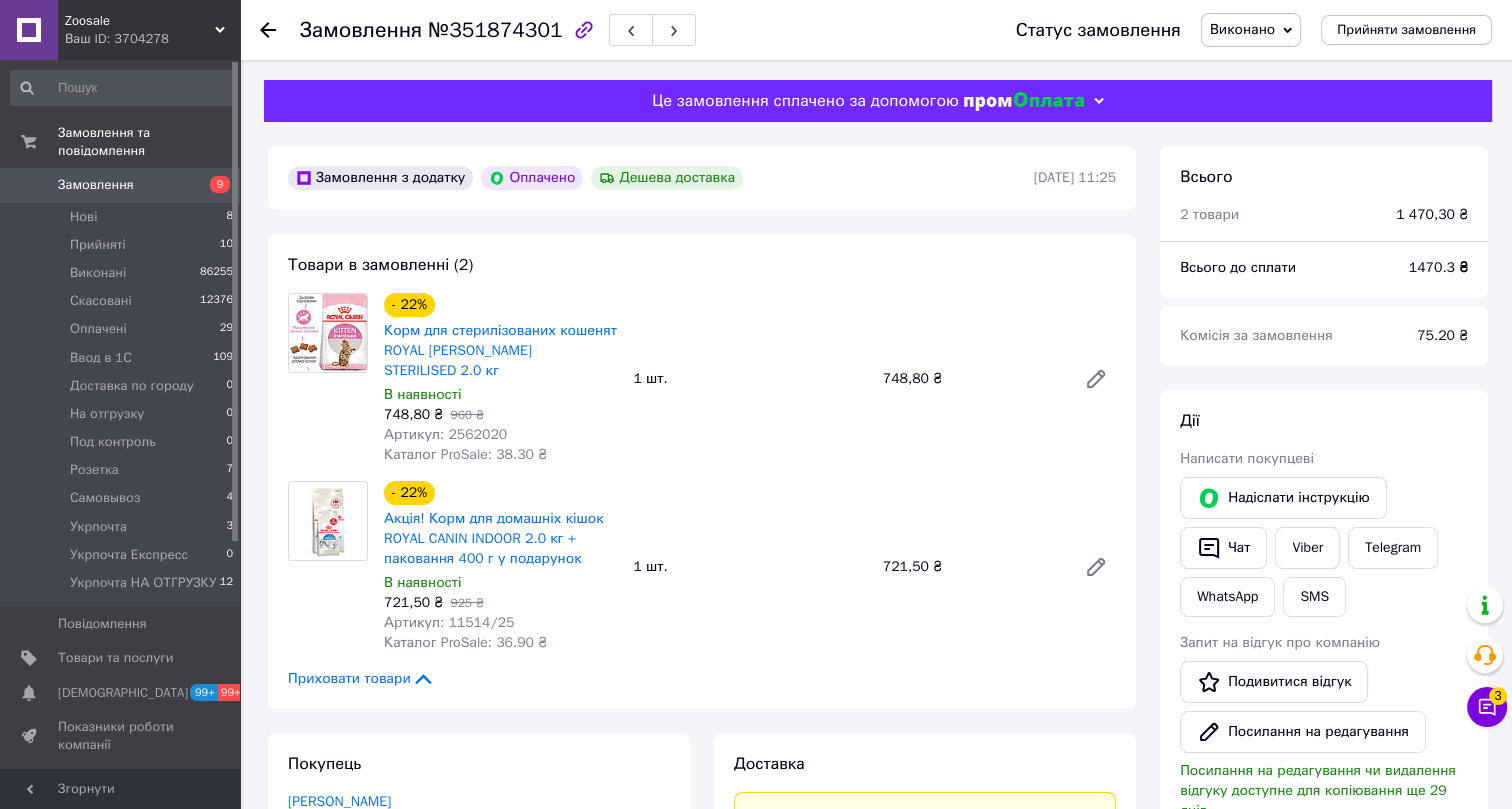 click on "Артикул: 2562020" at bounding box center [445, 434] 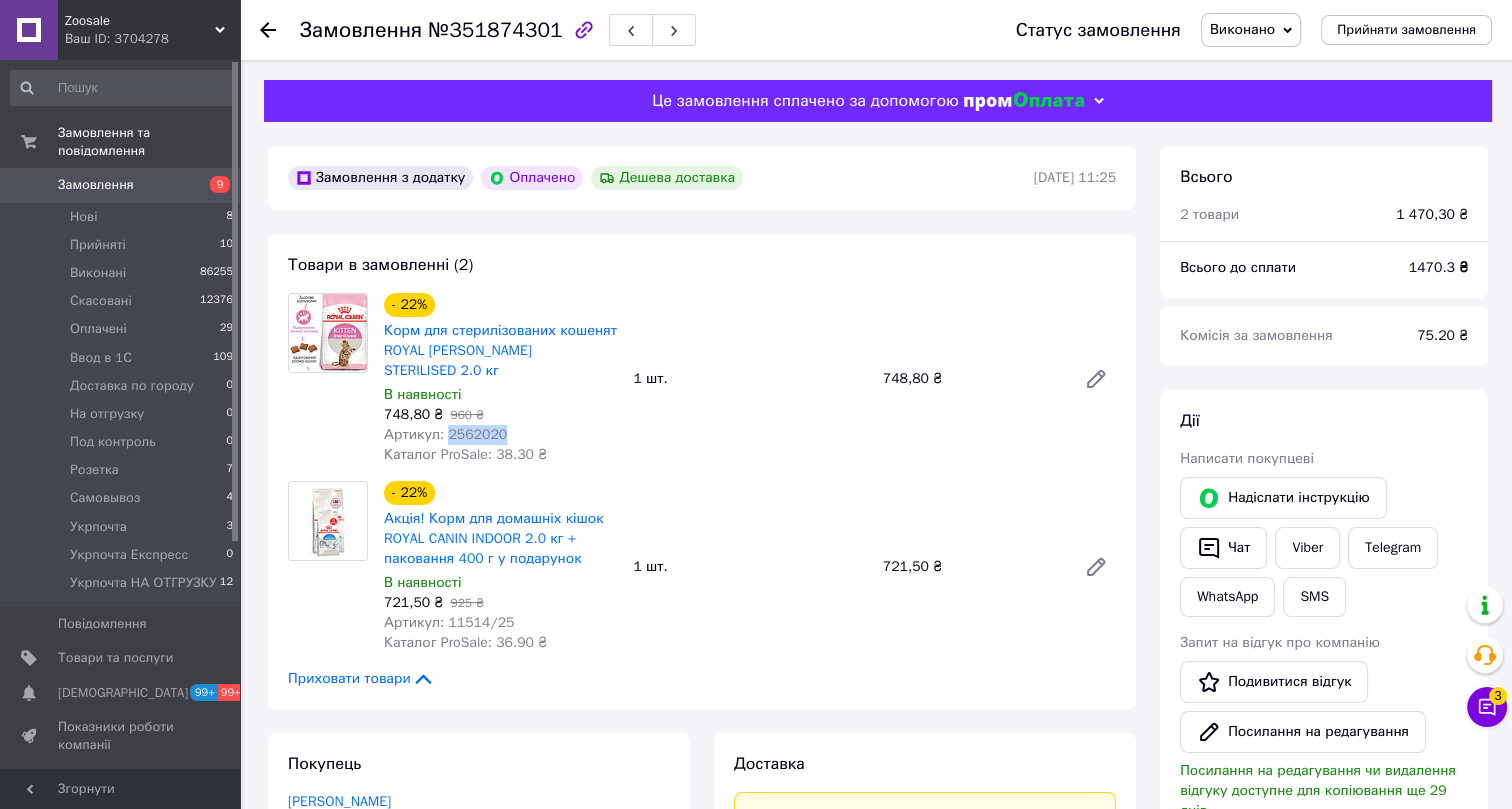 click on "Артикул: 2562020" at bounding box center (445, 434) 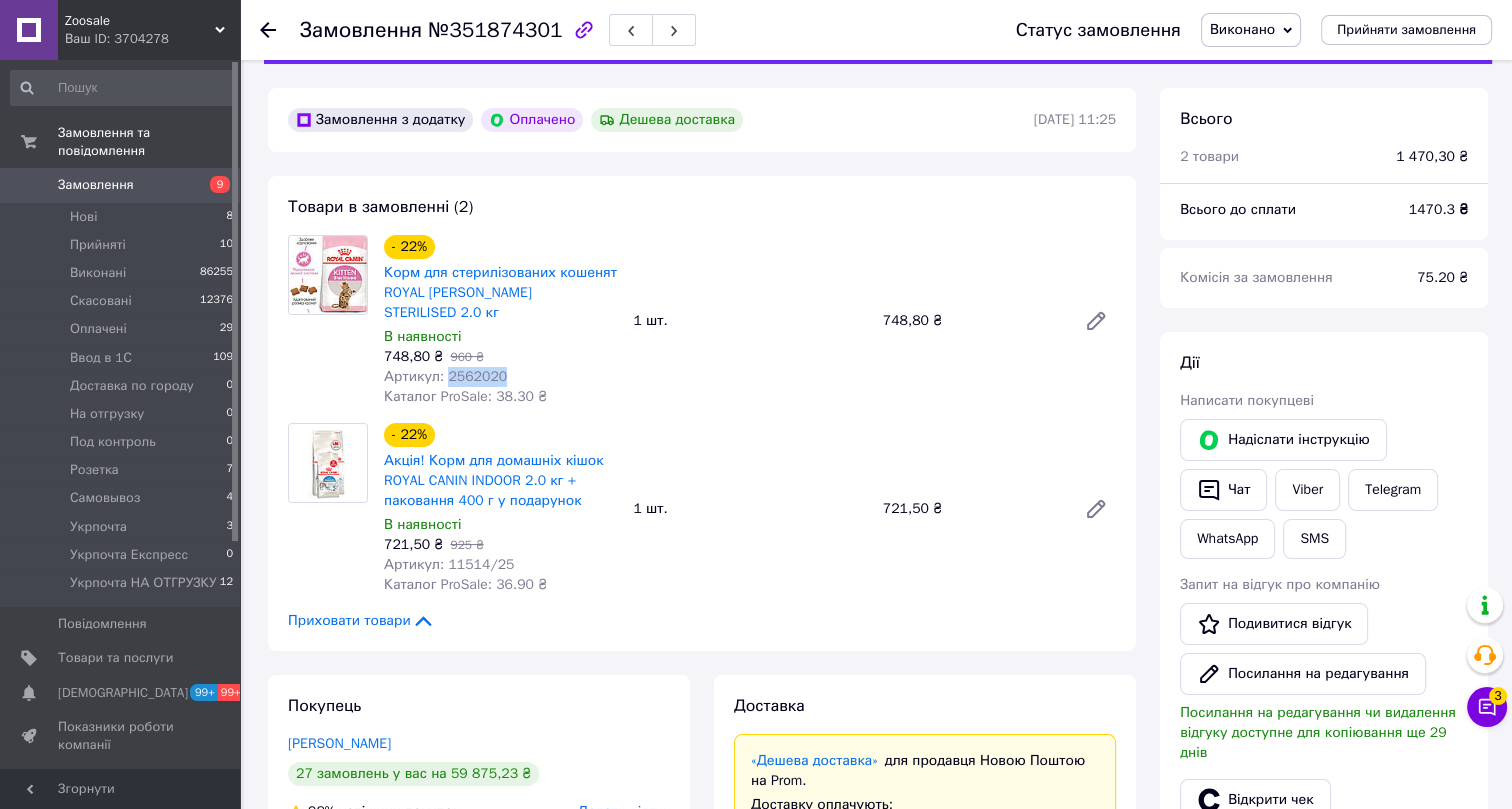 scroll, scrollTop: 90, scrollLeft: 0, axis: vertical 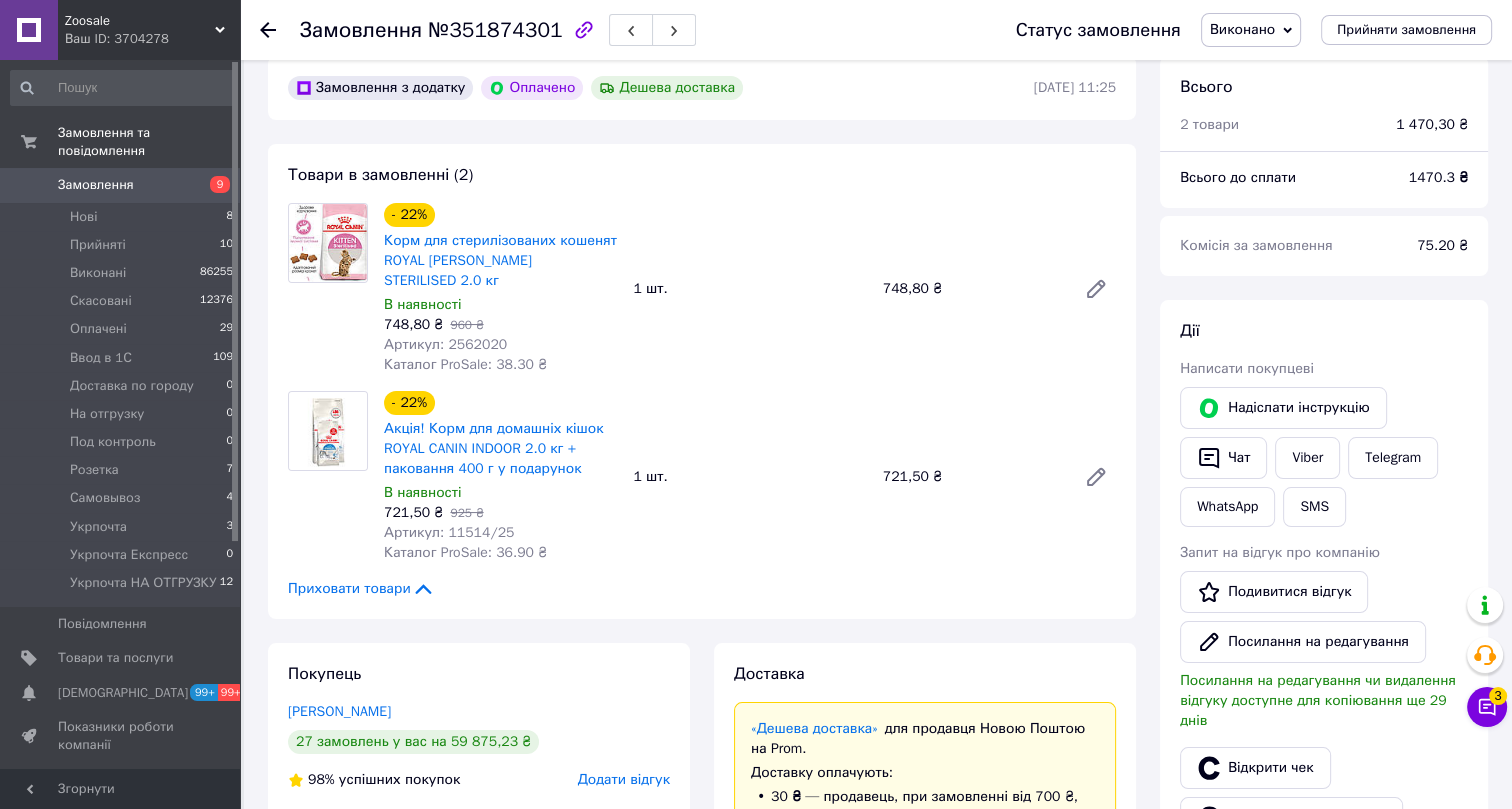 click on "Артикул: 11514/25" at bounding box center [449, 532] 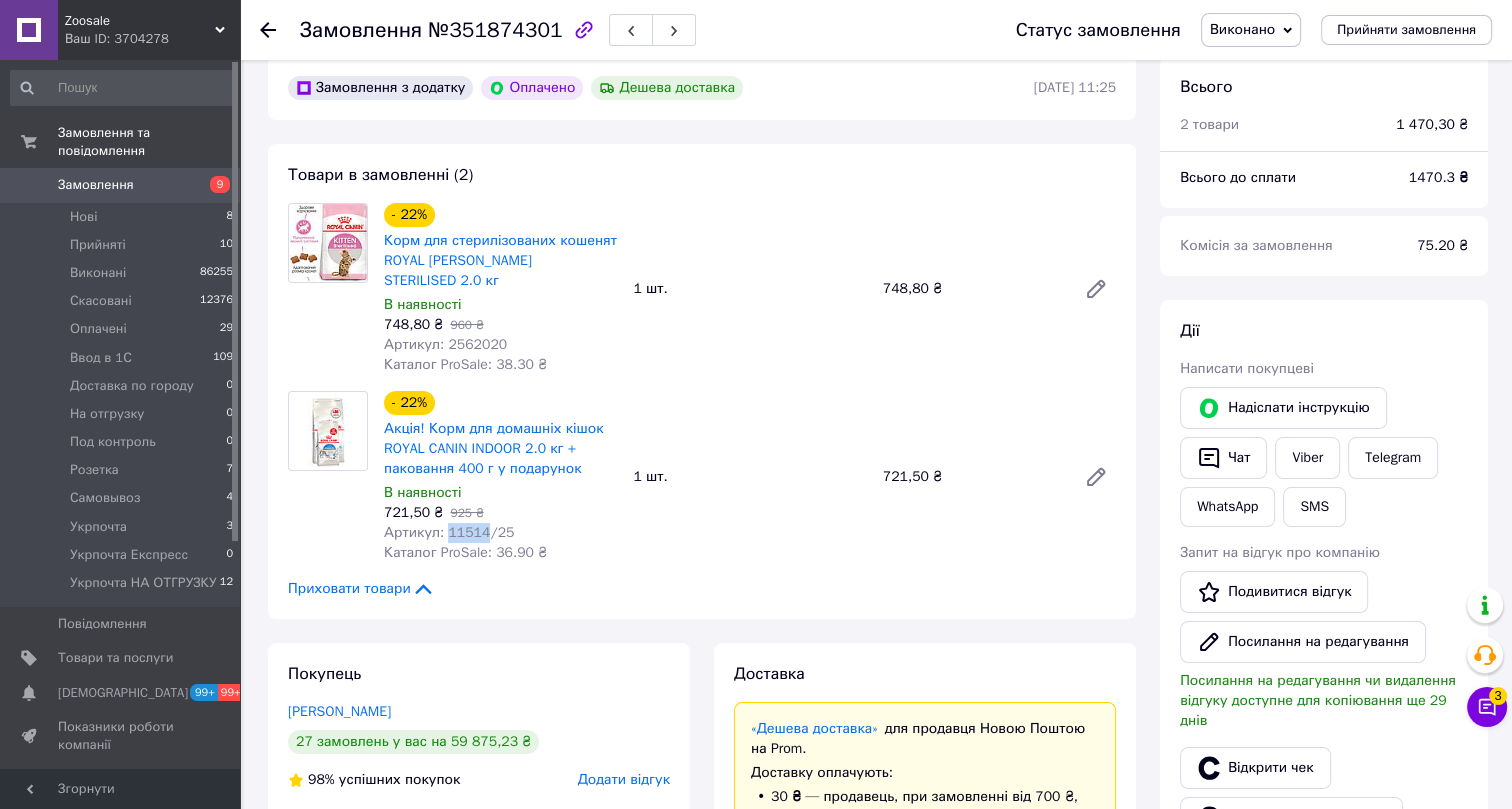 click on "Артикул: 11514/25" at bounding box center [449, 532] 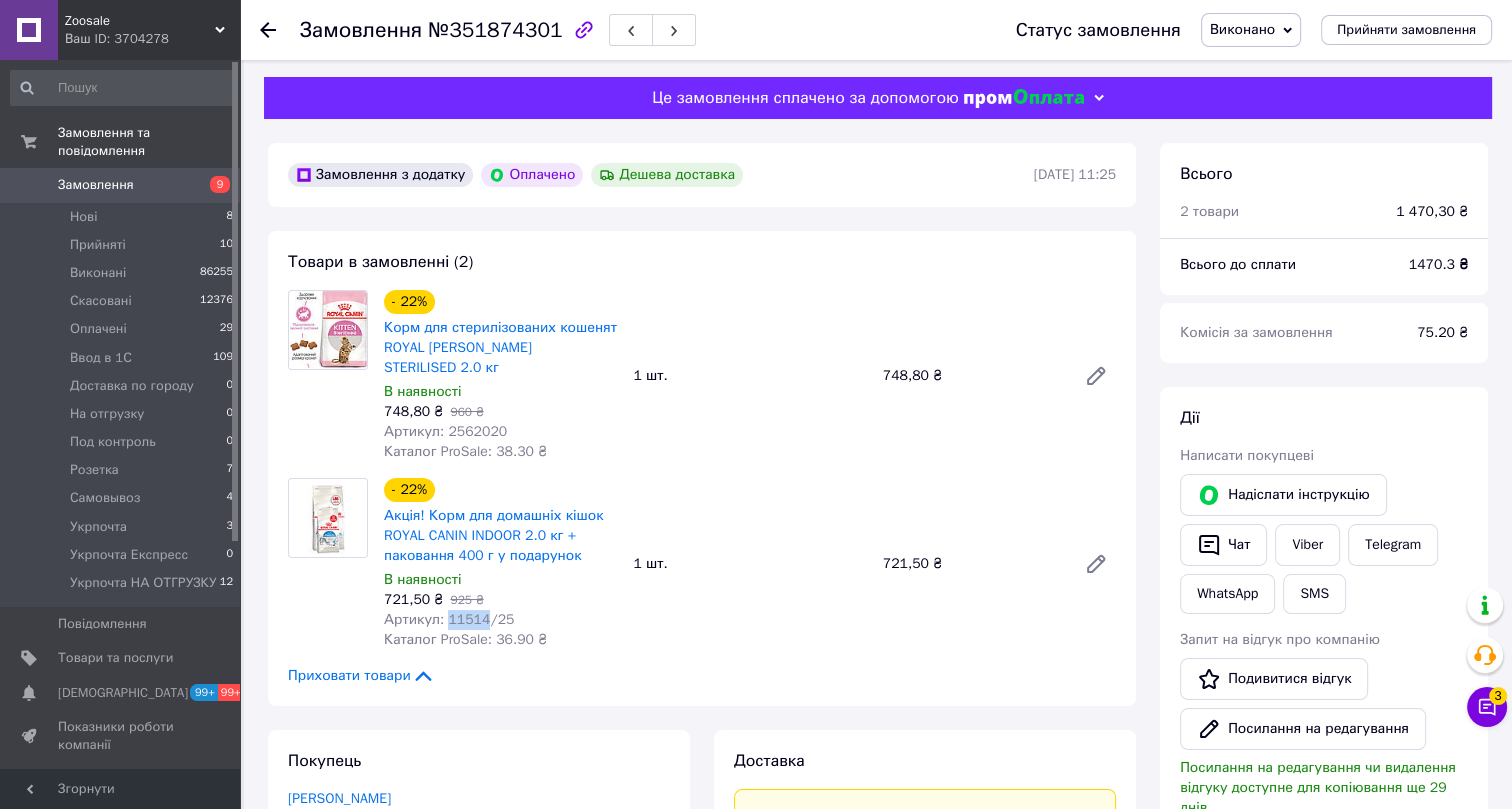 scroll, scrollTop: 0, scrollLeft: 0, axis: both 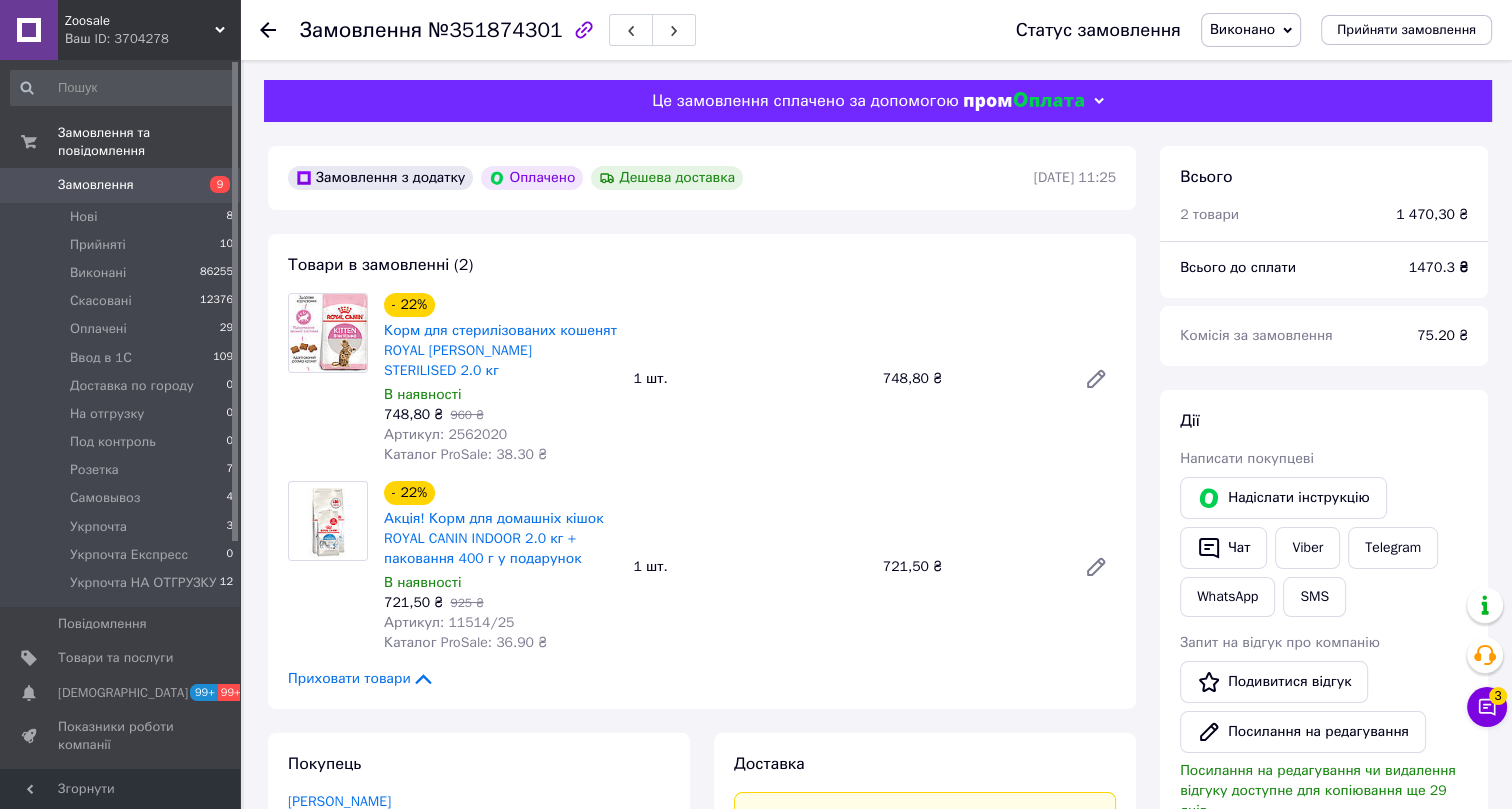 click 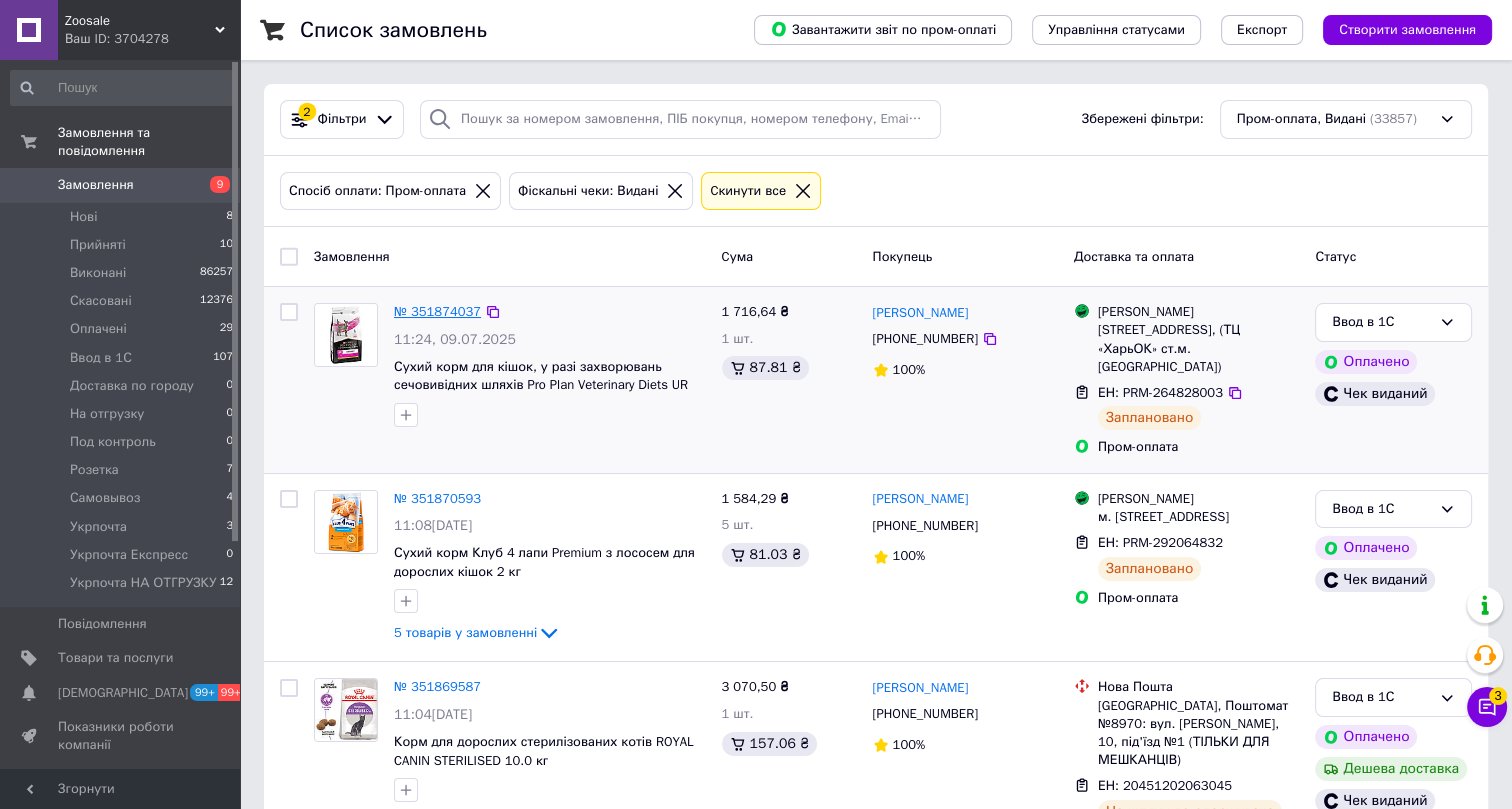 click on "№ 351874037" at bounding box center (437, 311) 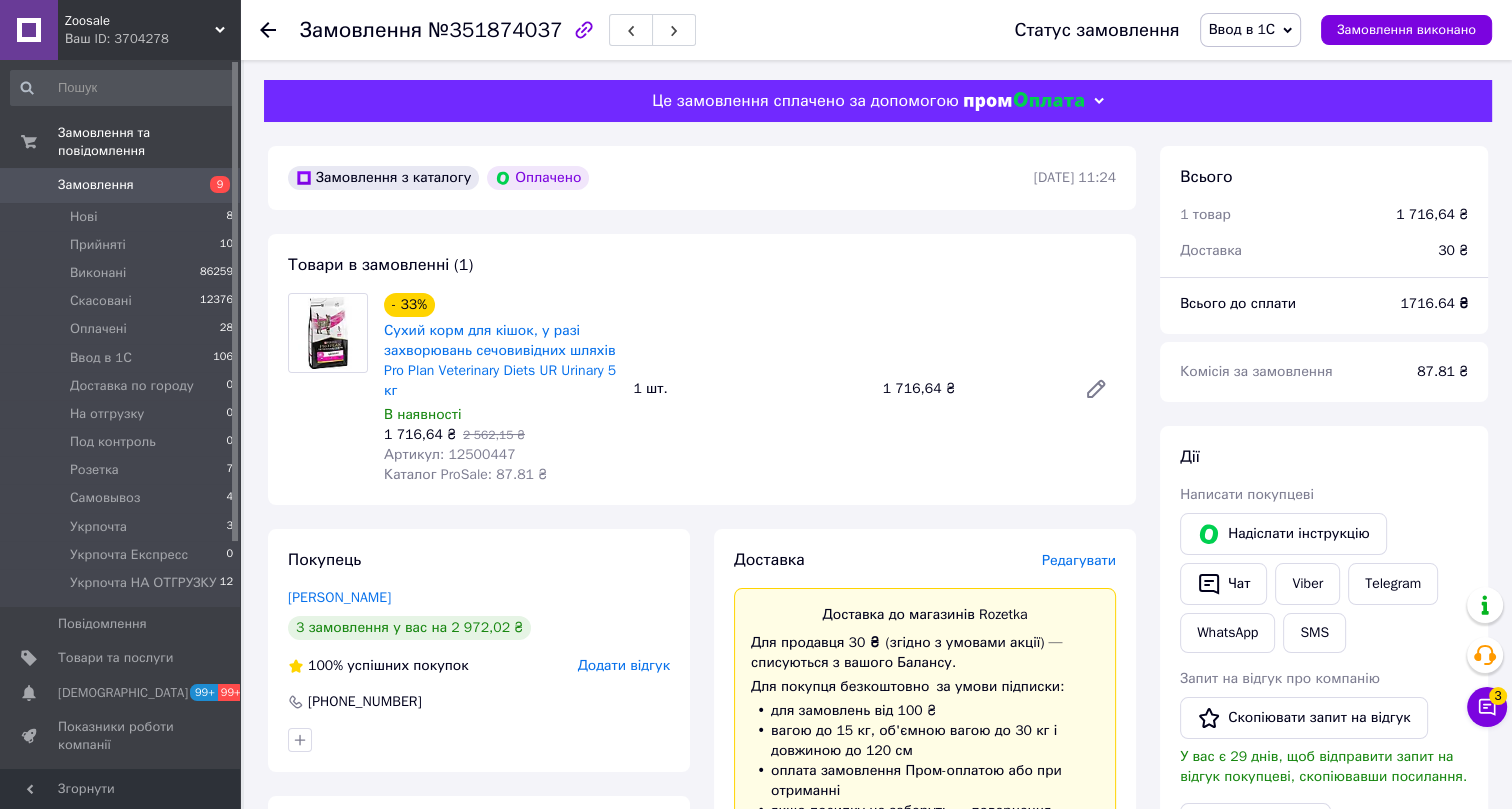 click on "Ввод в 1С" at bounding box center [1242, 29] 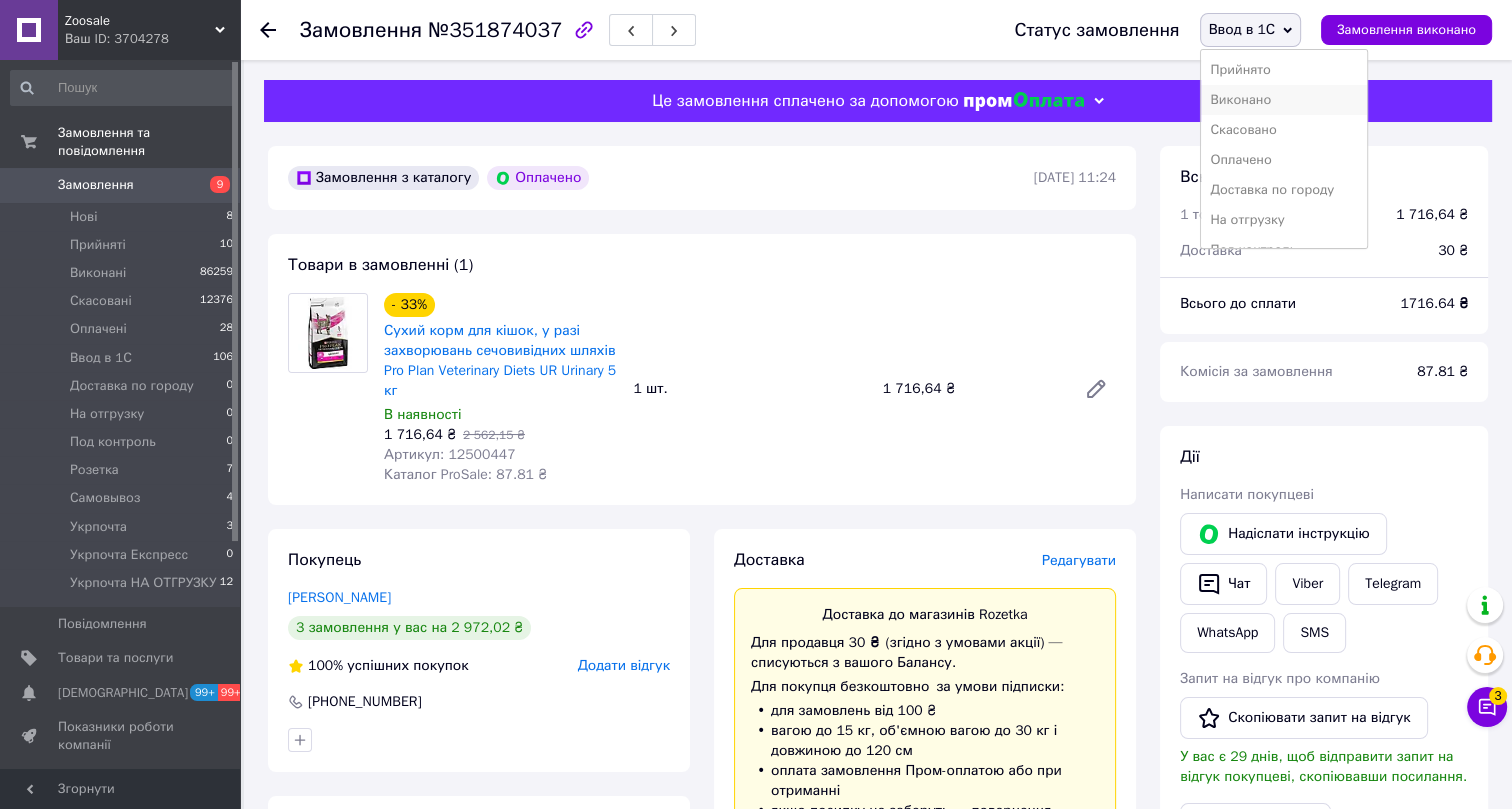 click on "Виконано" at bounding box center (1284, 100) 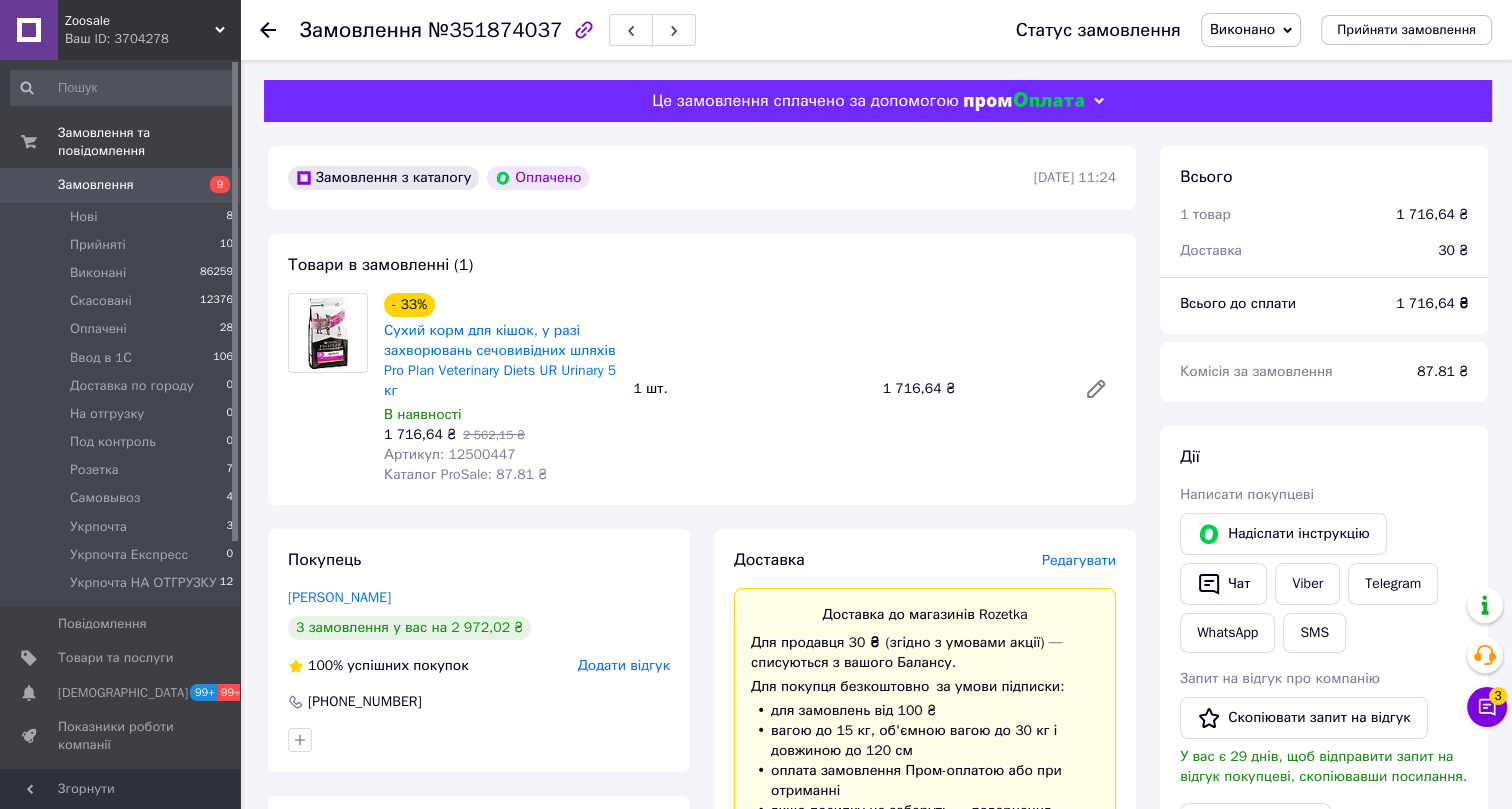 click on "№351874037" at bounding box center [495, 30] 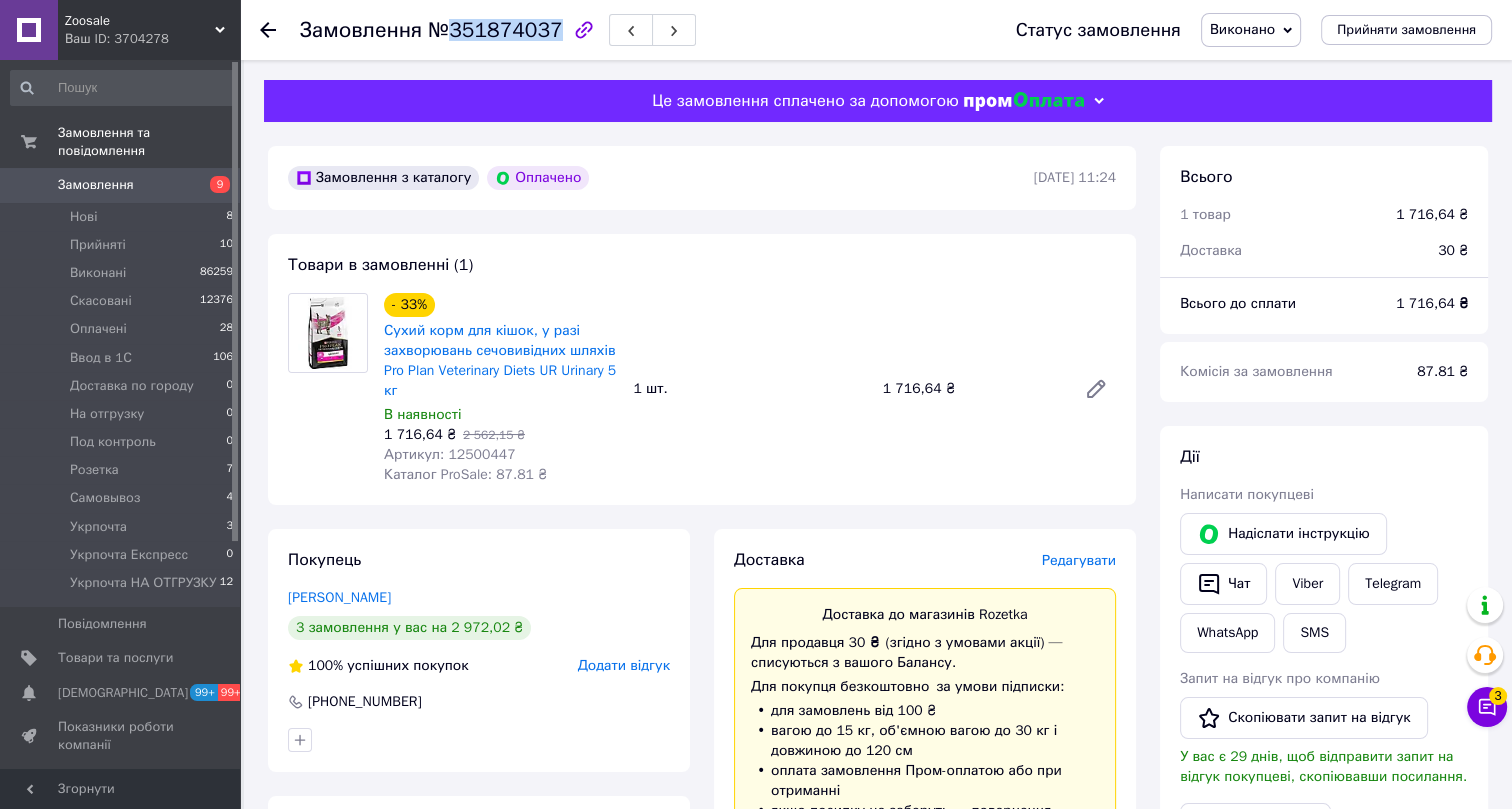 click on "№351874037" at bounding box center [495, 30] 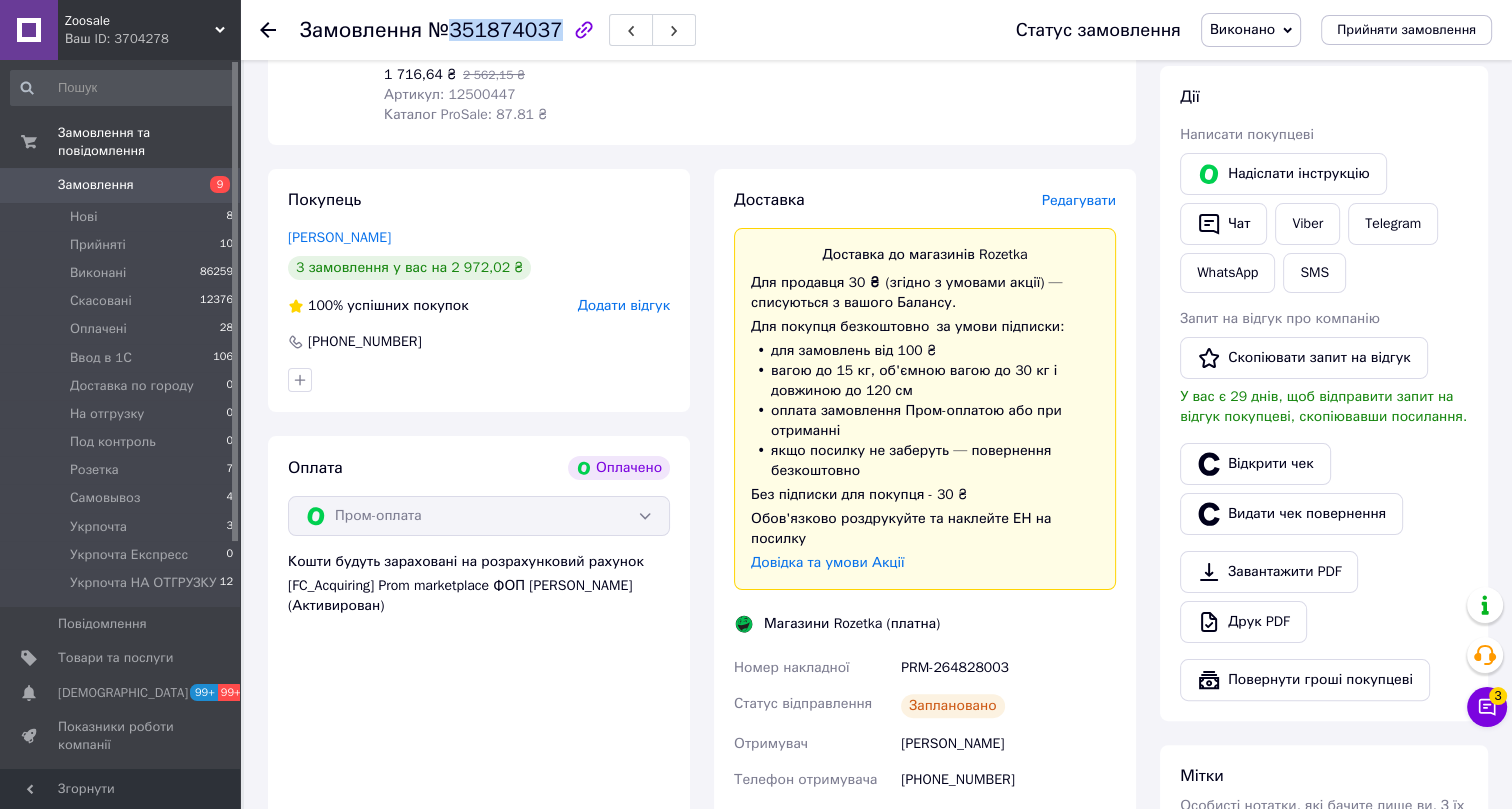 scroll, scrollTop: 363, scrollLeft: 0, axis: vertical 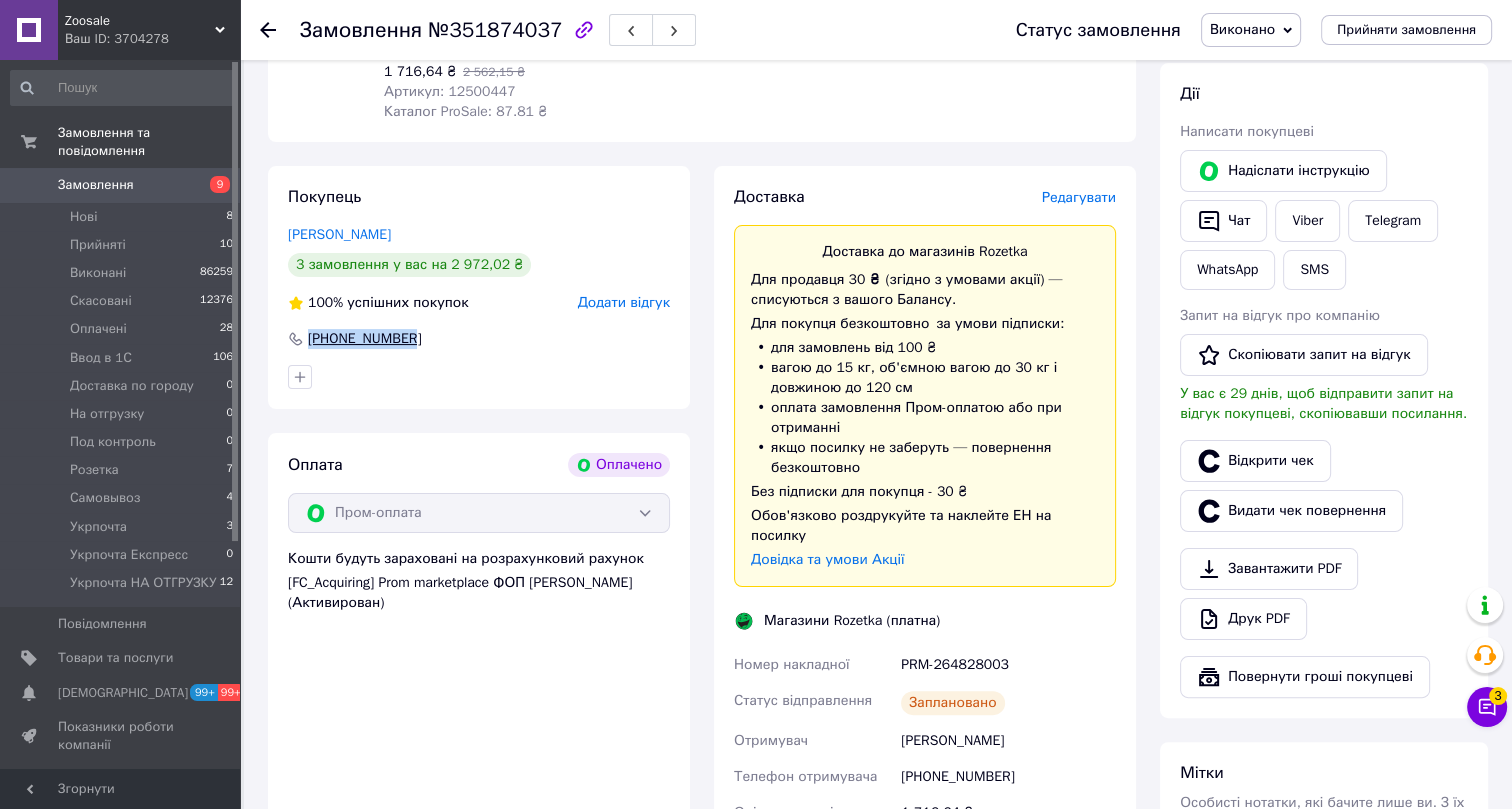 drag, startPoint x: 418, startPoint y: 331, endPoint x: 295, endPoint y: 333, distance: 123.01626 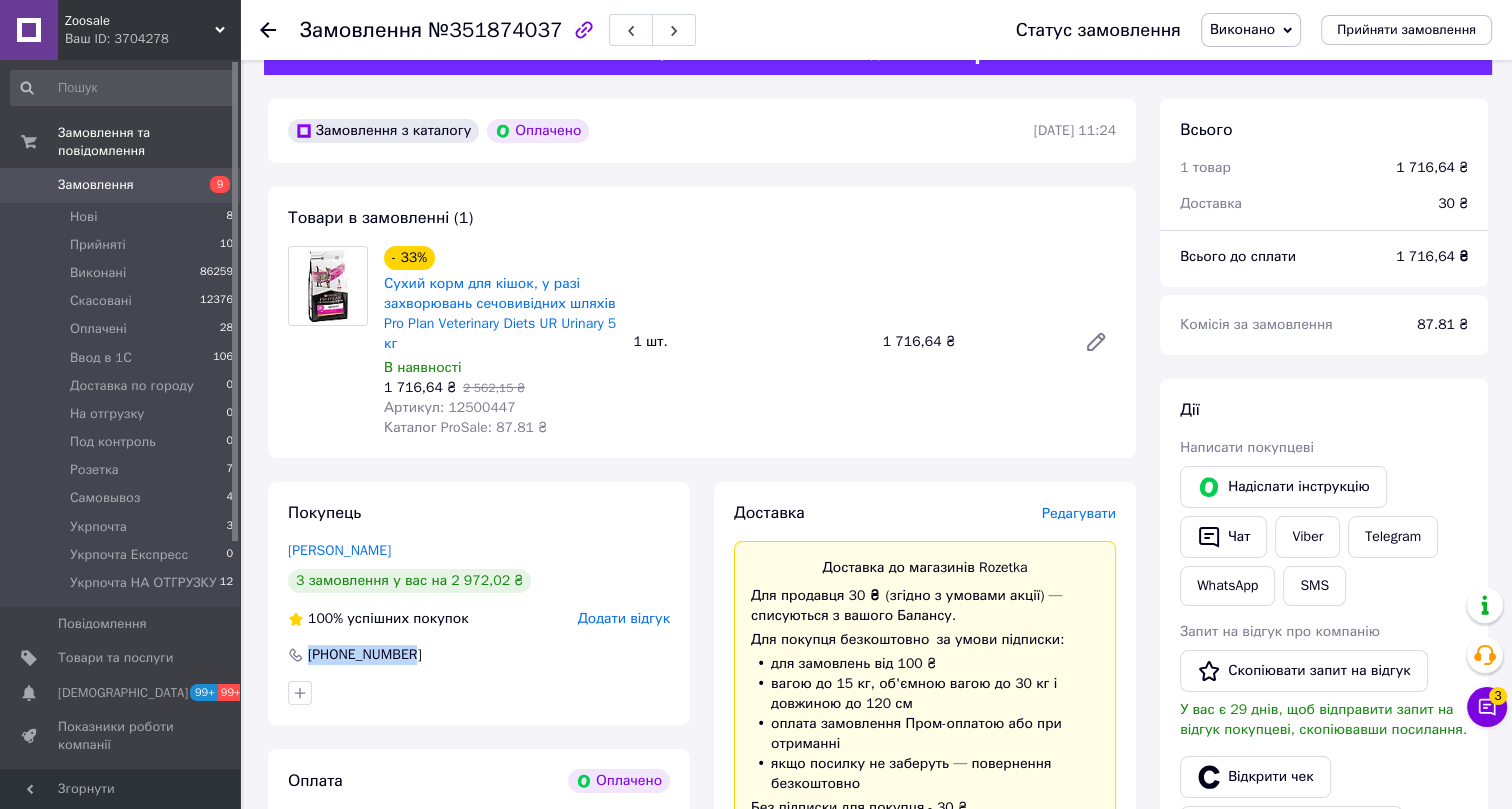 scroll, scrollTop: 0, scrollLeft: 0, axis: both 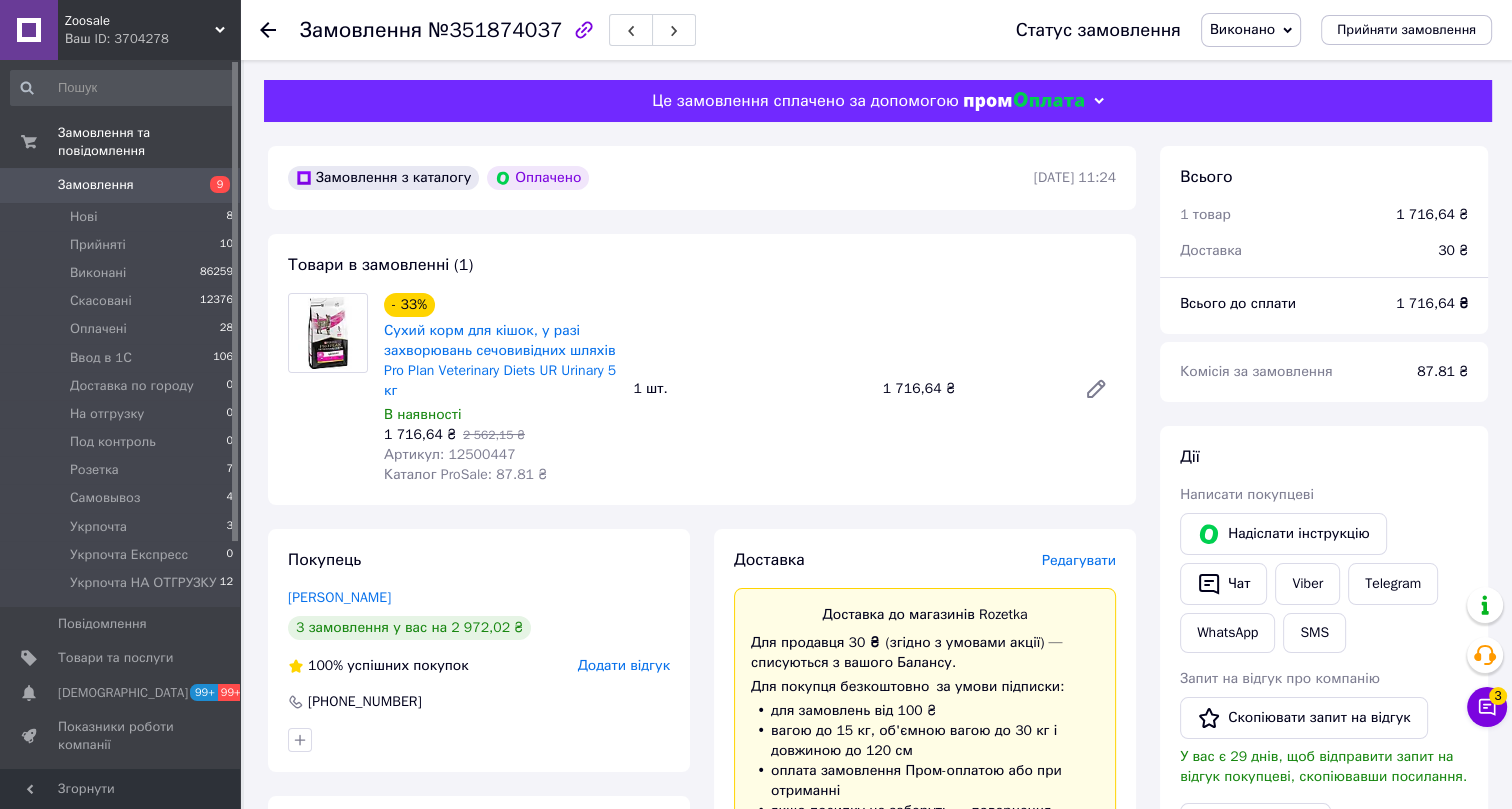 click on "Артикул: 12500447" at bounding box center [450, 454] 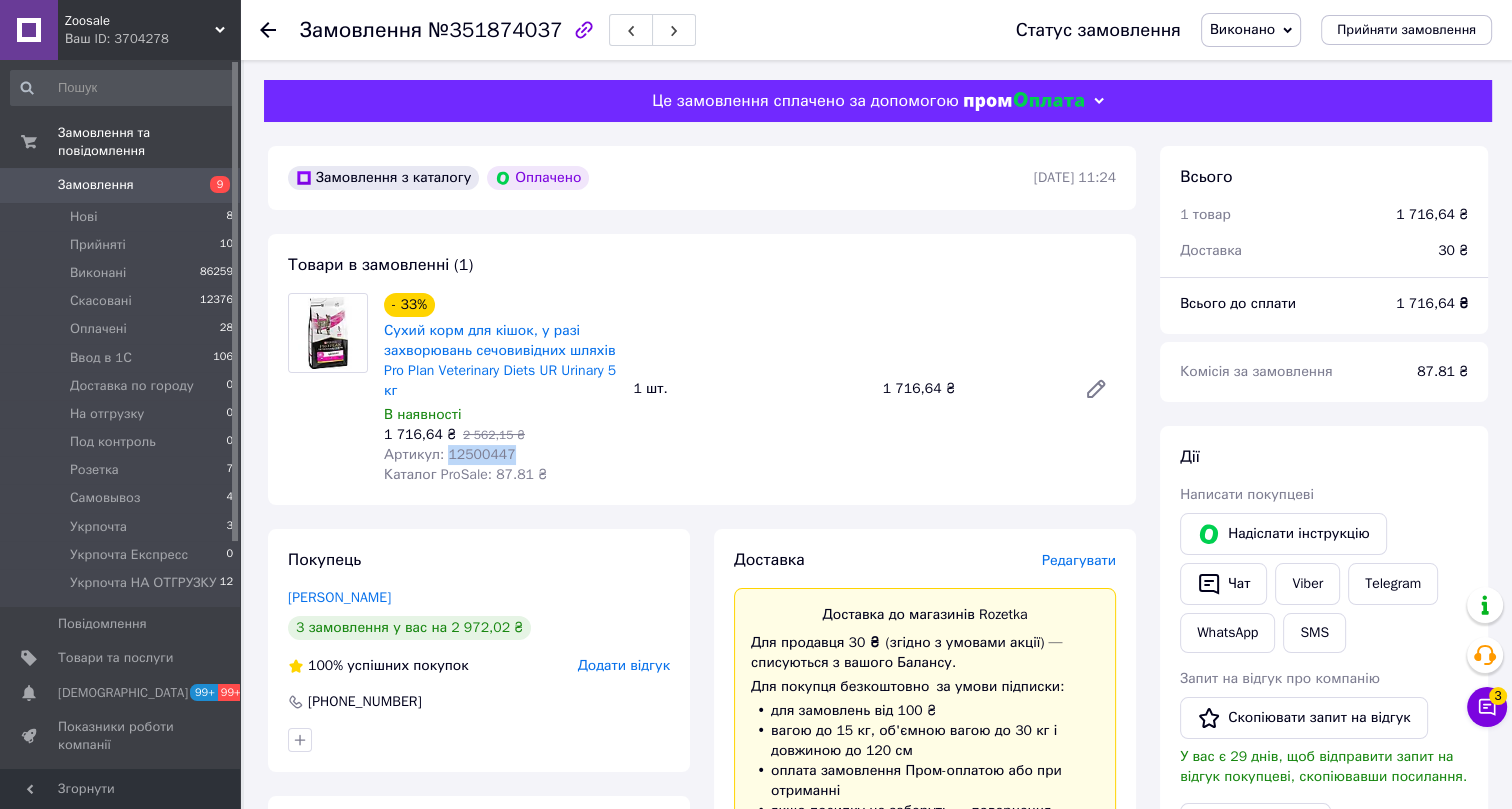 click on "Артикул: 12500447" at bounding box center [450, 454] 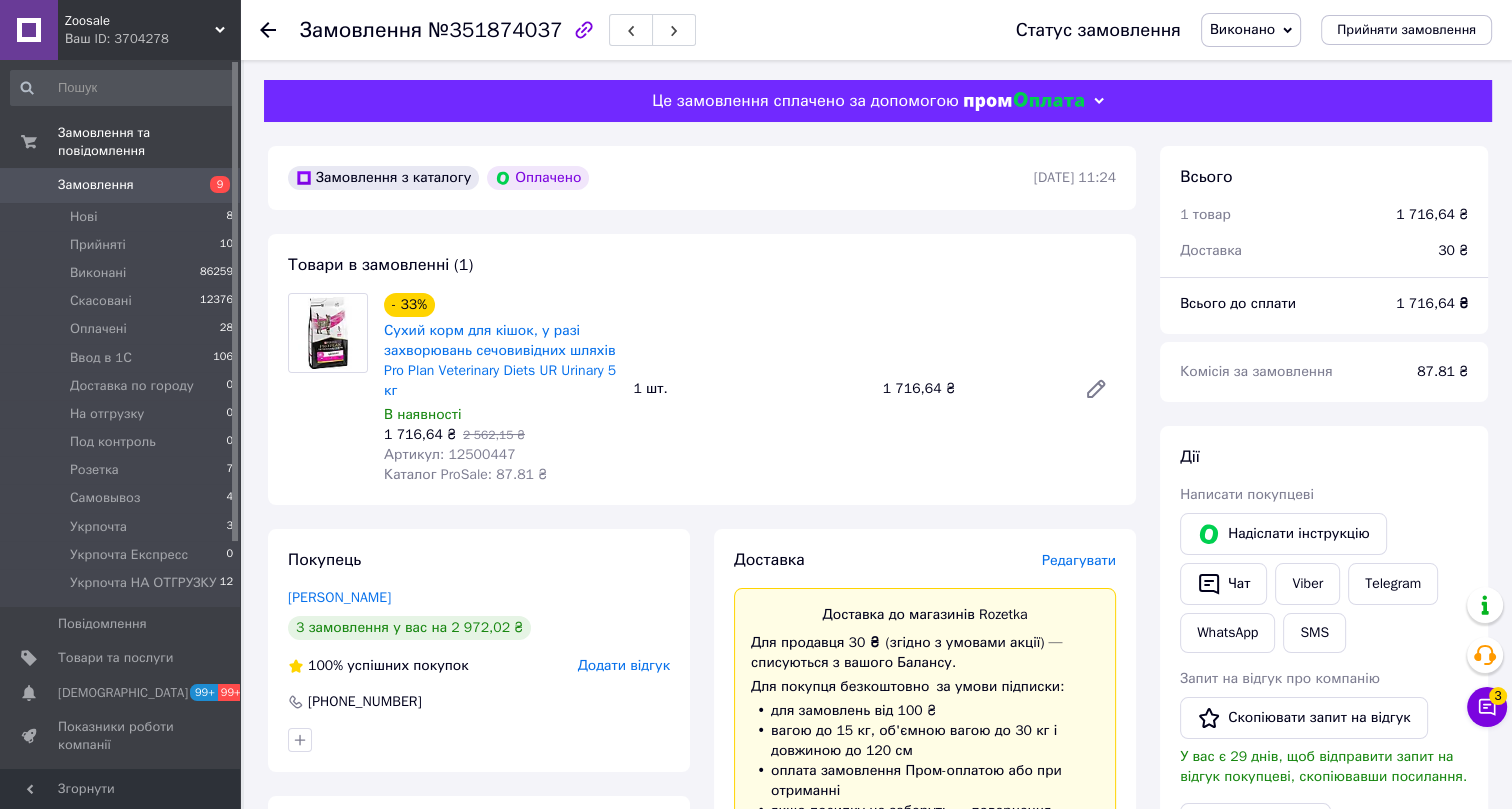click 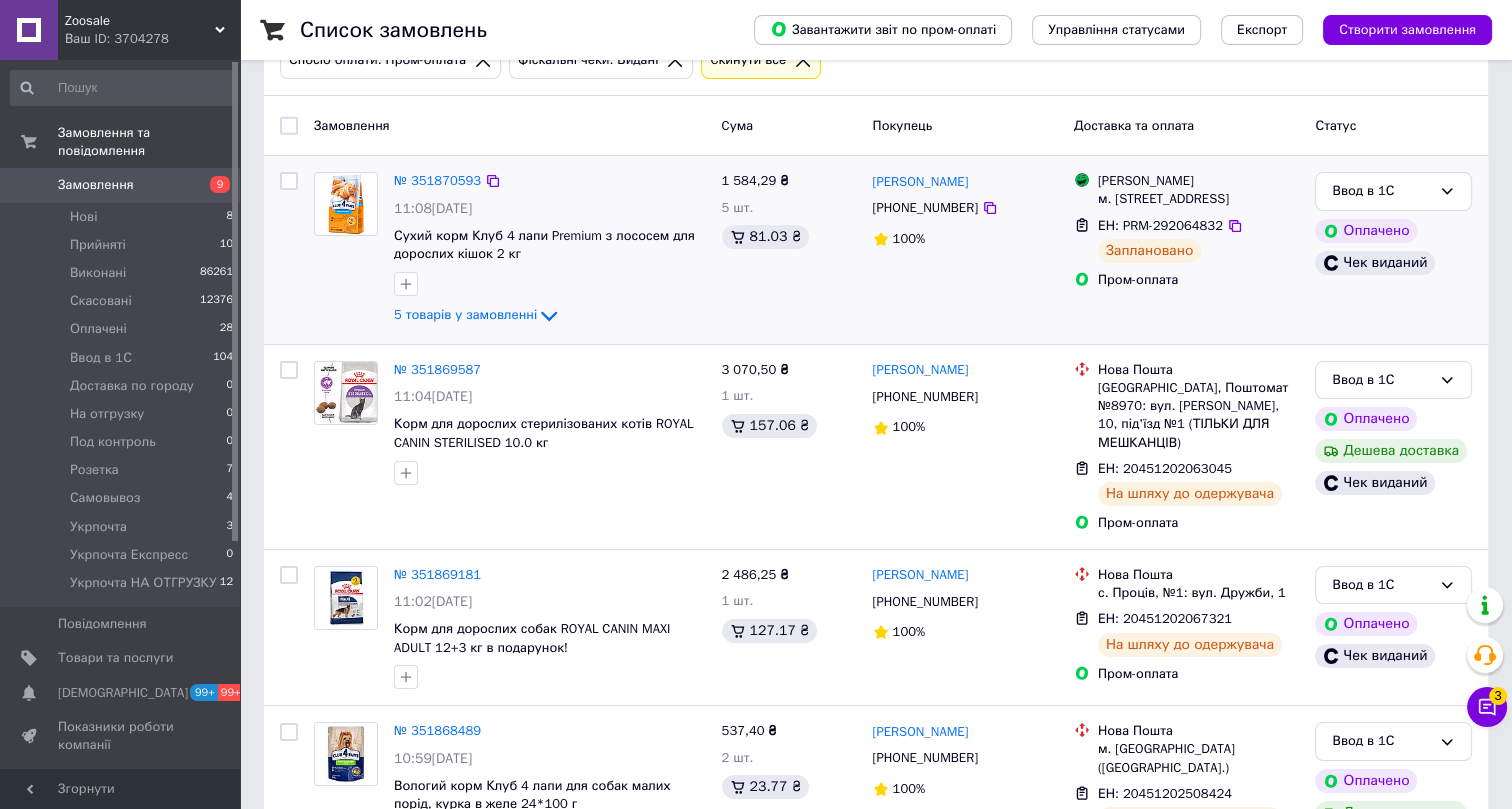 scroll, scrollTop: 0, scrollLeft: 0, axis: both 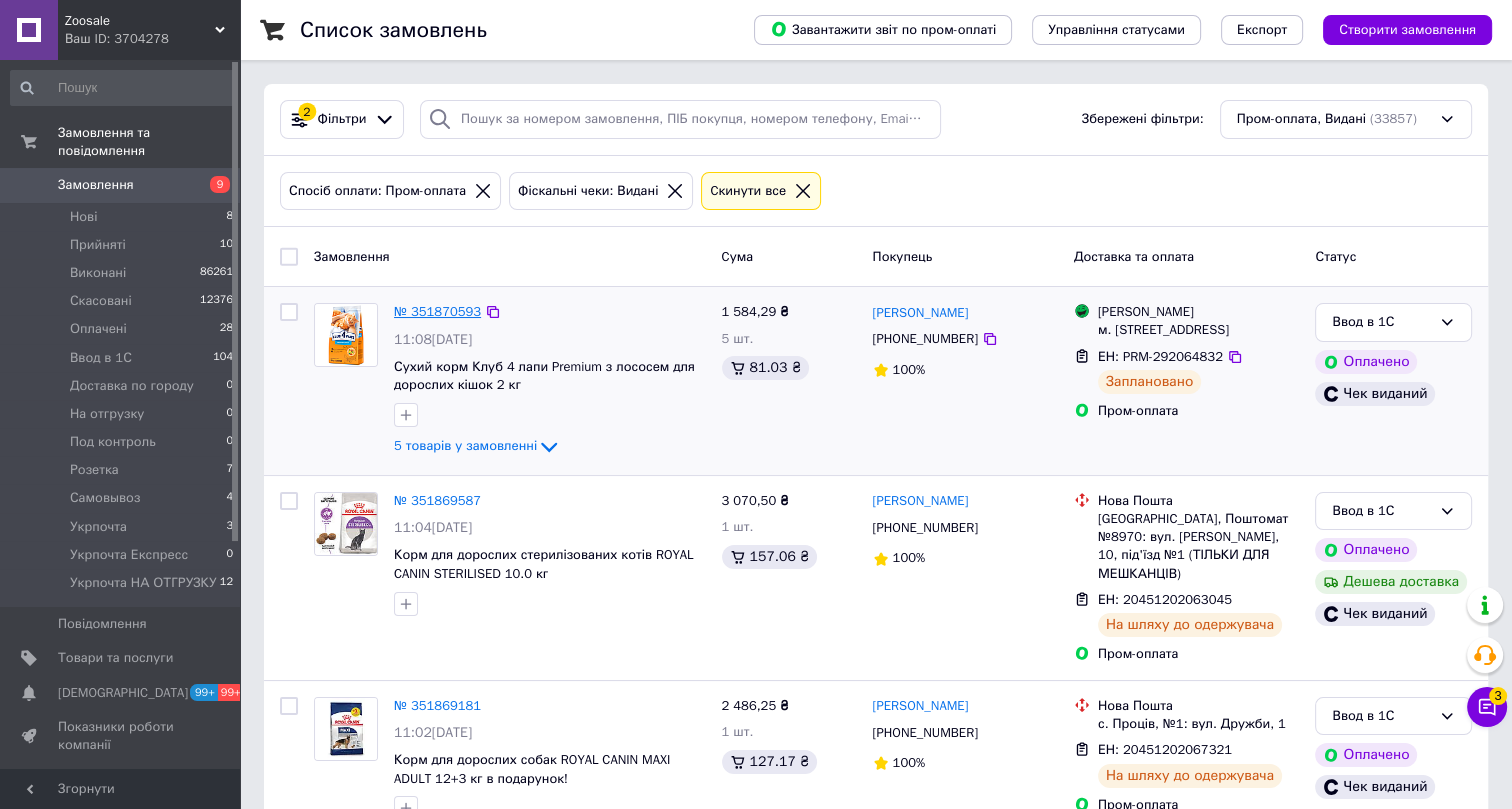 click on "№ 351870593" at bounding box center (437, 311) 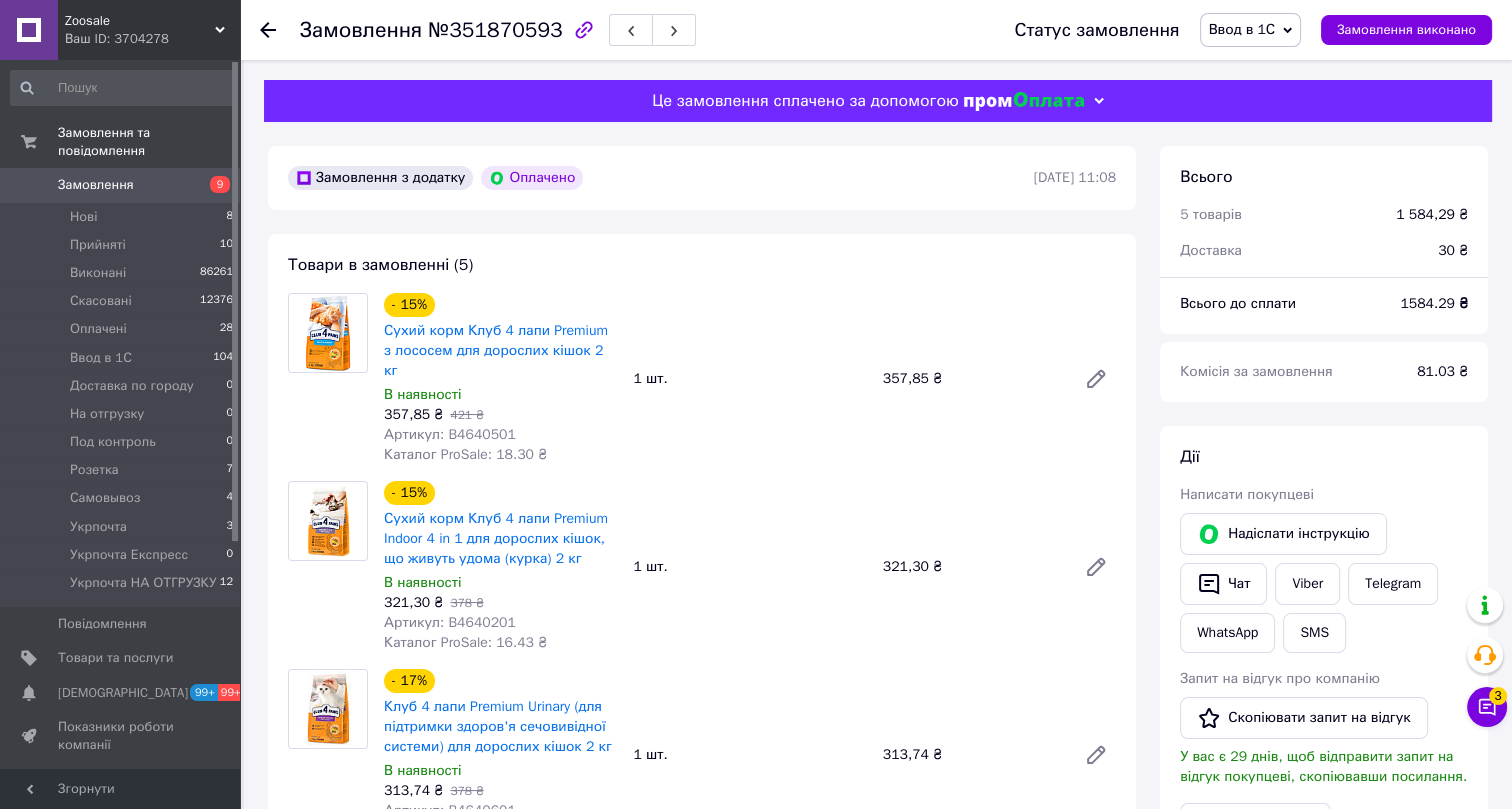 click on "Ввод в 1С" at bounding box center [1250, 30] 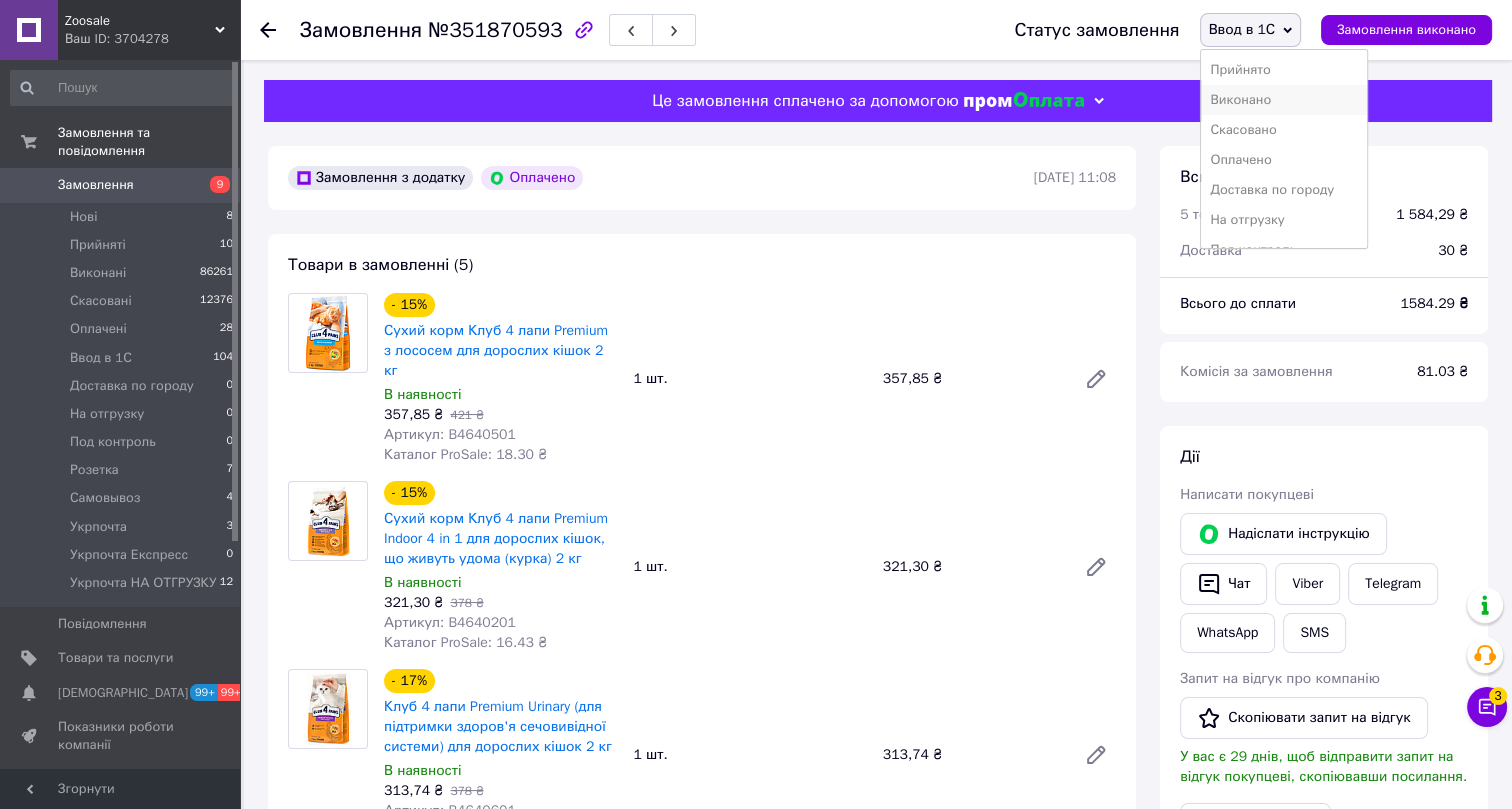 click on "Виконано" at bounding box center (1284, 100) 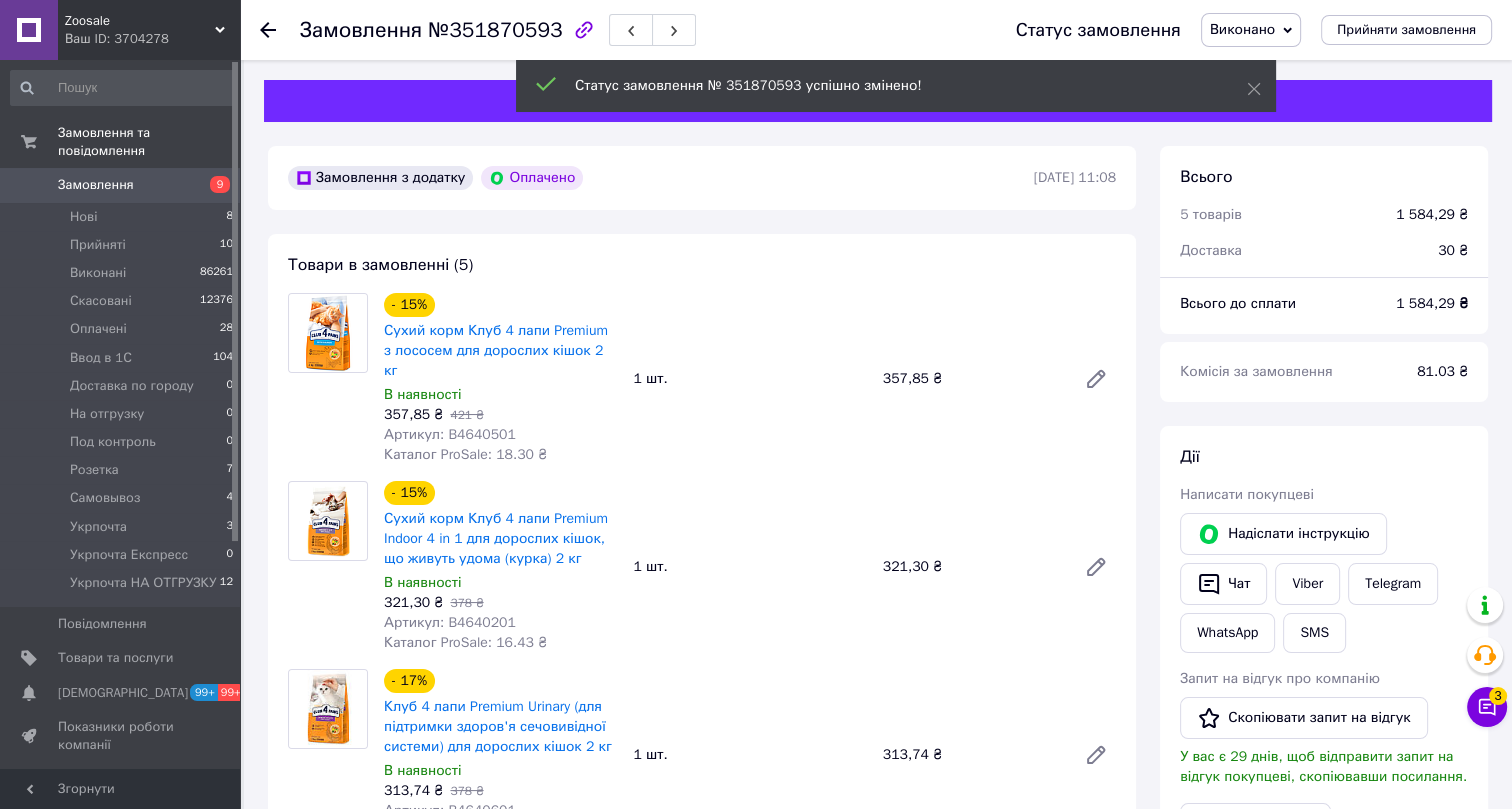click on "№351870593" at bounding box center [495, 30] 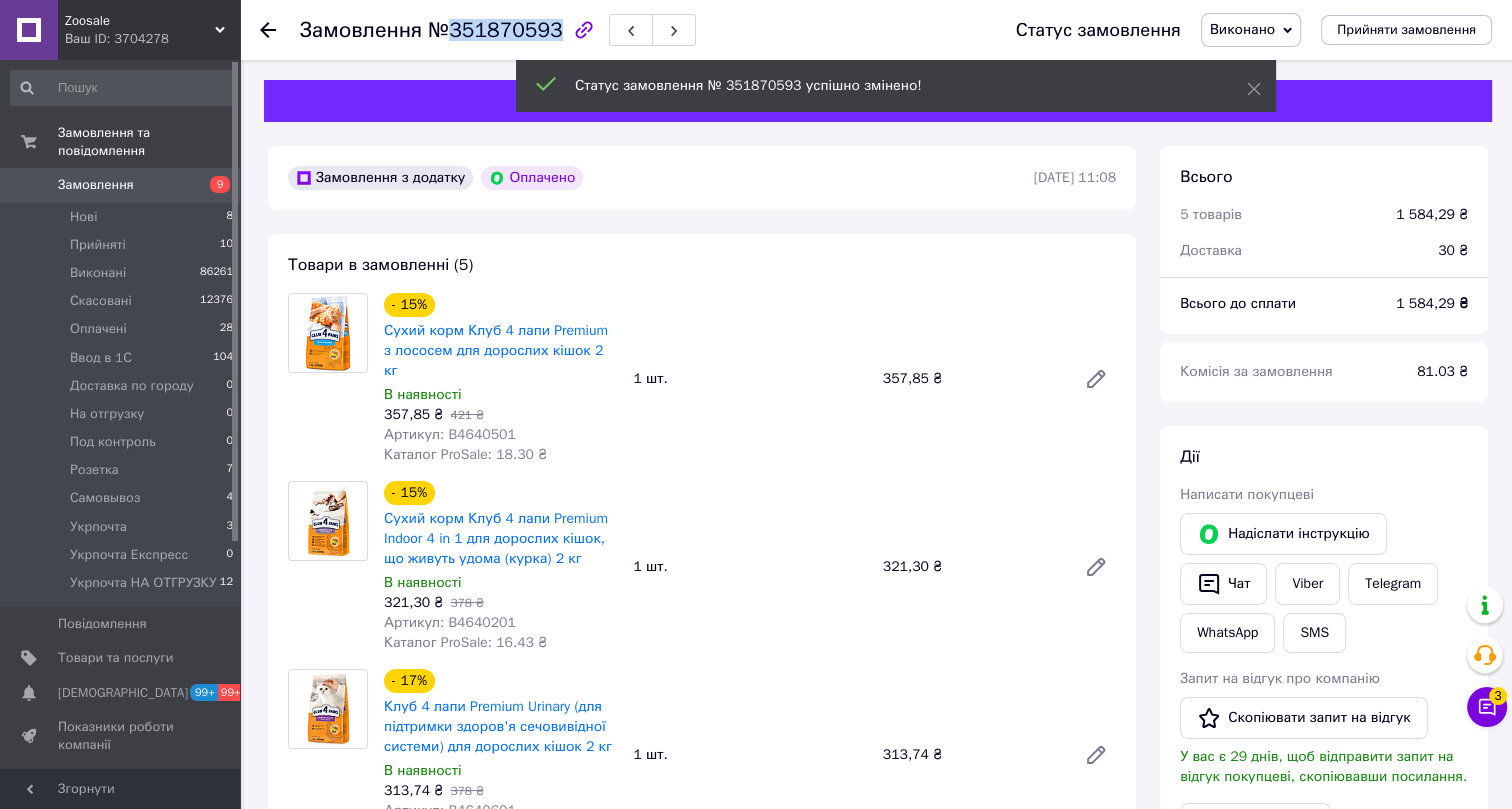 click on "№351870593" at bounding box center (495, 30) 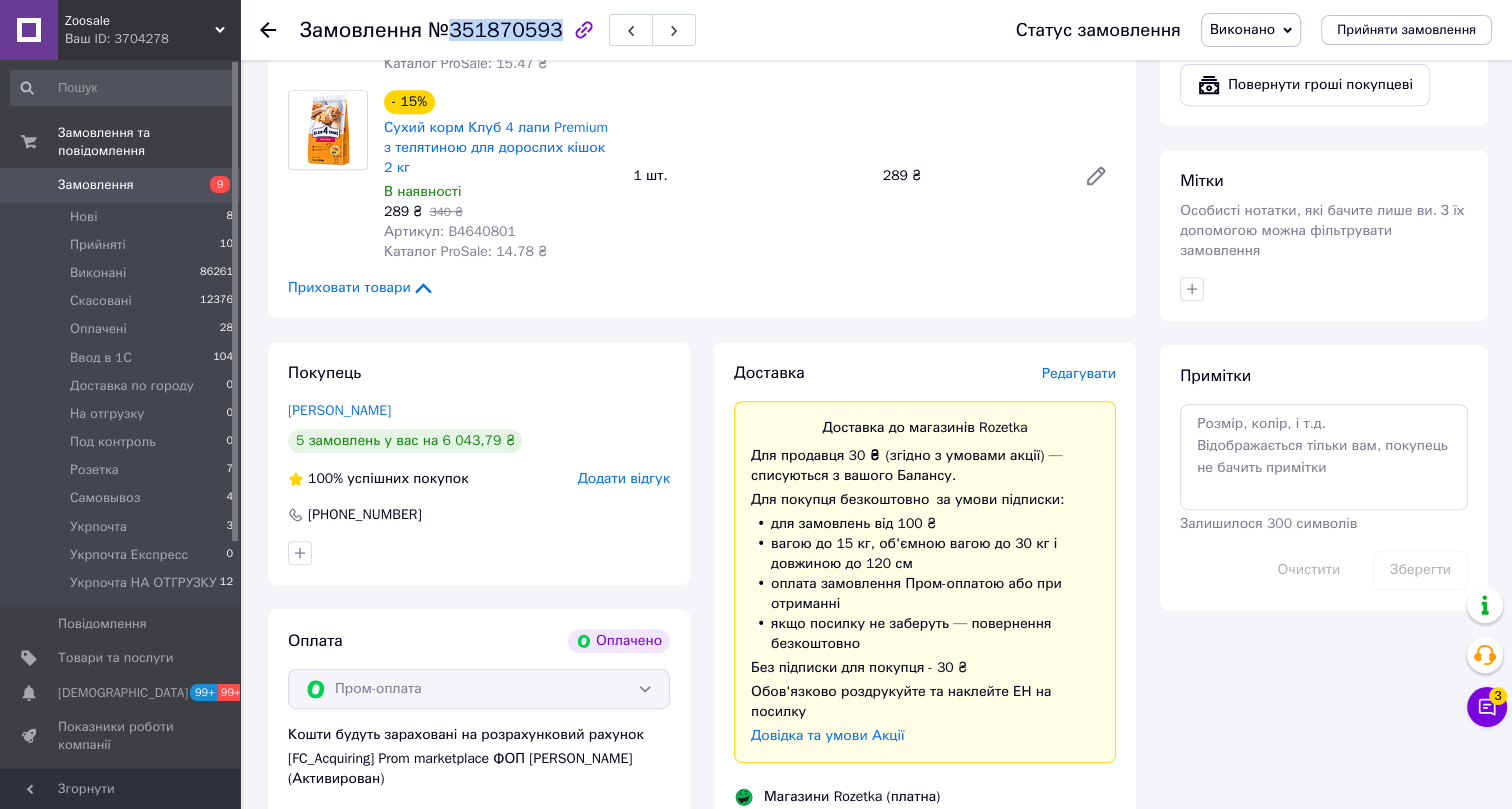 scroll, scrollTop: 1000, scrollLeft: 0, axis: vertical 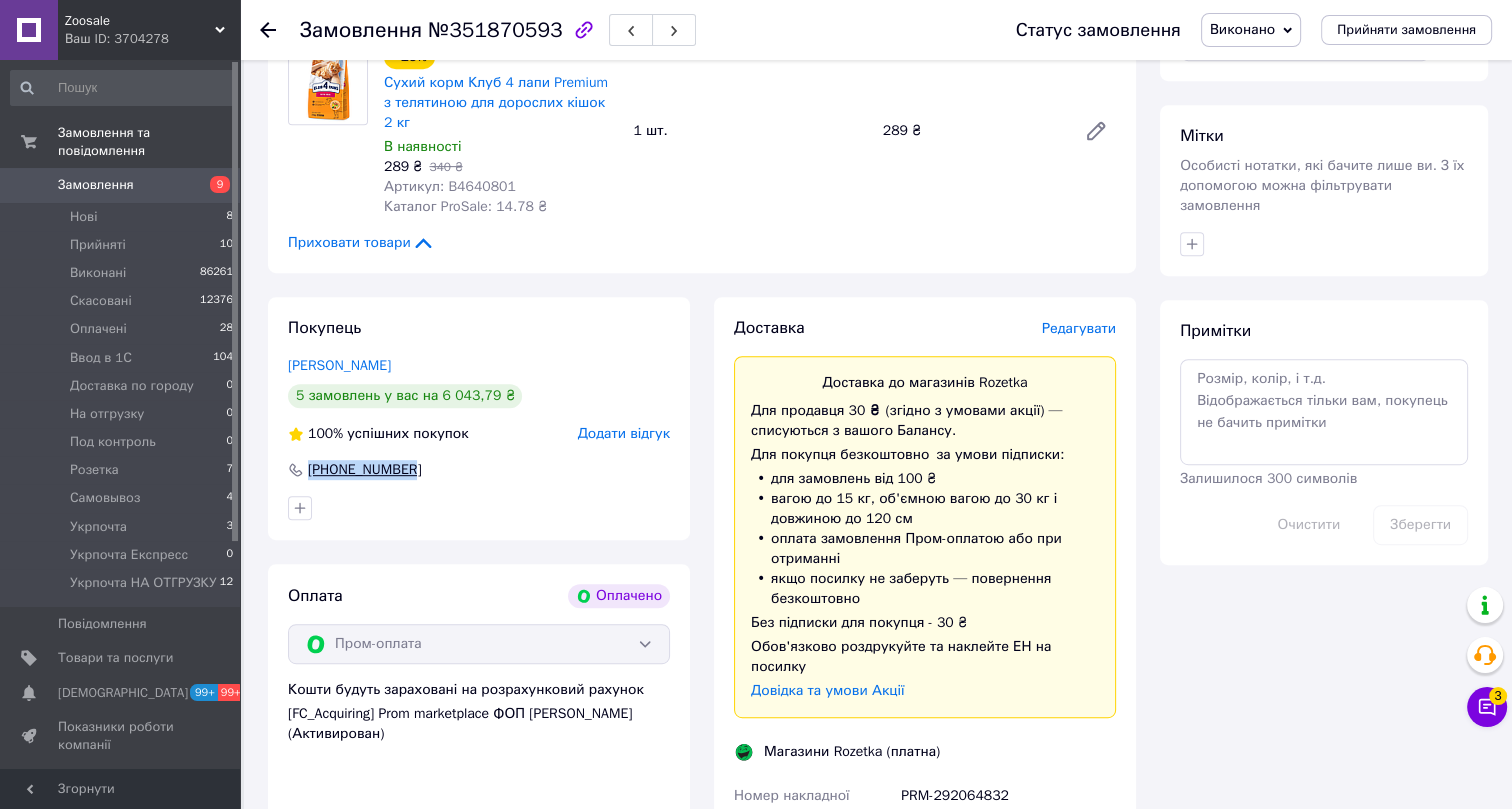 drag, startPoint x: 430, startPoint y: 423, endPoint x: 289, endPoint y: 423, distance: 141 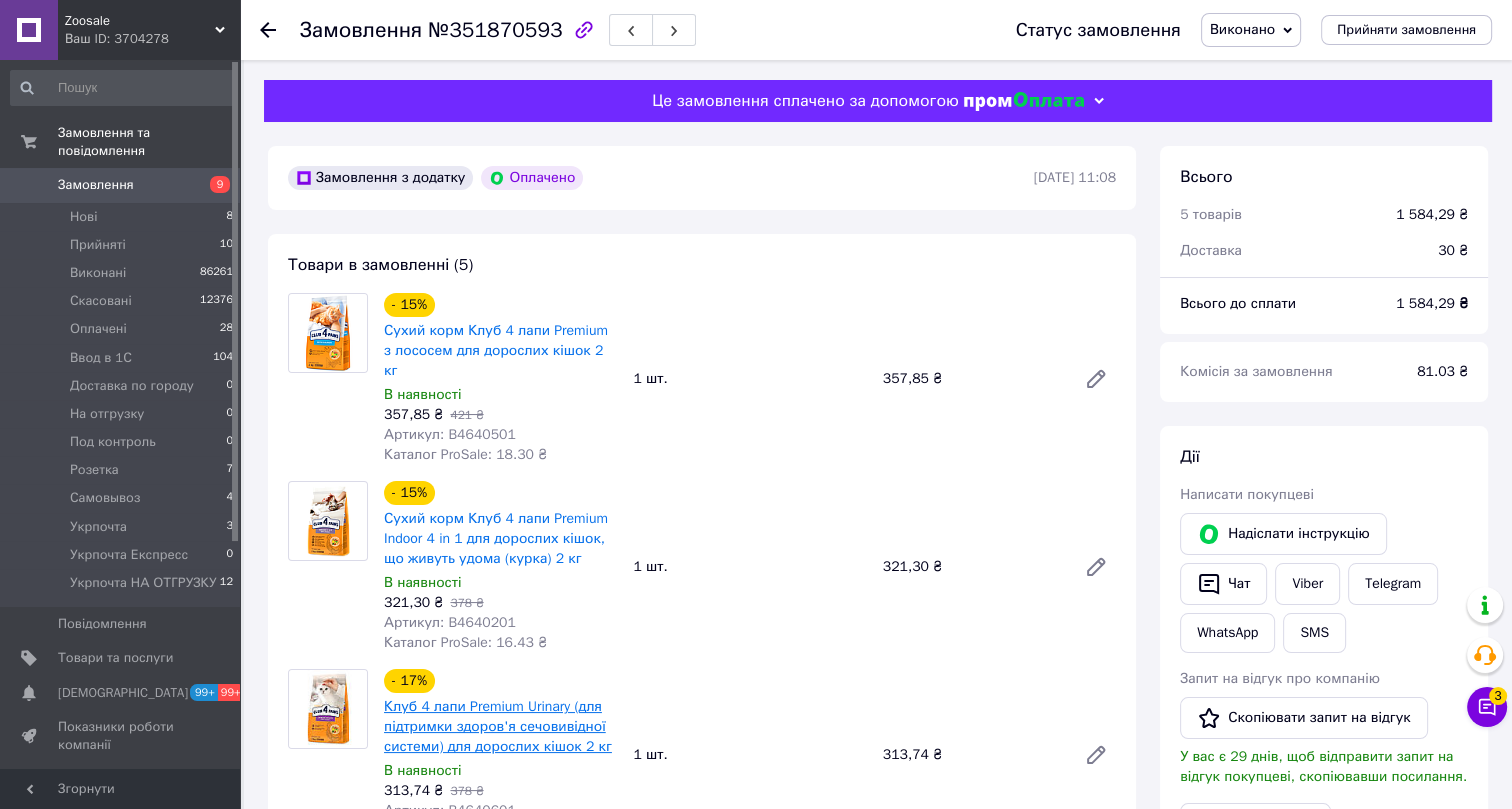 scroll, scrollTop: 0, scrollLeft: 0, axis: both 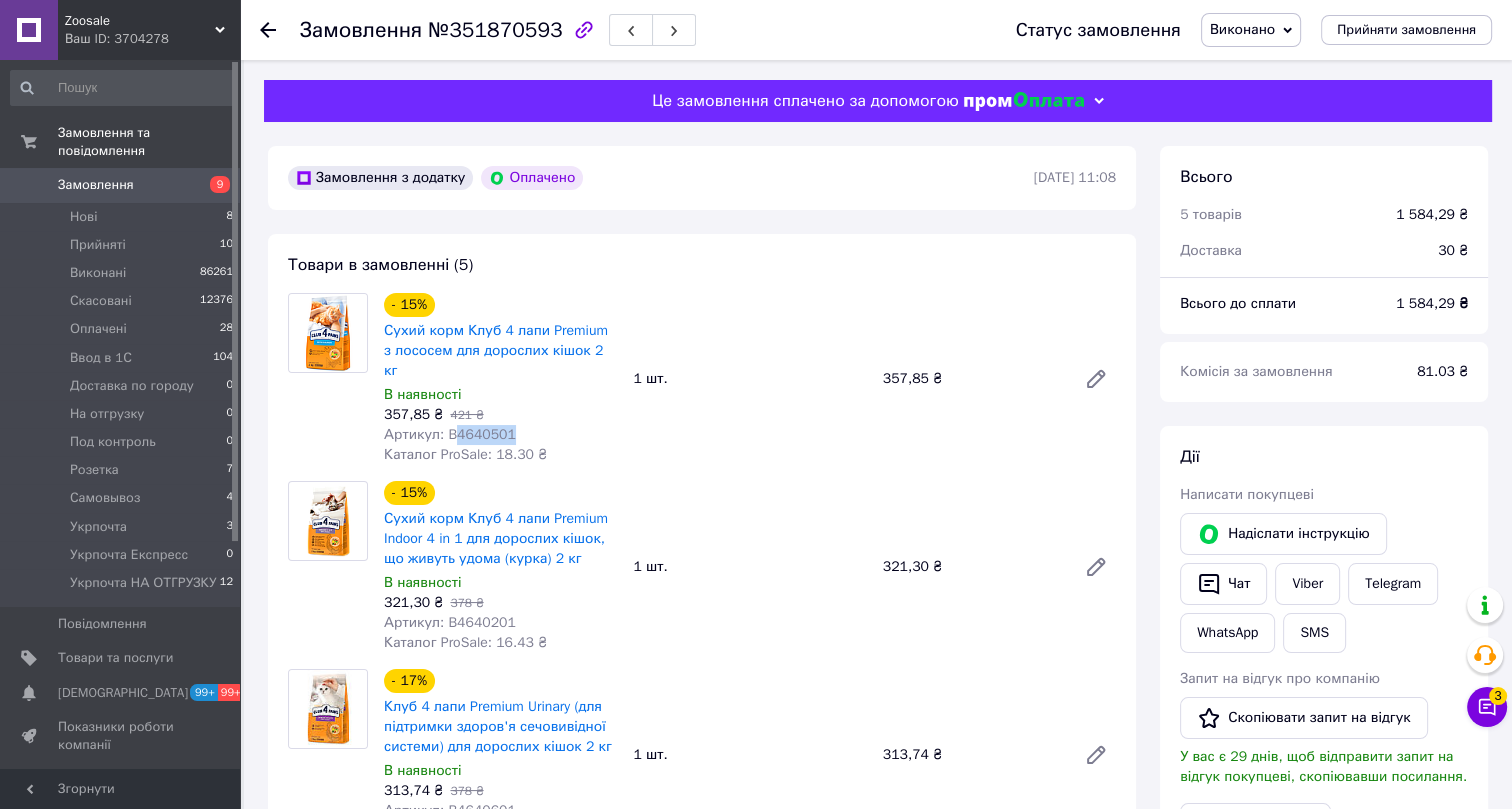 drag, startPoint x: 509, startPoint y: 410, endPoint x: 454, endPoint y: 418, distance: 55.578773 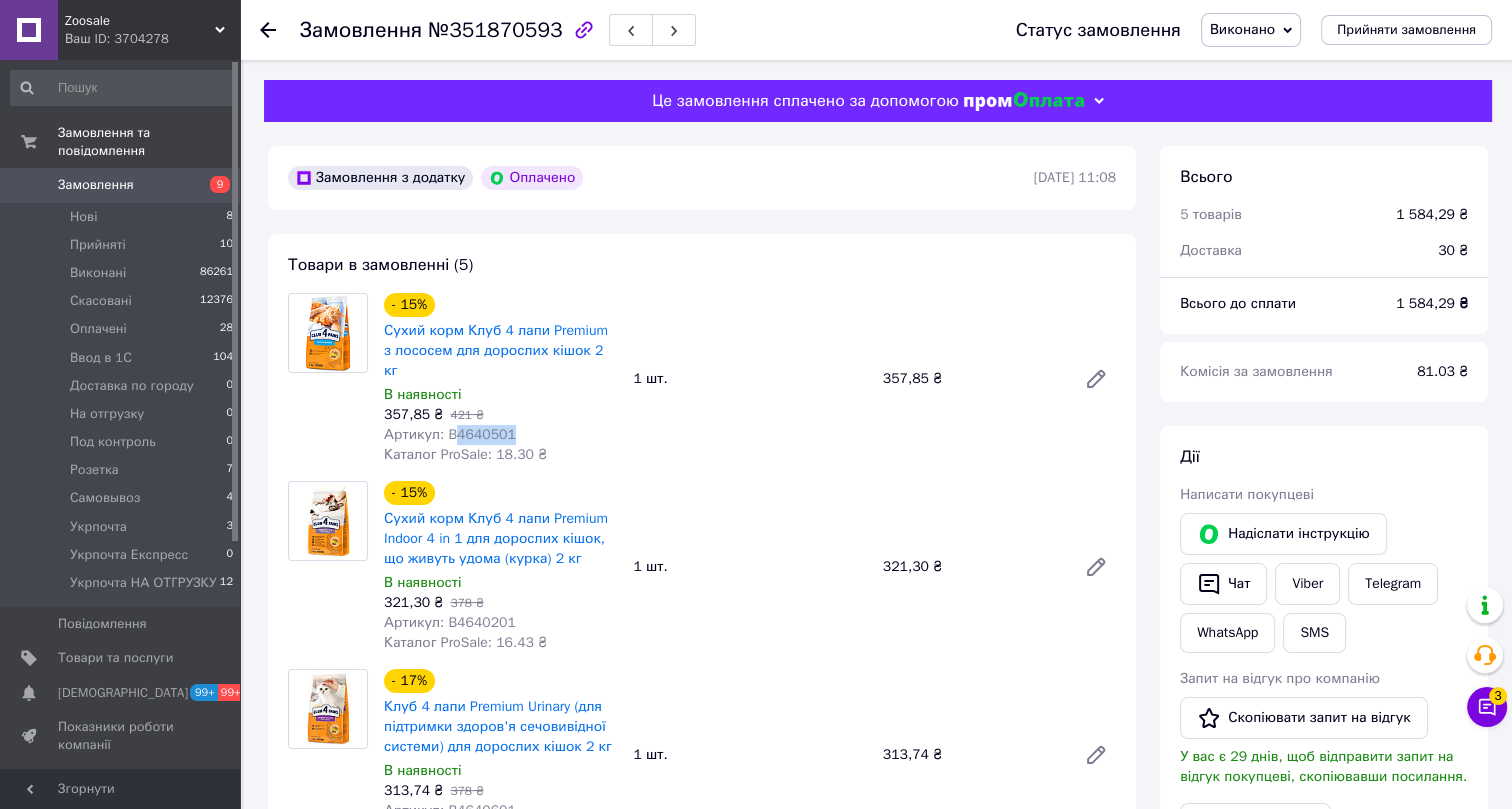 click on "Артикул: B4640501" at bounding box center [500, 435] 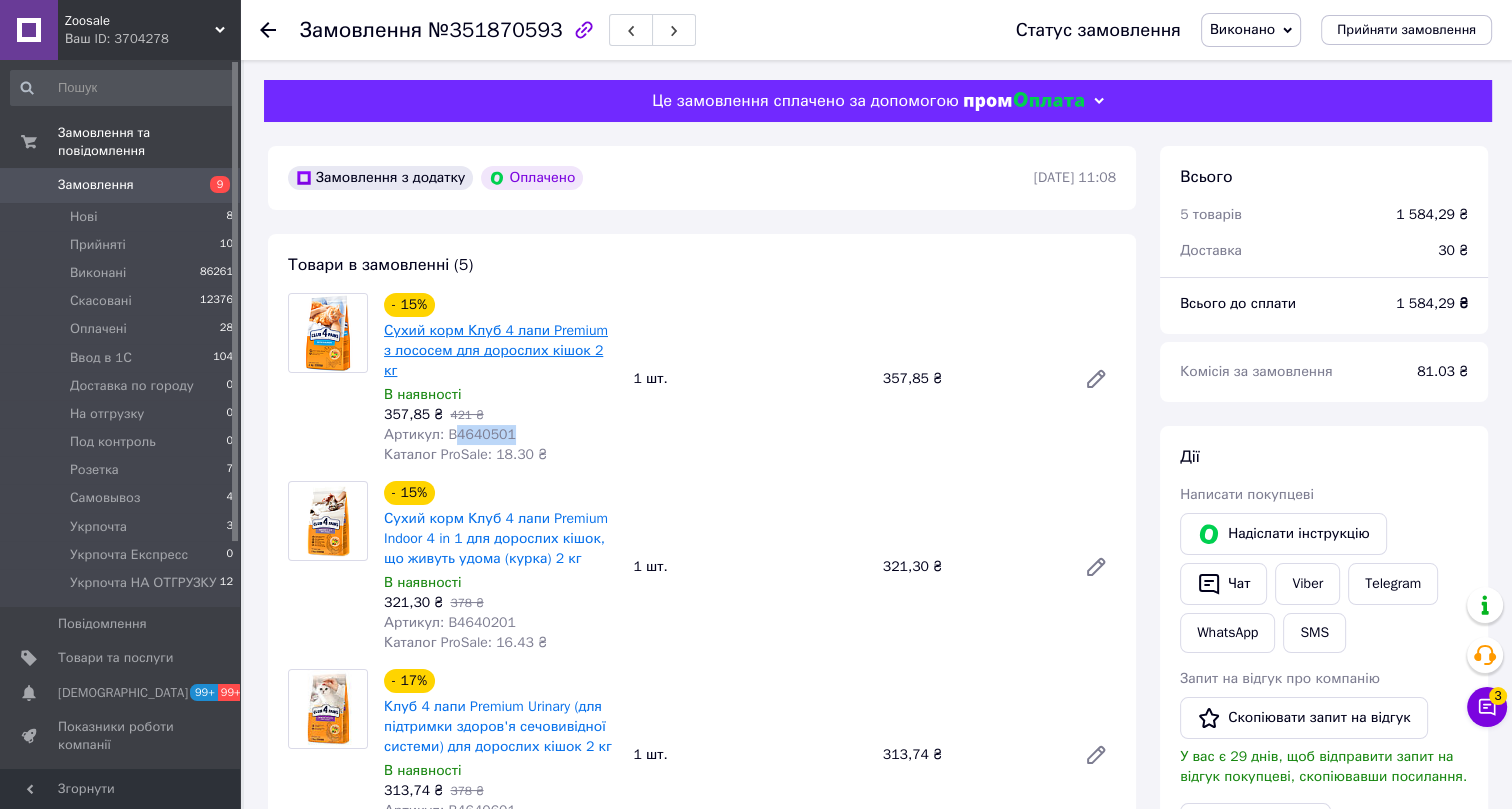 scroll, scrollTop: 181, scrollLeft: 0, axis: vertical 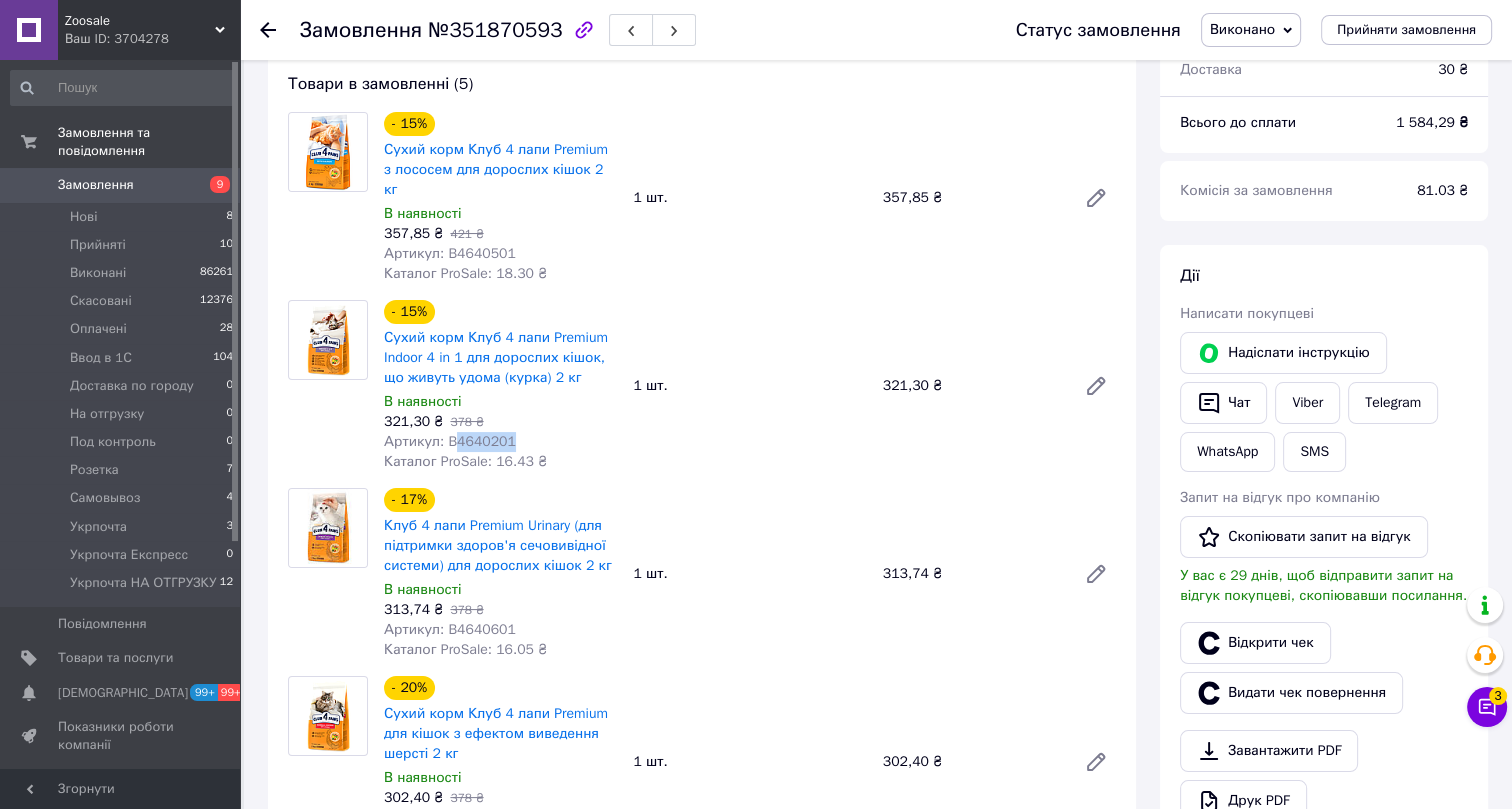 drag, startPoint x: 514, startPoint y: 414, endPoint x: 452, endPoint y: 420, distance: 62.289646 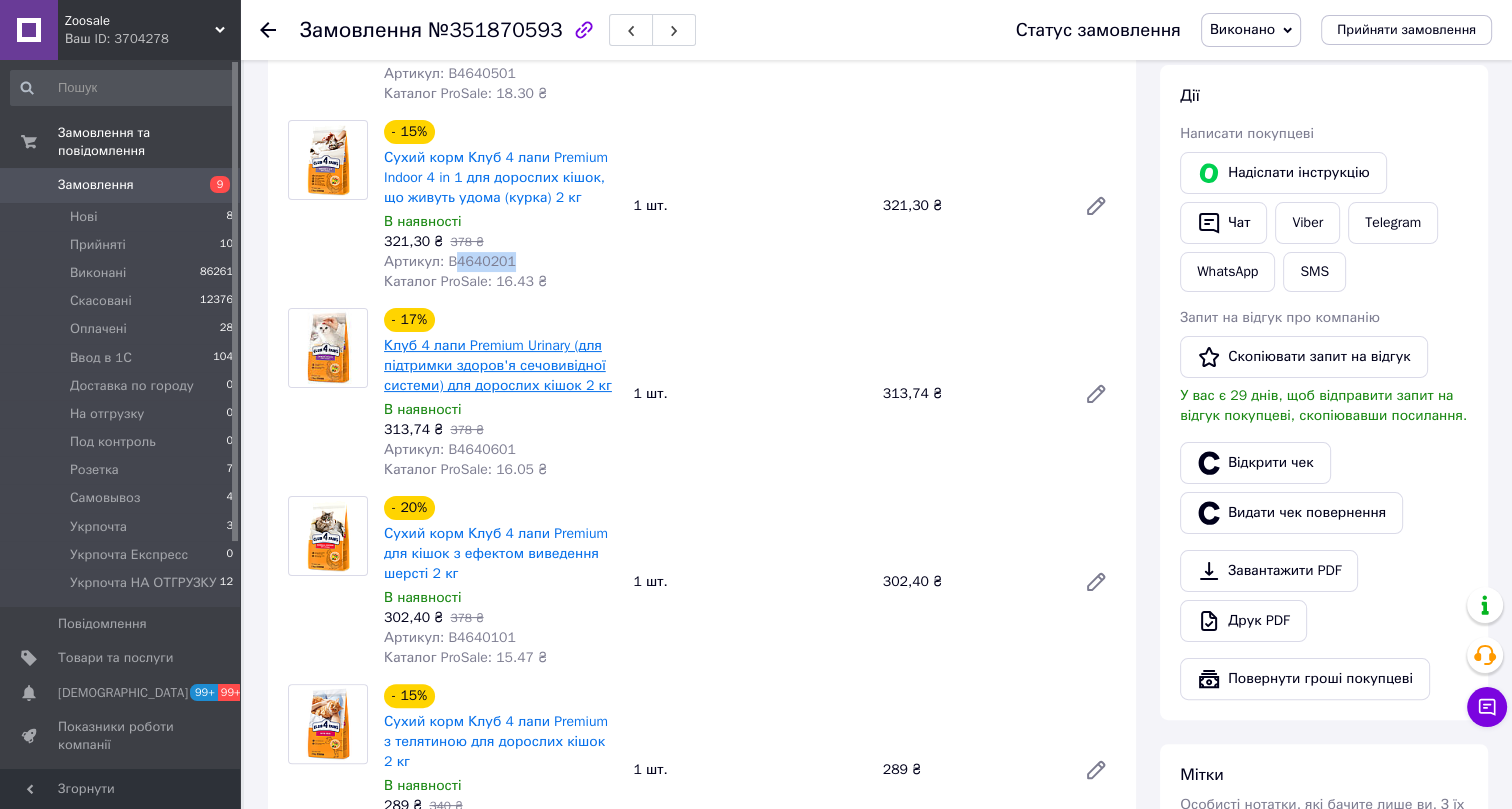 scroll, scrollTop: 363, scrollLeft: 0, axis: vertical 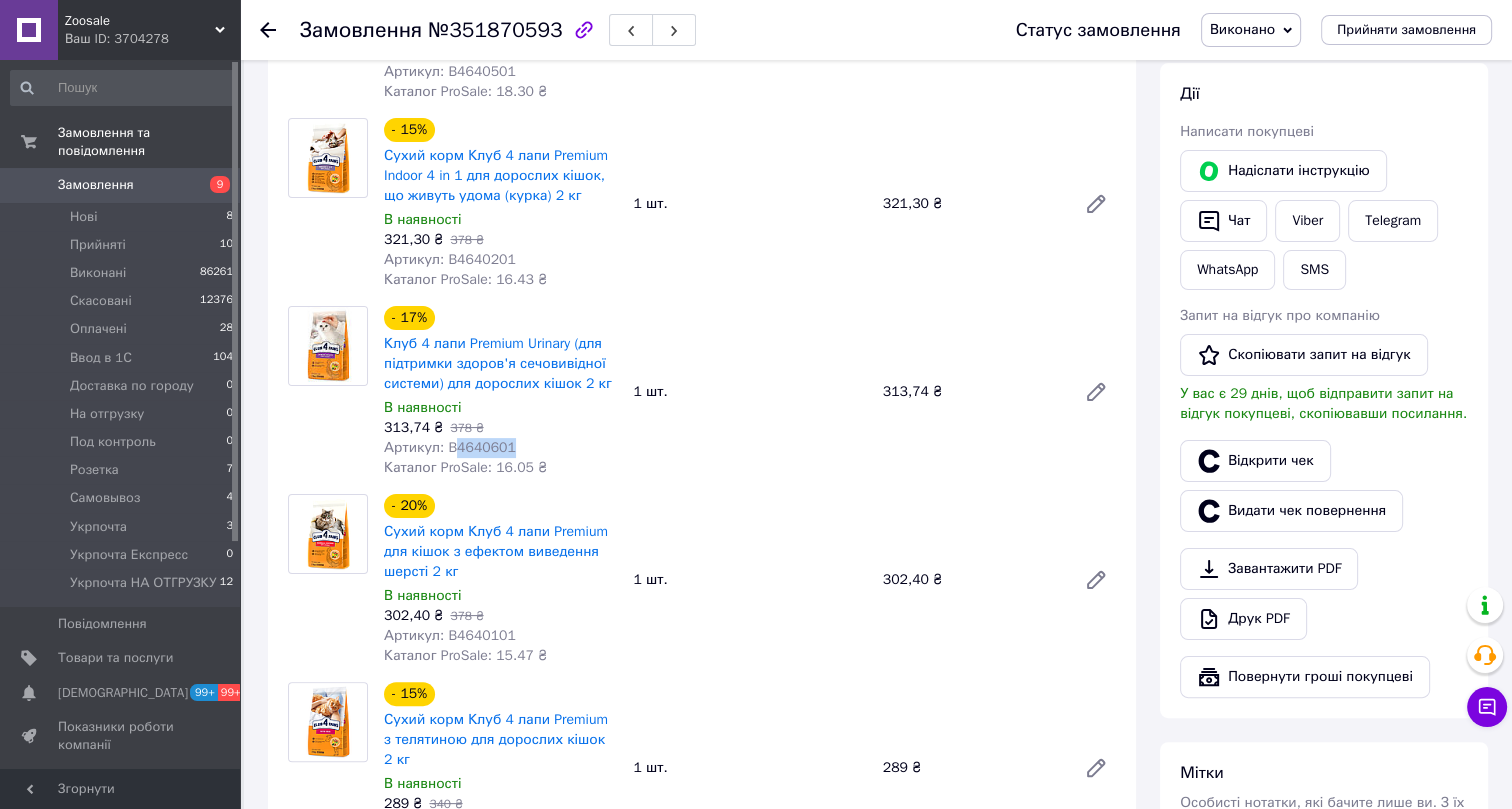 drag, startPoint x: 507, startPoint y: 426, endPoint x: 451, endPoint y: 429, distance: 56.0803 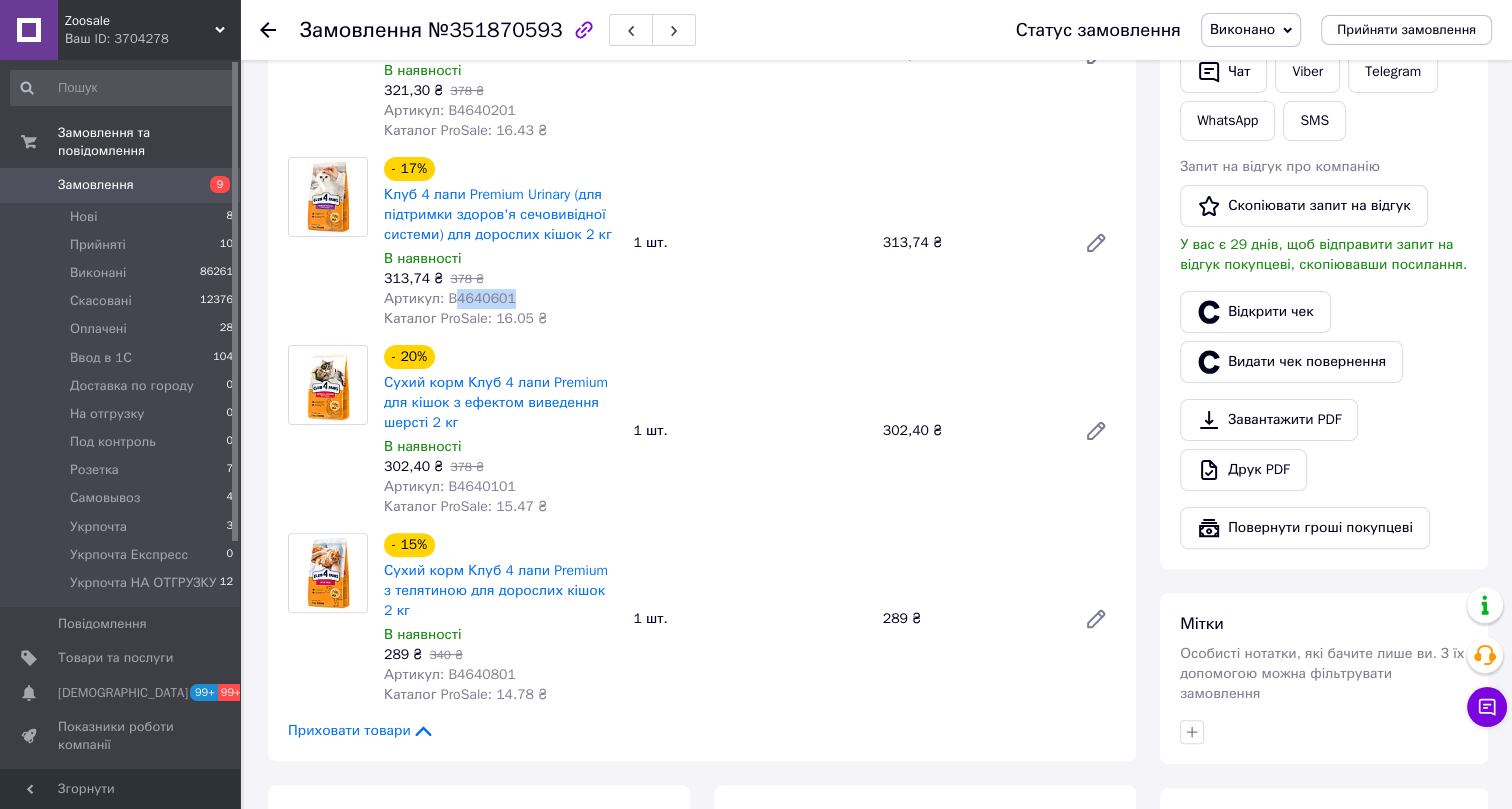 scroll, scrollTop: 545, scrollLeft: 0, axis: vertical 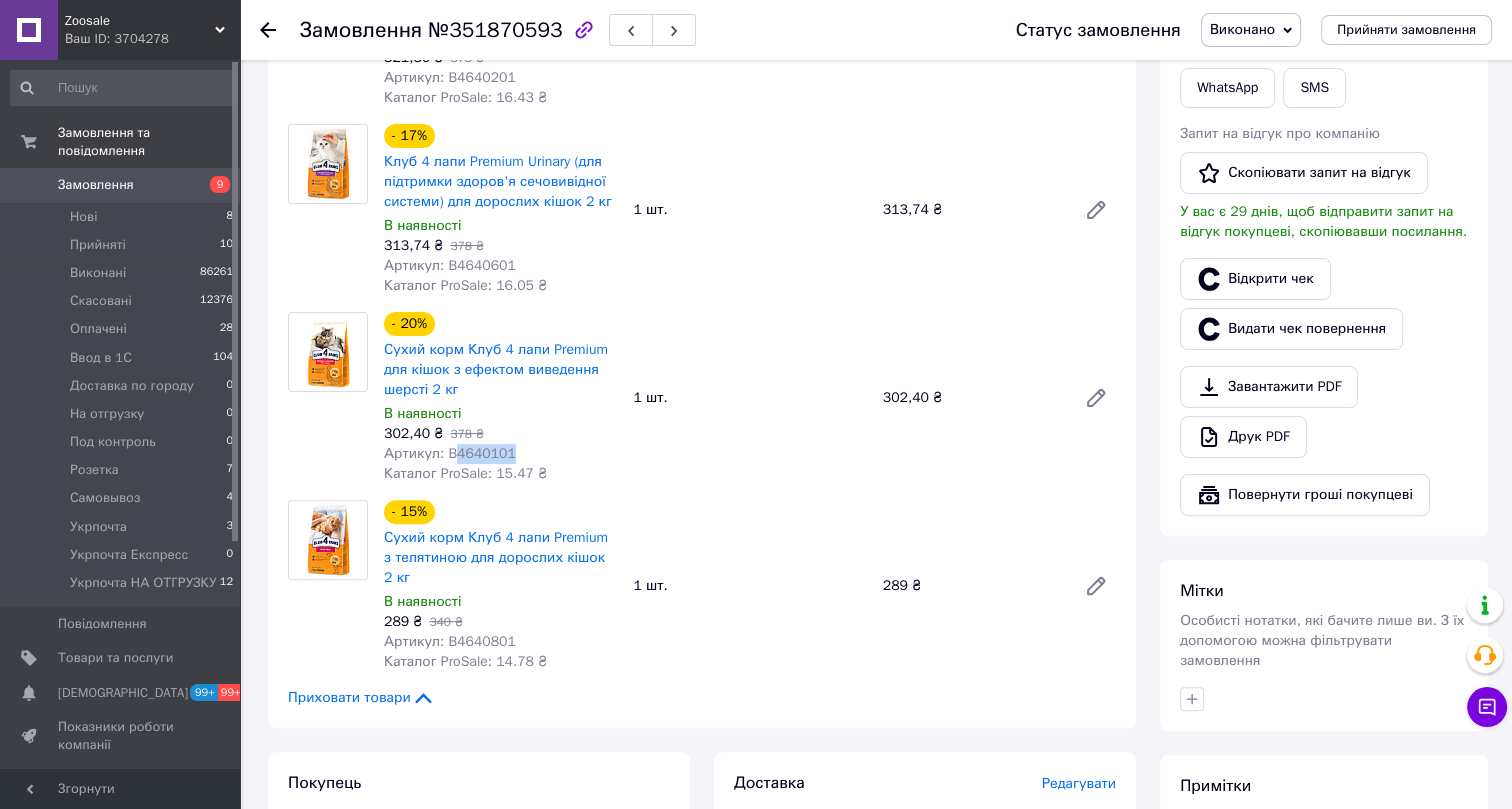 drag, startPoint x: 514, startPoint y: 430, endPoint x: 451, endPoint y: 432, distance: 63.03174 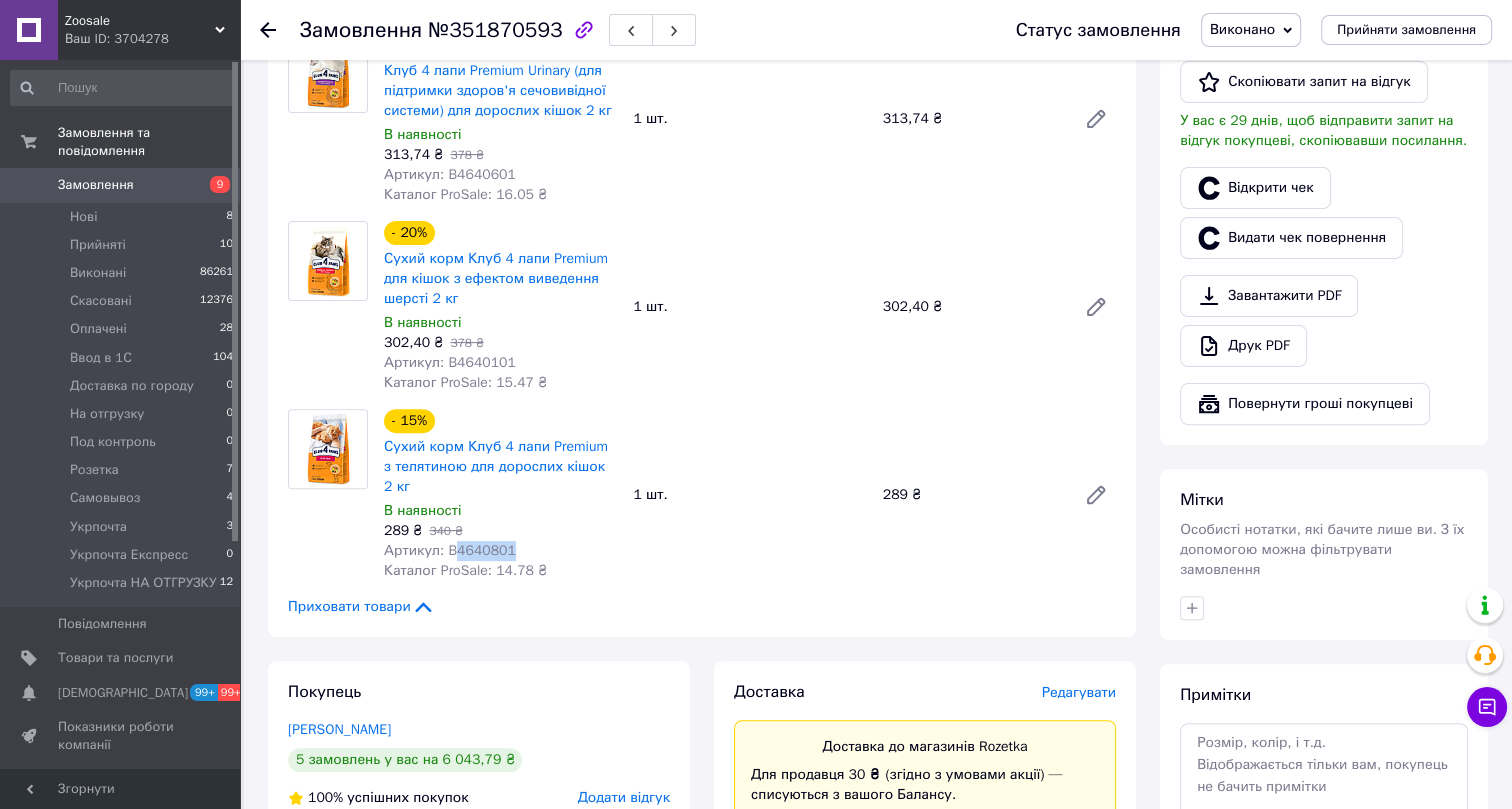 drag, startPoint x: 510, startPoint y: 509, endPoint x: 453, endPoint y: 510, distance: 57.00877 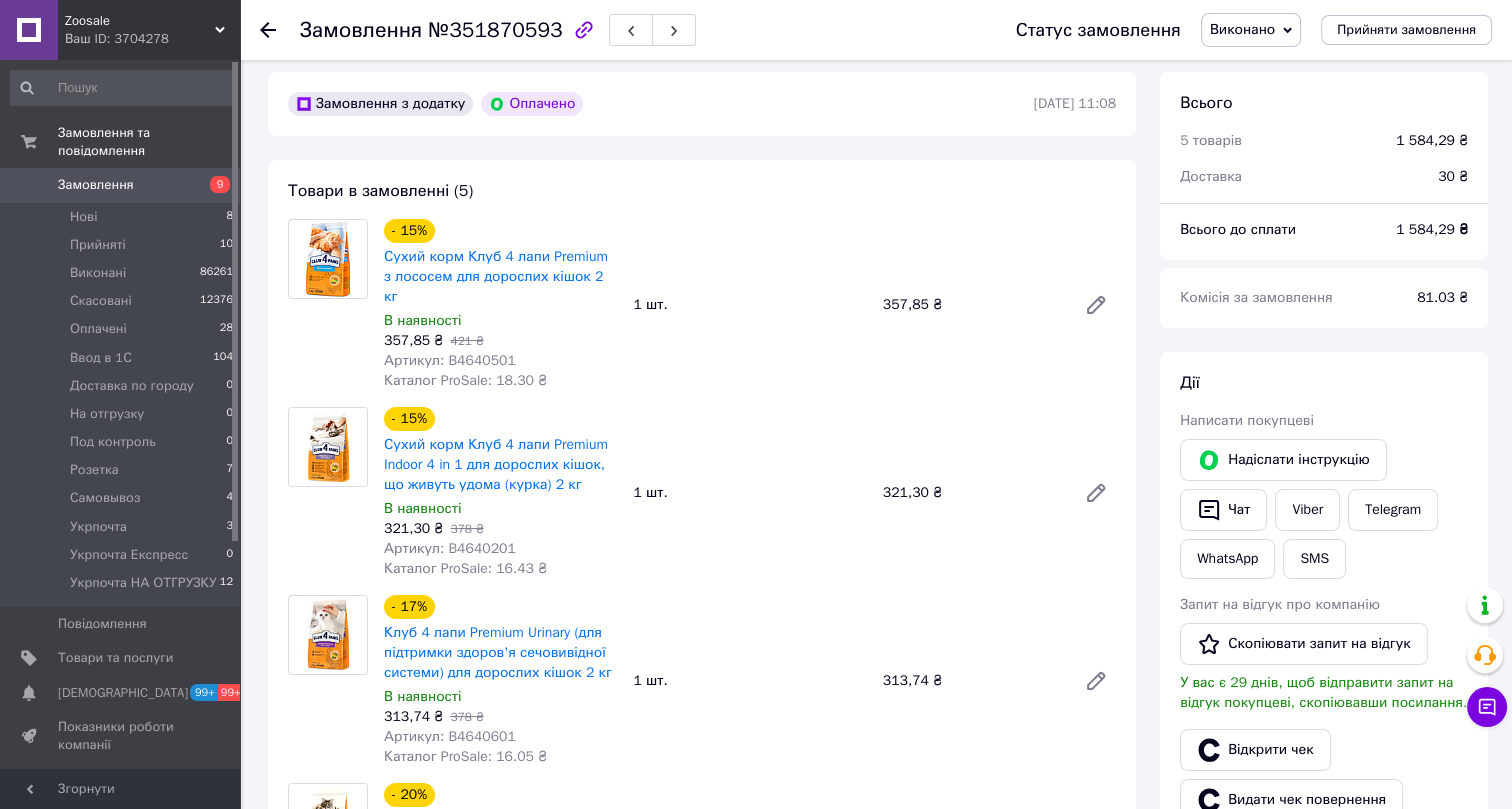 scroll, scrollTop: 0, scrollLeft: 0, axis: both 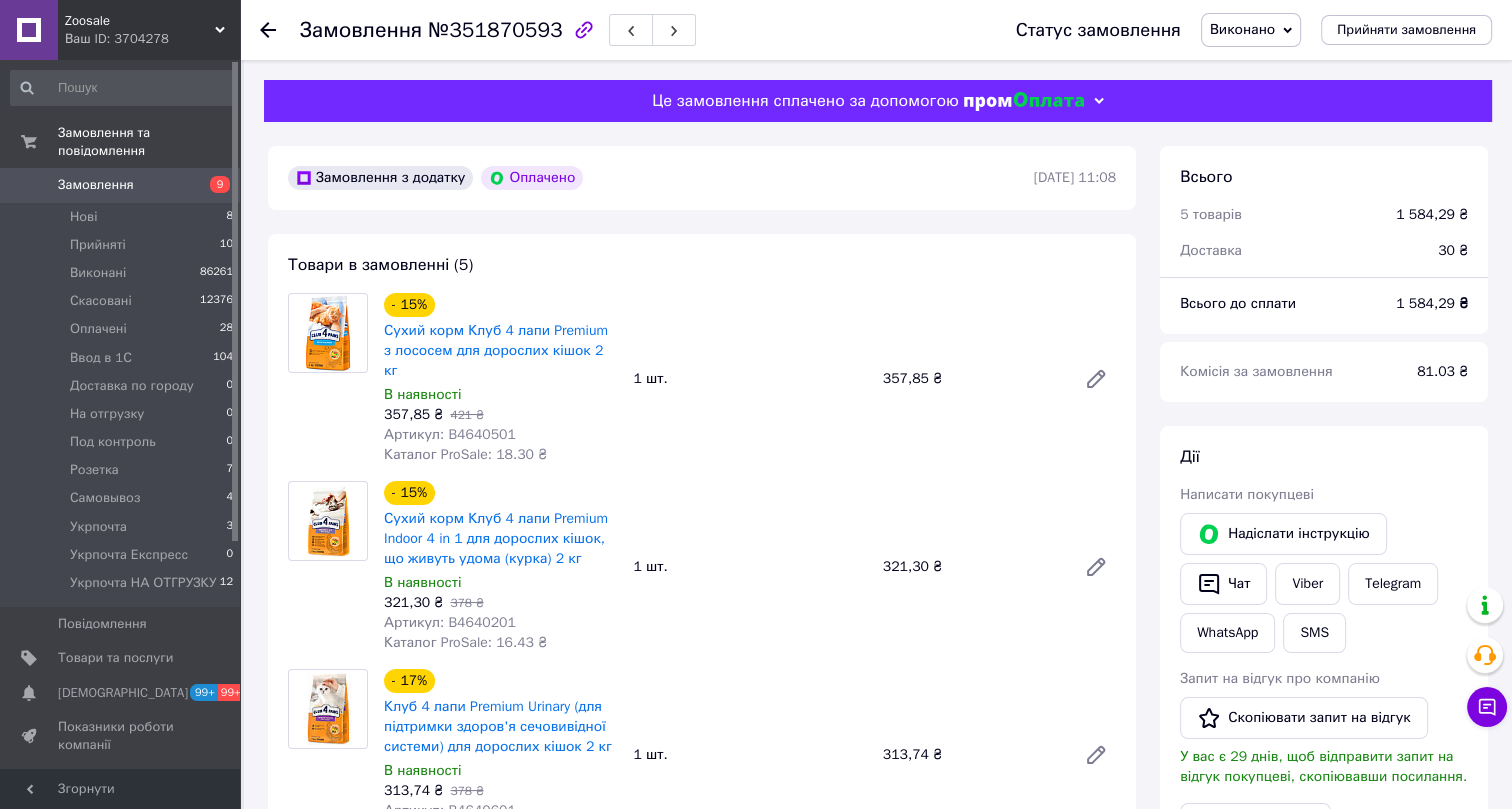 click 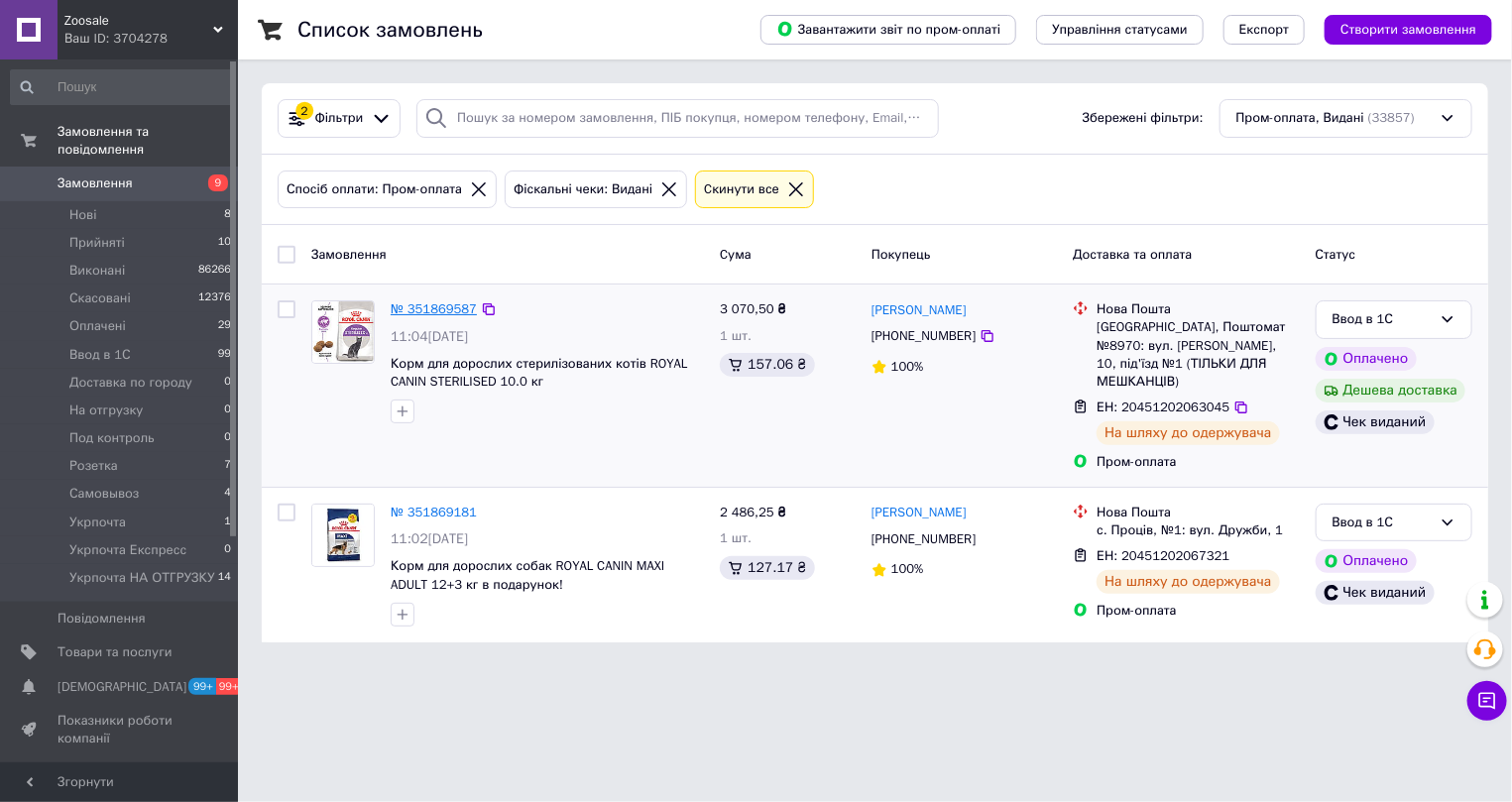 click on "№ 351869587" at bounding box center (433, 308) 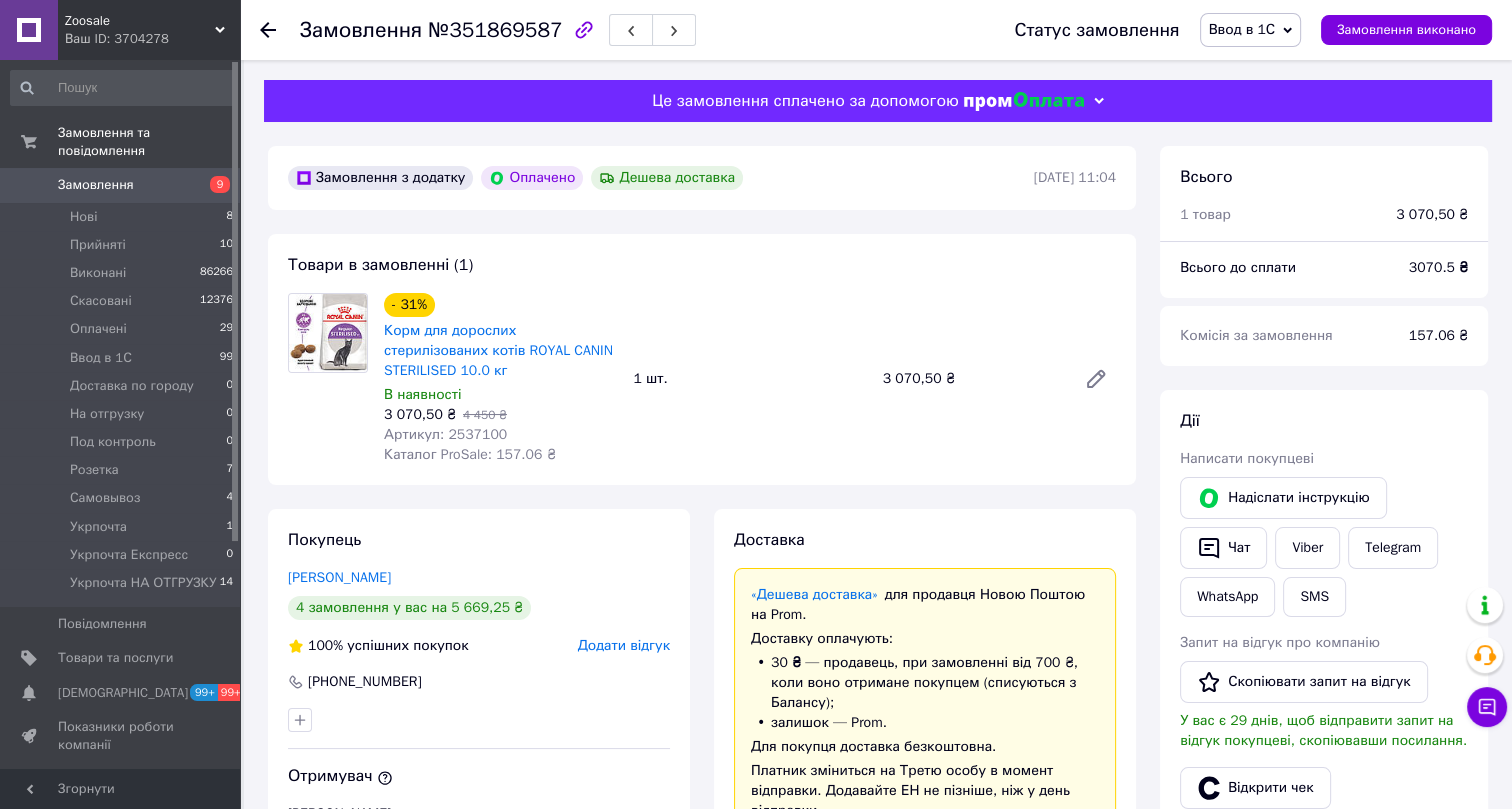 click on "Ввод в 1С" at bounding box center (1242, 29) 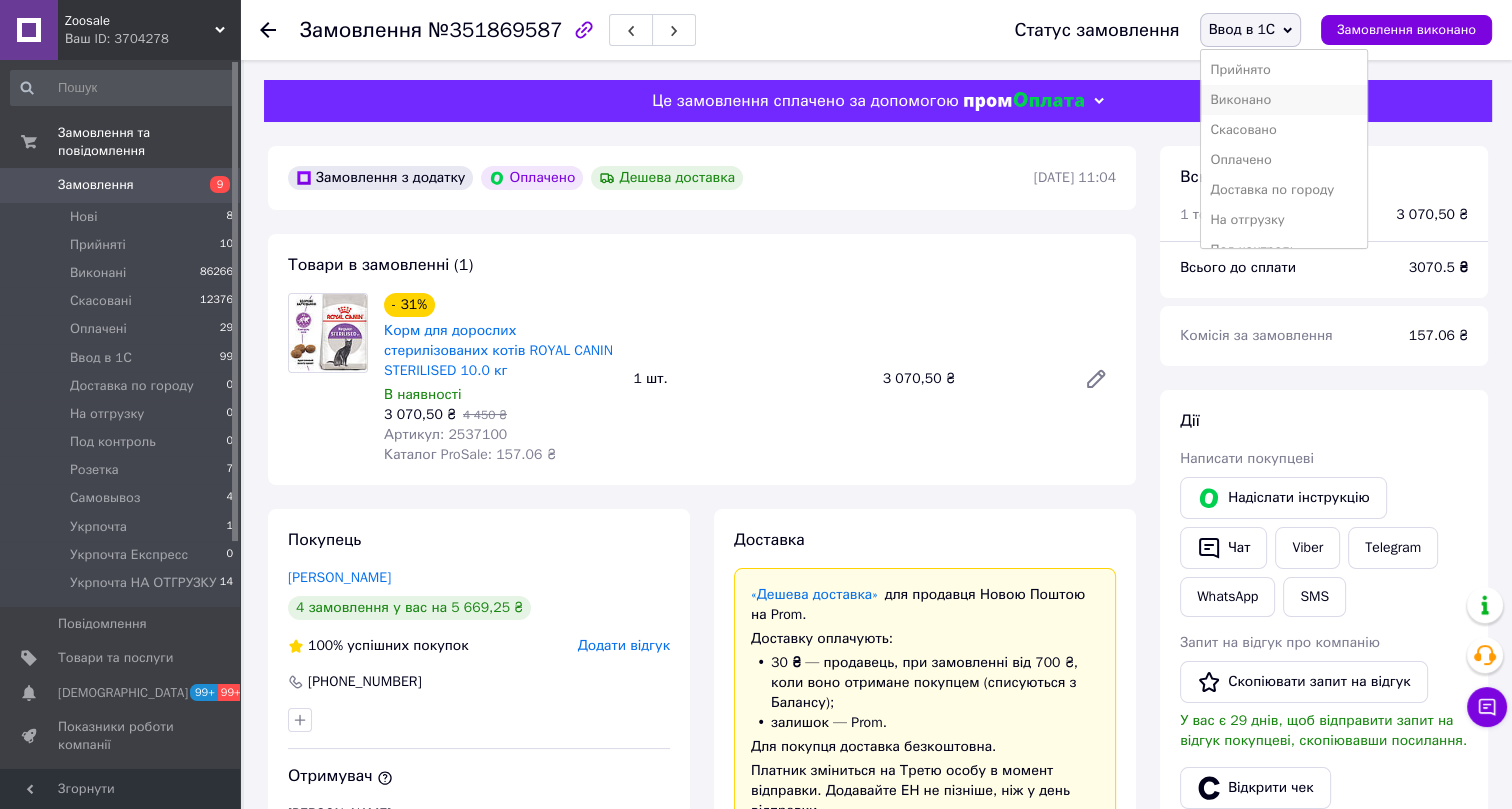 click on "Виконано" at bounding box center [1284, 100] 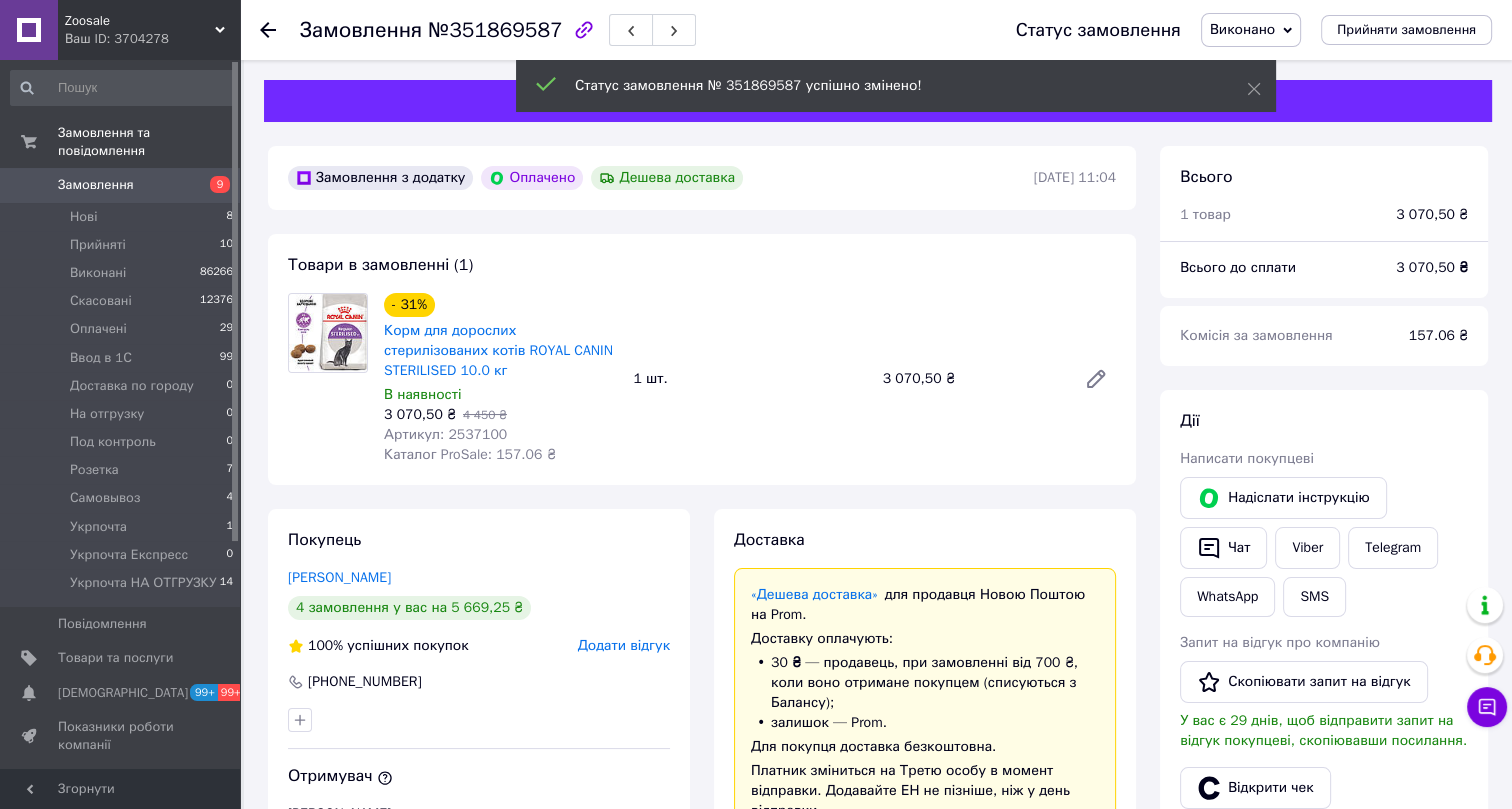 click on "№351869587" at bounding box center [495, 30] 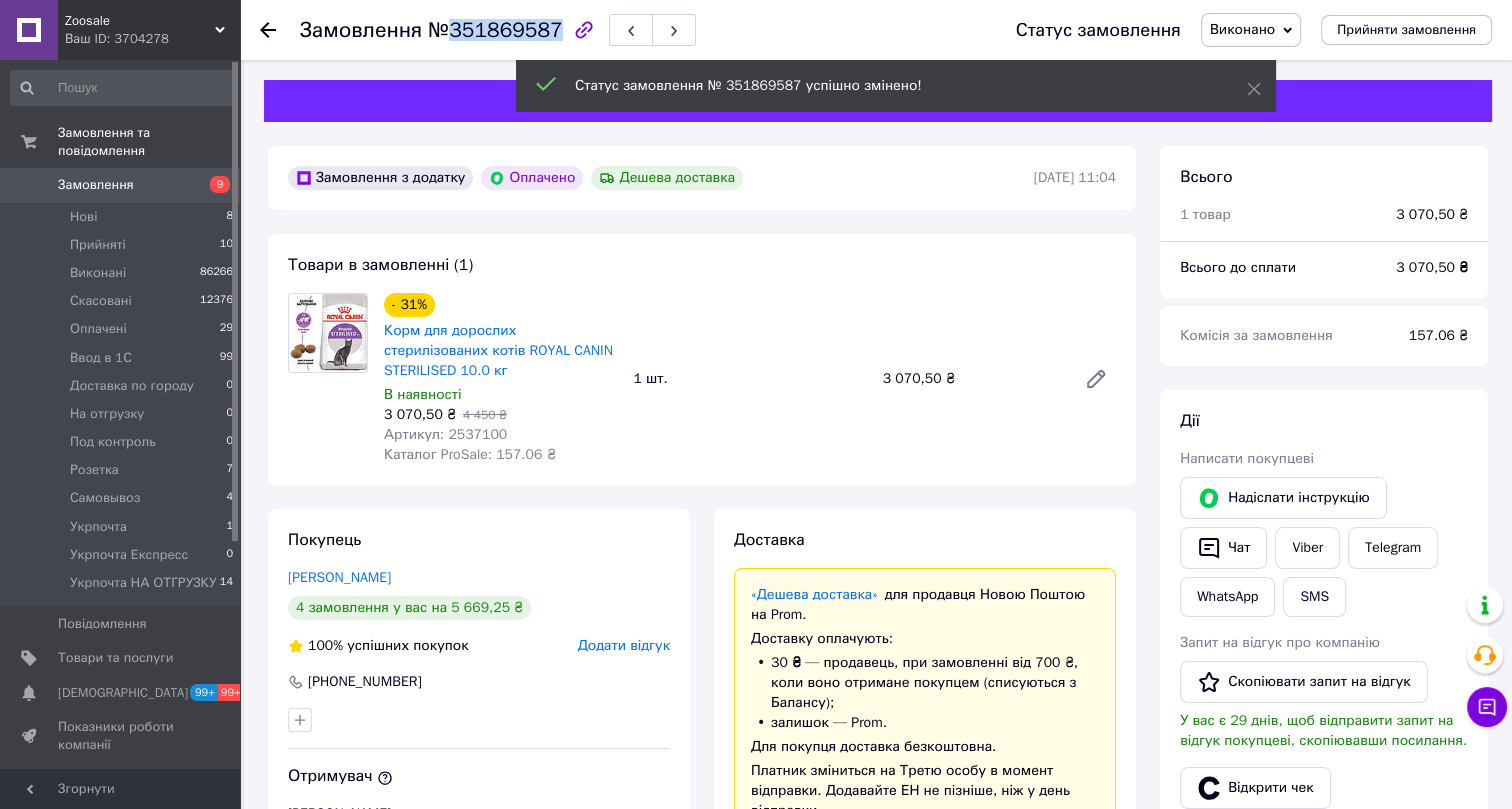 click on "№351869587" at bounding box center (495, 30) 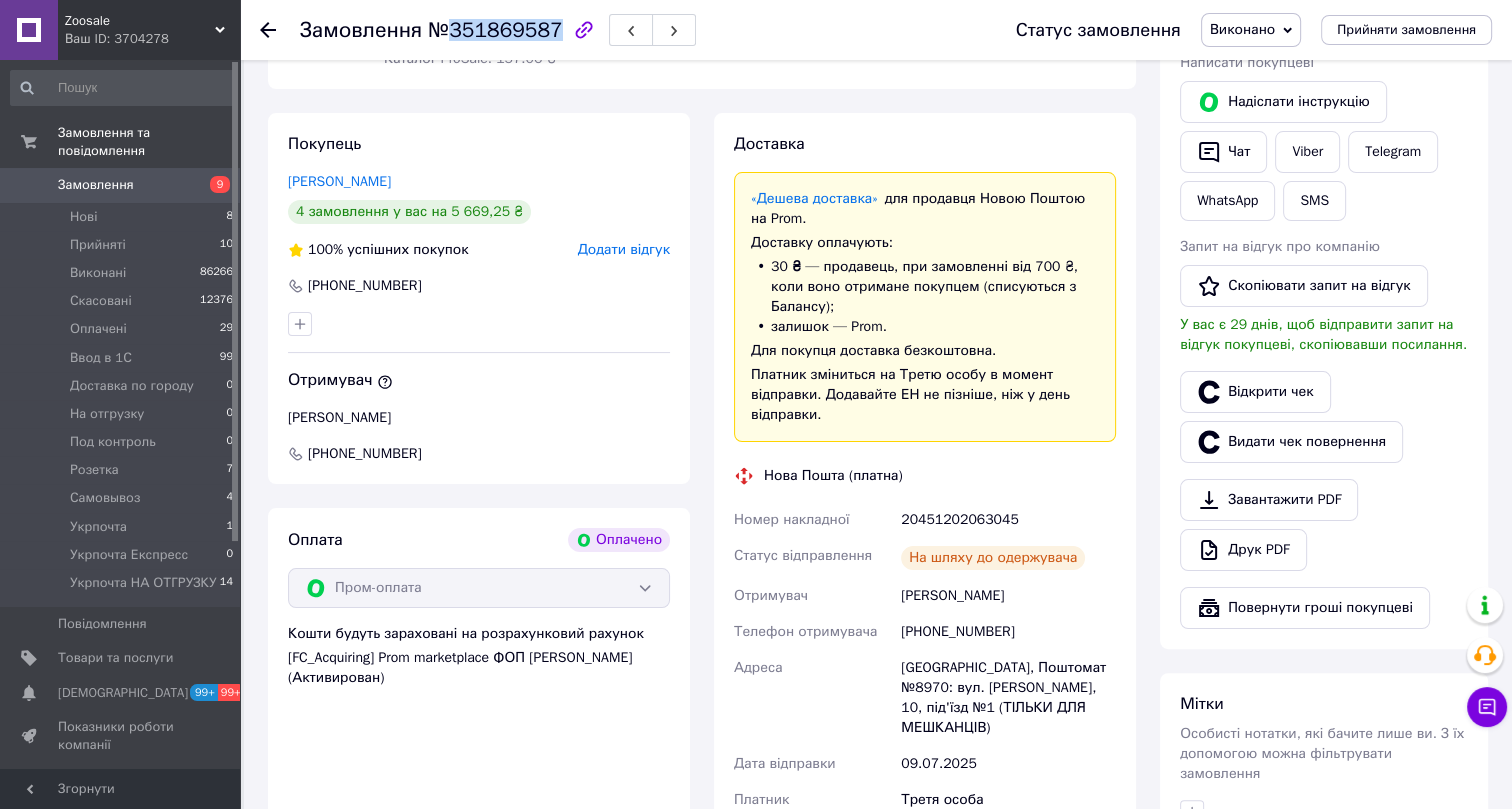 scroll, scrollTop: 363, scrollLeft: 0, axis: vertical 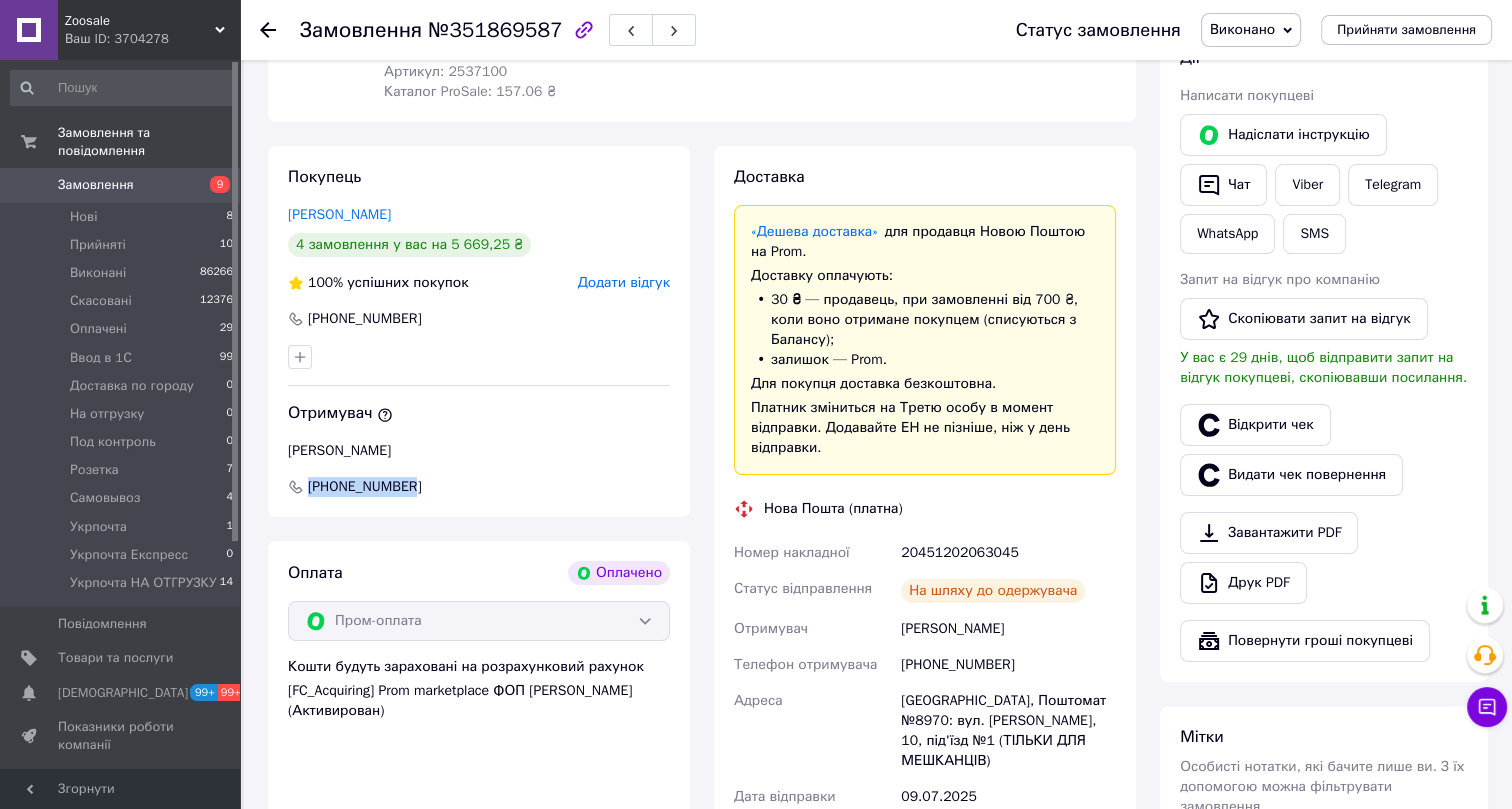 drag, startPoint x: 414, startPoint y: 483, endPoint x: 308, endPoint y: 476, distance: 106.23088 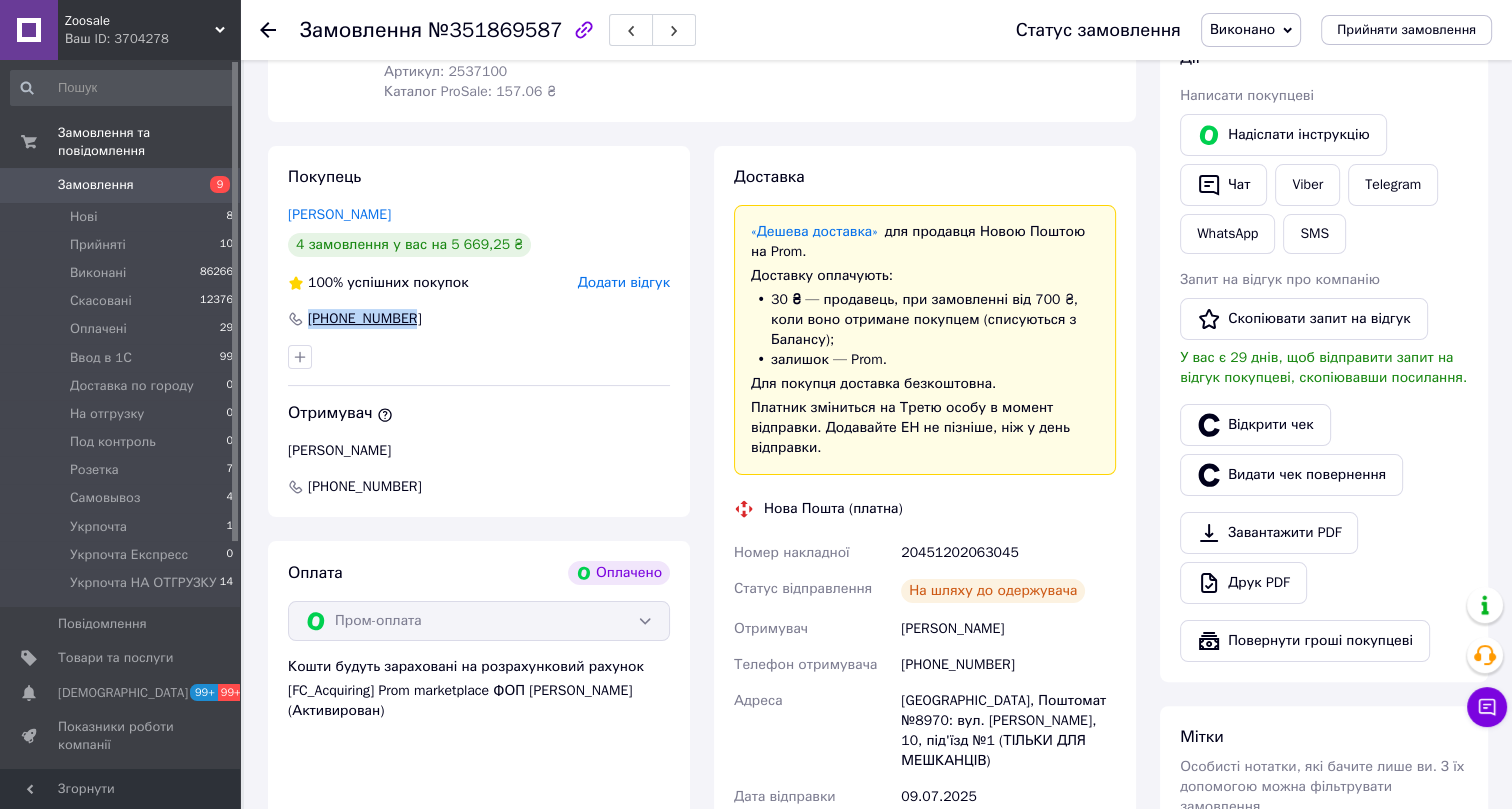 drag, startPoint x: 426, startPoint y: 314, endPoint x: 306, endPoint y: 315, distance: 120.004166 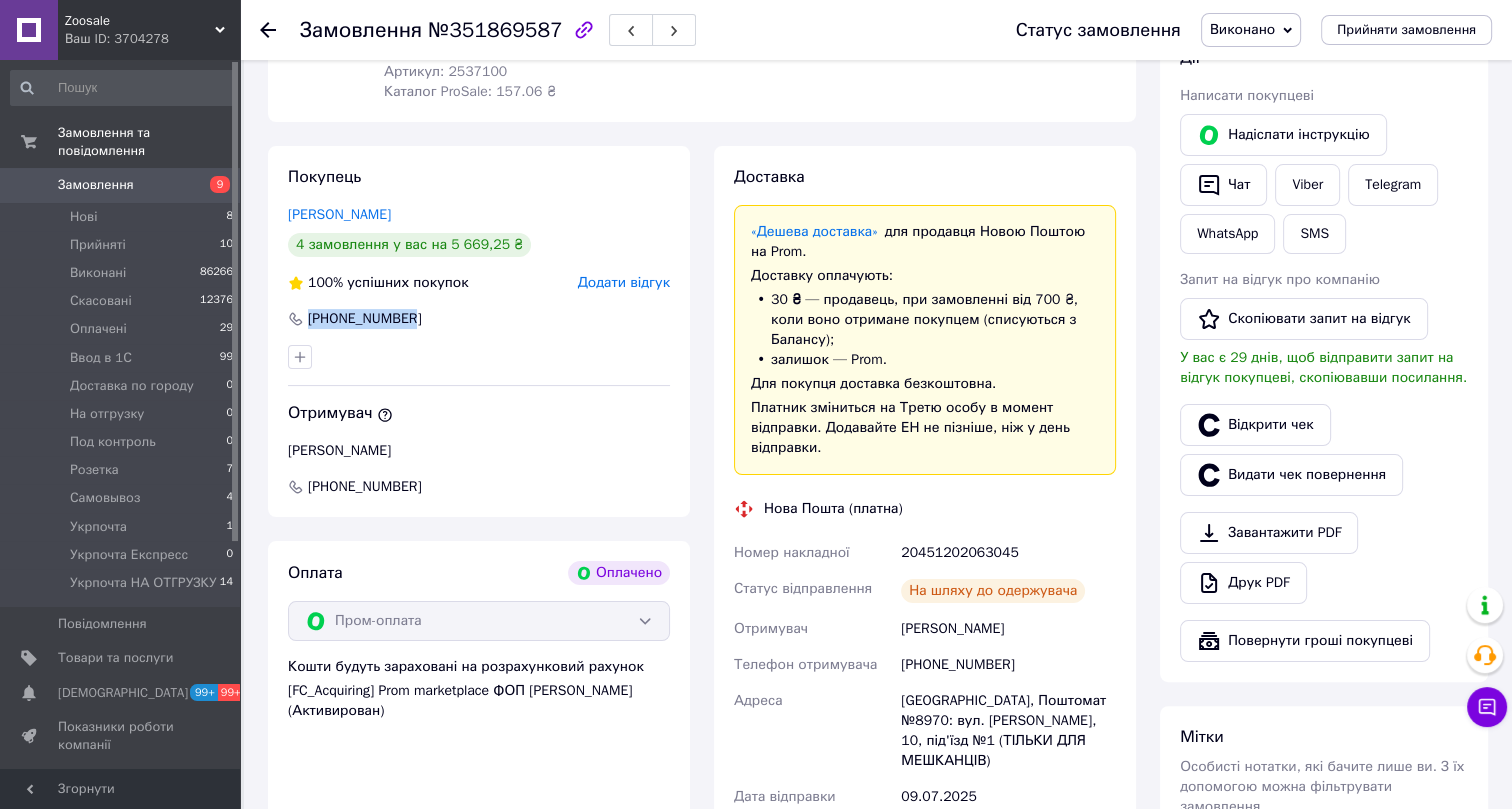 scroll, scrollTop: 0, scrollLeft: 0, axis: both 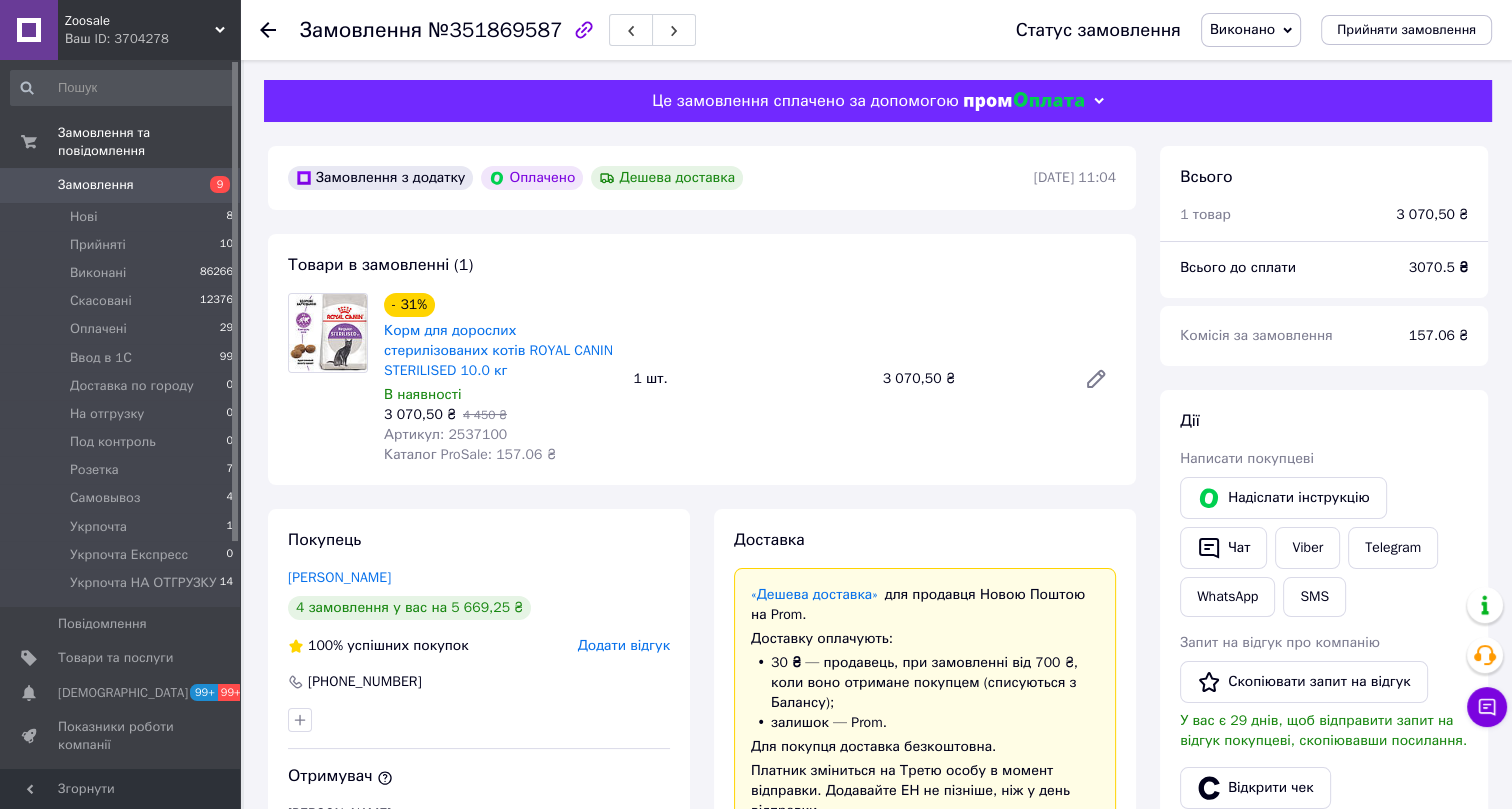 click on "Артикул: 2537100" at bounding box center (445, 434) 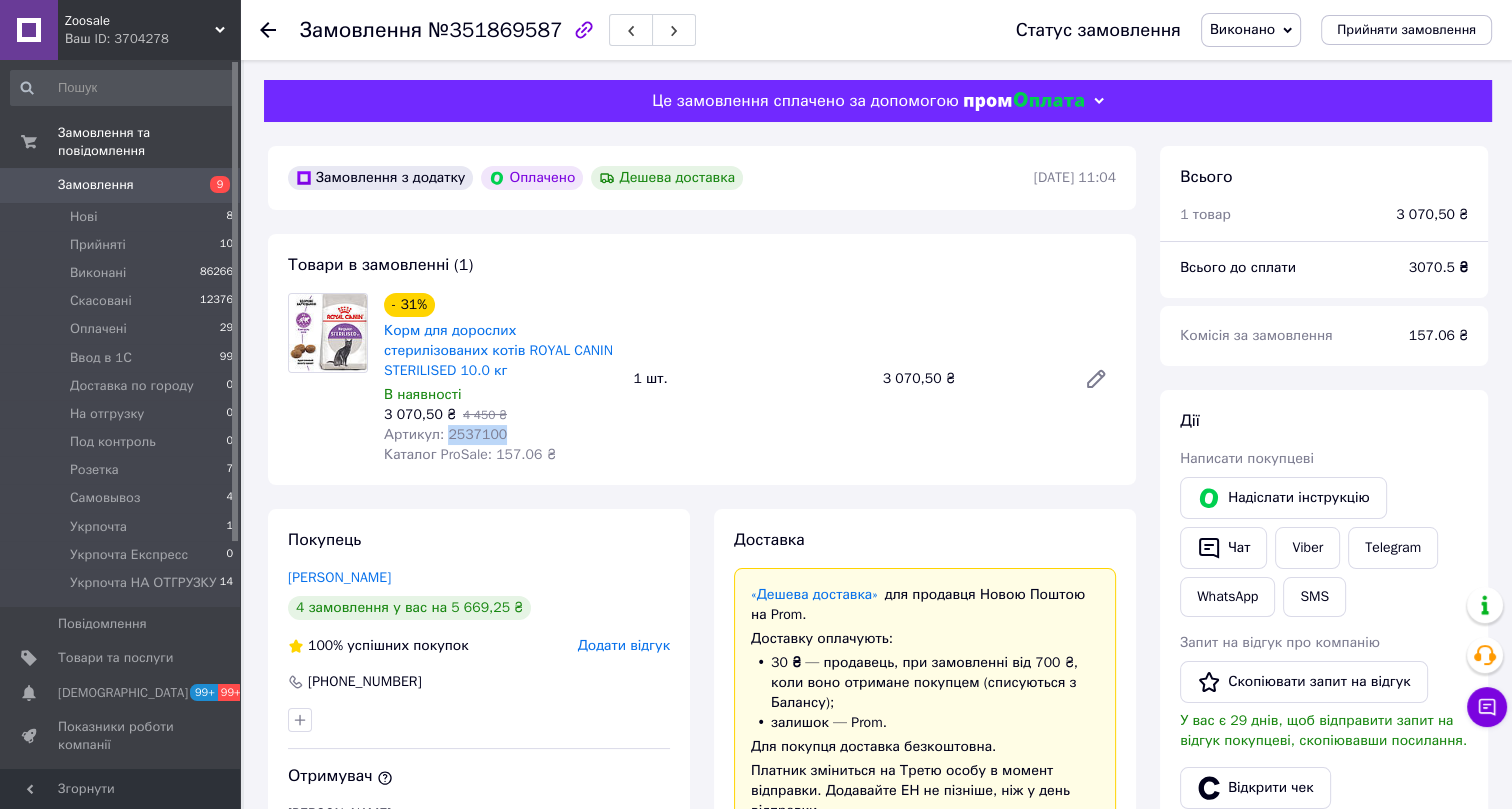 click on "Артикул: 2537100" at bounding box center [445, 434] 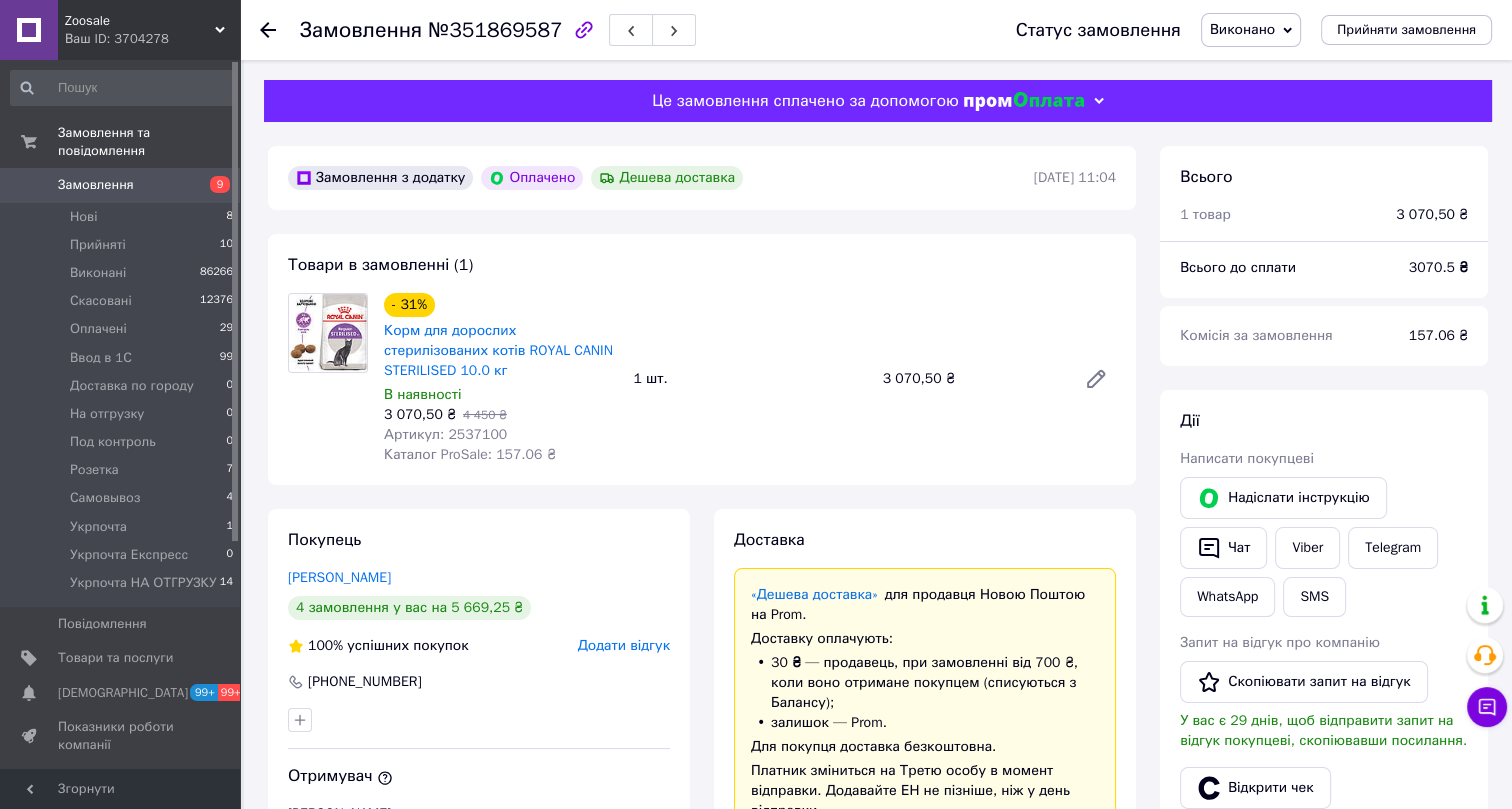 click 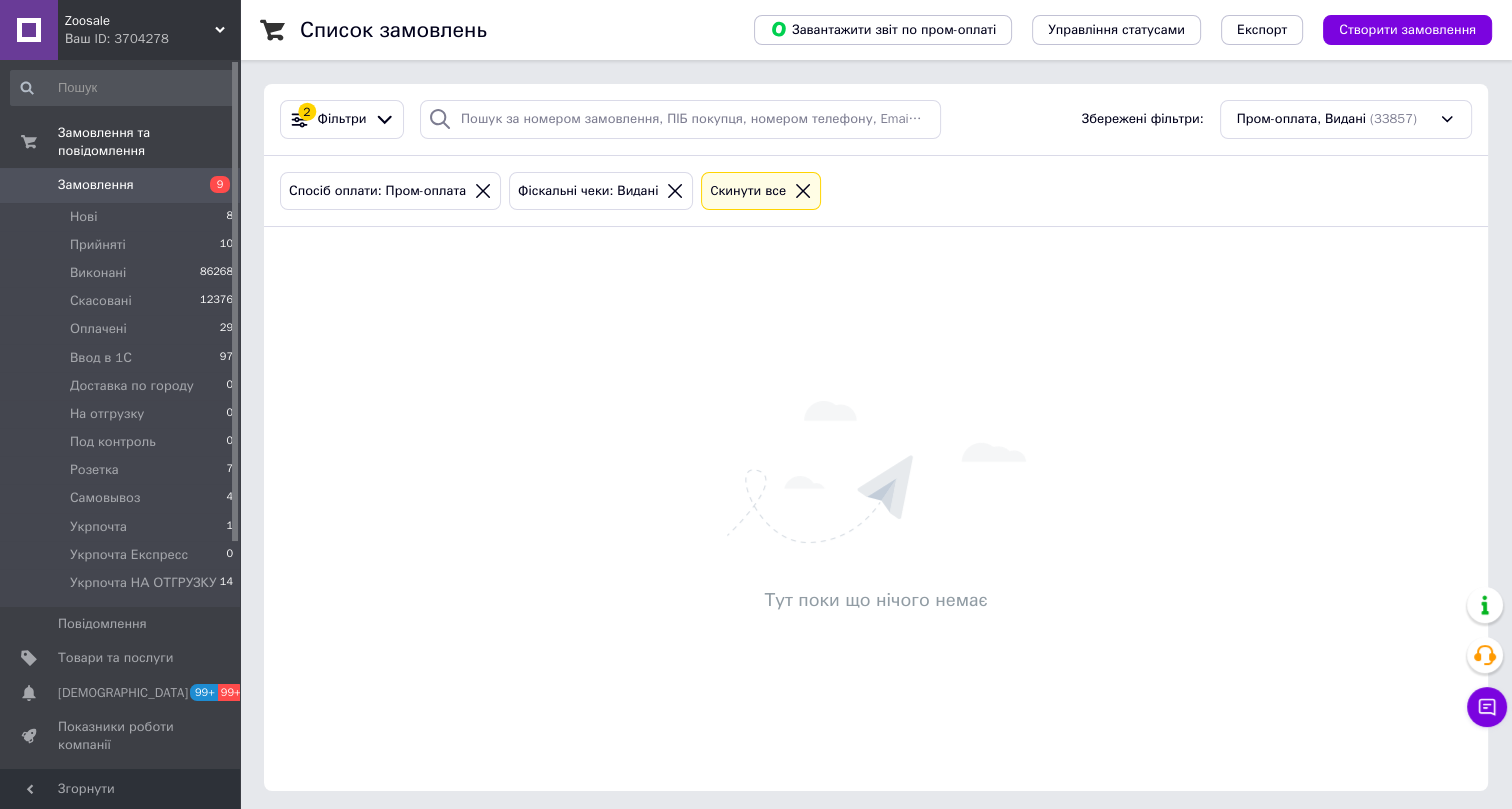 click 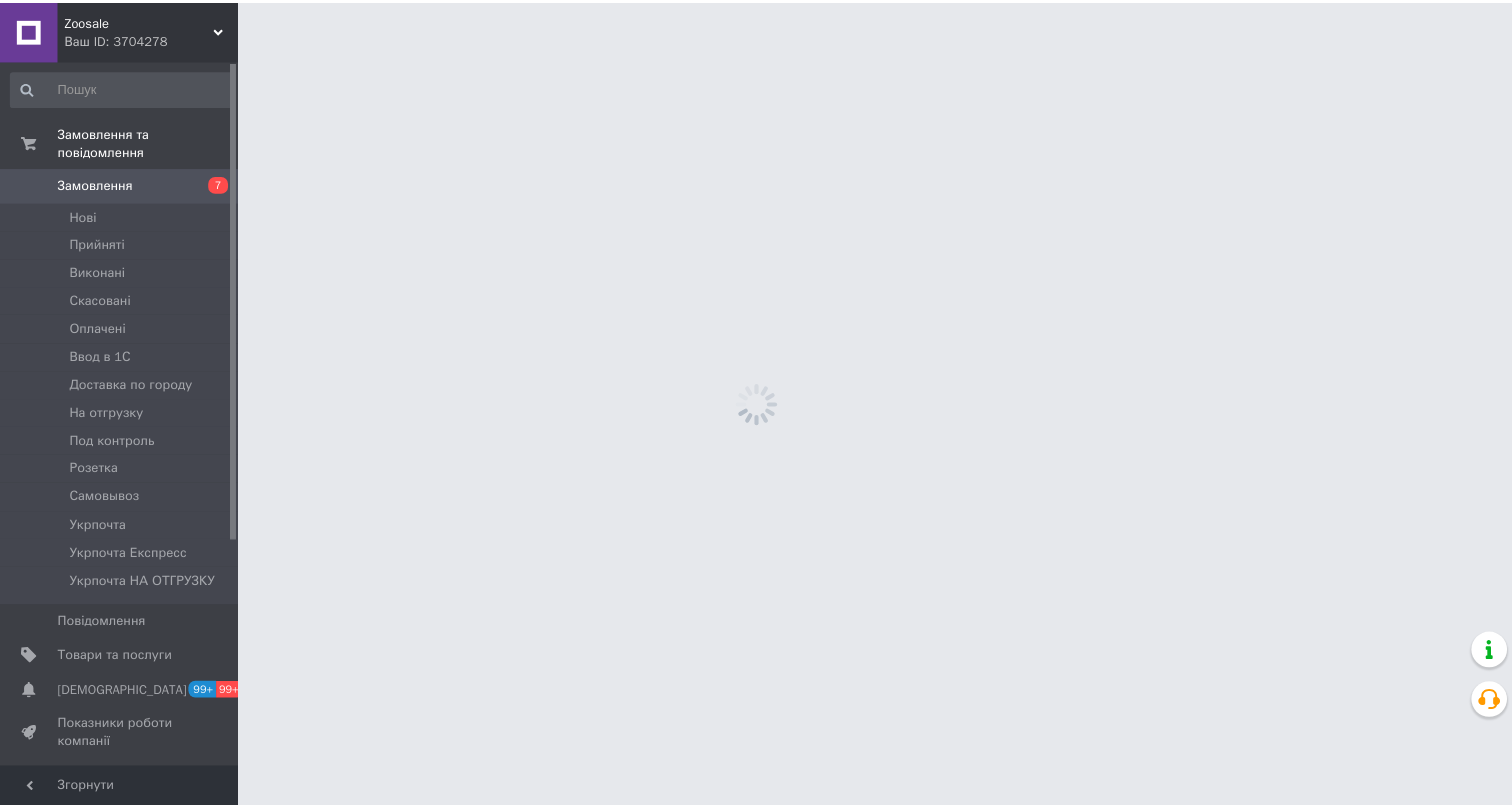 scroll, scrollTop: 0, scrollLeft: 0, axis: both 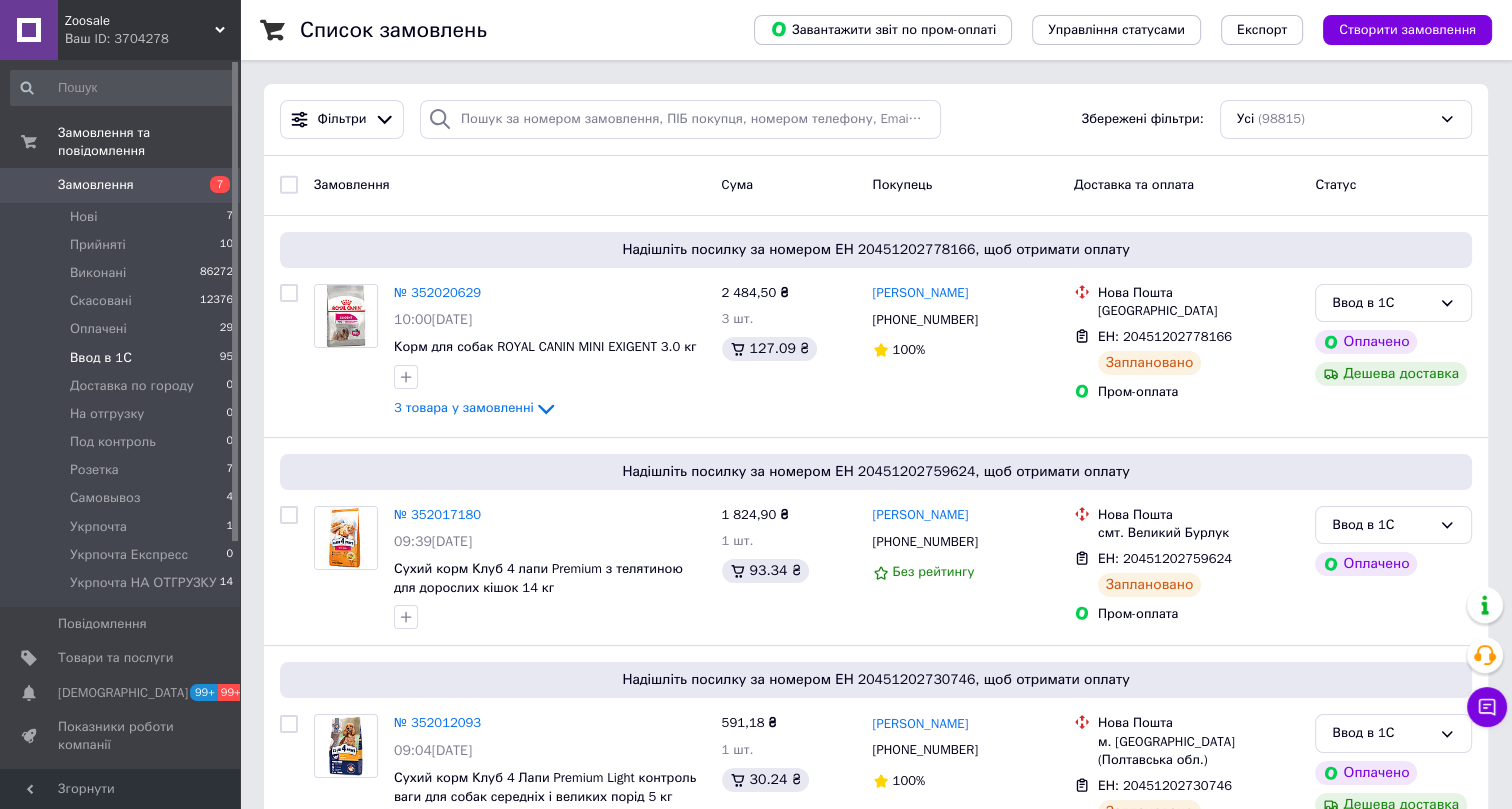 click on "Ввод в 1С" at bounding box center (101, 358) 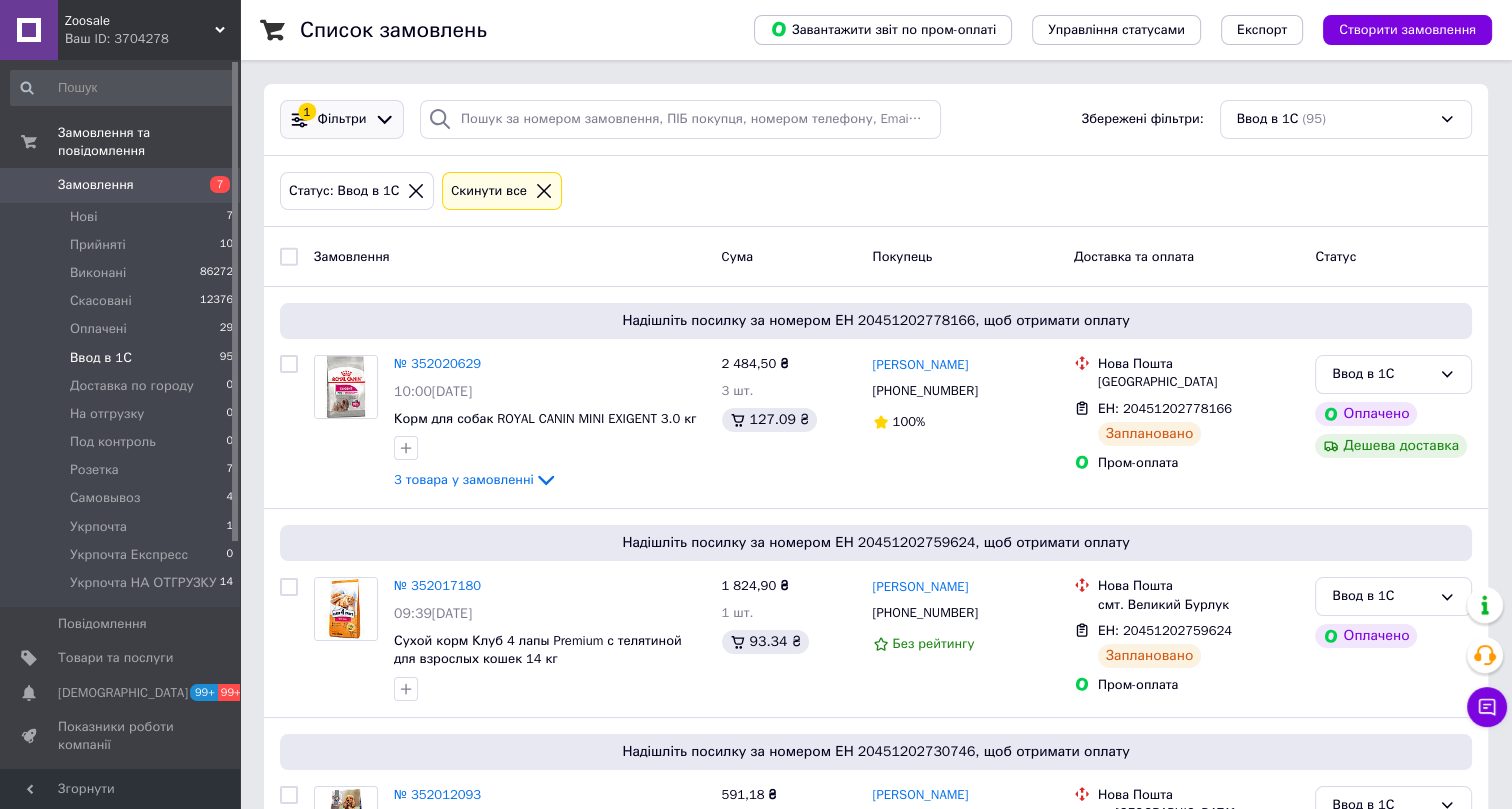 click on "Фільтри" at bounding box center (342, 119) 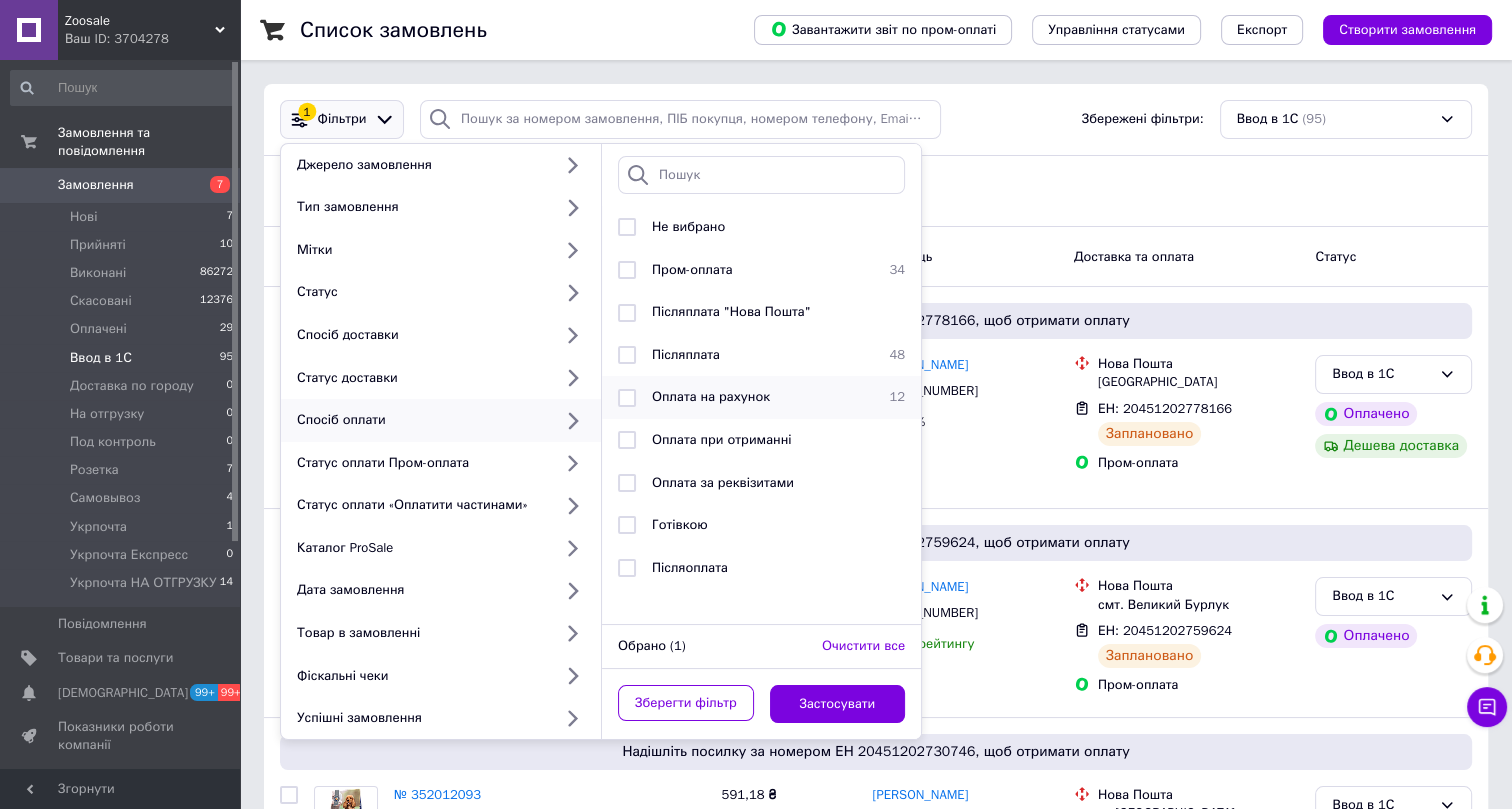 click on "Оплата на рахунок" at bounding box center [711, 396] 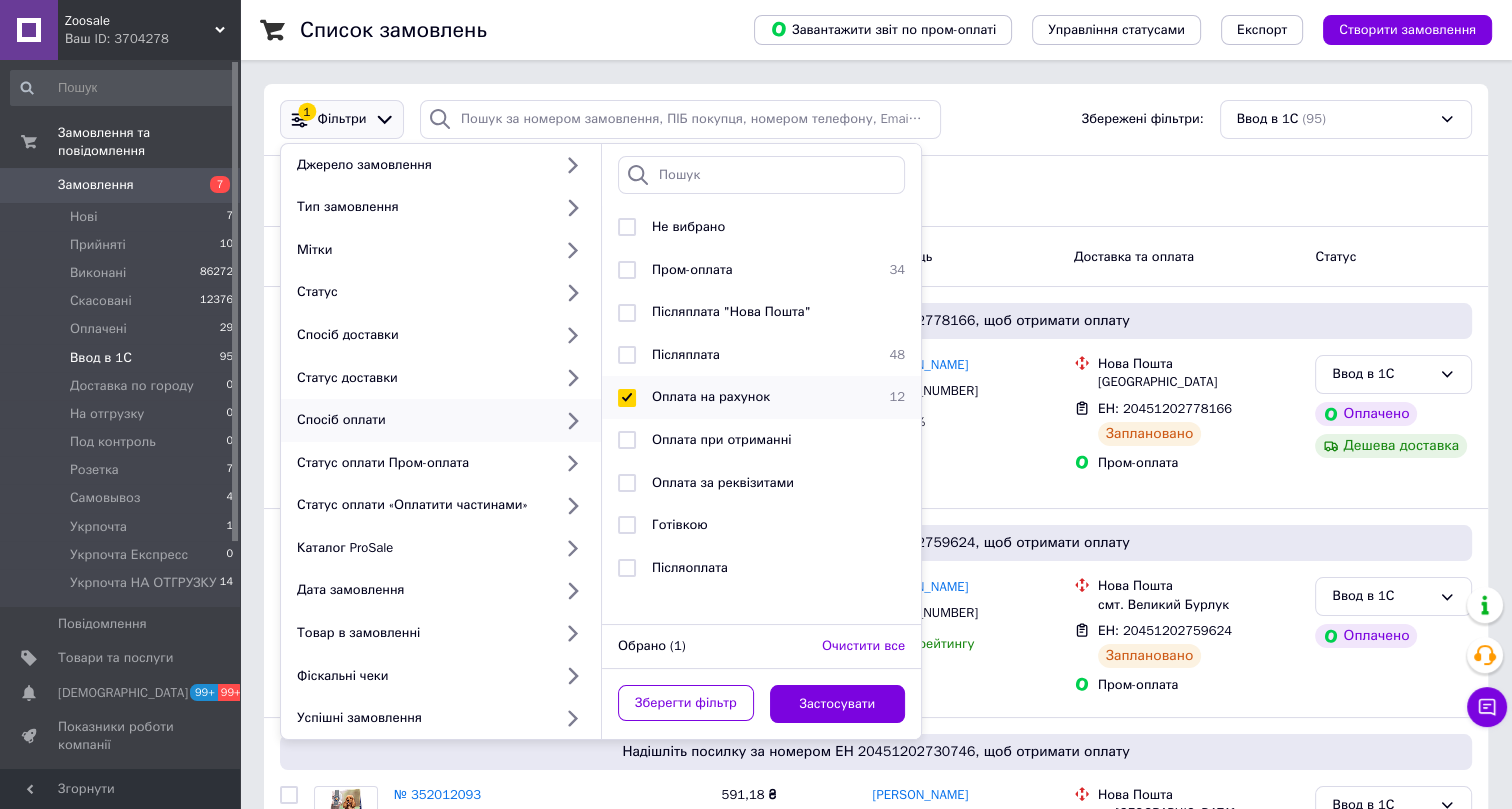 checkbox on "true" 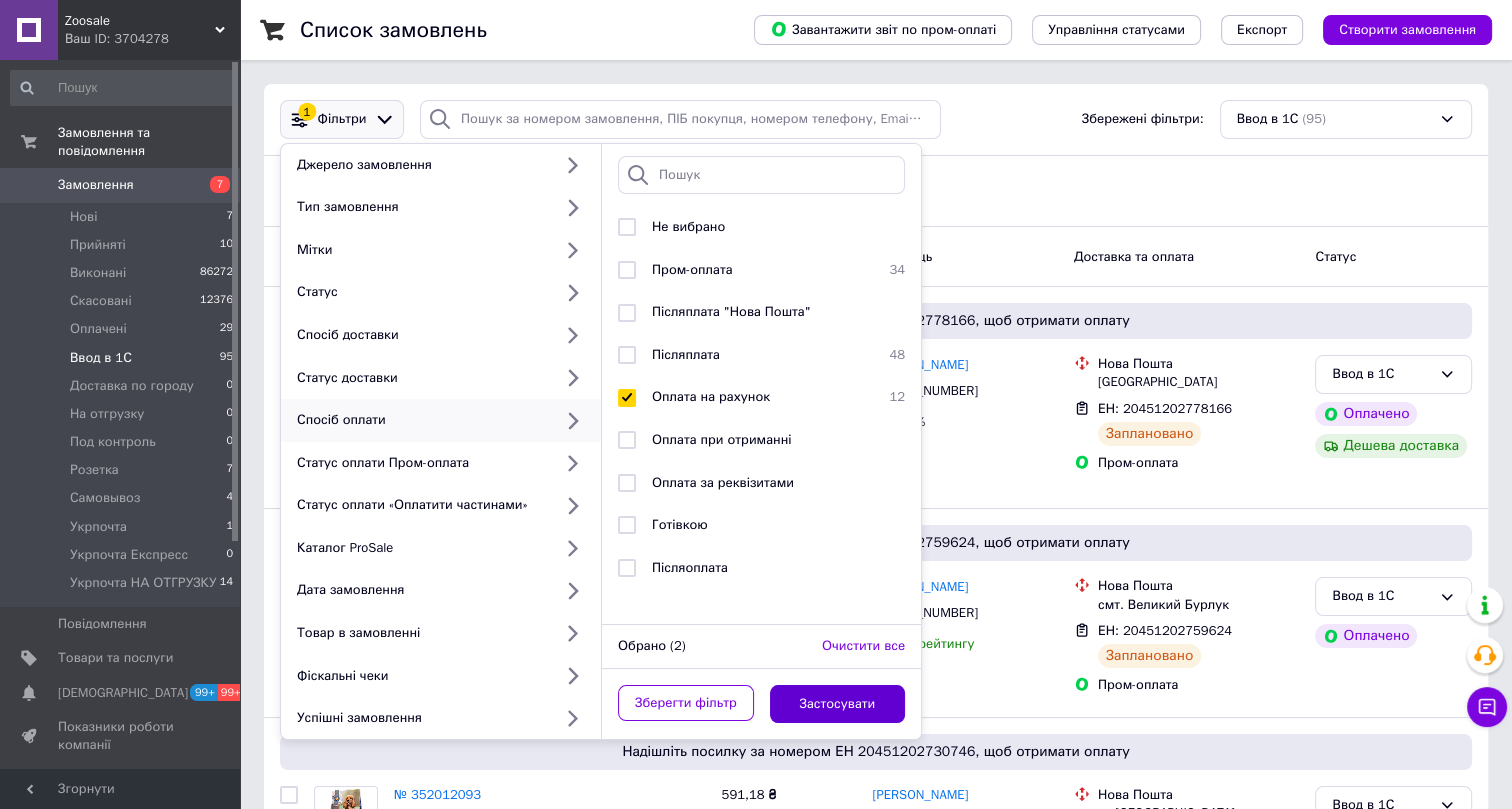 click on "Застосувати" at bounding box center (838, 704) 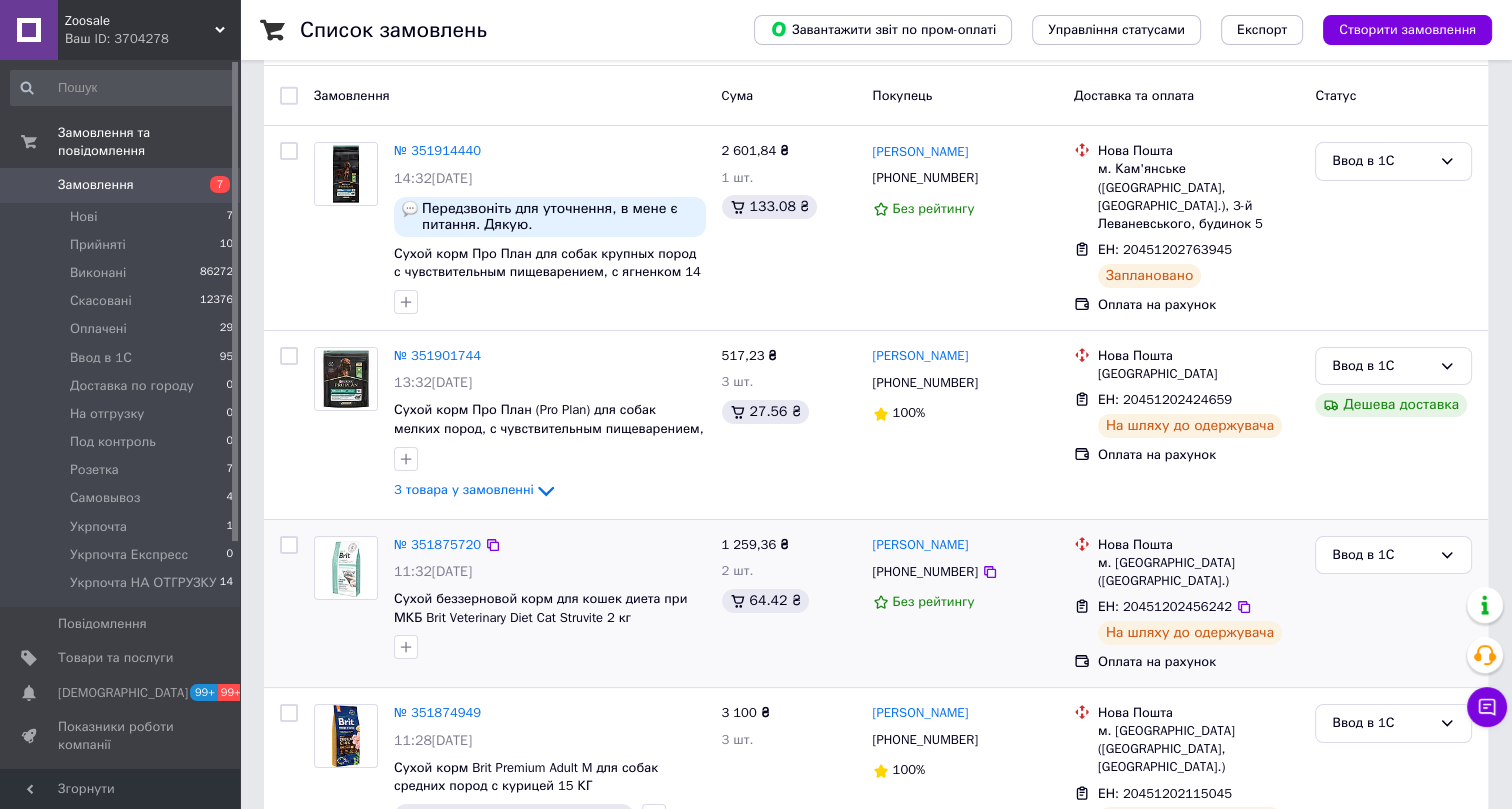 scroll, scrollTop: 181, scrollLeft: 0, axis: vertical 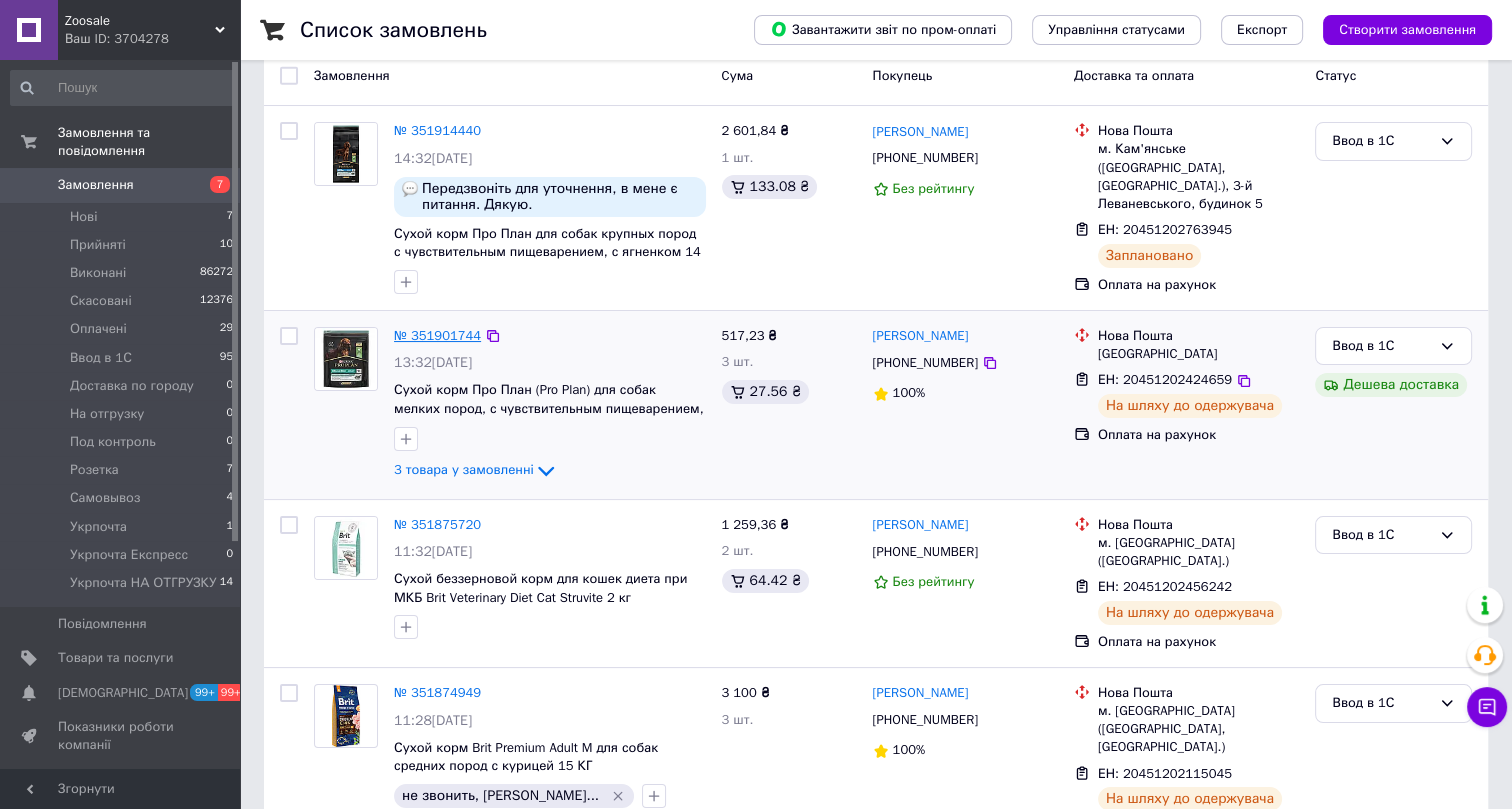 click on "№ 351901744" at bounding box center [437, 335] 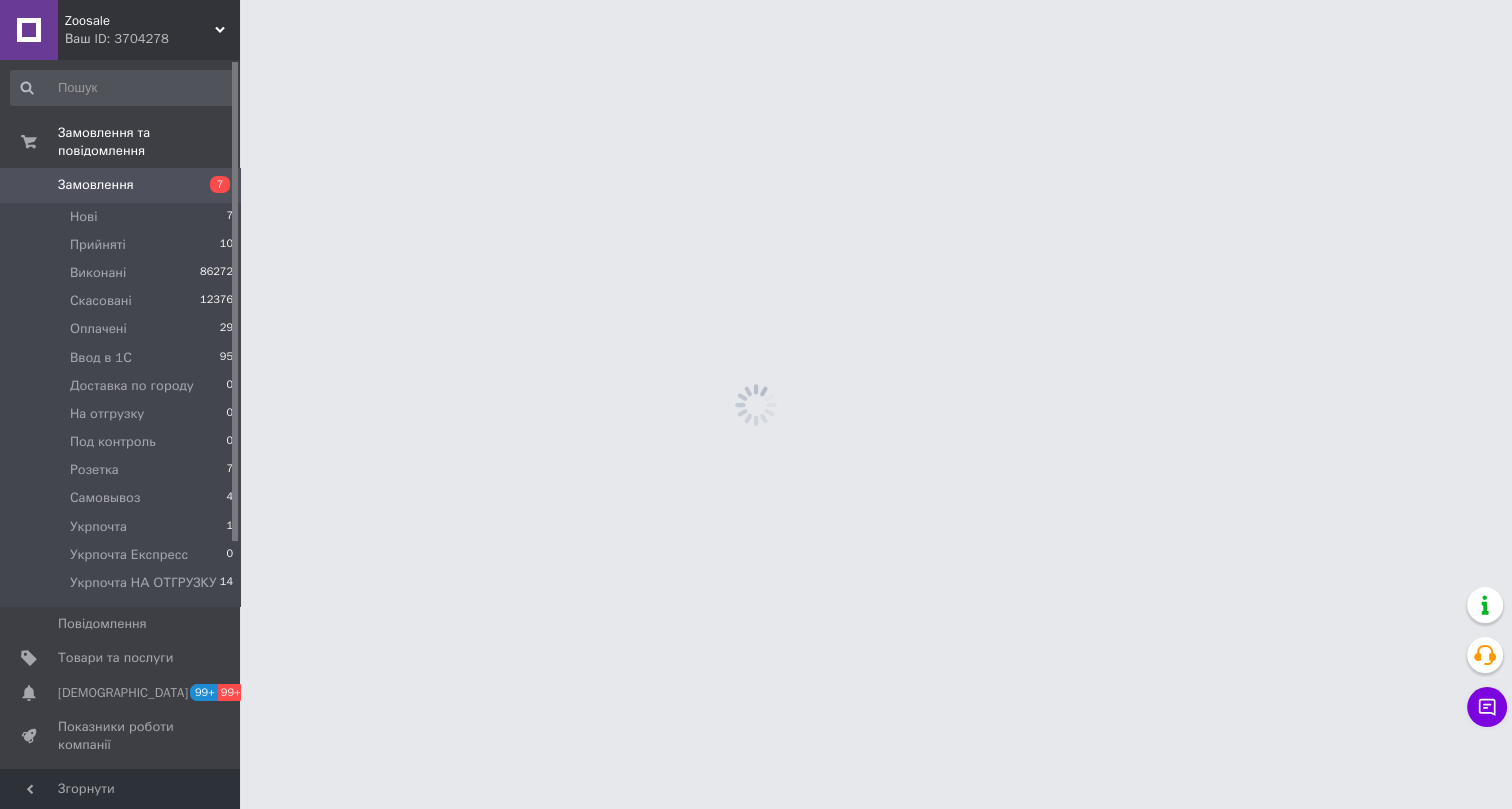 scroll, scrollTop: 0, scrollLeft: 0, axis: both 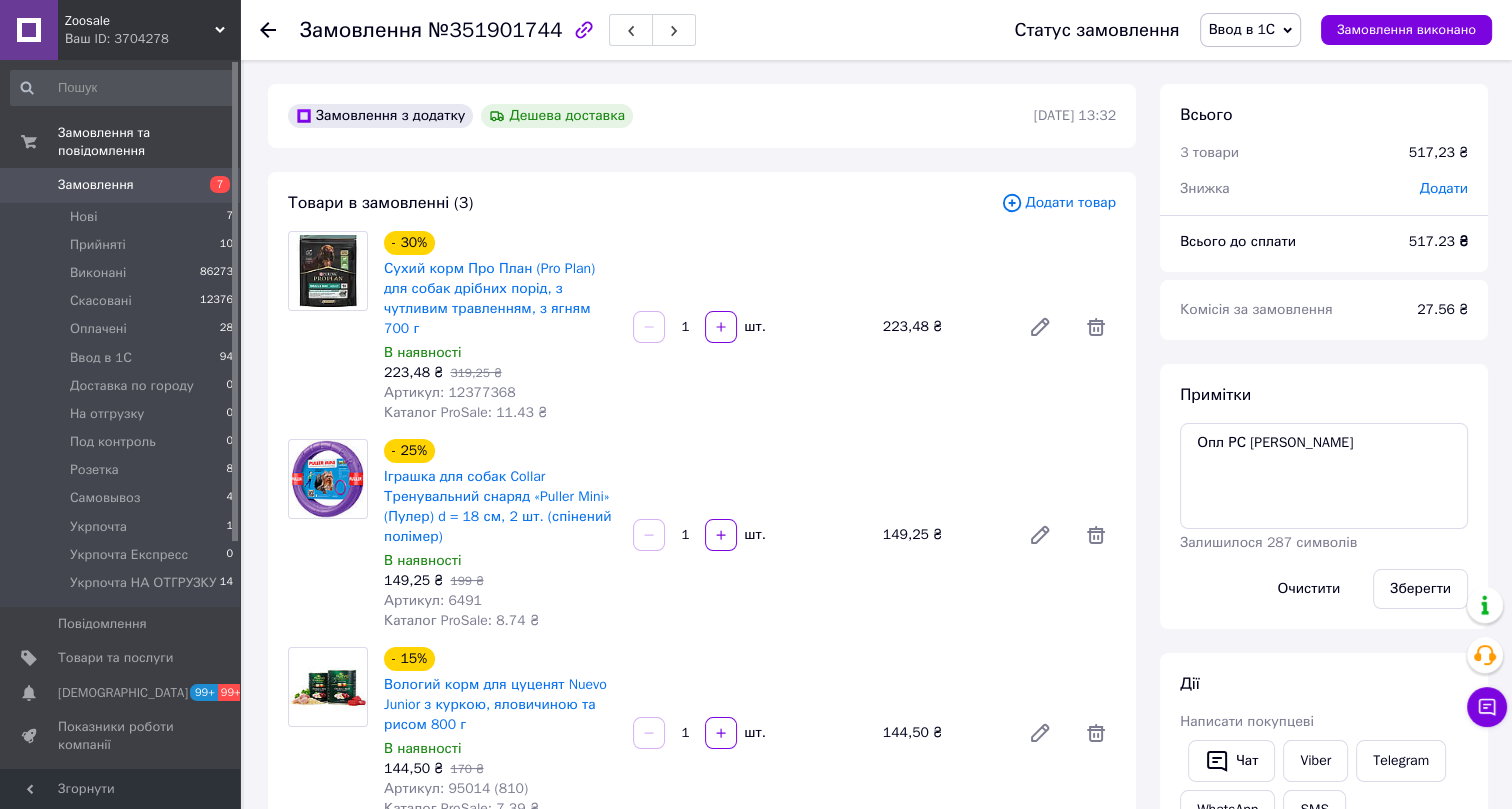 click on "Ввод в 1С" at bounding box center (1242, 29) 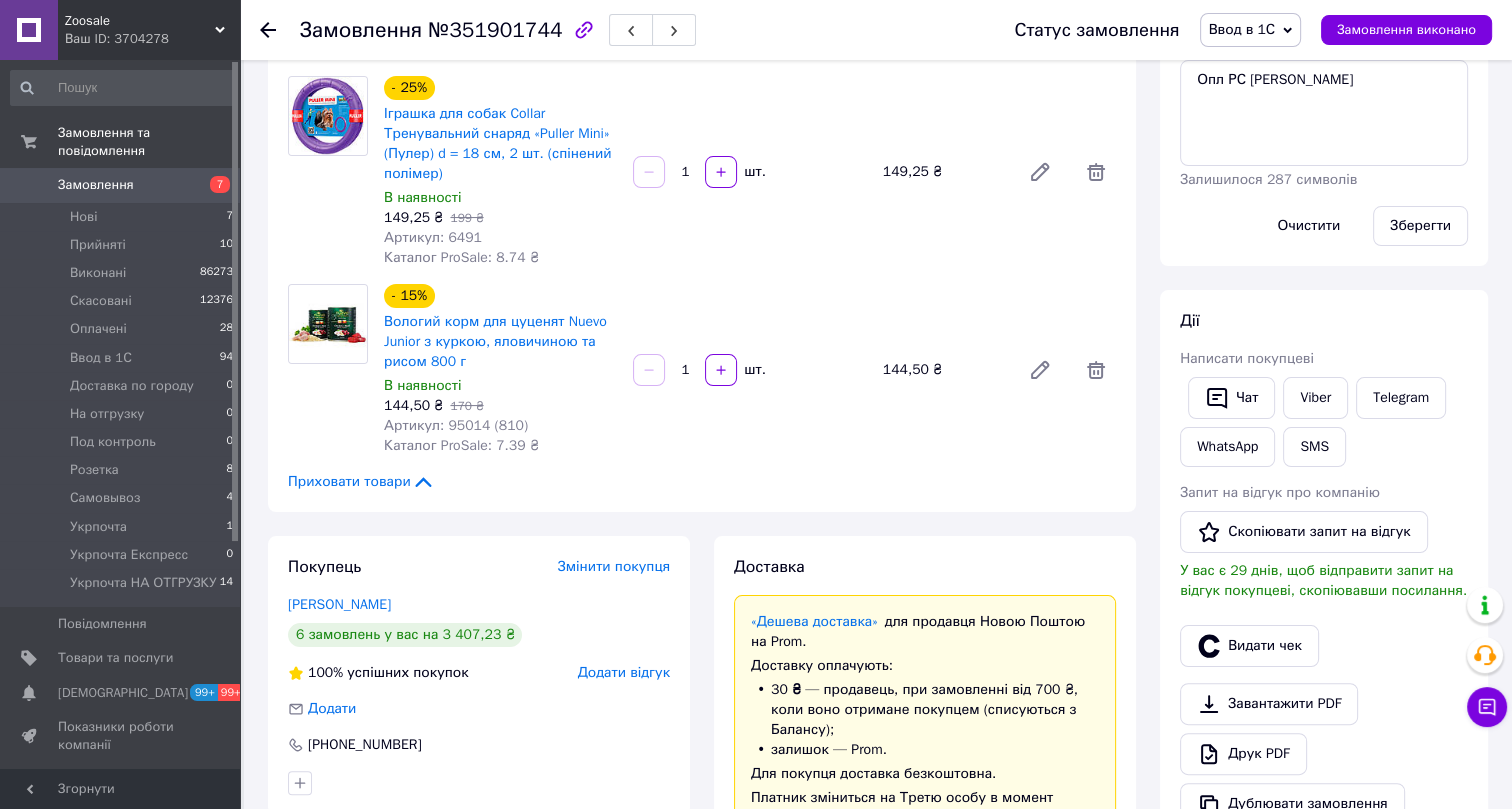 scroll, scrollTop: 0, scrollLeft: 0, axis: both 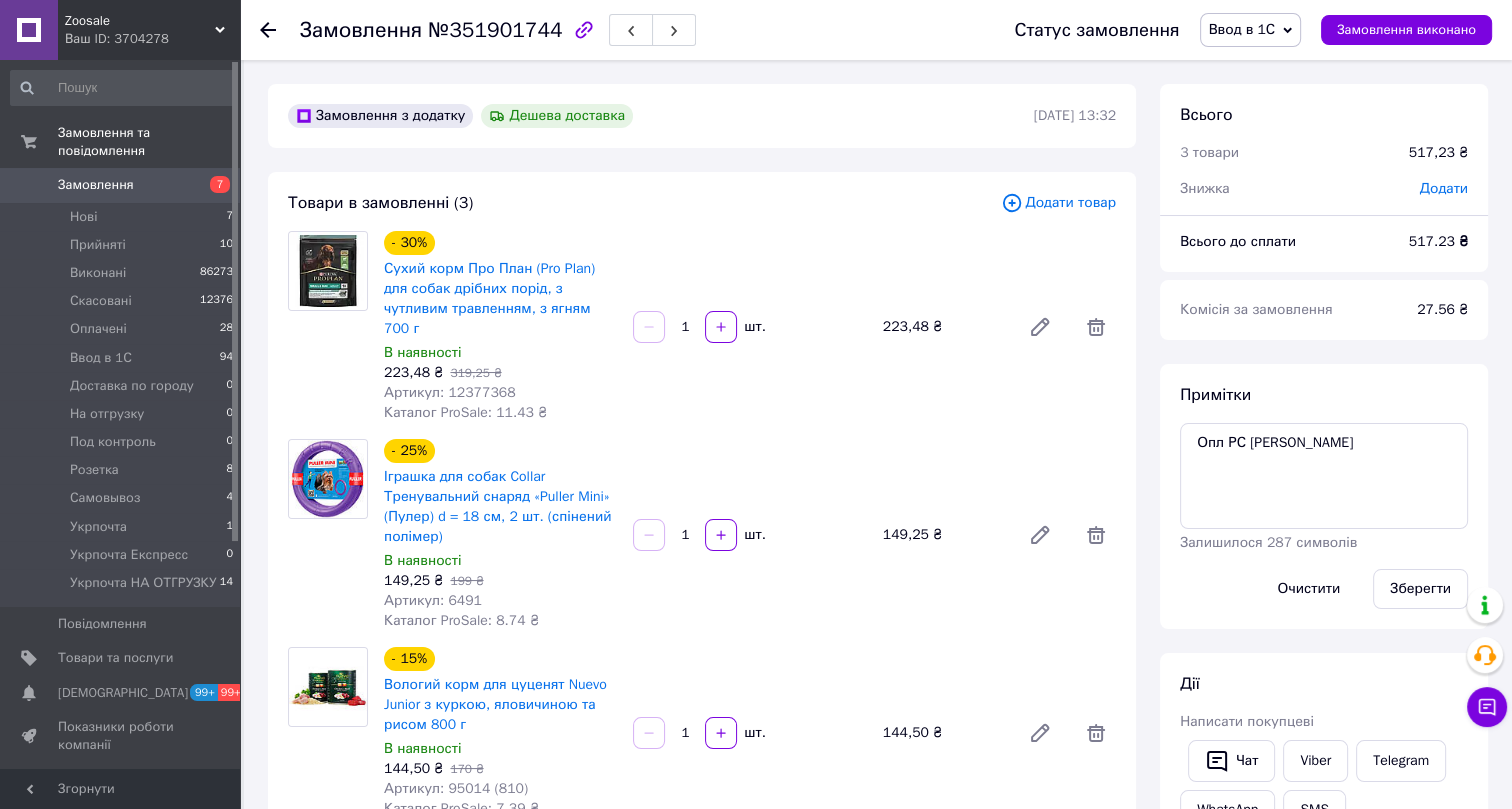 click on "Ввод в 1С" at bounding box center (1242, 29) 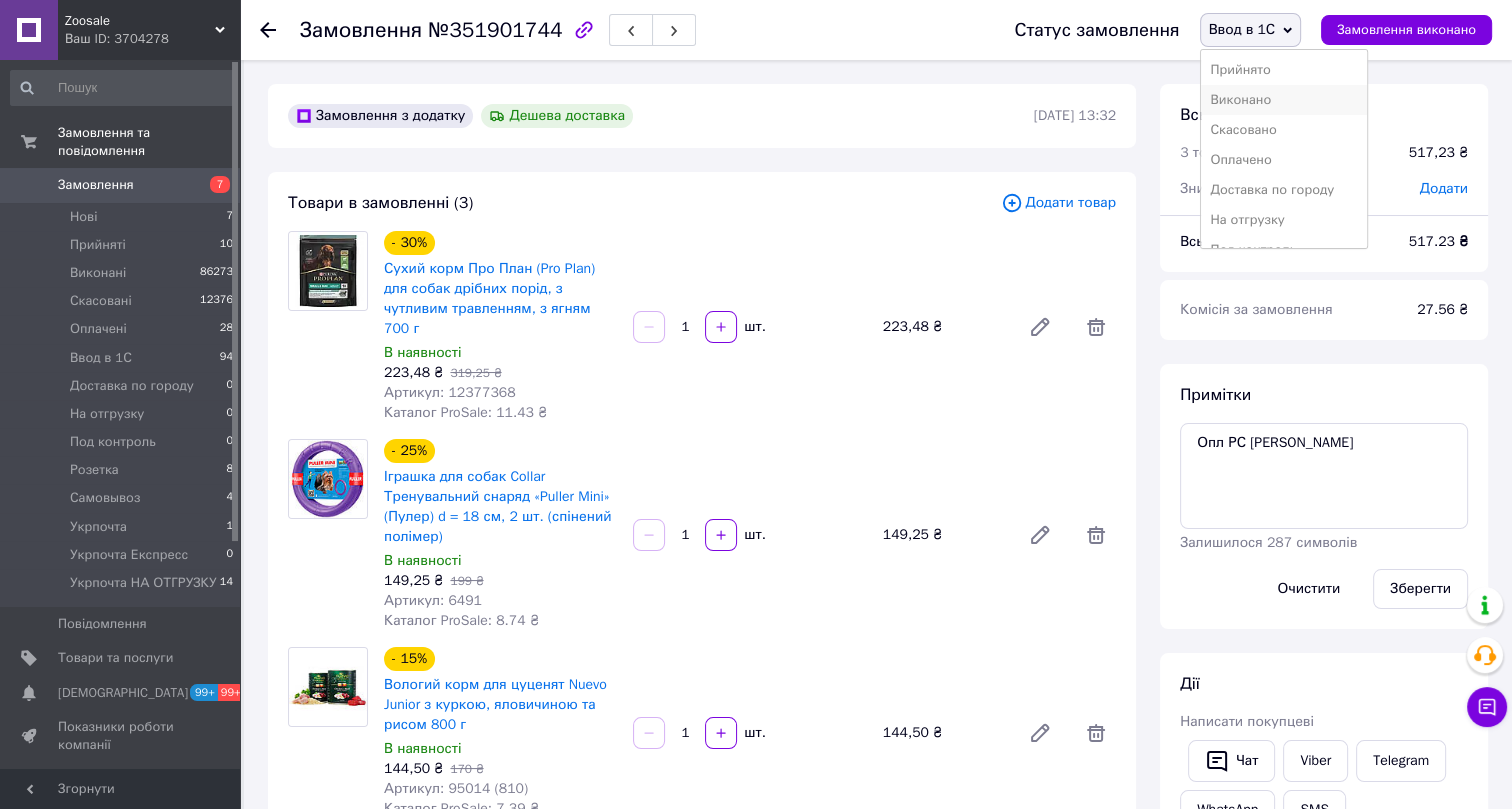 click on "Виконано" at bounding box center [1284, 100] 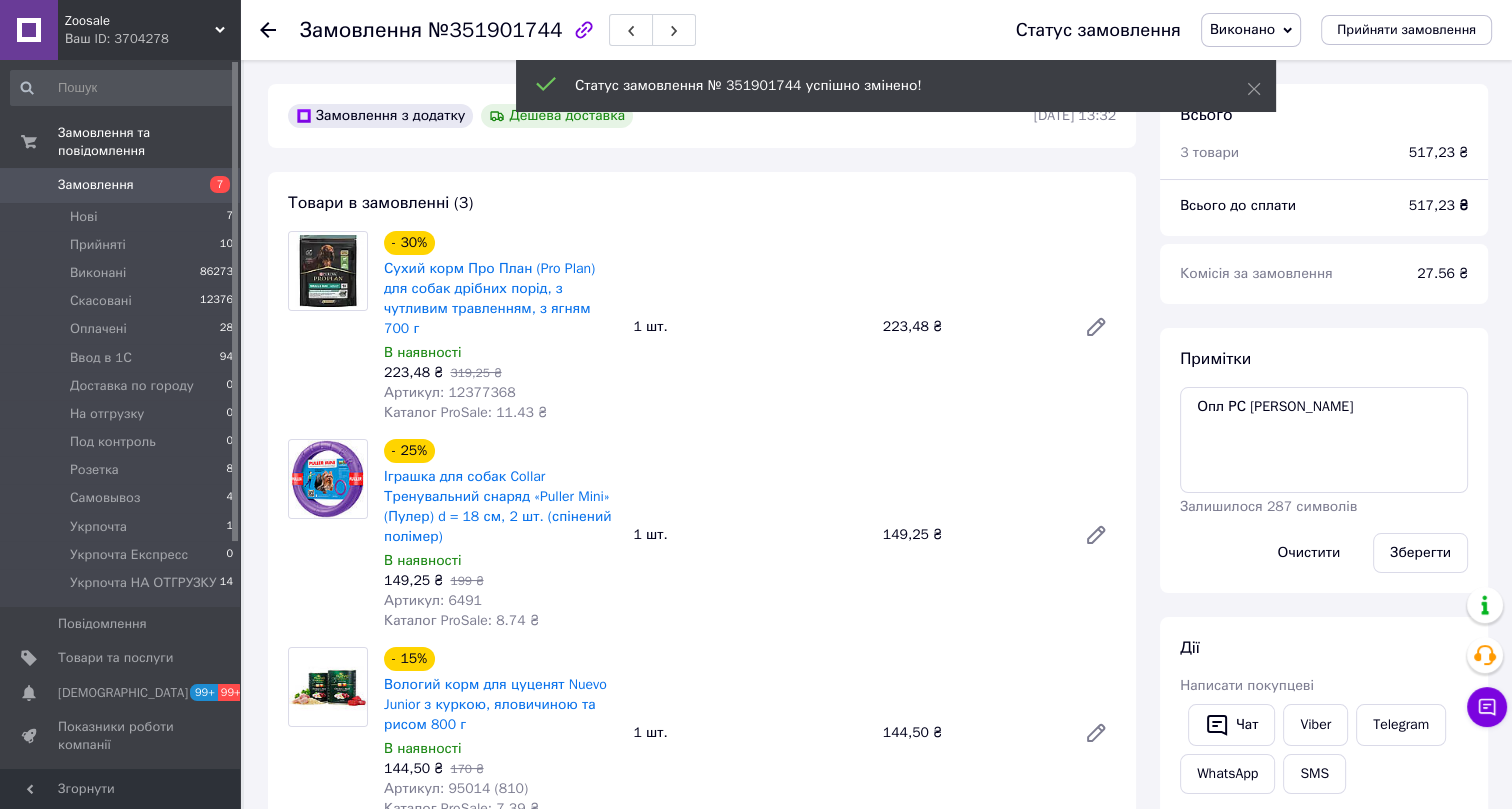 scroll, scrollTop: 143, scrollLeft: 0, axis: vertical 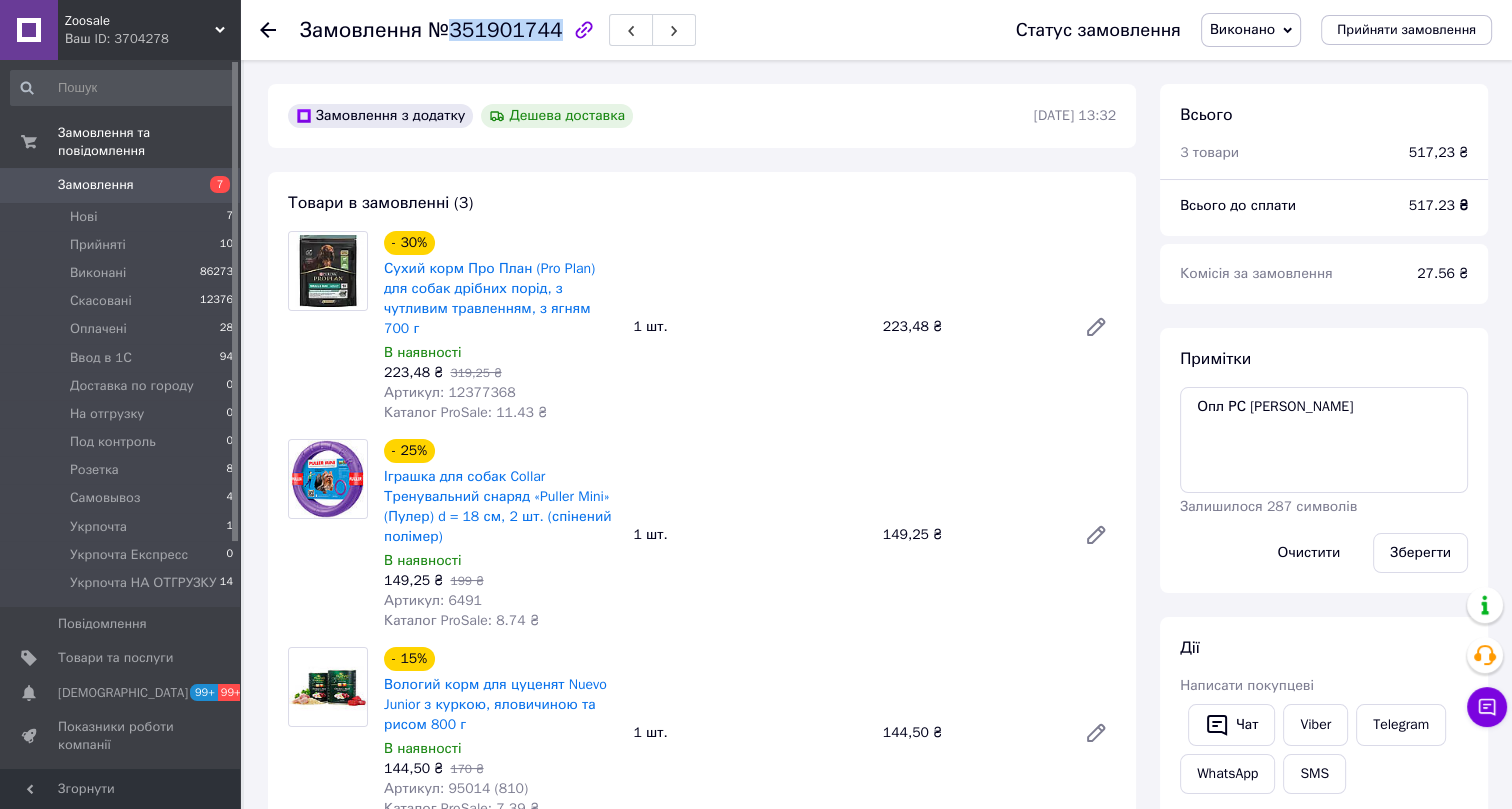 click on "№351901744" at bounding box center [495, 30] 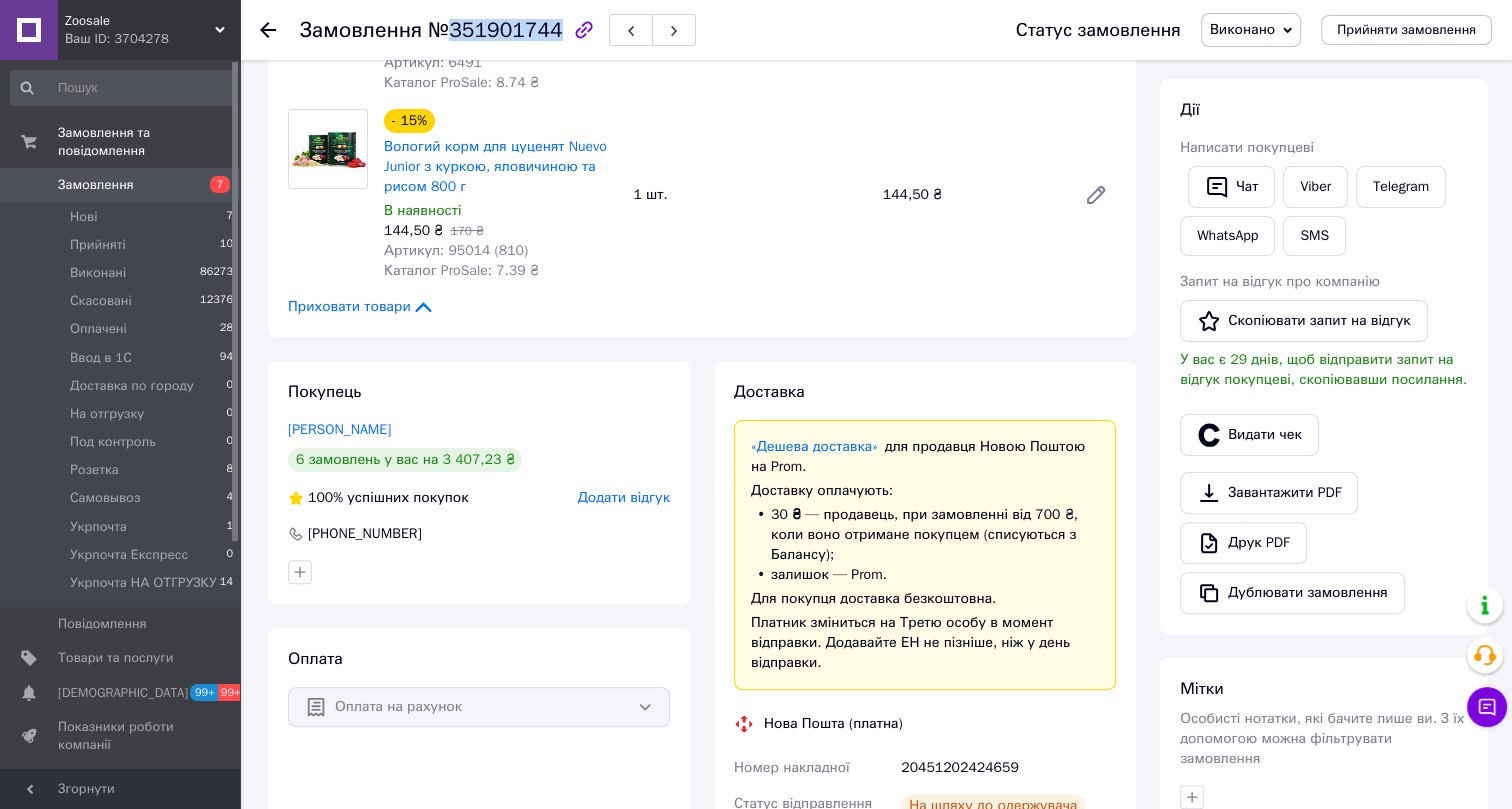 scroll, scrollTop: 545, scrollLeft: 0, axis: vertical 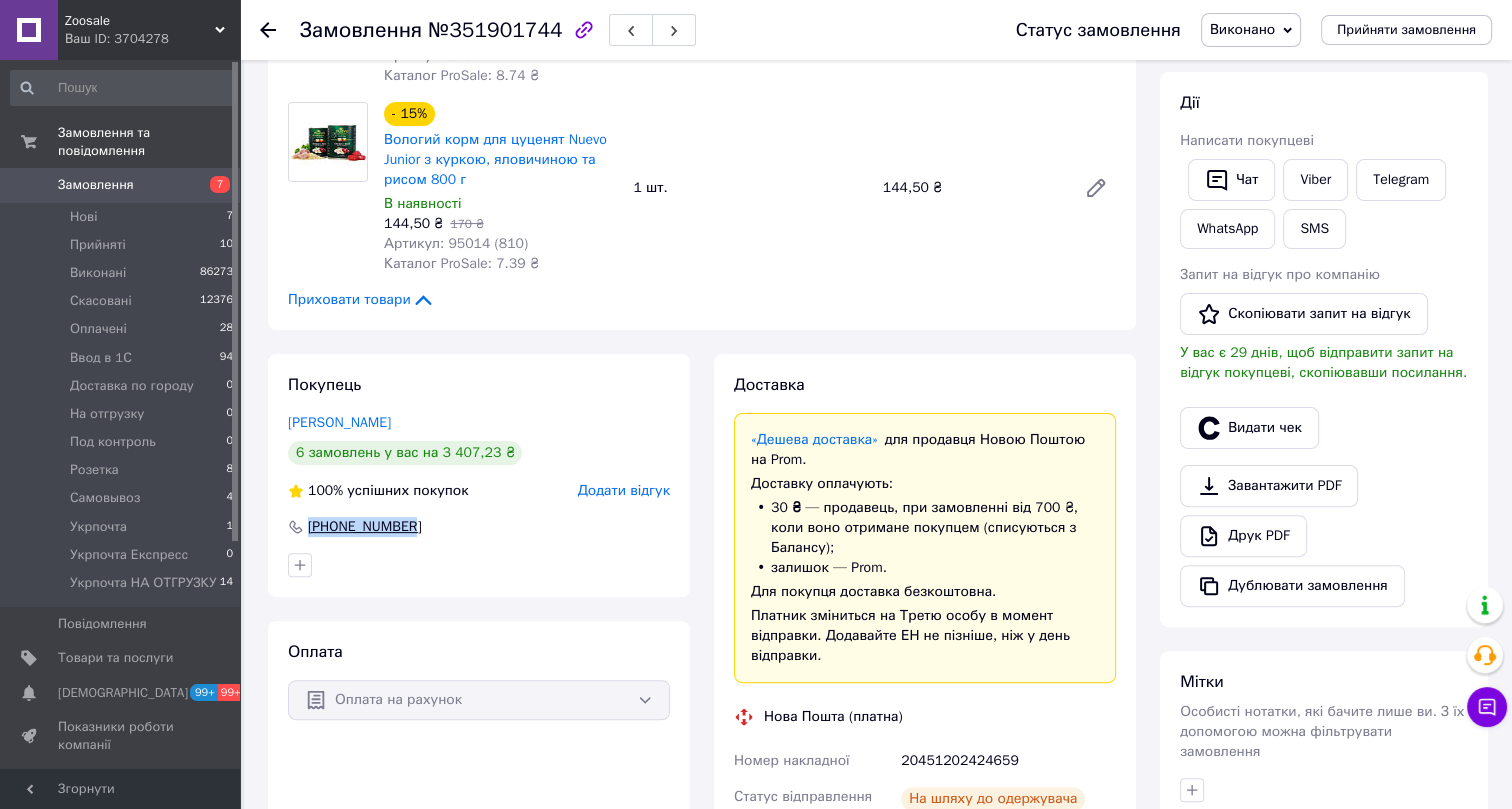drag, startPoint x: 416, startPoint y: 501, endPoint x: 307, endPoint y: 509, distance: 109.29318 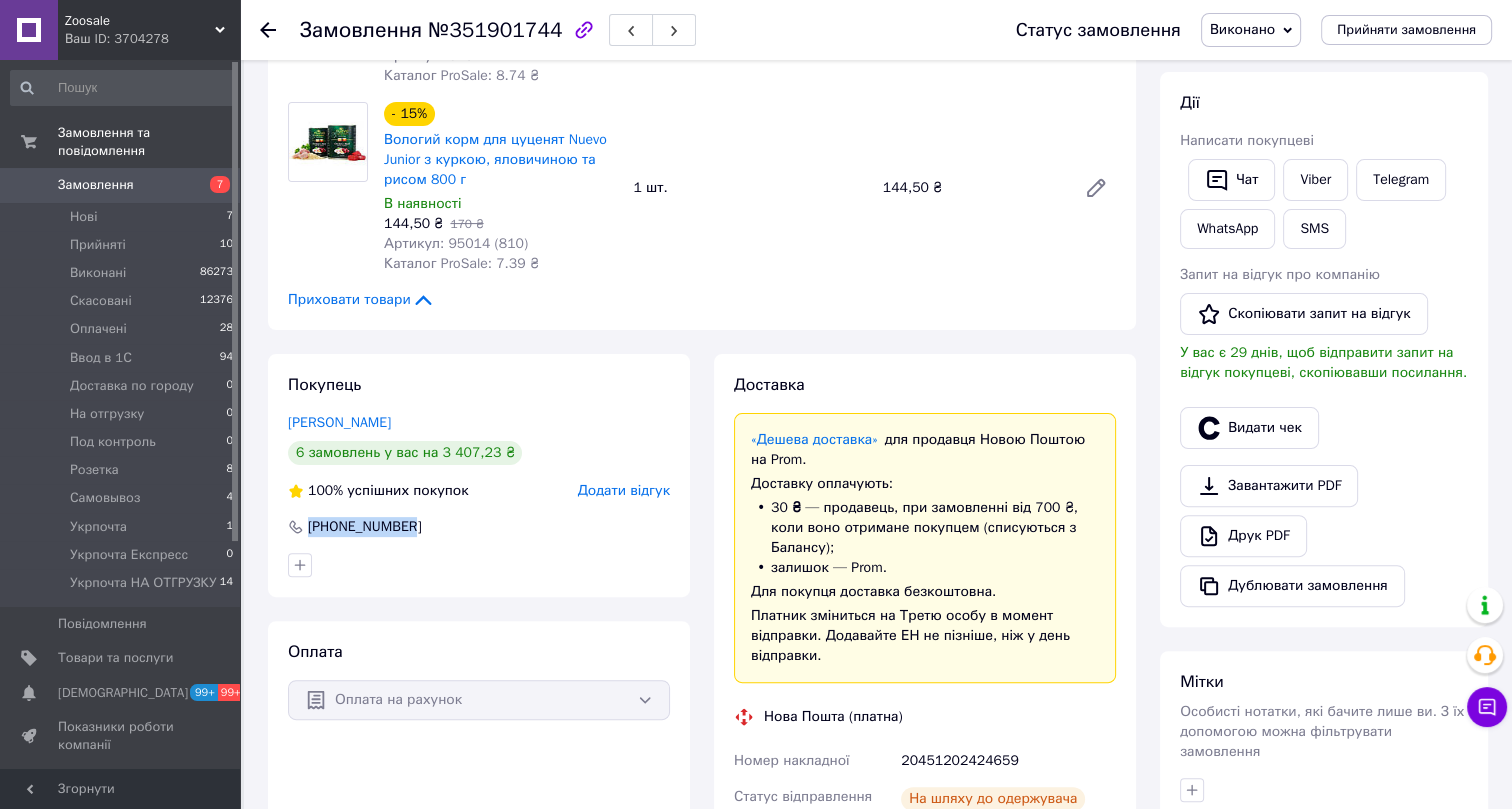 copy on "+380660724413" 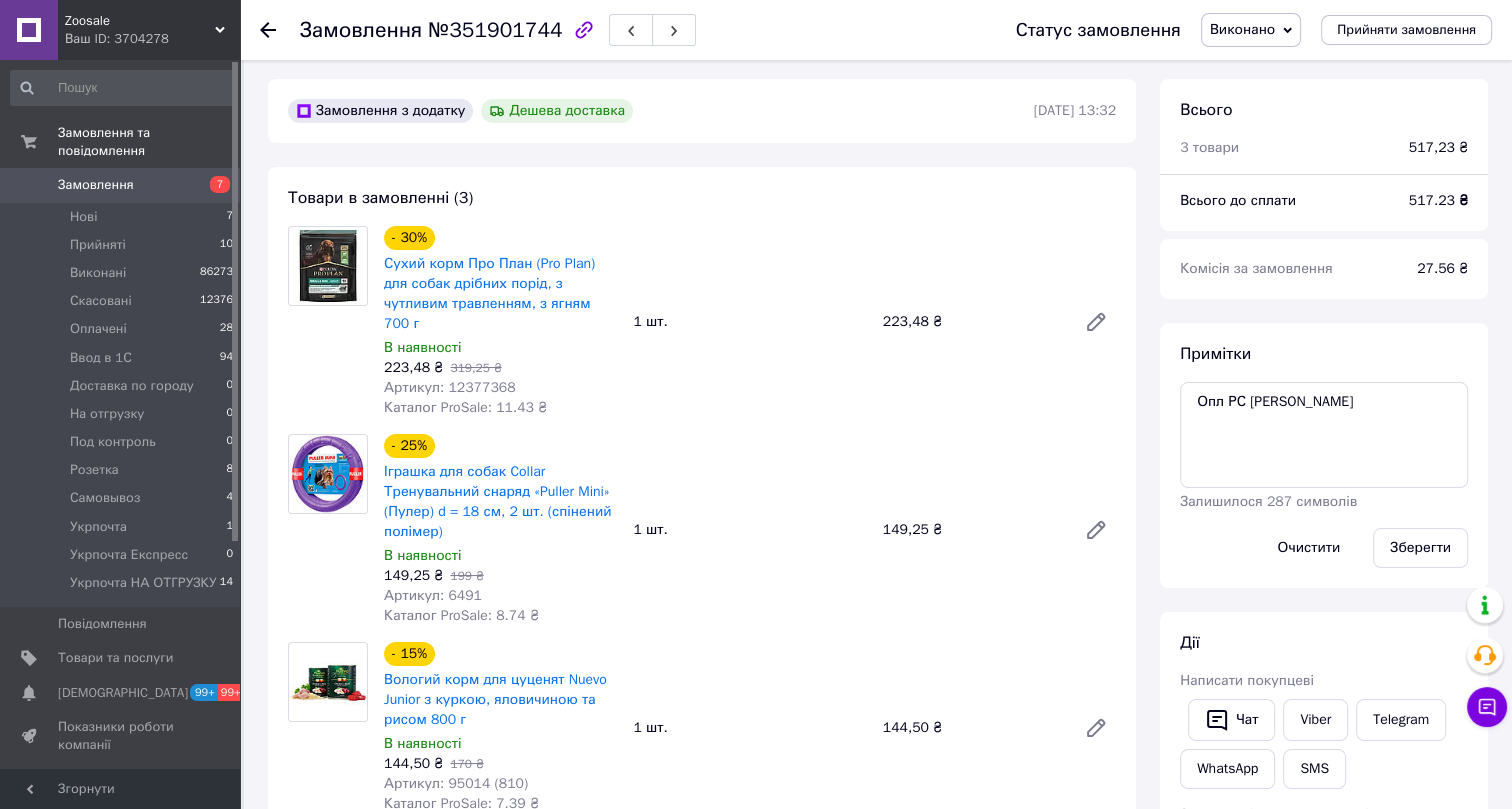 scroll, scrollTop: 0, scrollLeft: 0, axis: both 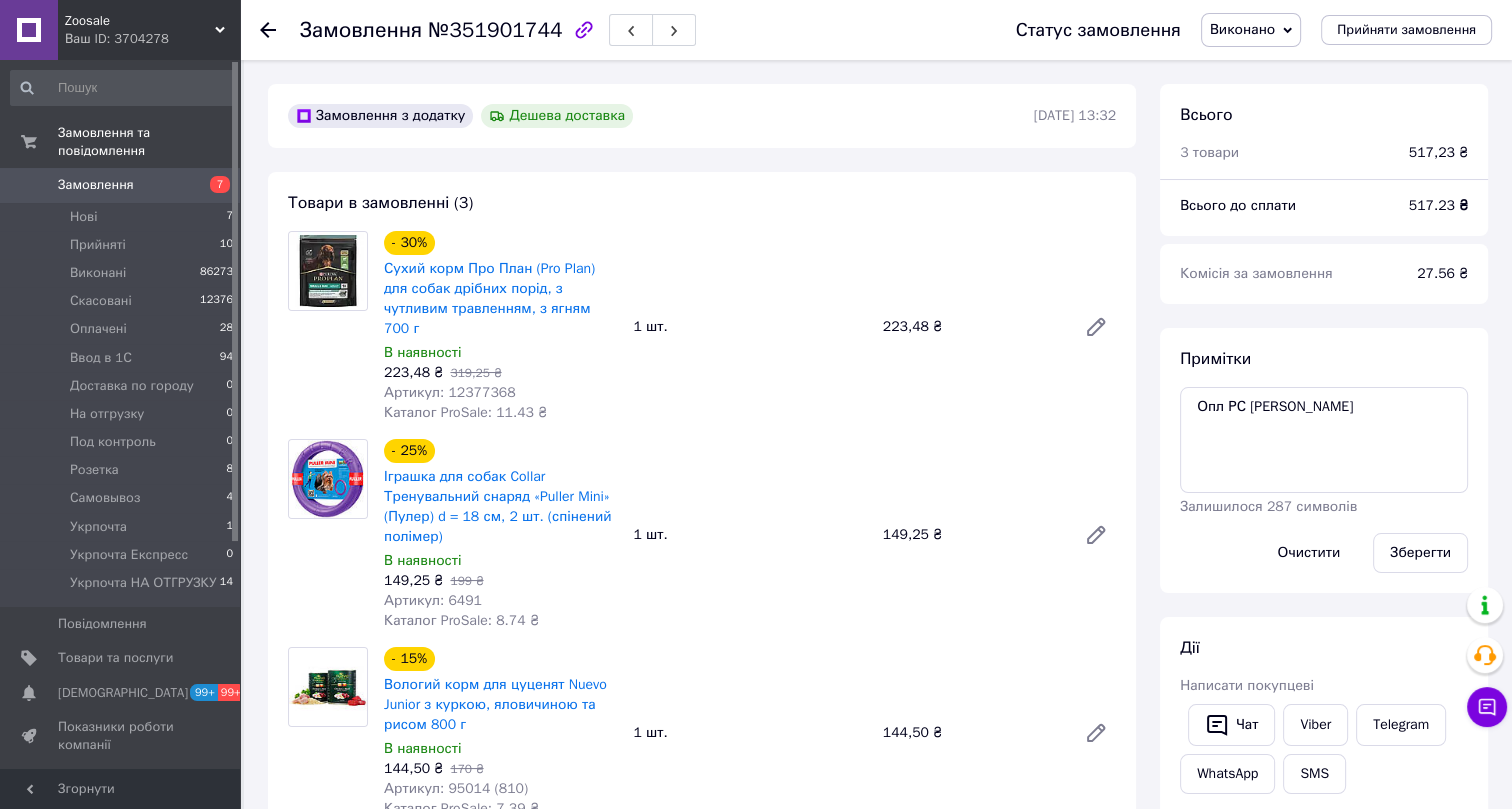 click on "Артикул: 12377368" at bounding box center [450, 392] 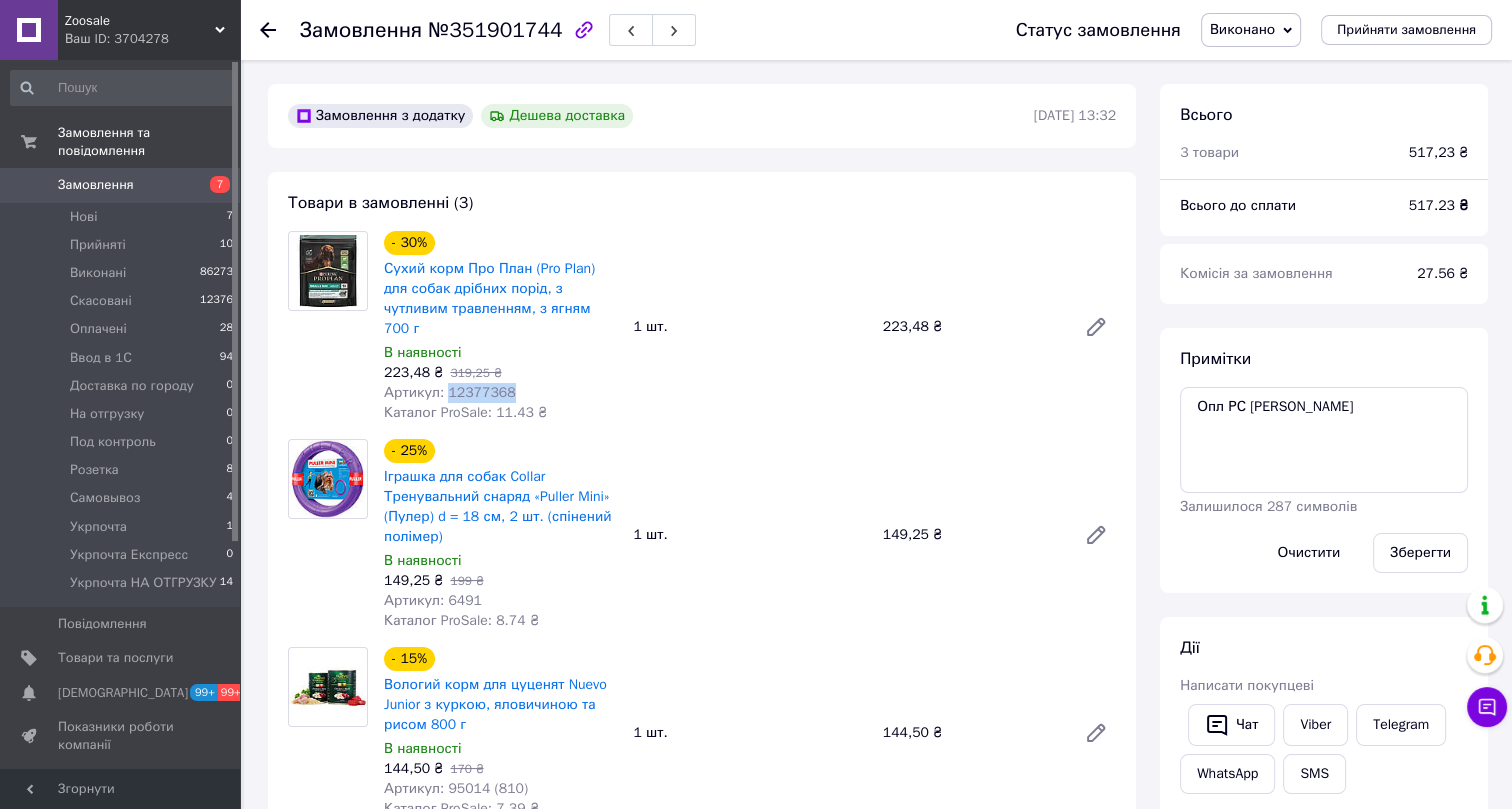 click on "Артикул: 12377368" at bounding box center (450, 392) 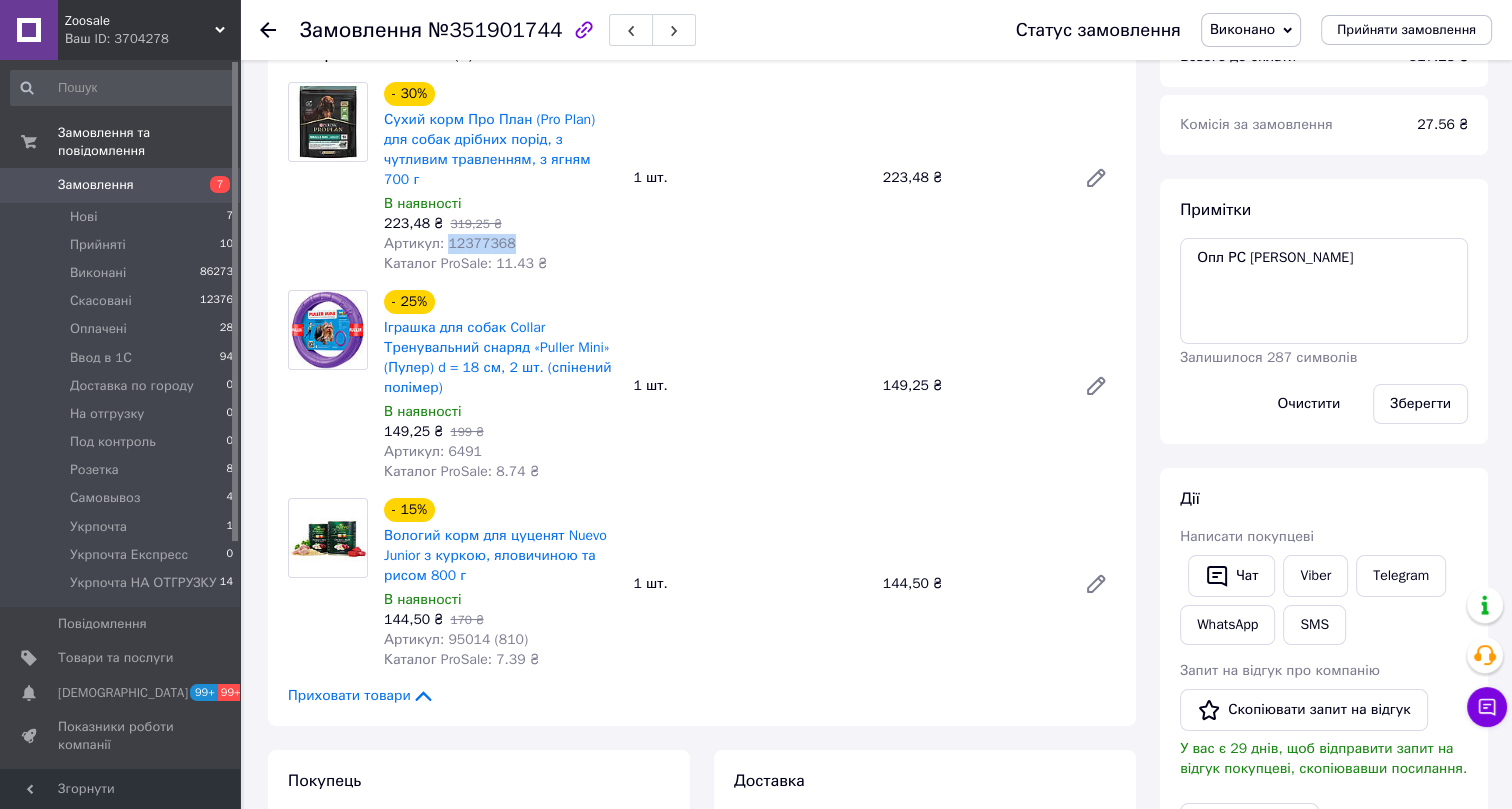 scroll, scrollTop: 181, scrollLeft: 0, axis: vertical 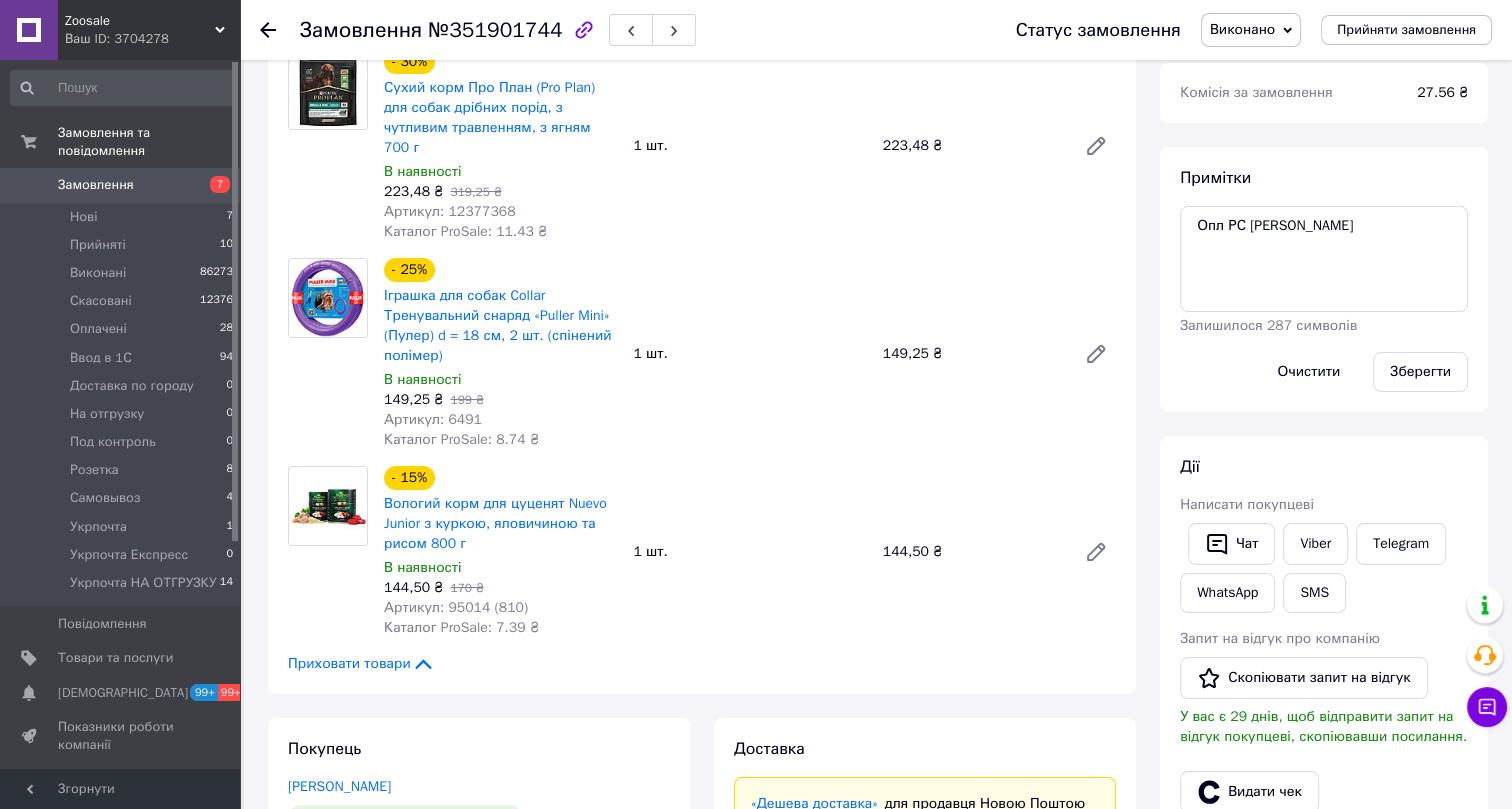 click on "Артикул: 6491" at bounding box center [433, 419] 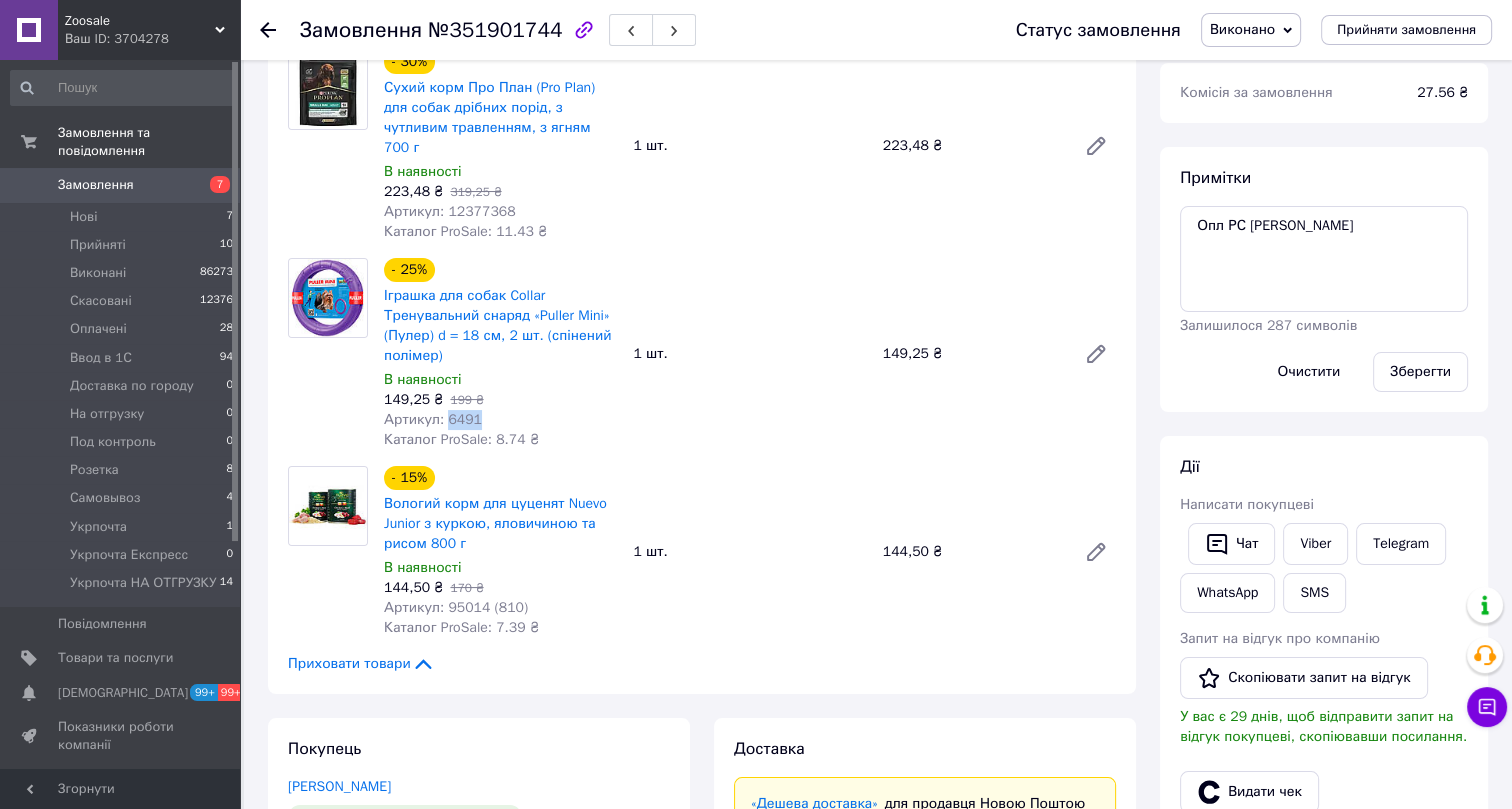click on "Артикул: 6491" at bounding box center [433, 419] 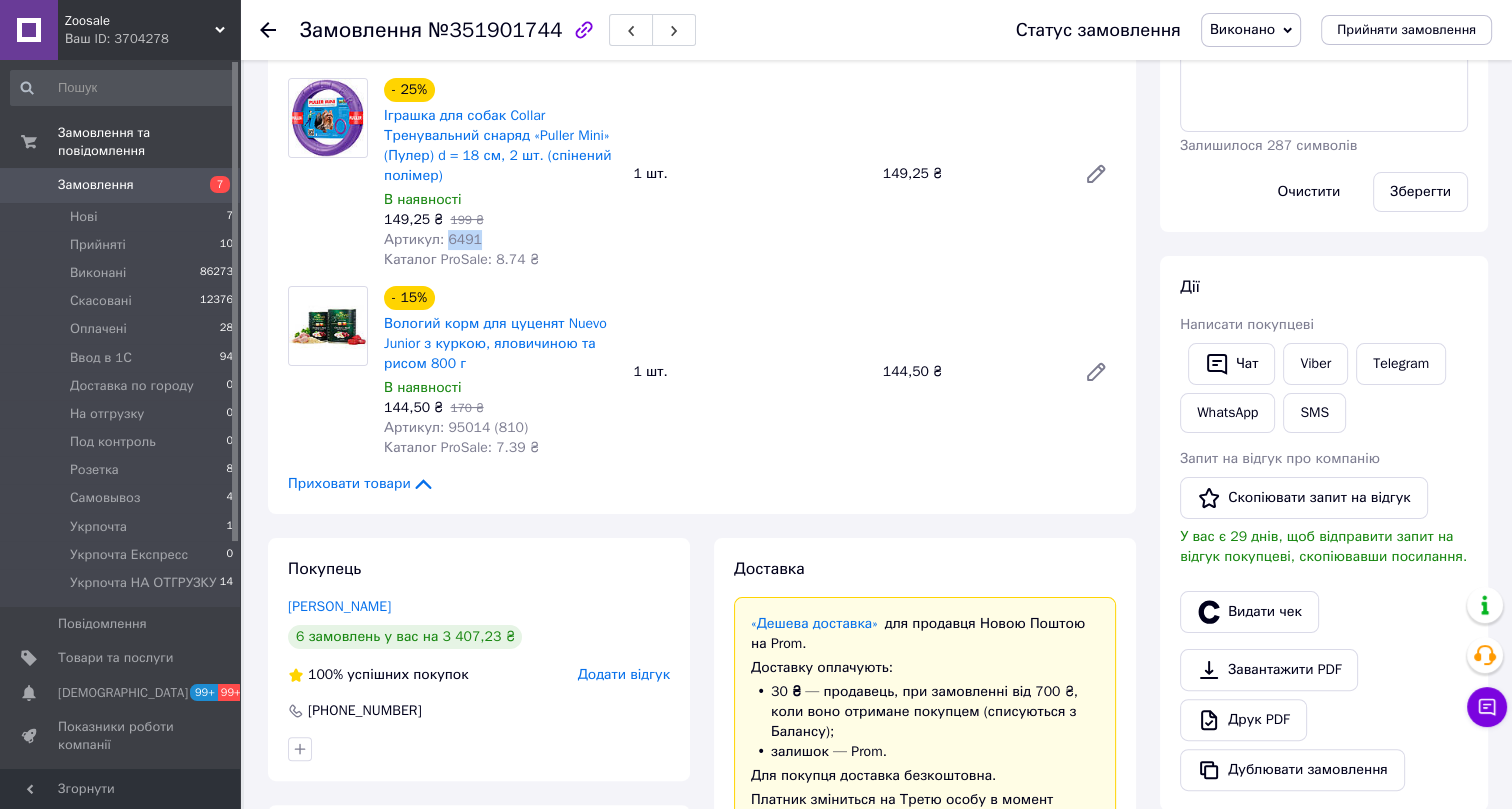 scroll, scrollTop: 363, scrollLeft: 0, axis: vertical 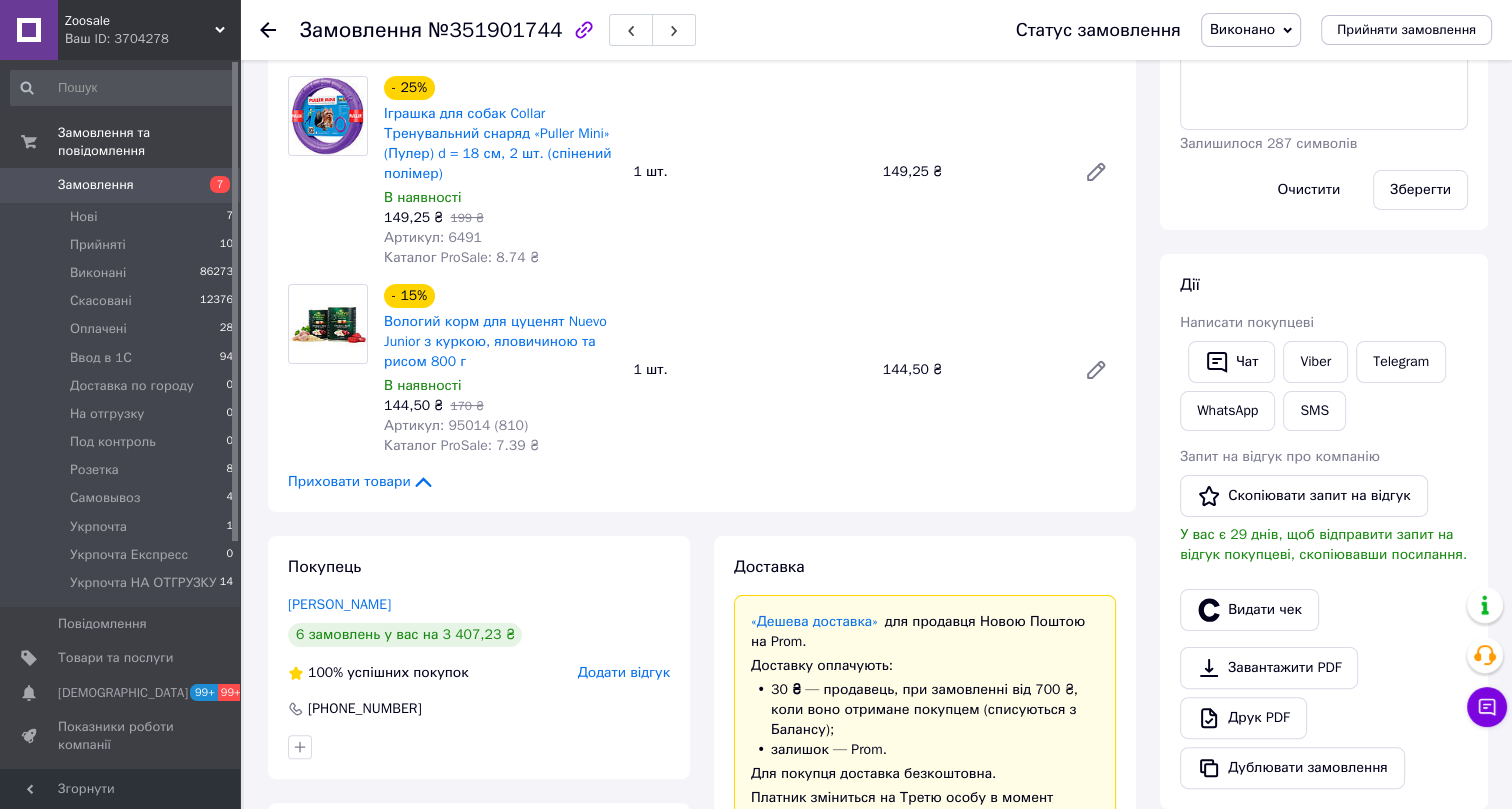click on "Артикул: 95014     (810)" at bounding box center [456, 425] 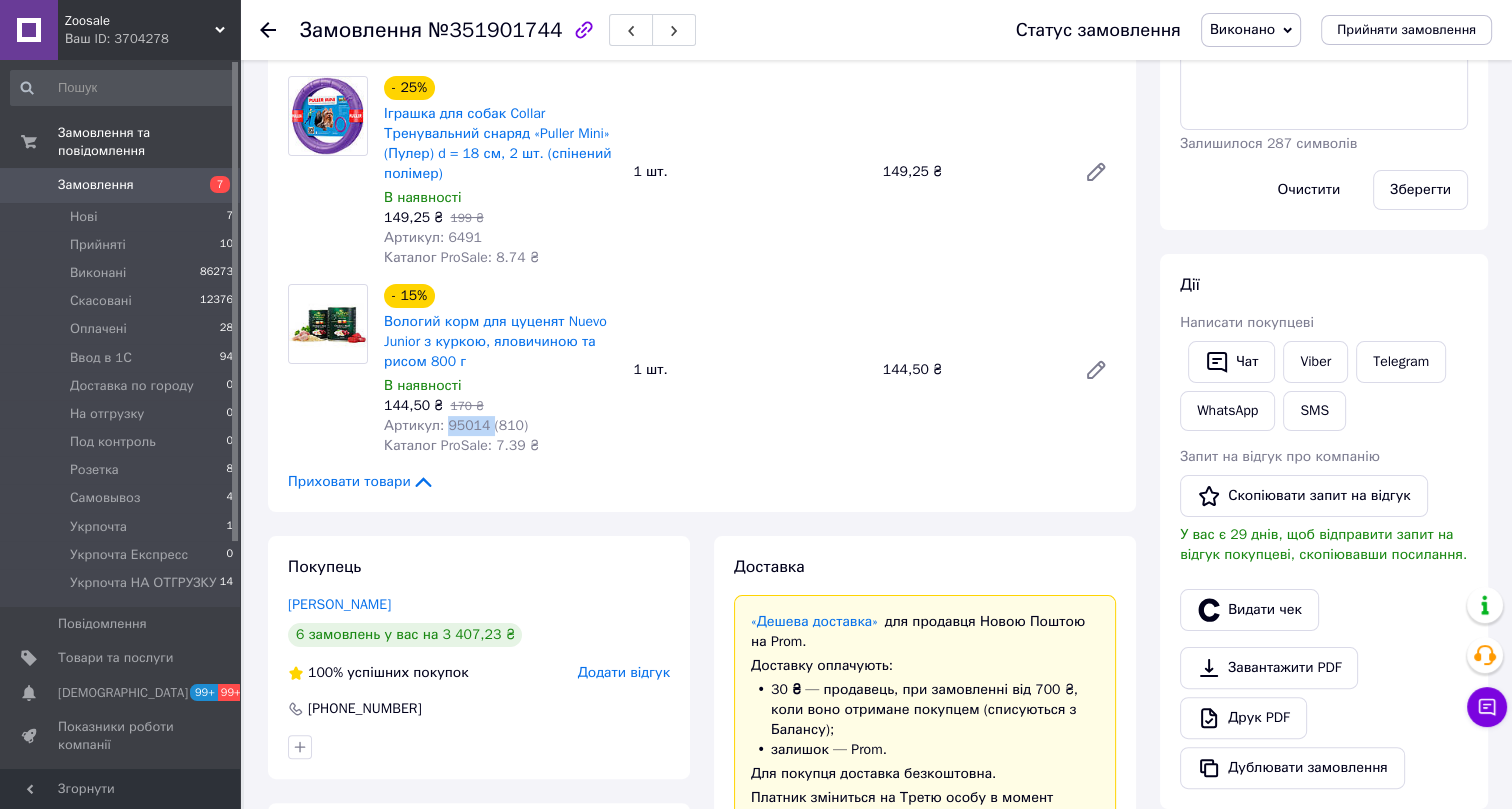 click on "Артикул: 95014     (810)" at bounding box center (456, 425) 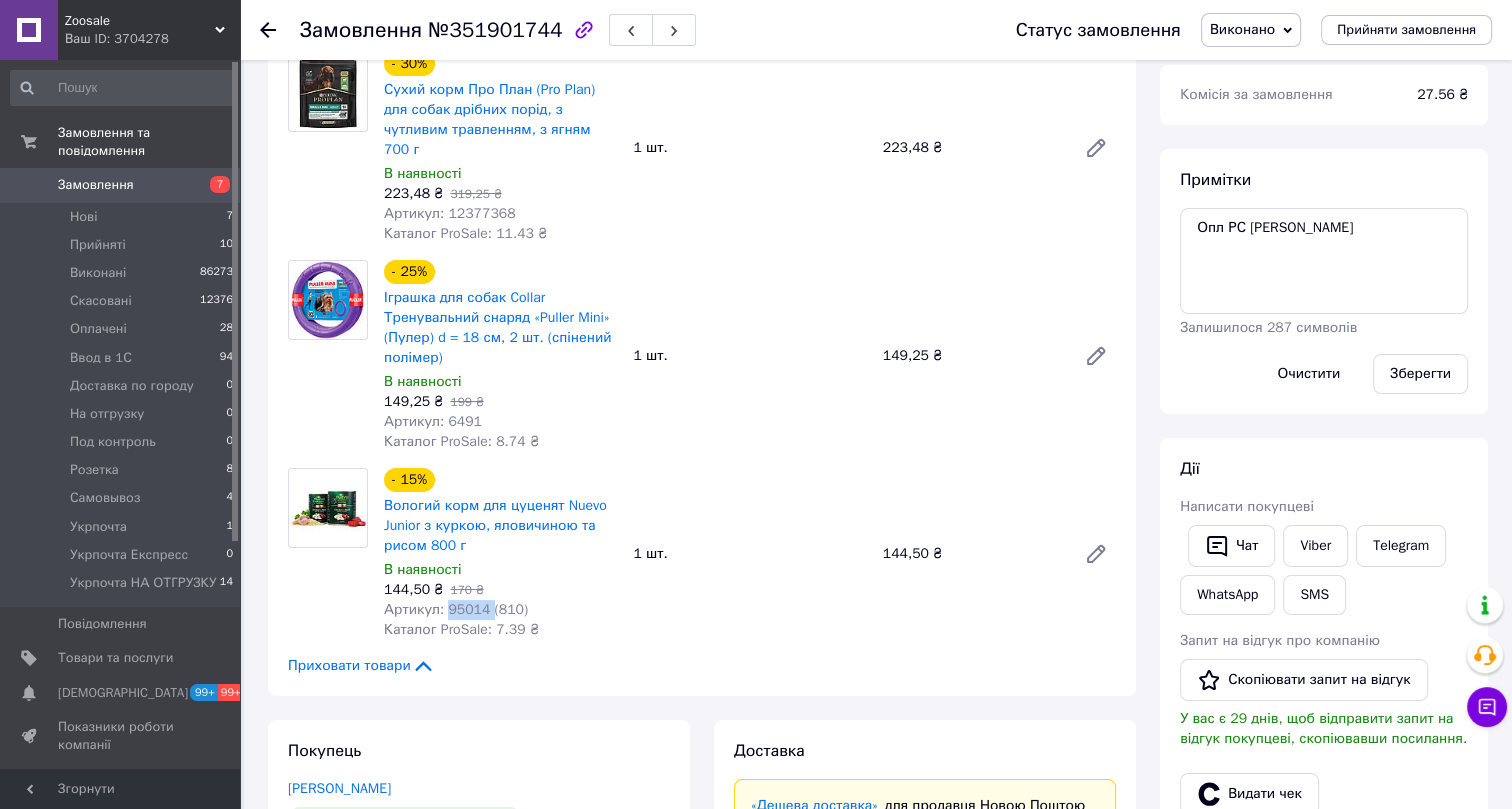scroll, scrollTop: 0, scrollLeft: 0, axis: both 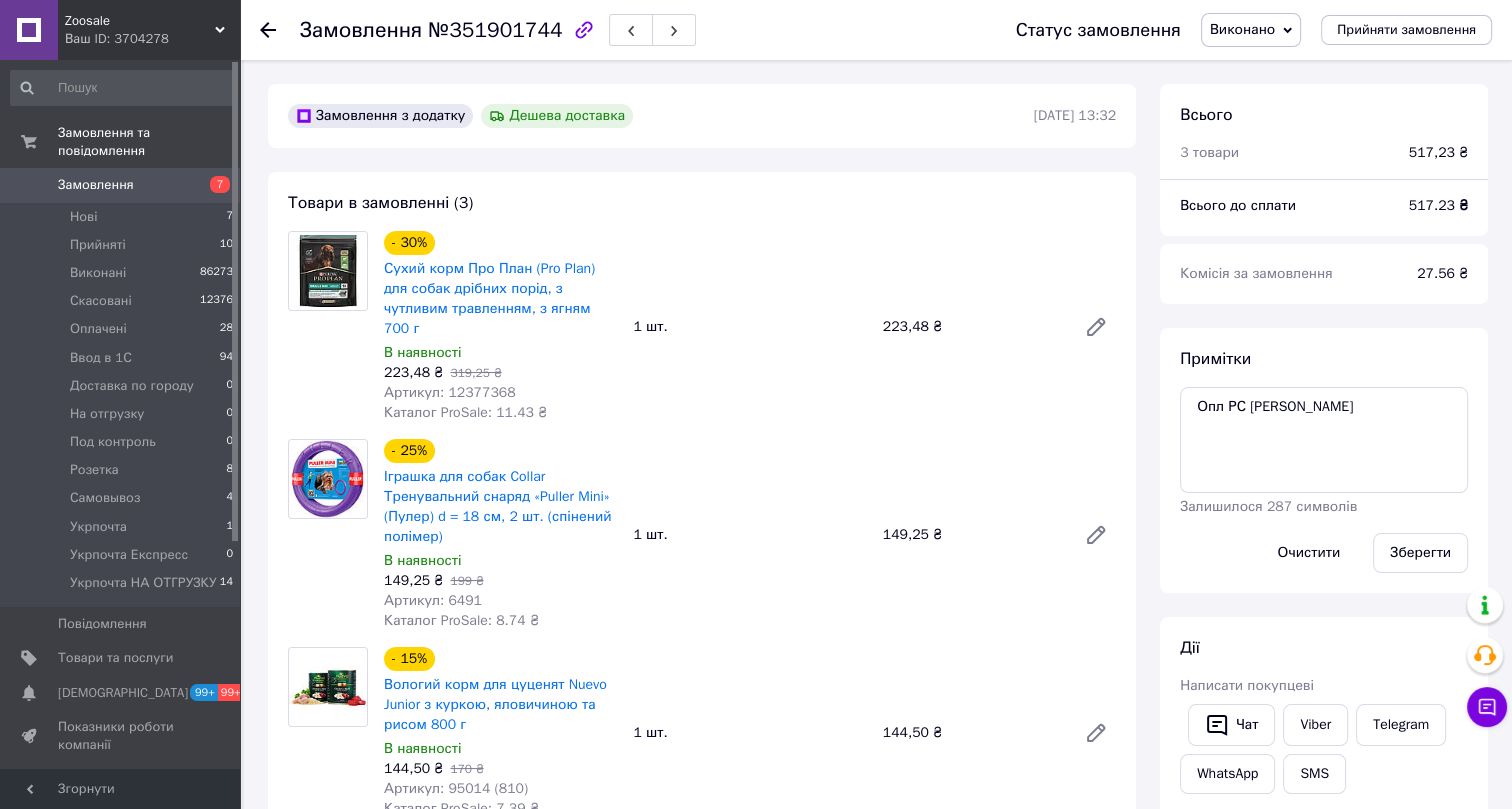 click 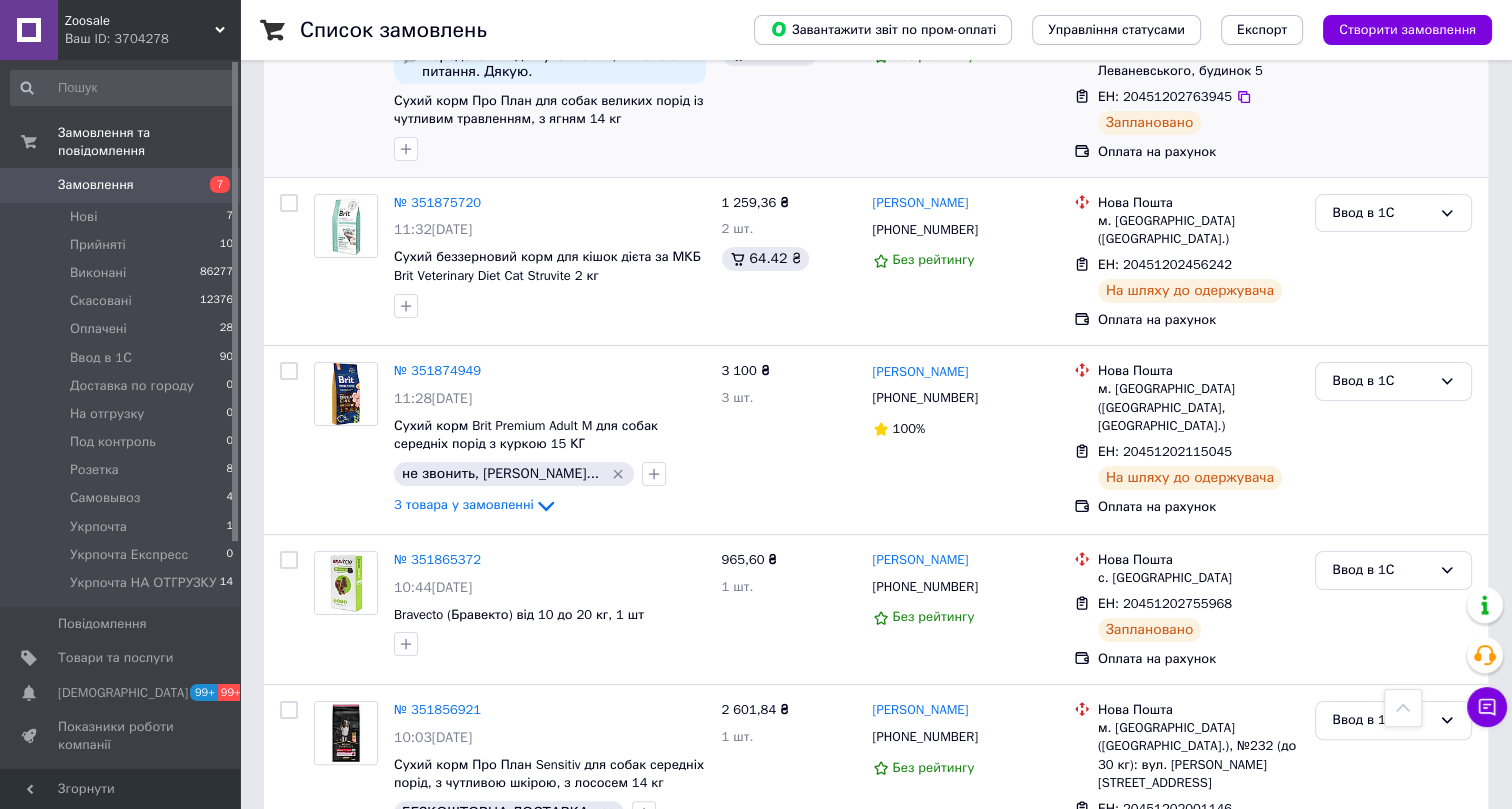 scroll, scrollTop: 68, scrollLeft: 0, axis: vertical 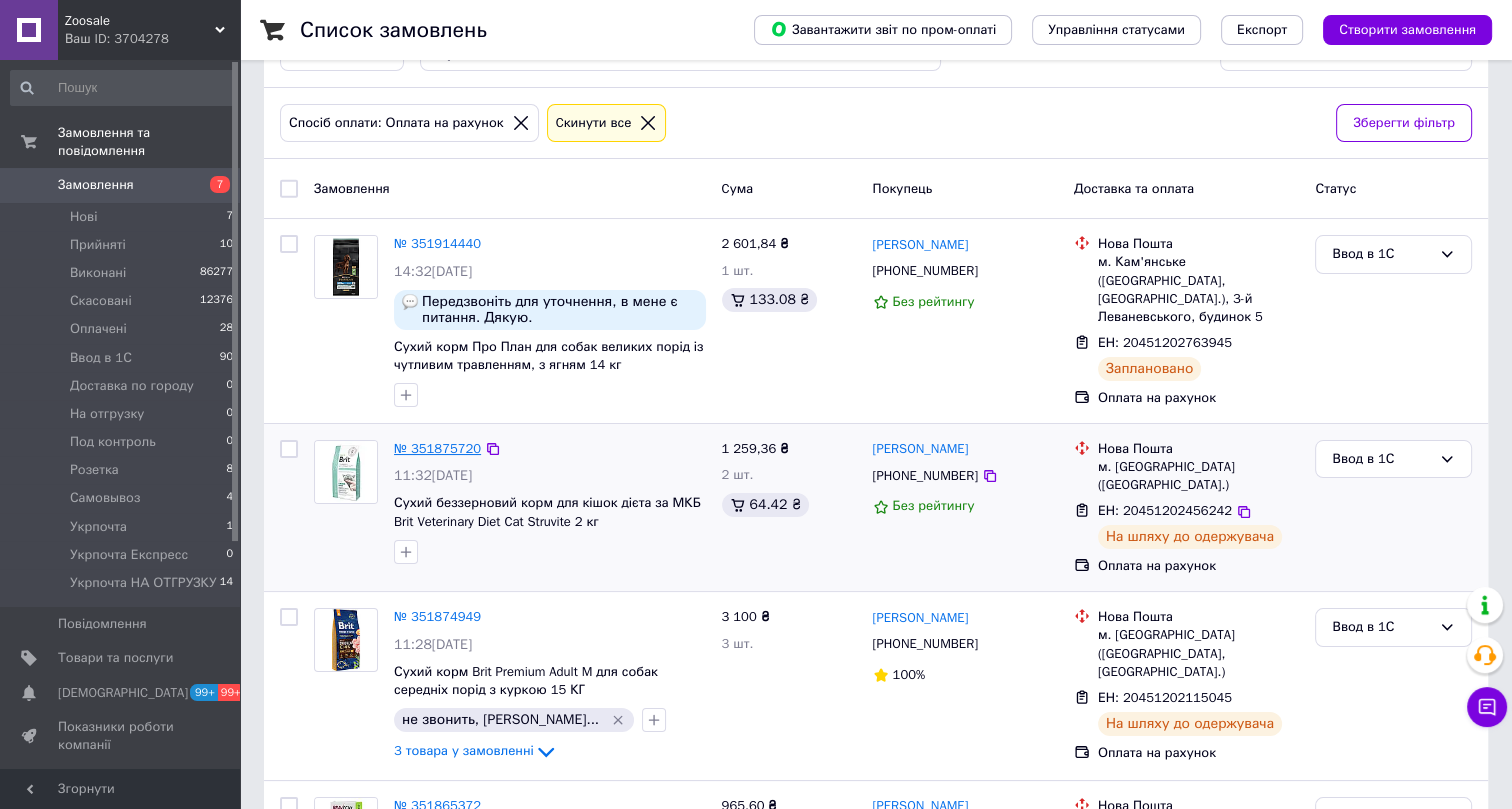 click on "№ 351875720" at bounding box center [437, 448] 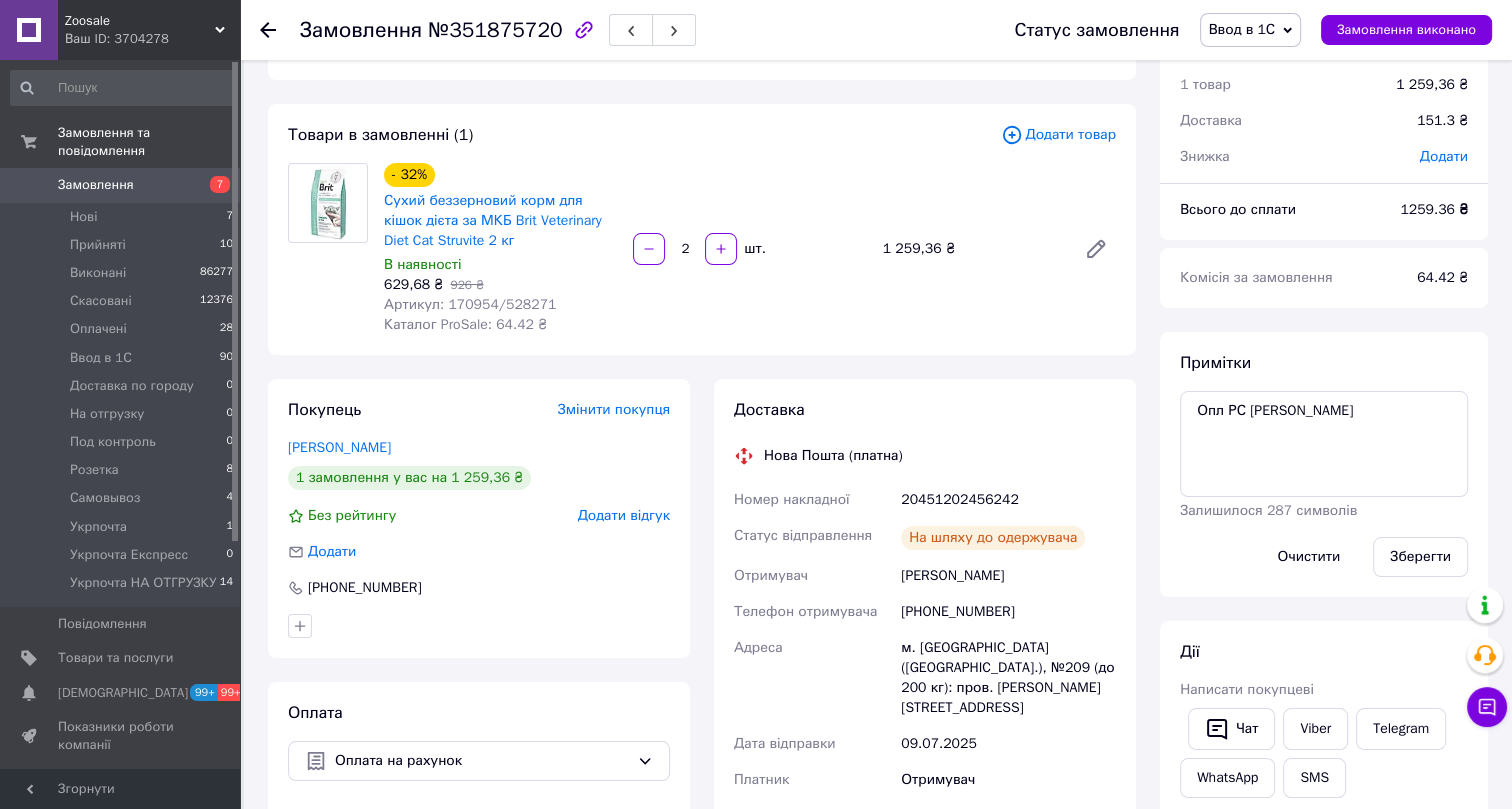 scroll, scrollTop: 40, scrollLeft: 0, axis: vertical 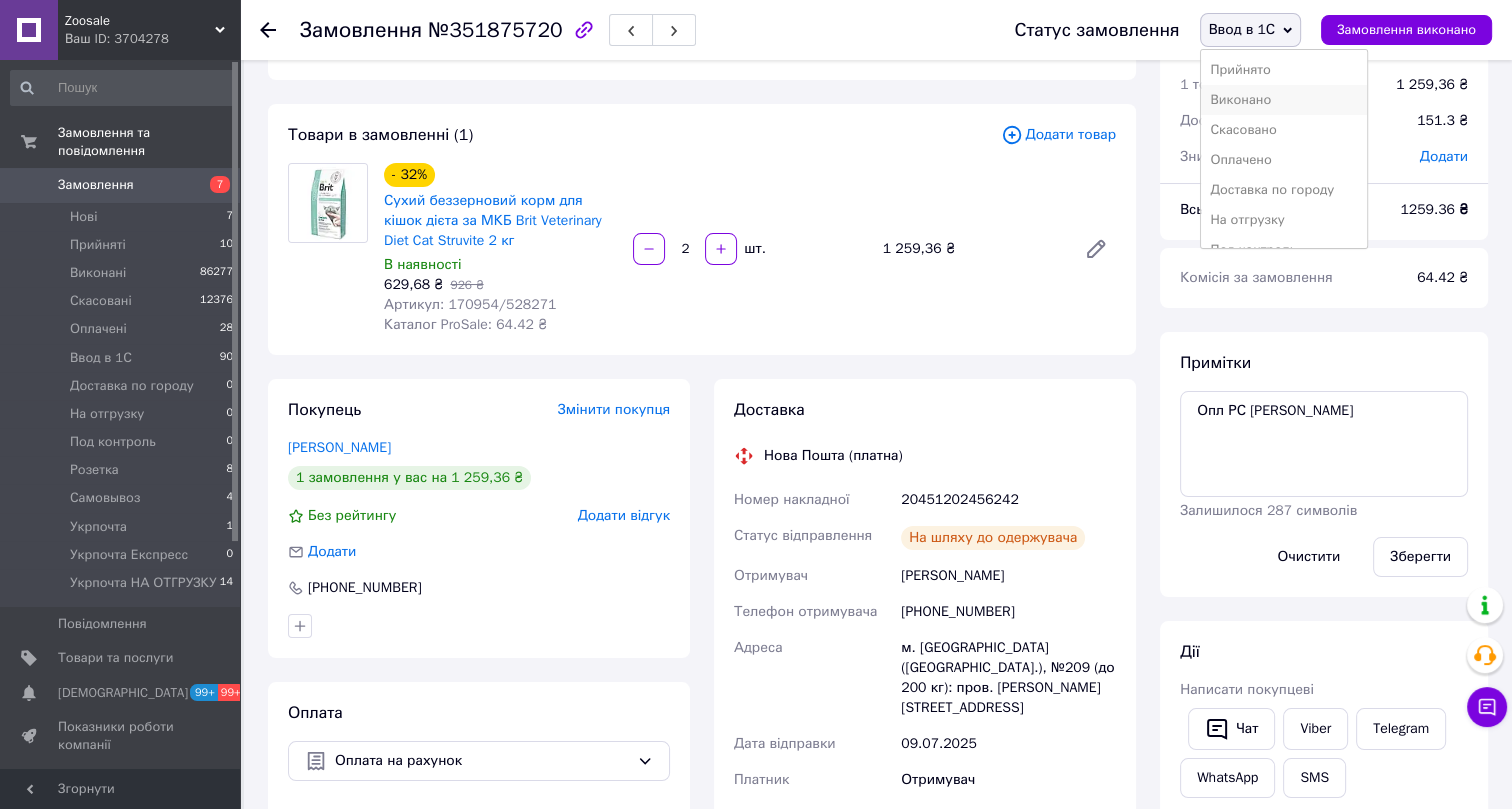 click on "Виконано" at bounding box center [1284, 100] 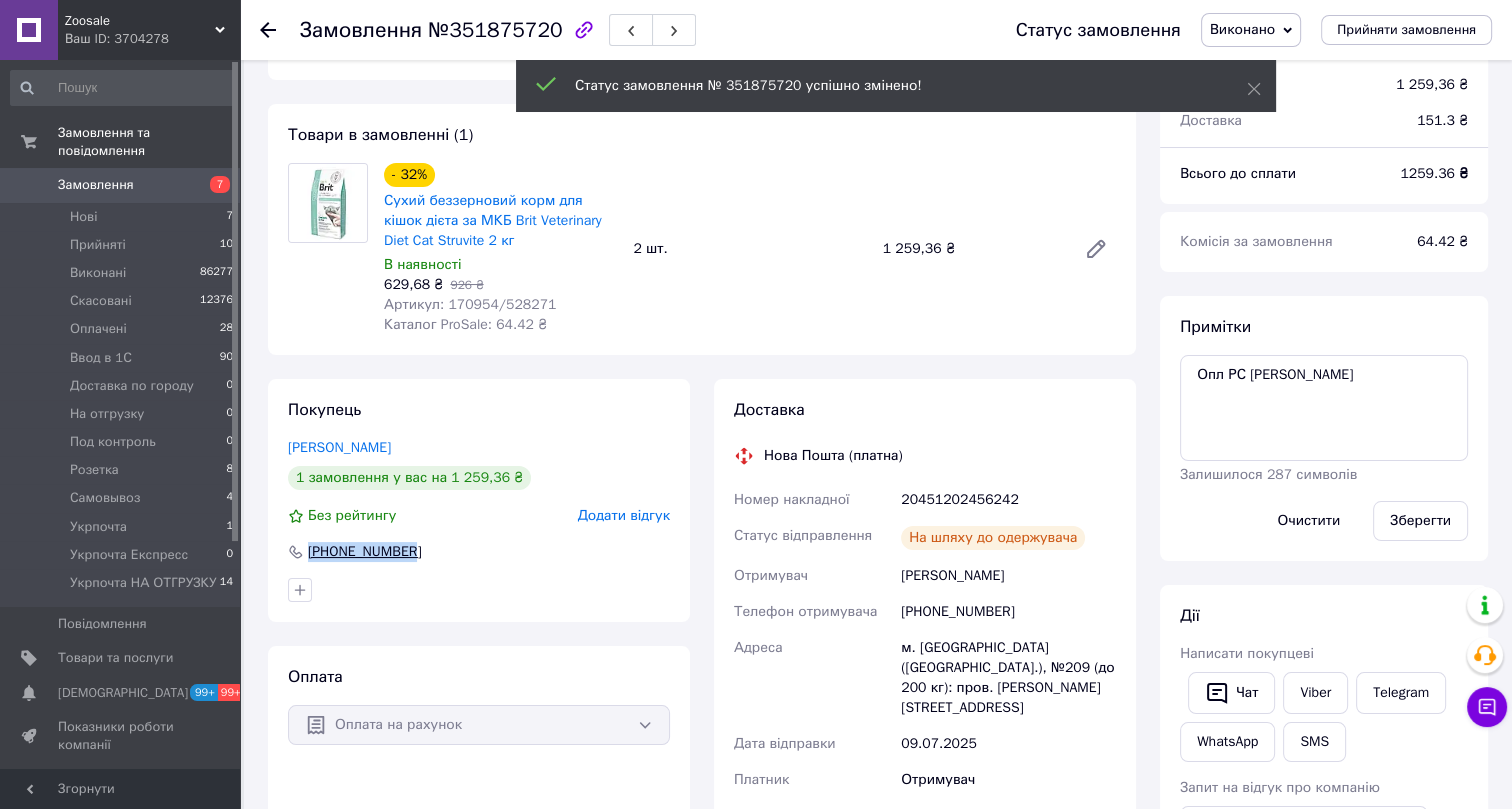 drag, startPoint x: 423, startPoint y: 550, endPoint x: 305, endPoint y: 550, distance: 118 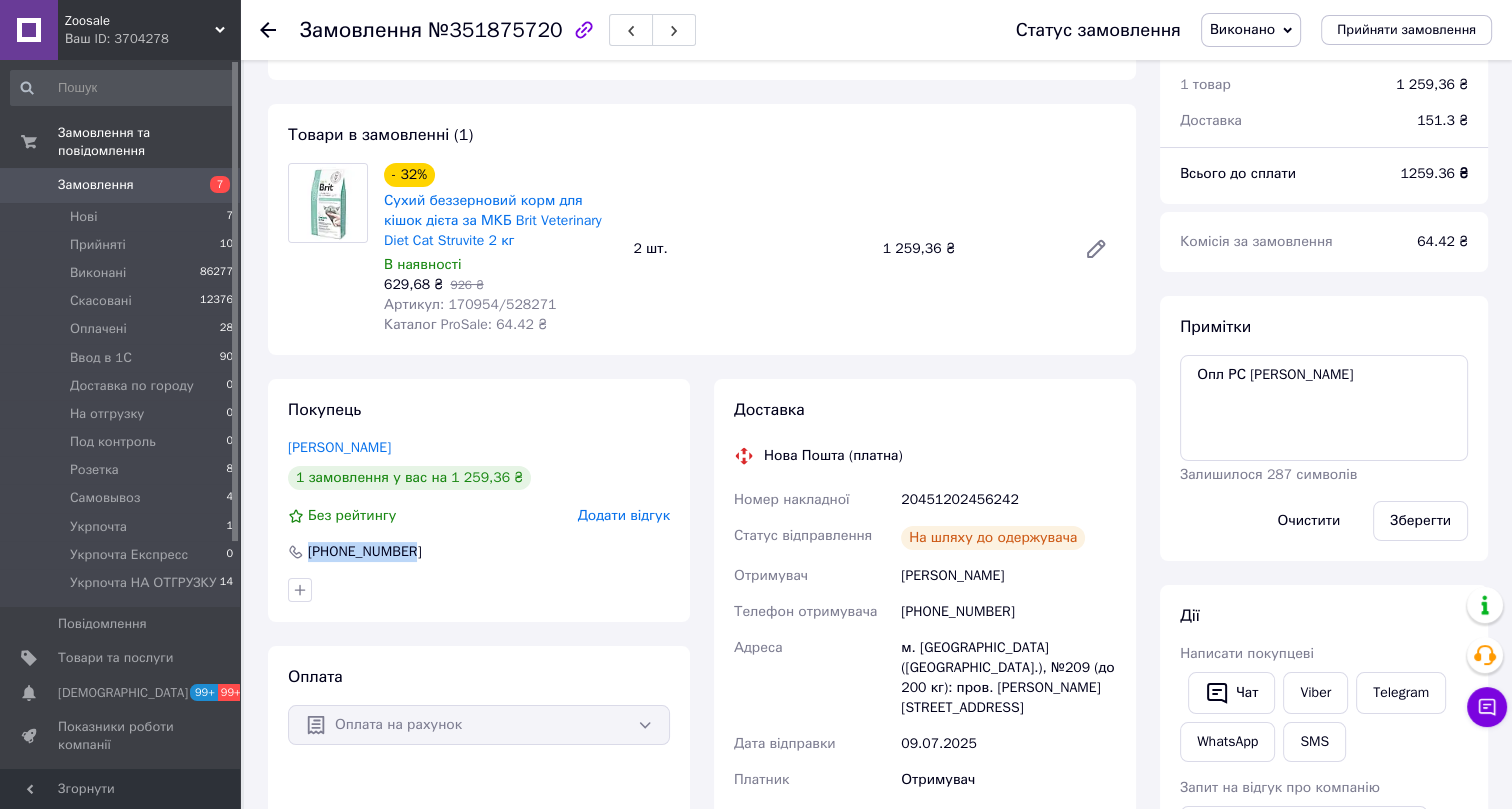 copy on "+380666885430" 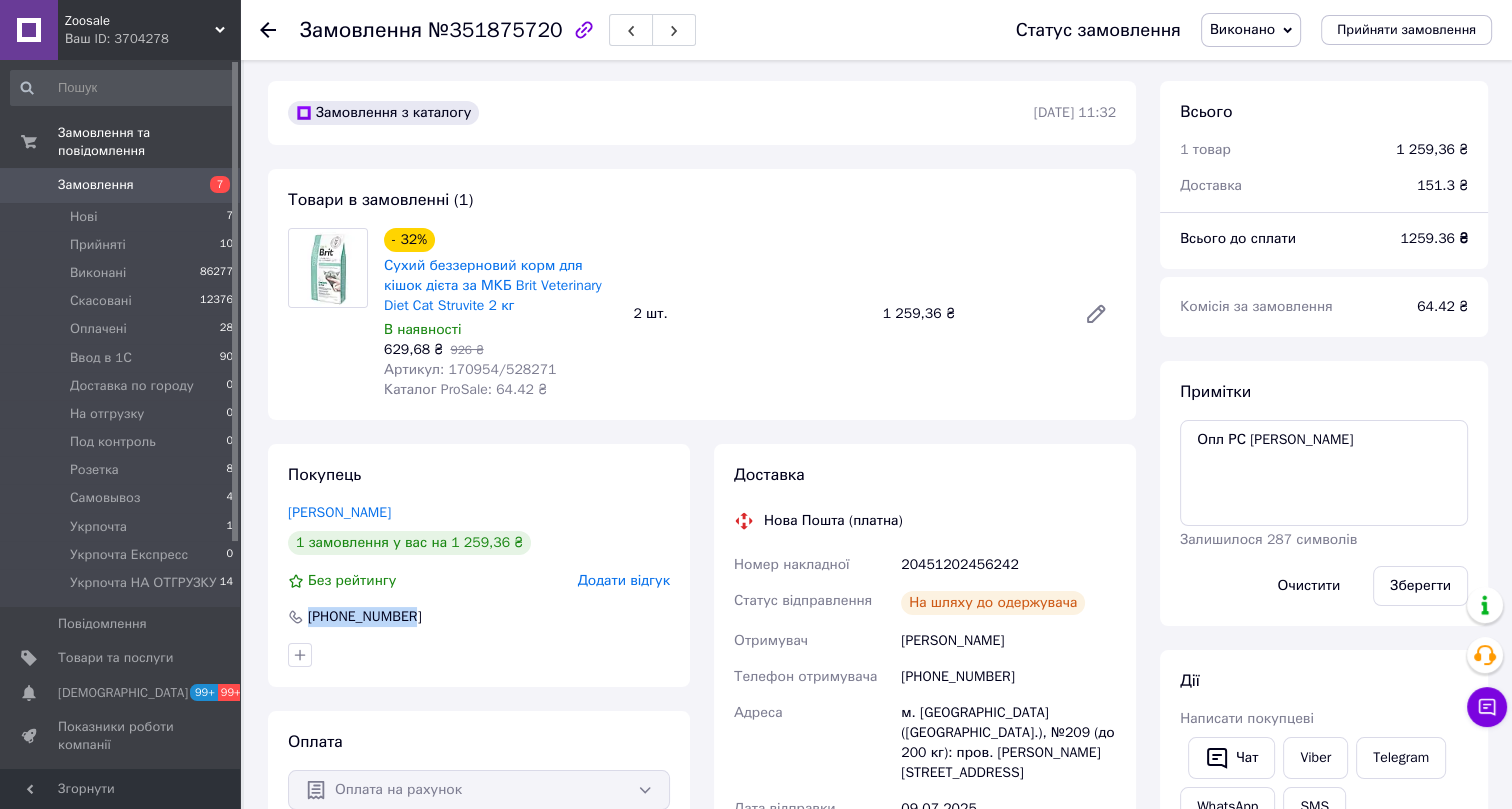 scroll, scrollTop: 0, scrollLeft: 0, axis: both 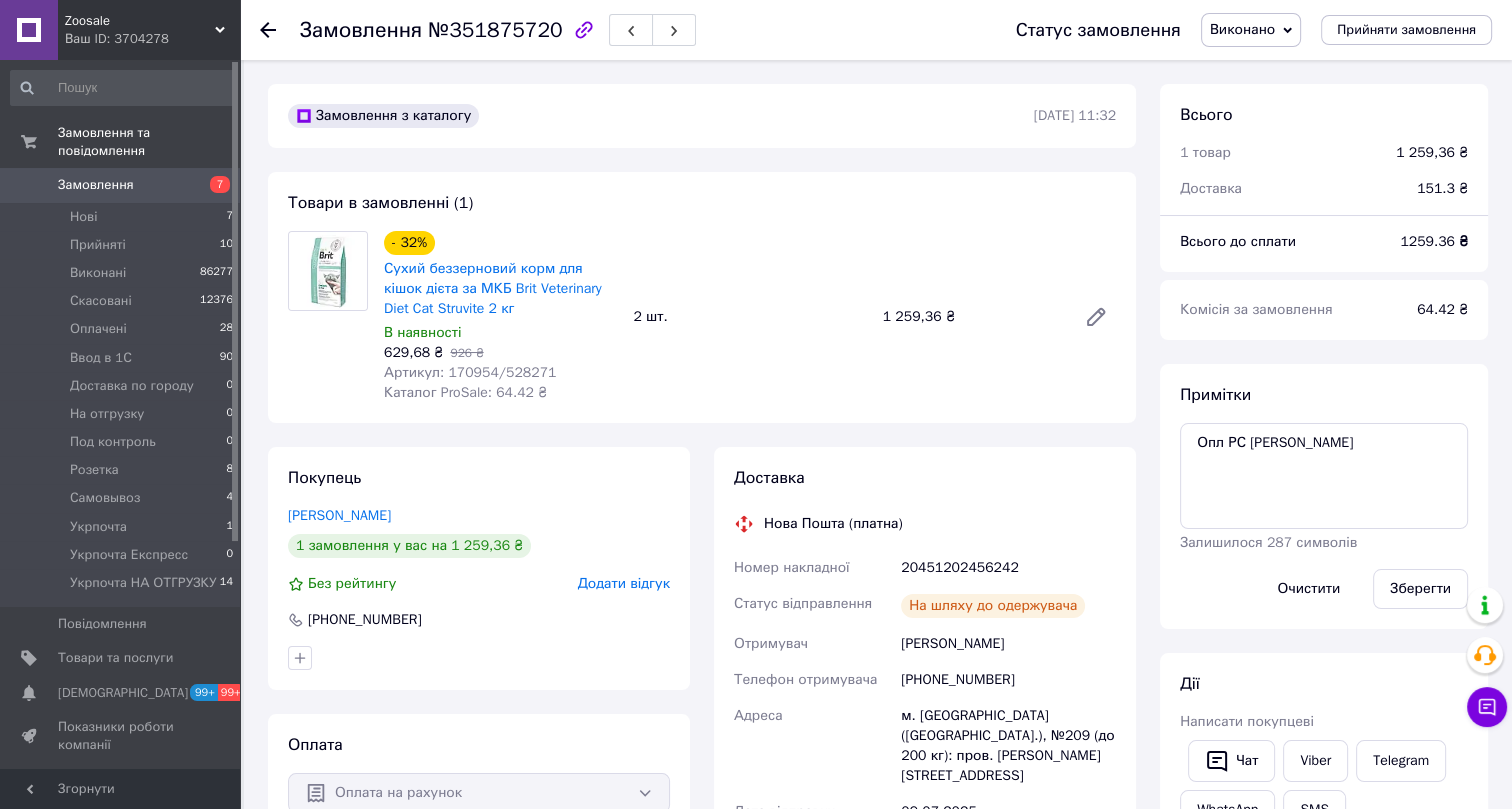 click on "Артикул: 170954/528271" at bounding box center [470, 372] 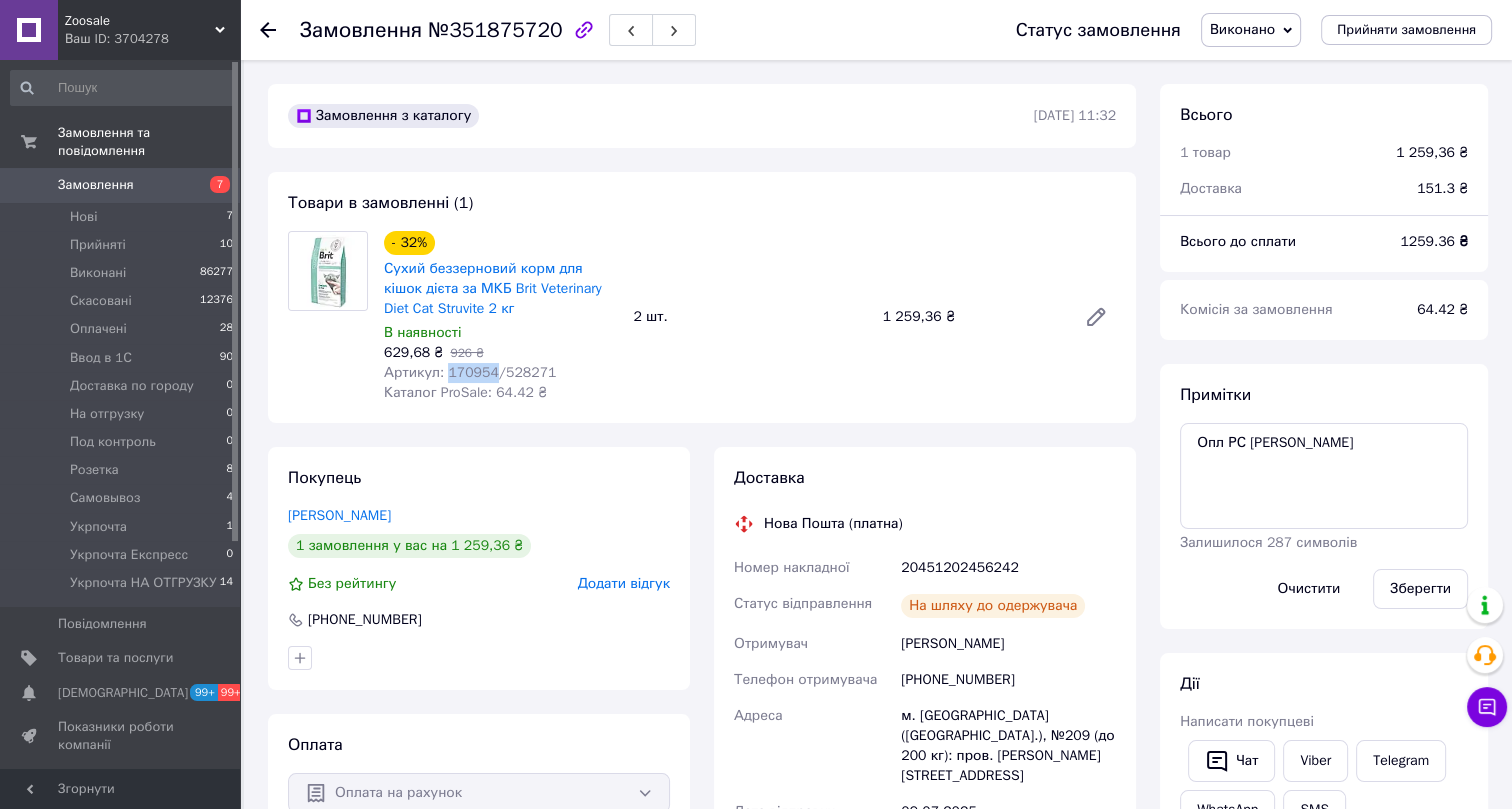 click on "Артикул: 170954/528271" at bounding box center (470, 372) 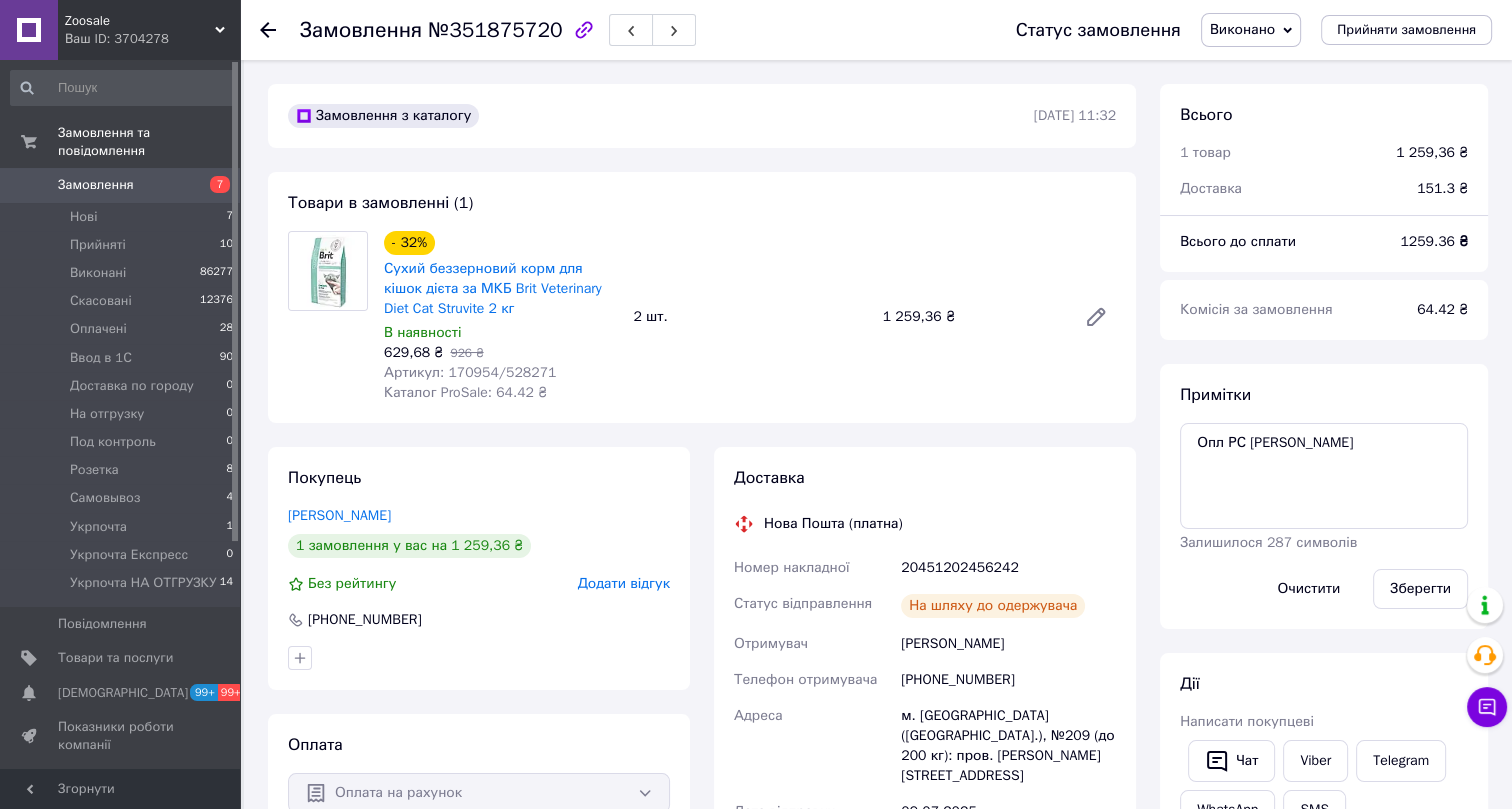click 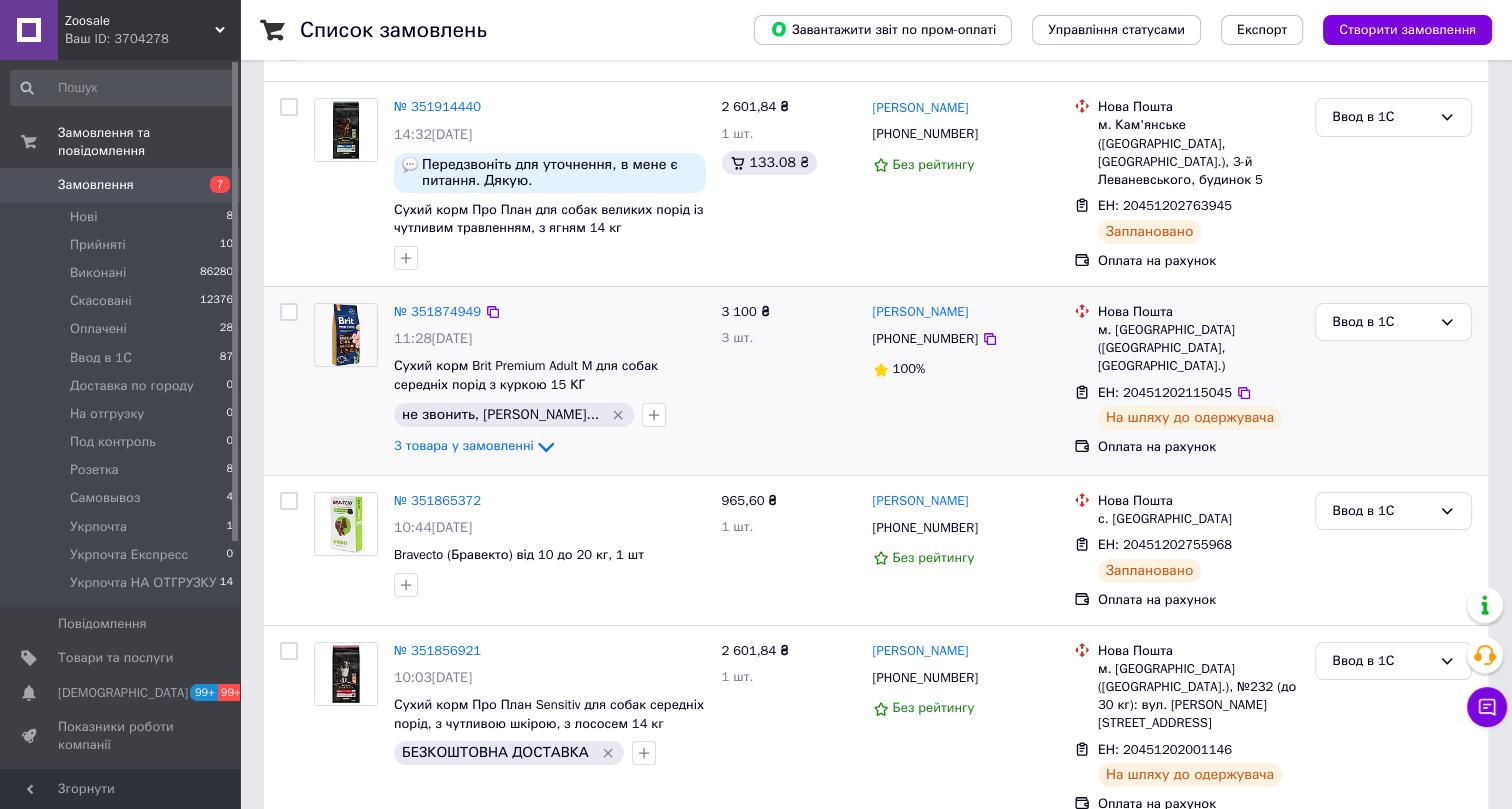 scroll, scrollTop: 204, scrollLeft: 0, axis: vertical 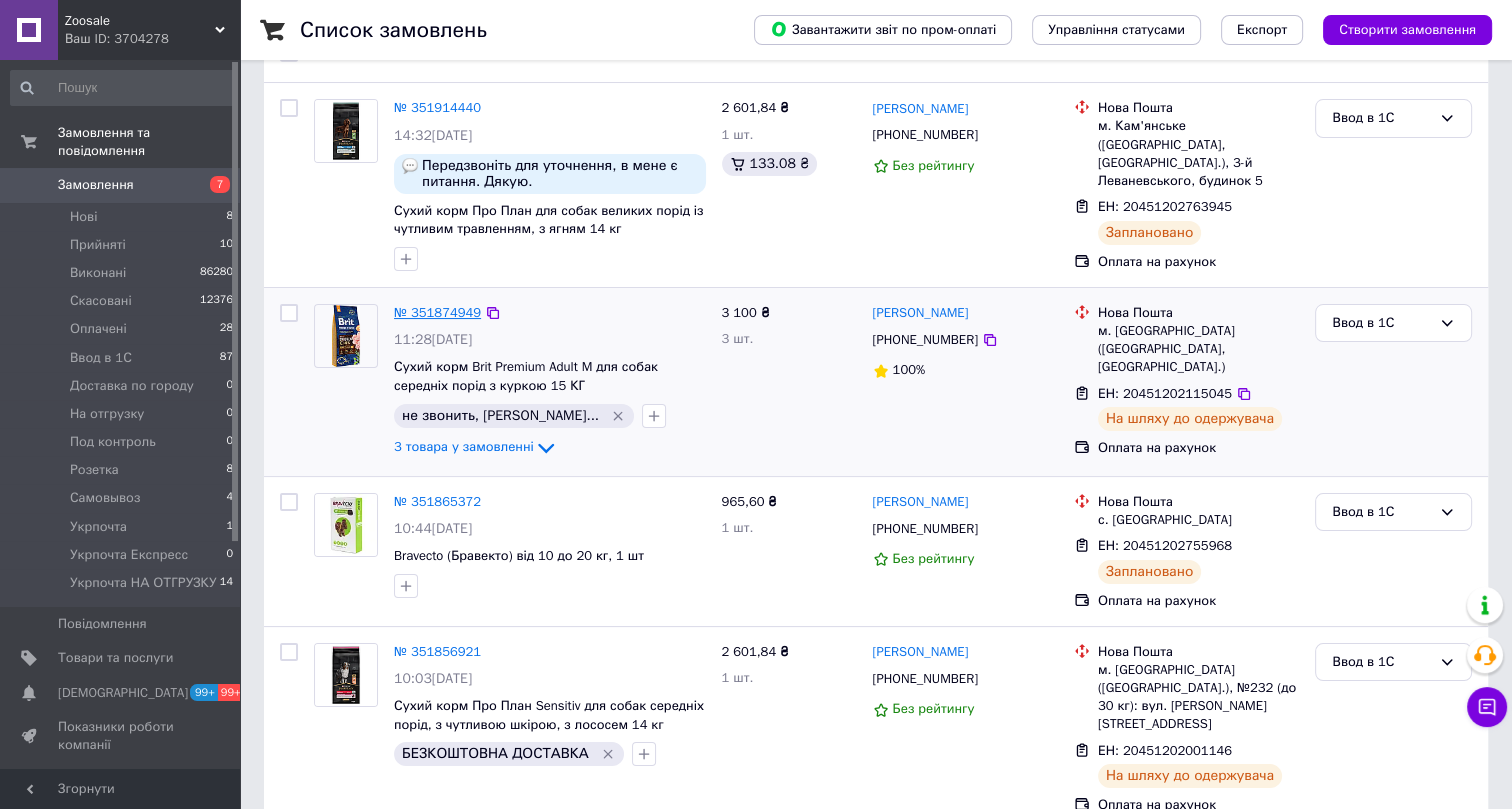 click on "№ 351874949" at bounding box center [437, 312] 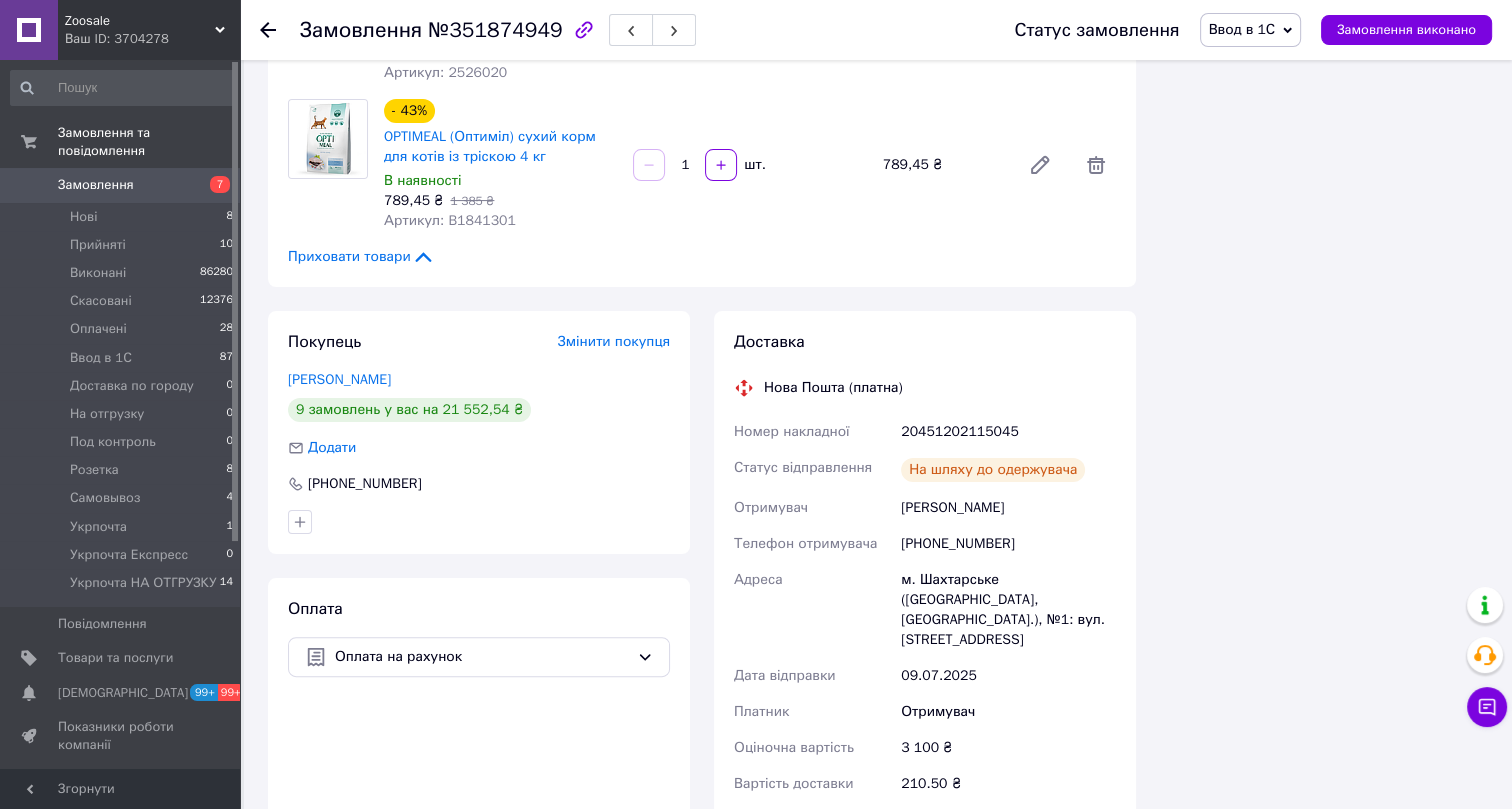scroll, scrollTop: 568, scrollLeft: 0, axis: vertical 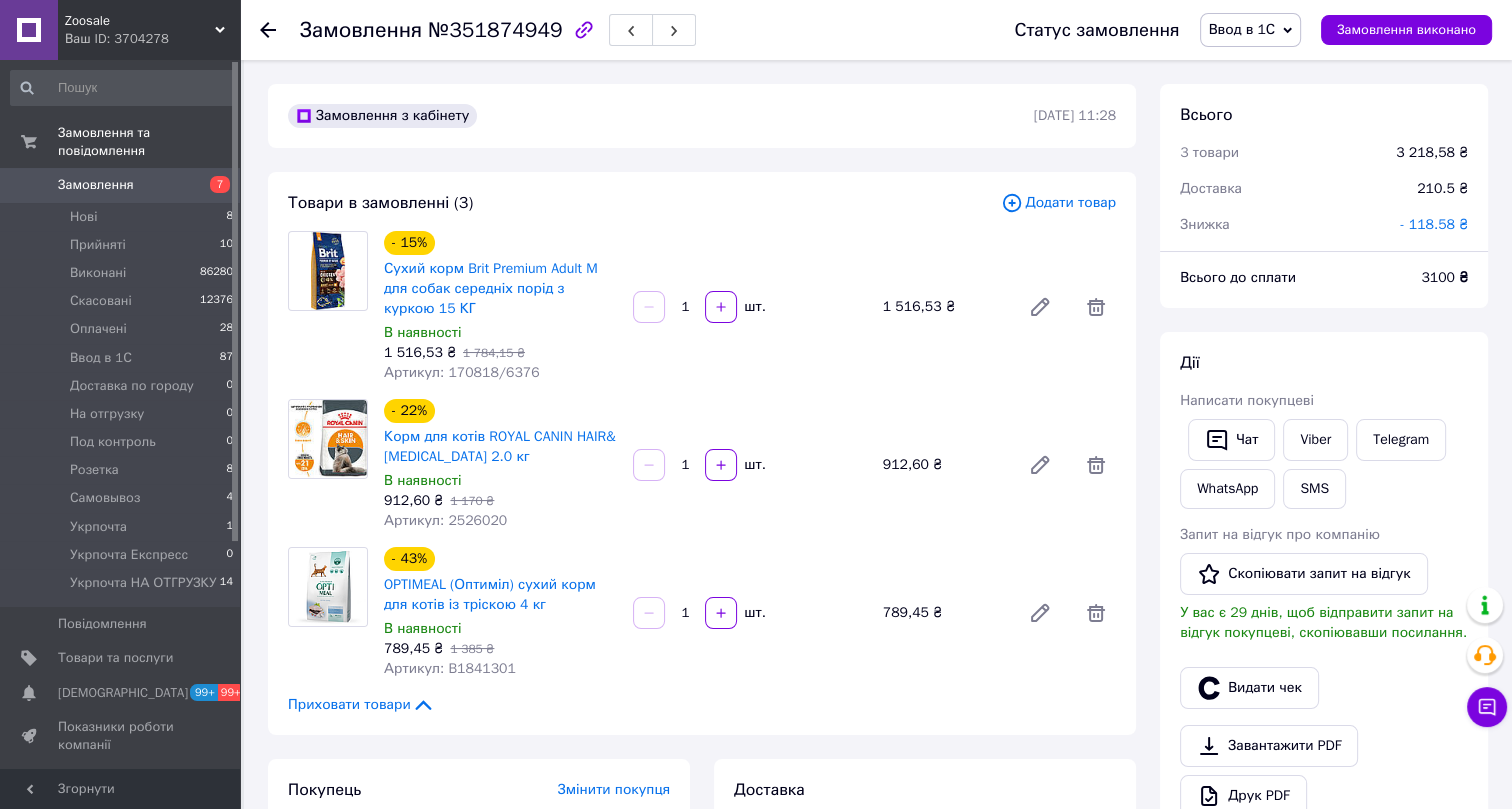 click on "Ввод в 1С" at bounding box center [1242, 29] 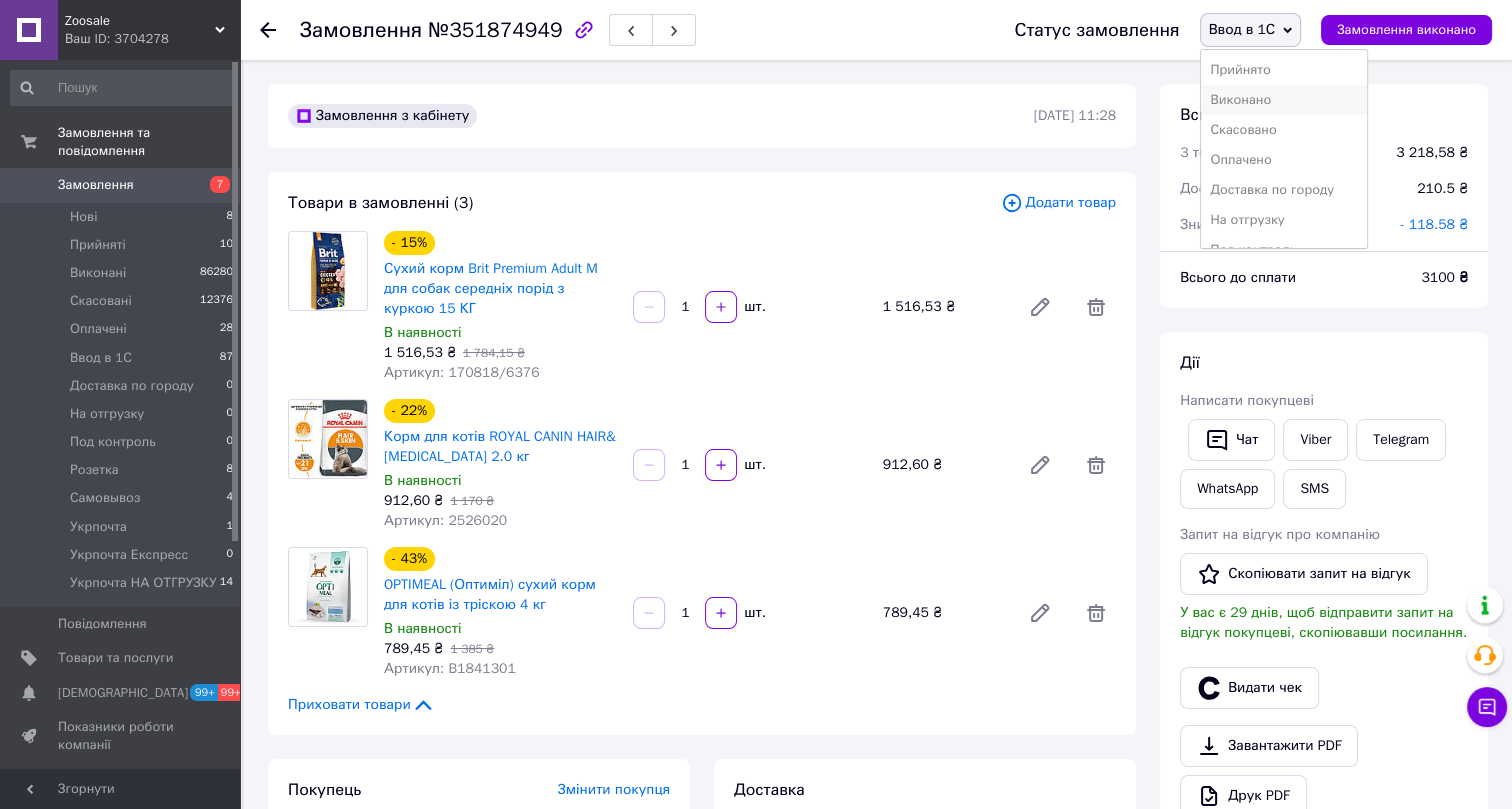 click on "Виконано" at bounding box center (1284, 100) 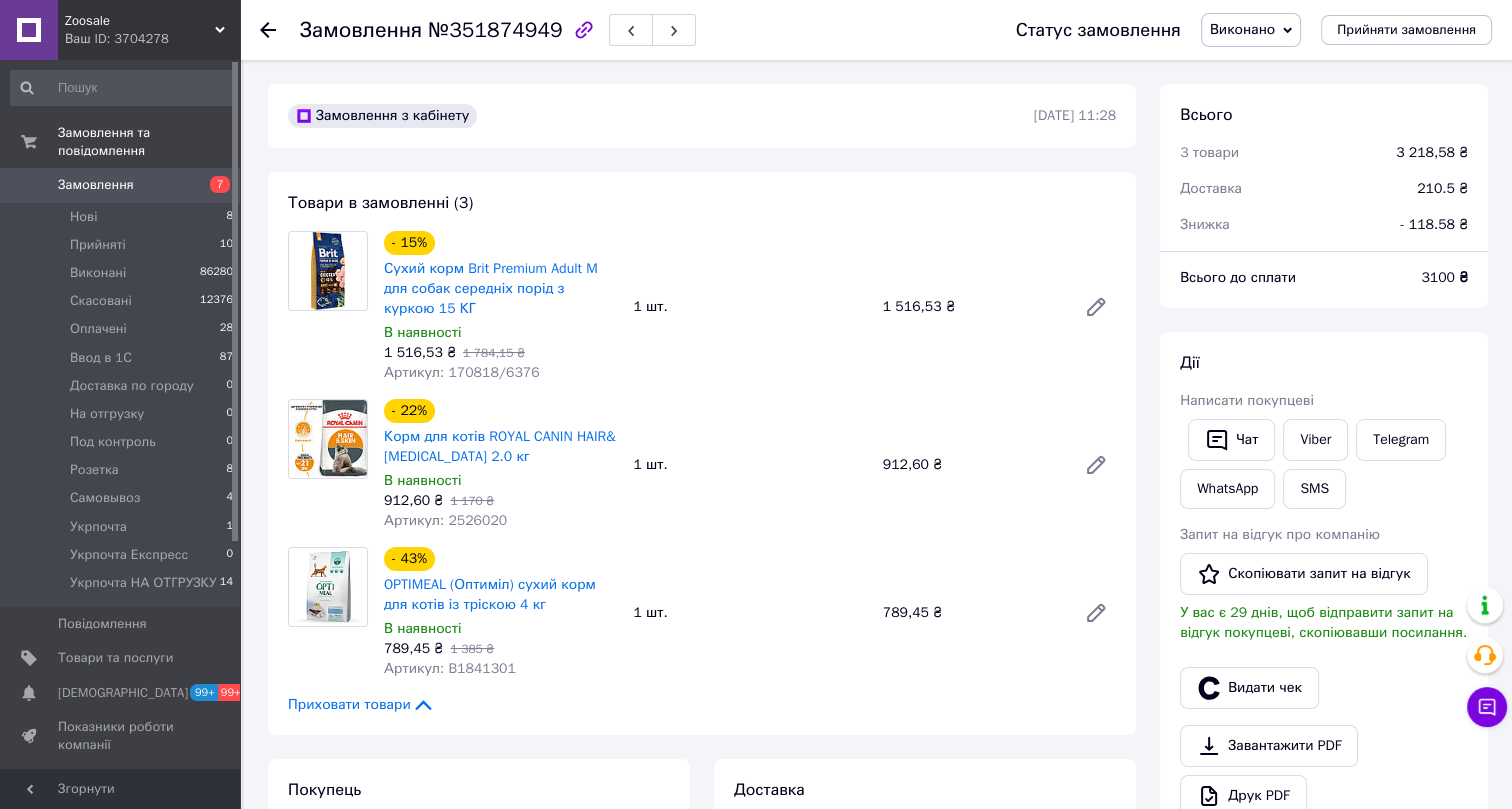 click on "№351874949" at bounding box center (495, 30) 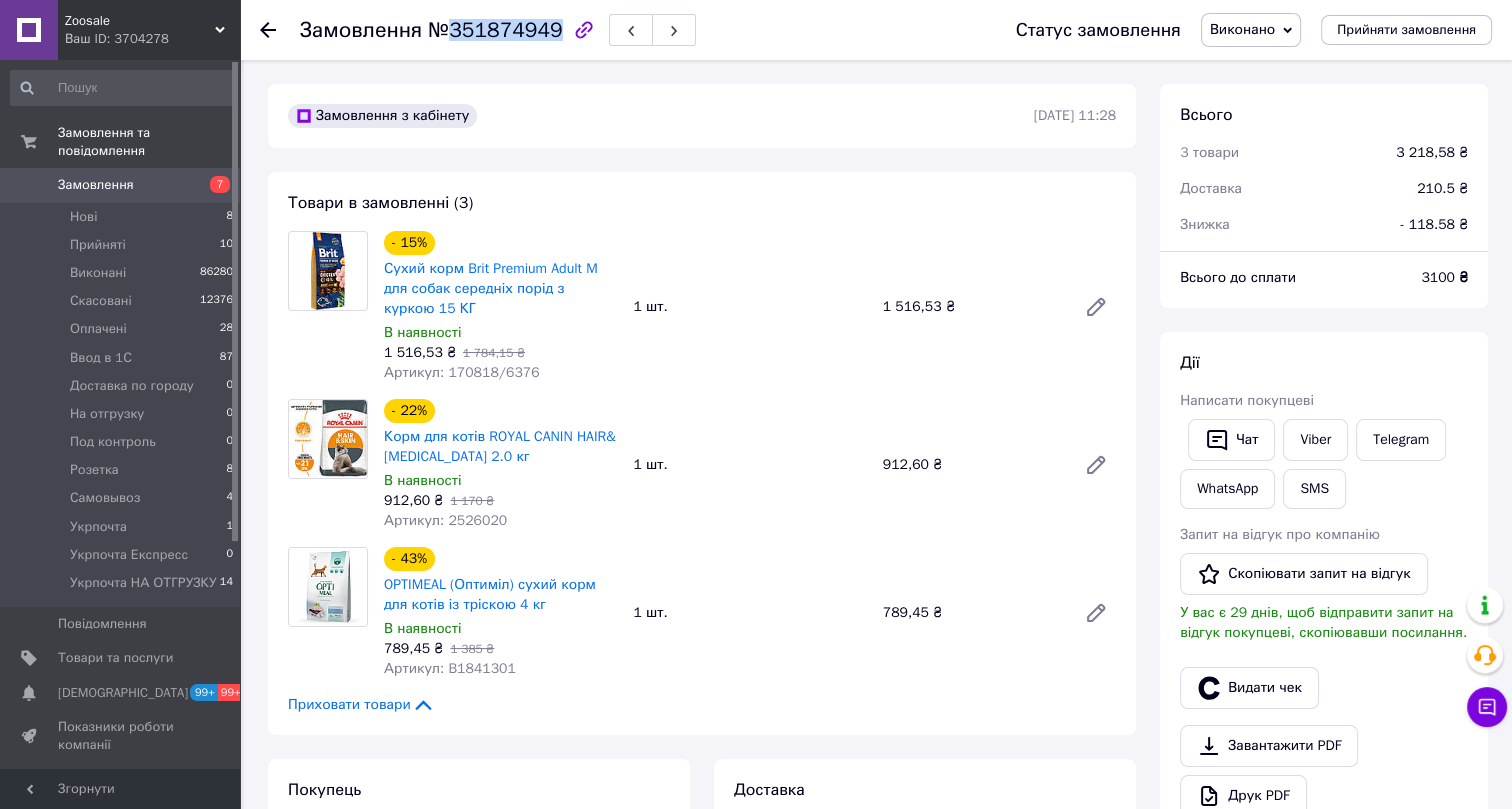click on "№351874949" at bounding box center [495, 30] 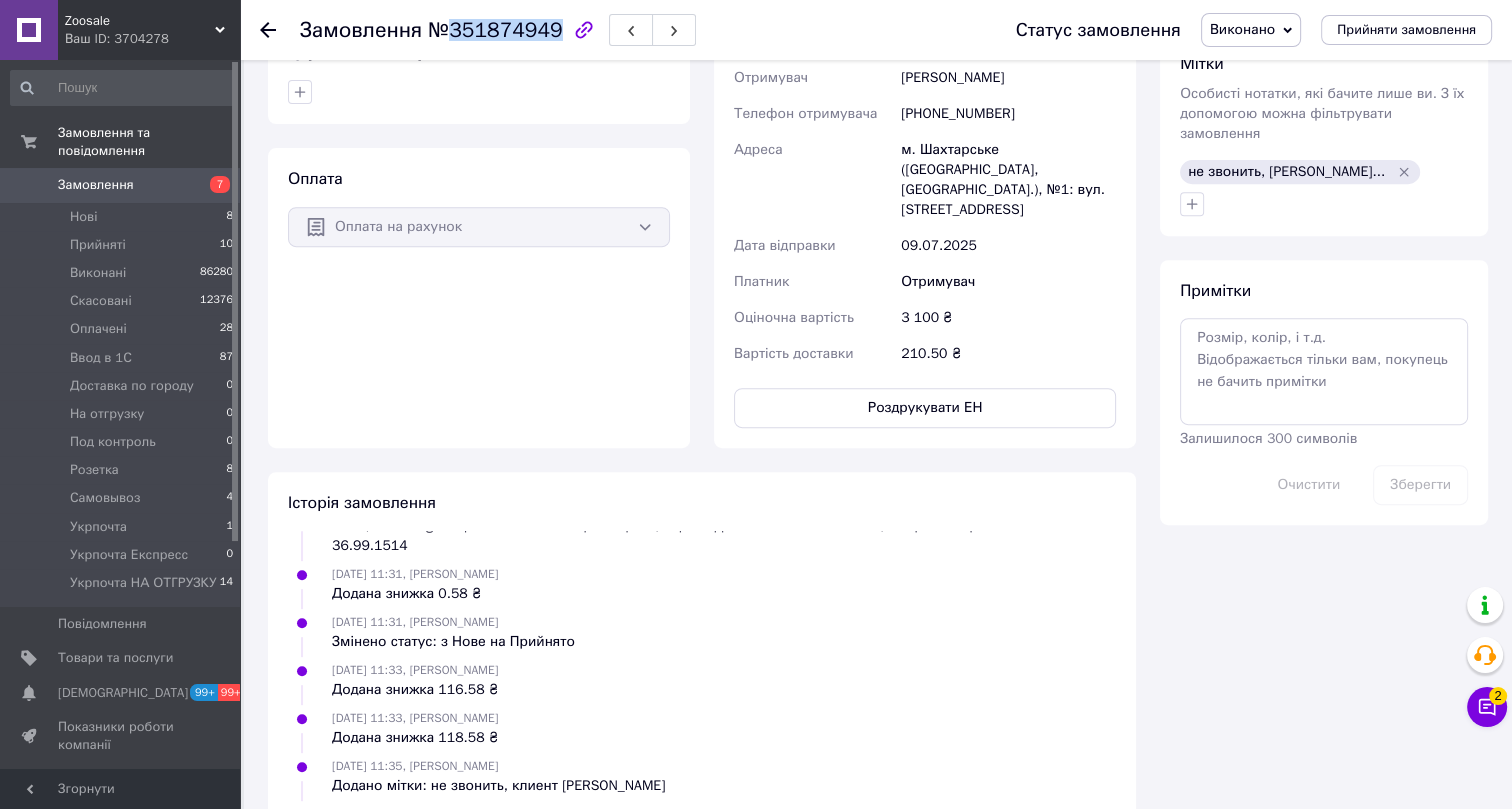 scroll, scrollTop: 515, scrollLeft: 0, axis: vertical 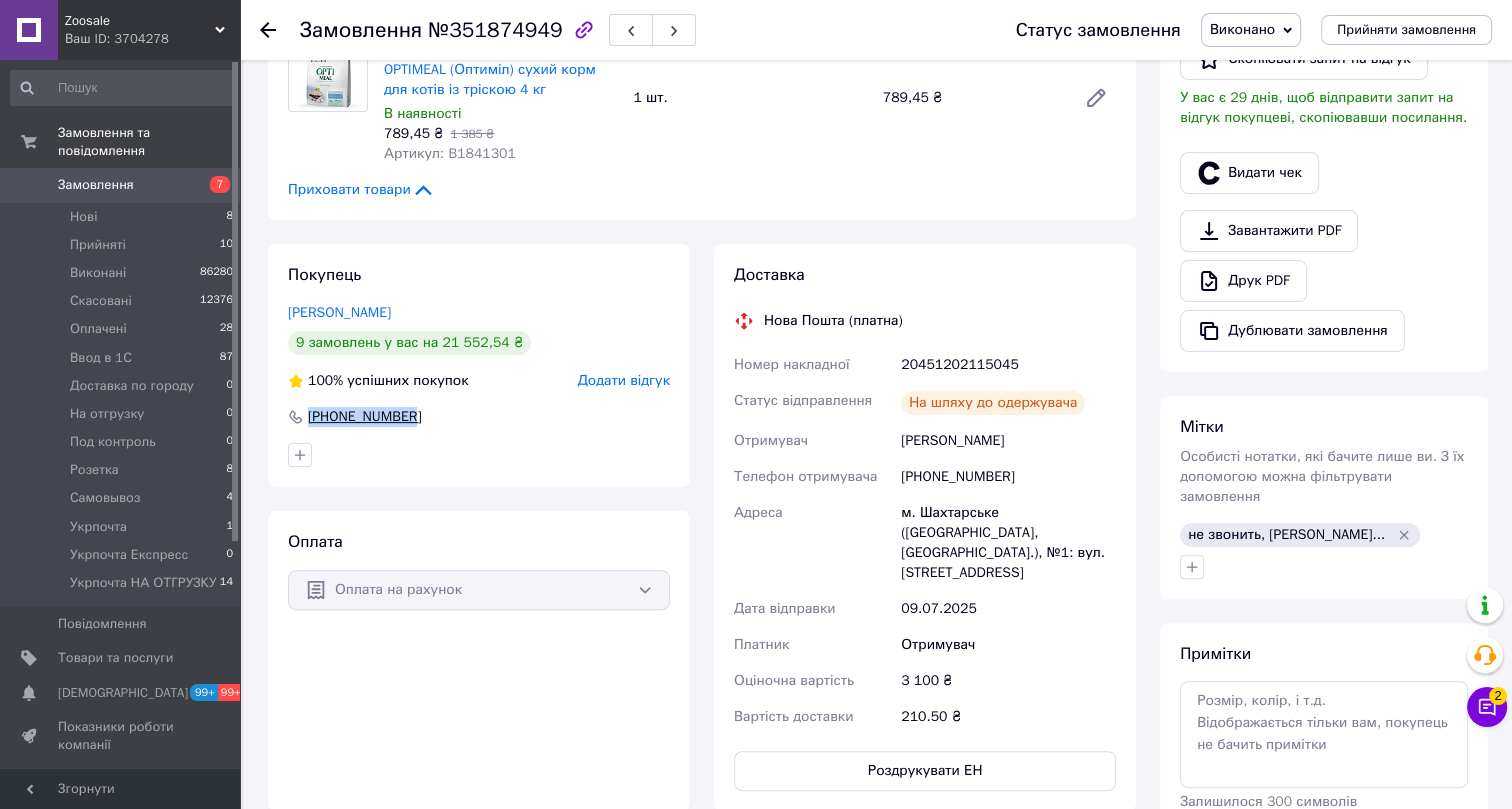 drag, startPoint x: 425, startPoint y: 408, endPoint x: 302, endPoint y: 410, distance: 123.01626 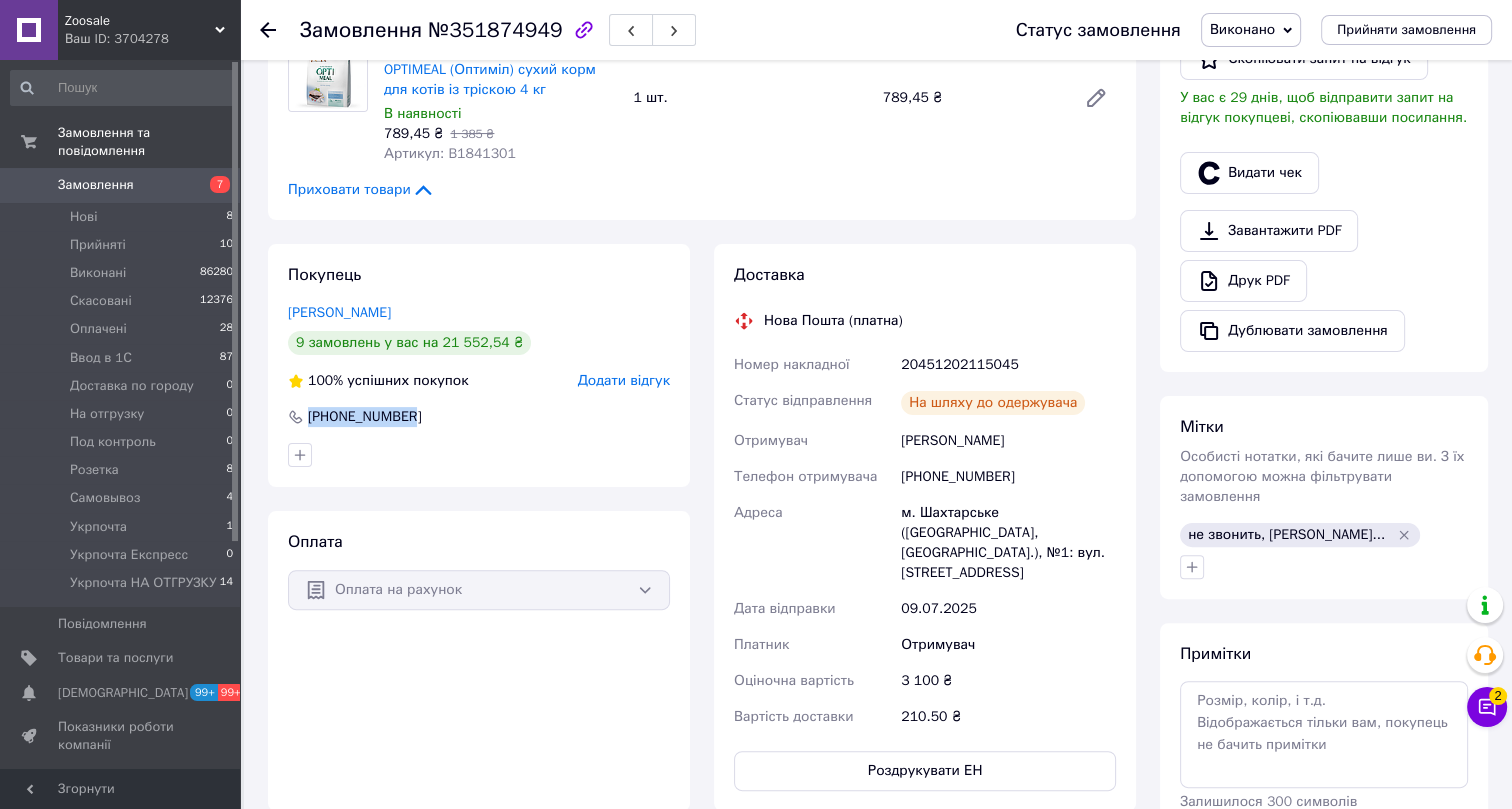 copy on "+380506265096" 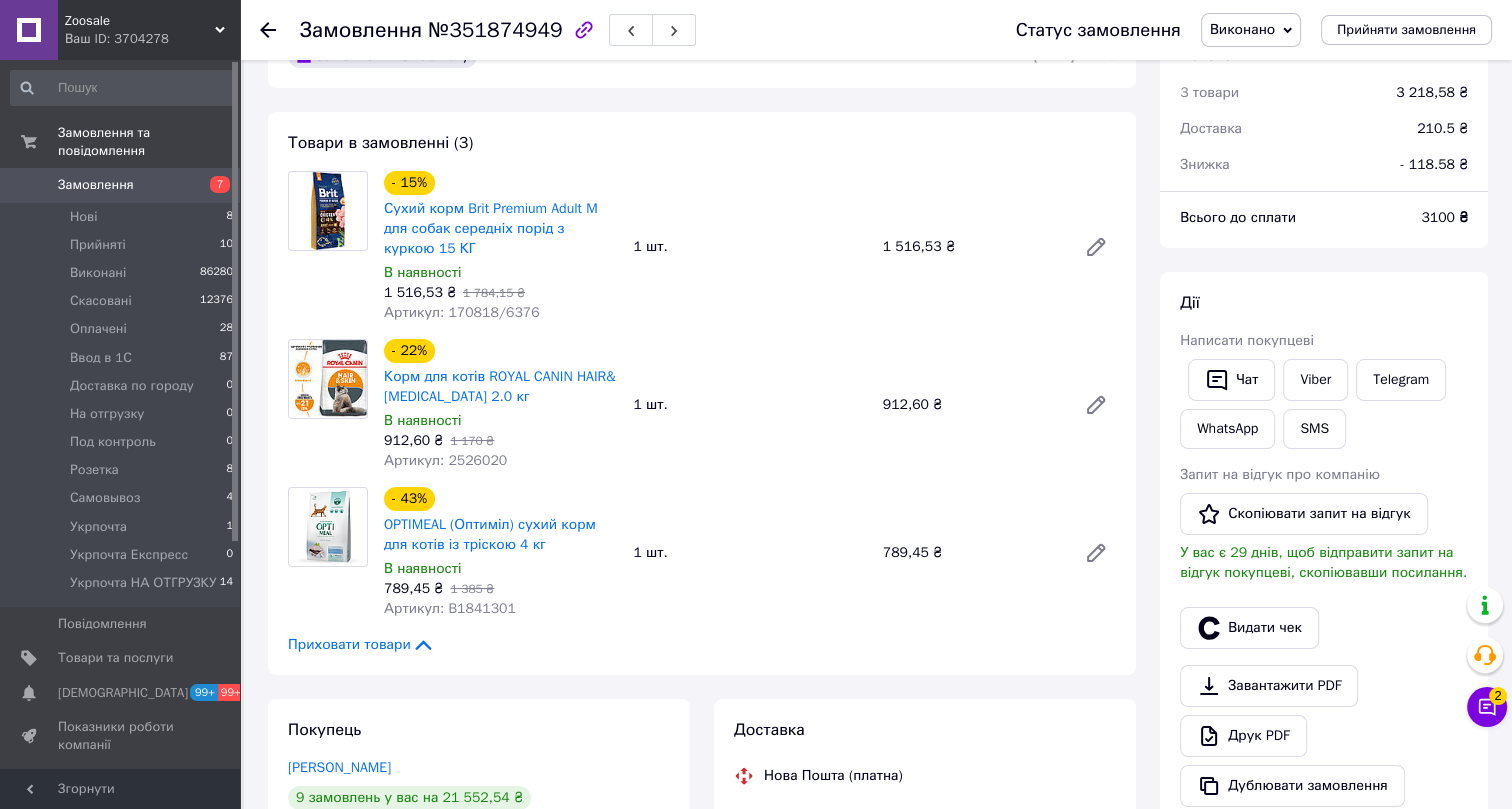 scroll, scrollTop: 0, scrollLeft: 0, axis: both 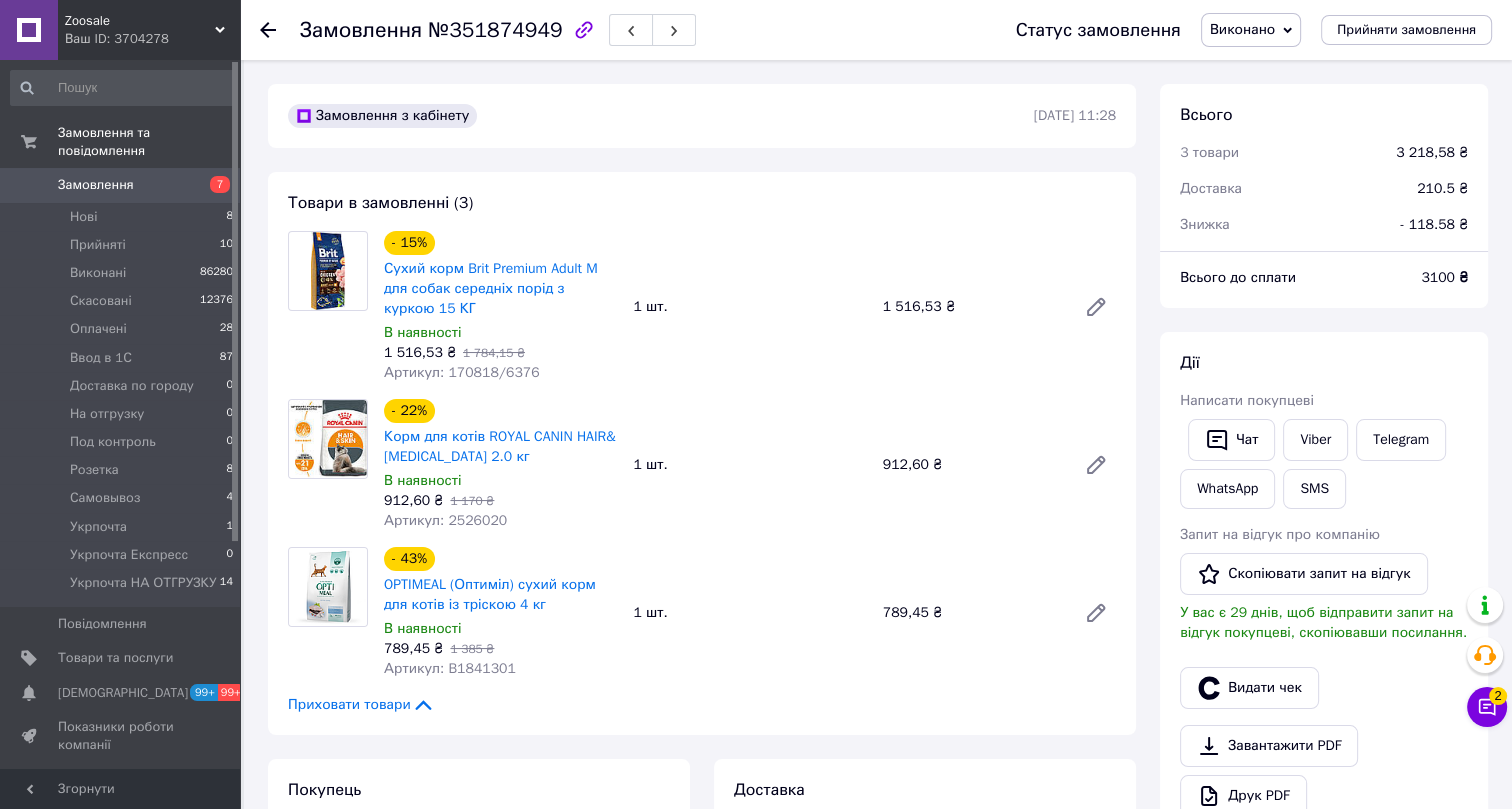 click on "Артикул: 170818/6376" at bounding box center (462, 372) 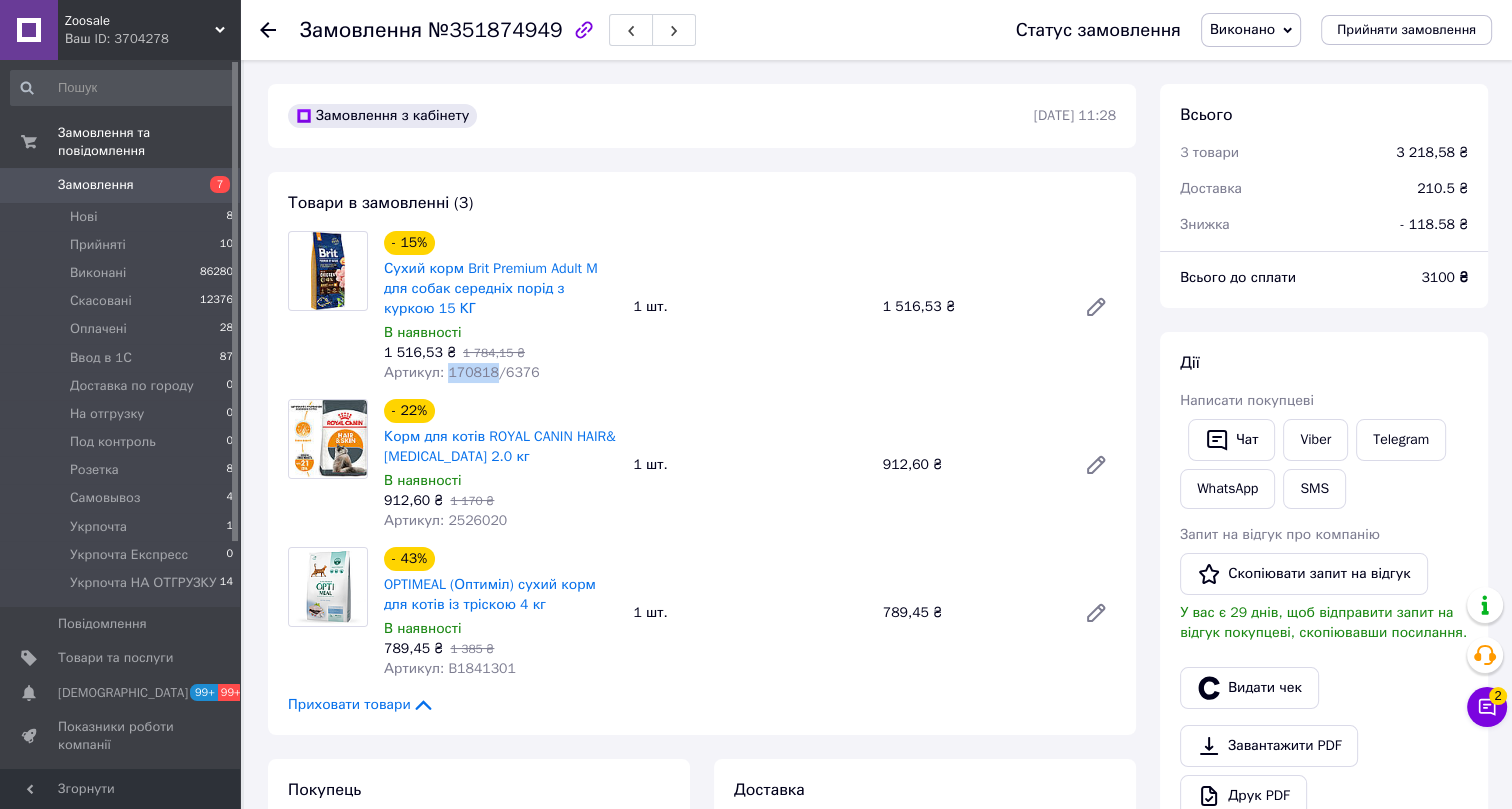 click on "Артикул: 170818/6376" at bounding box center [462, 372] 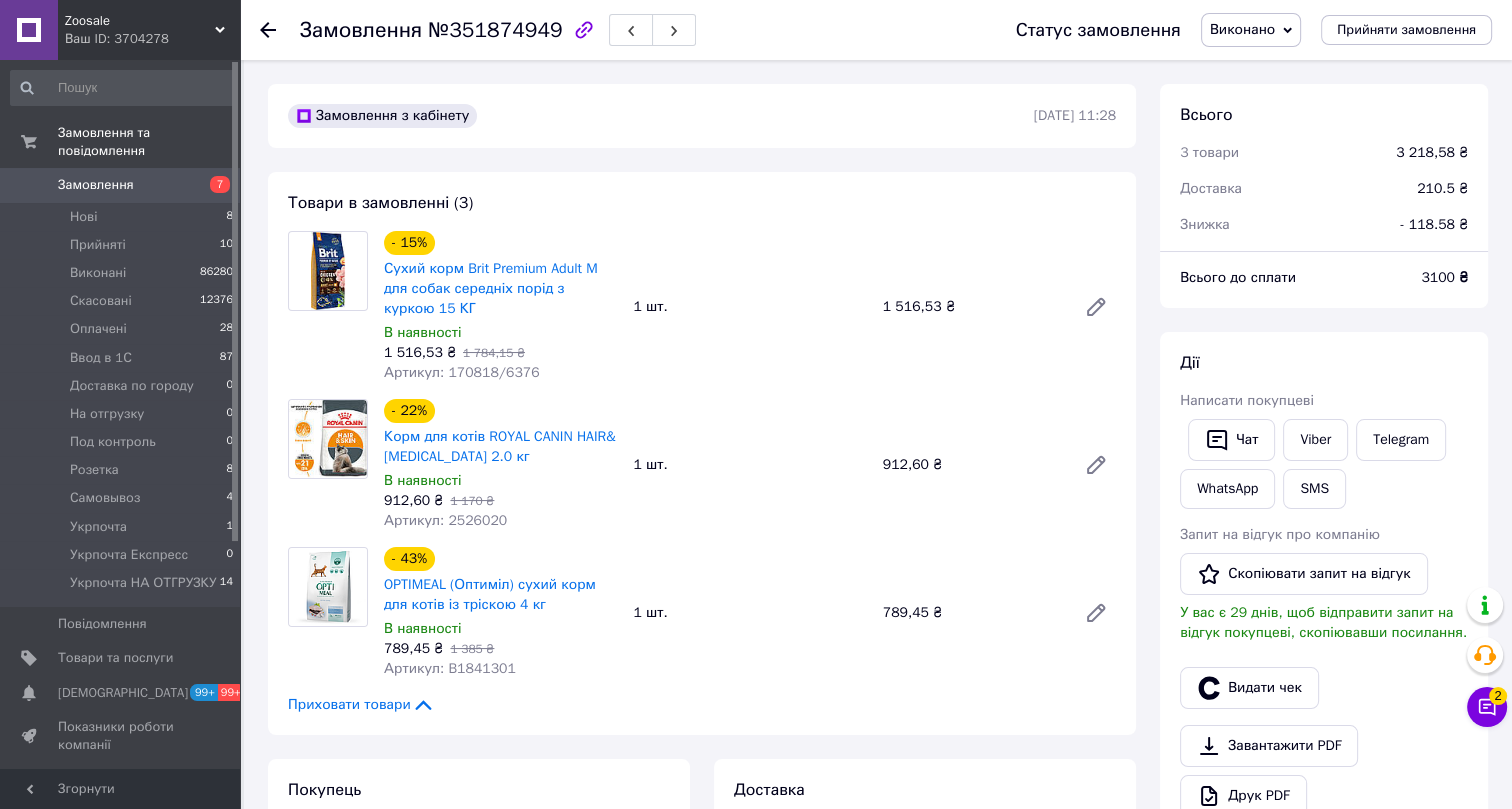click on "Артикул: 2526020" at bounding box center [445, 520] 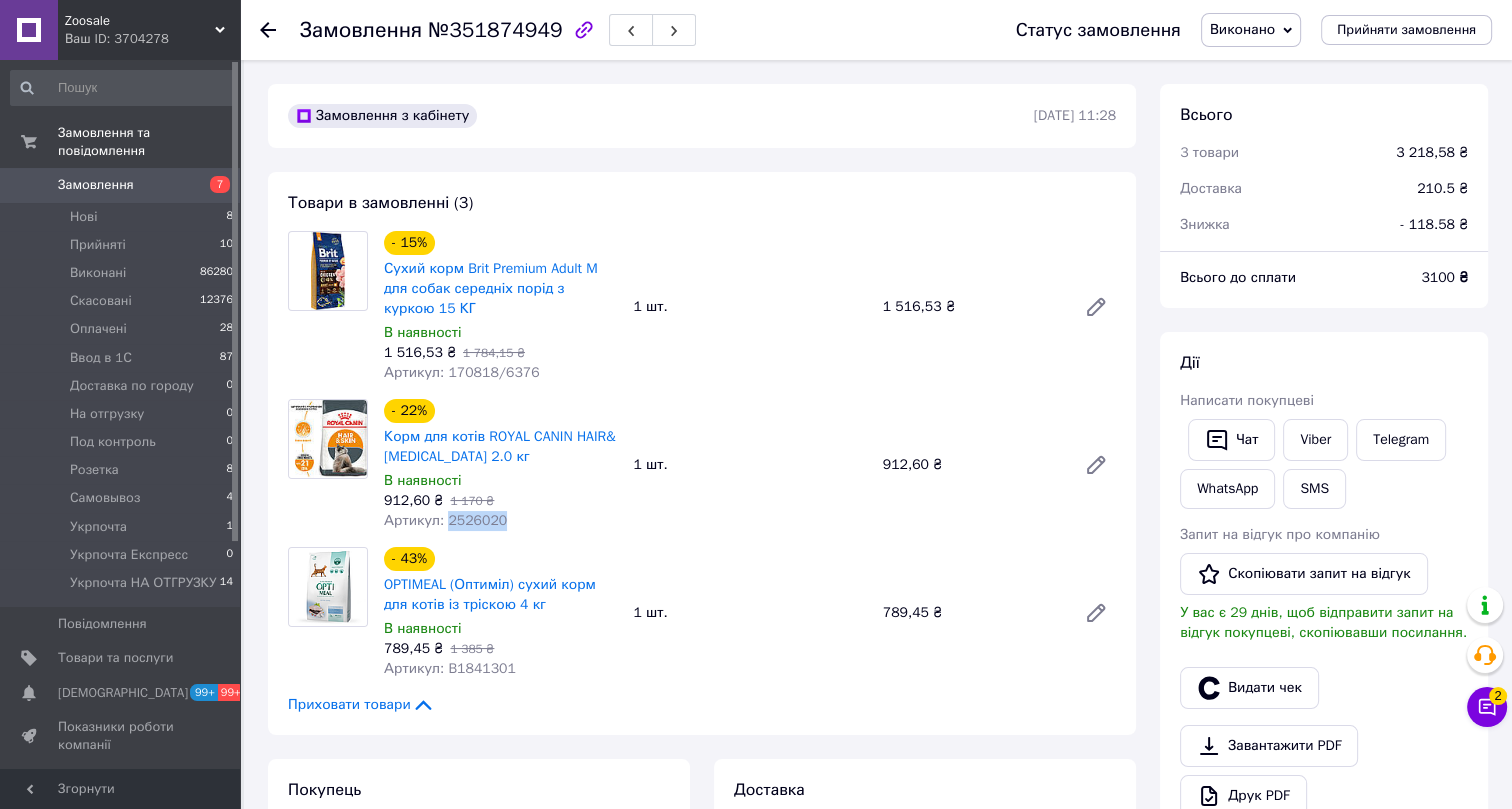 click on "Артикул: 2526020" at bounding box center [445, 520] 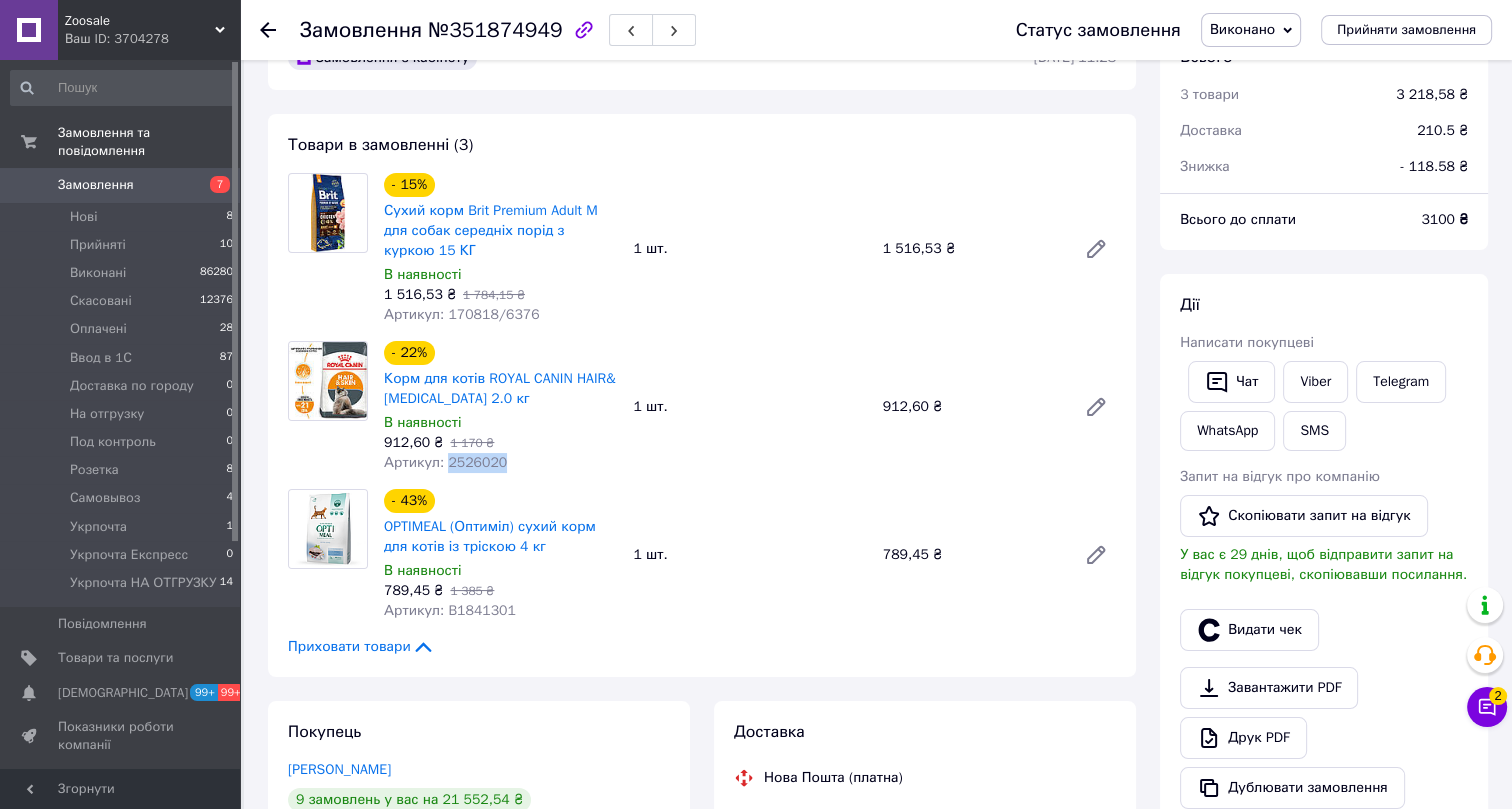 scroll, scrollTop: 90, scrollLeft: 0, axis: vertical 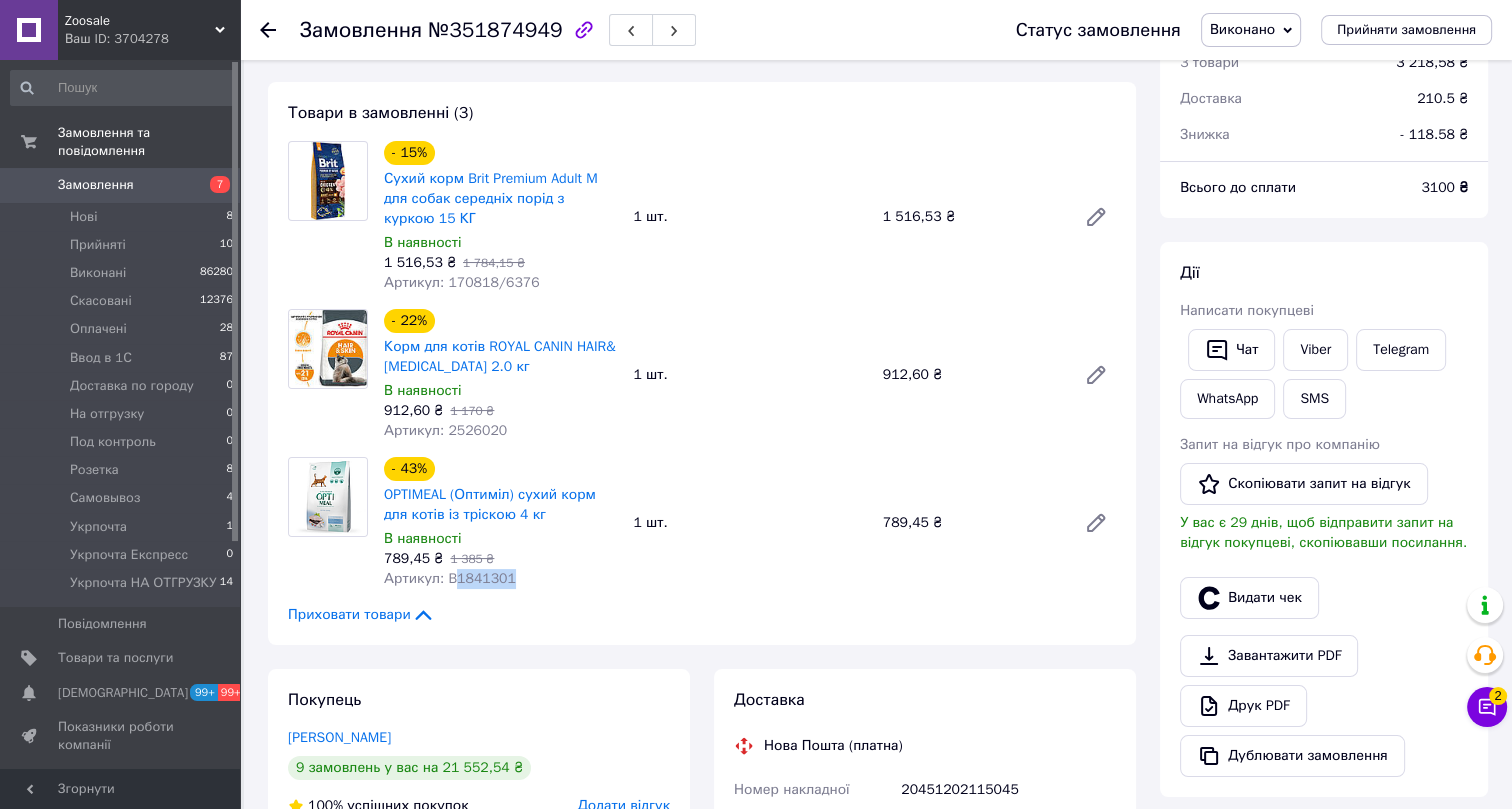 drag, startPoint x: 509, startPoint y: 575, endPoint x: 453, endPoint y: 575, distance: 56 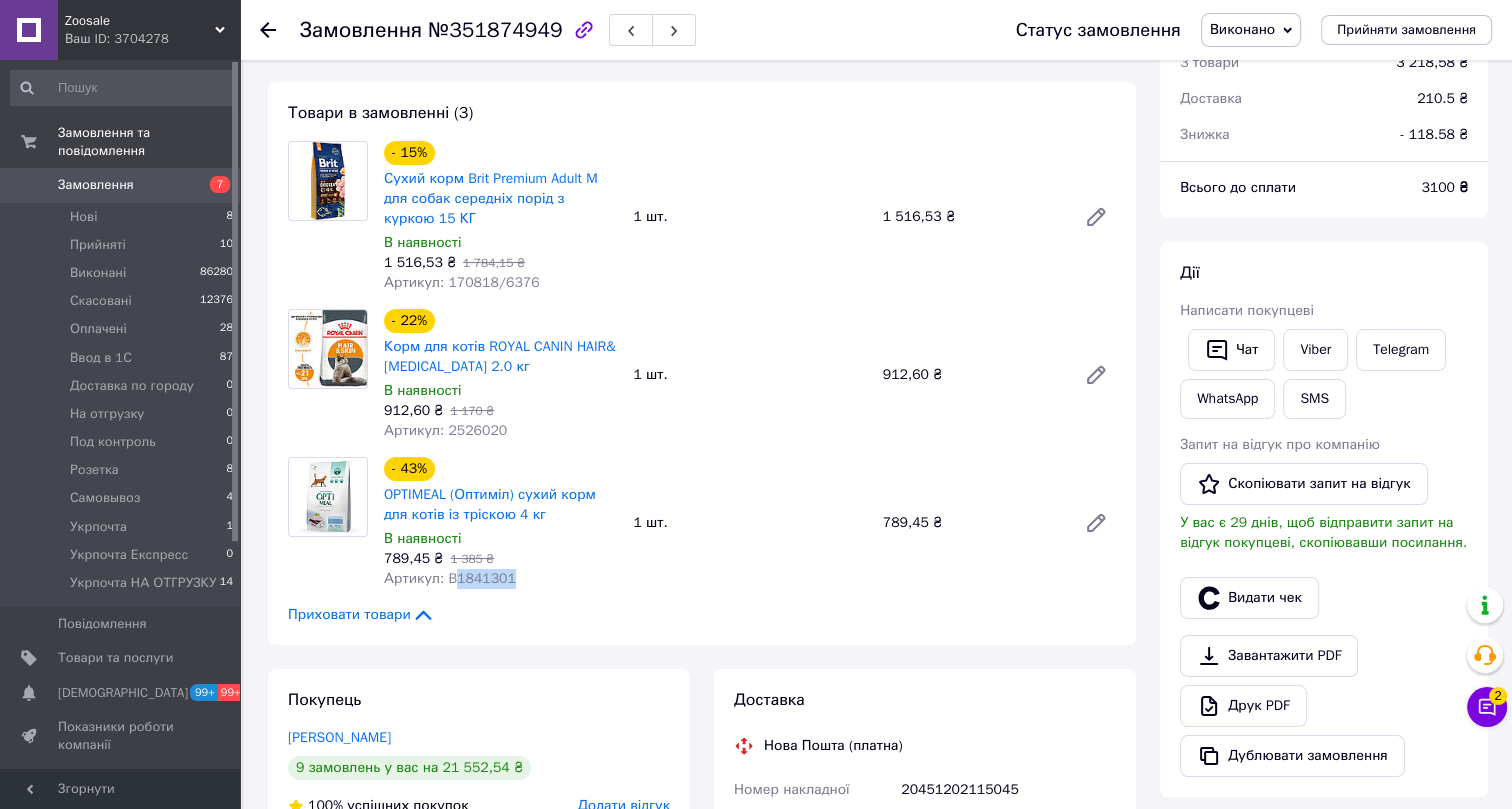 scroll, scrollTop: 0, scrollLeft: 0, axis: both 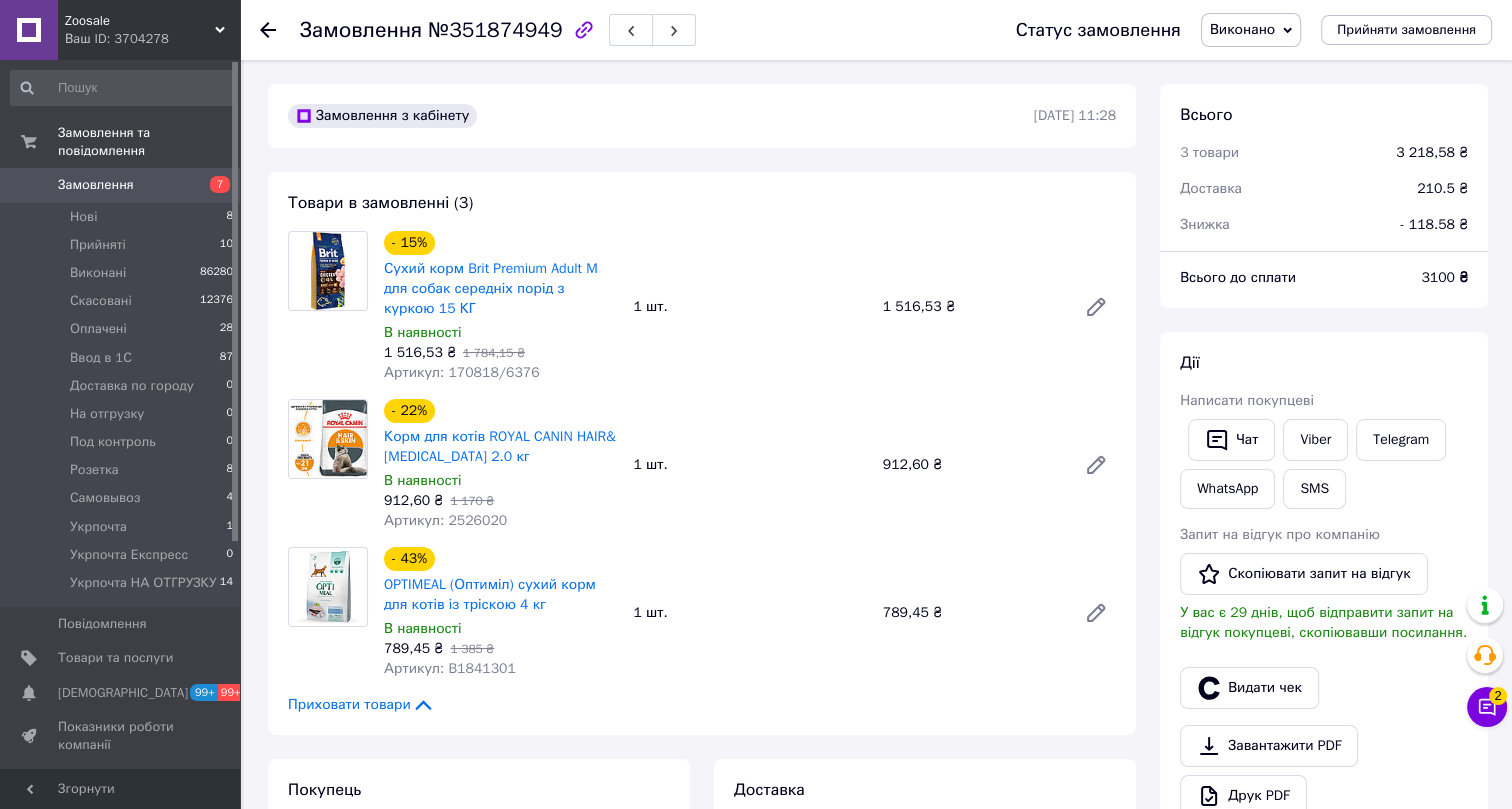 click 